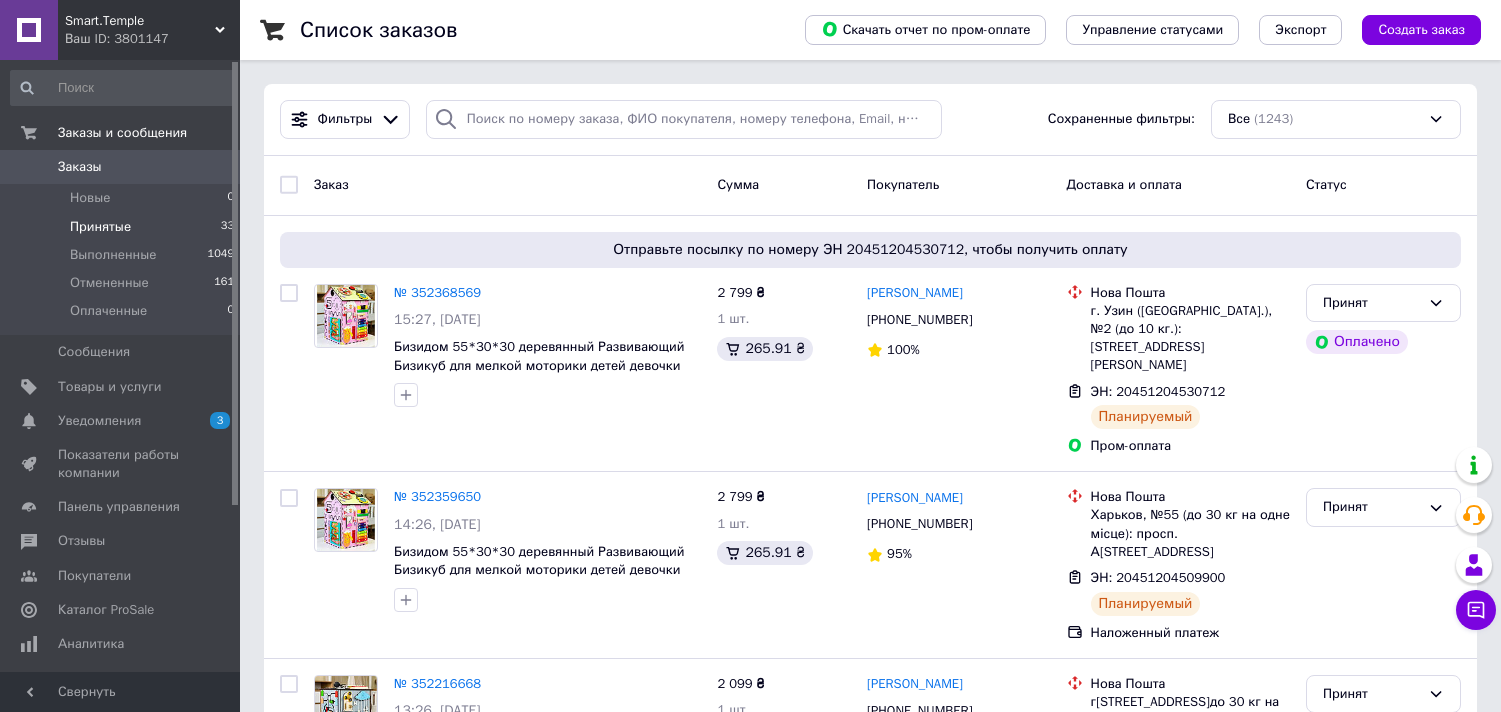 scroll, scrollTop: 0, scrollLeft: 0, axis: both 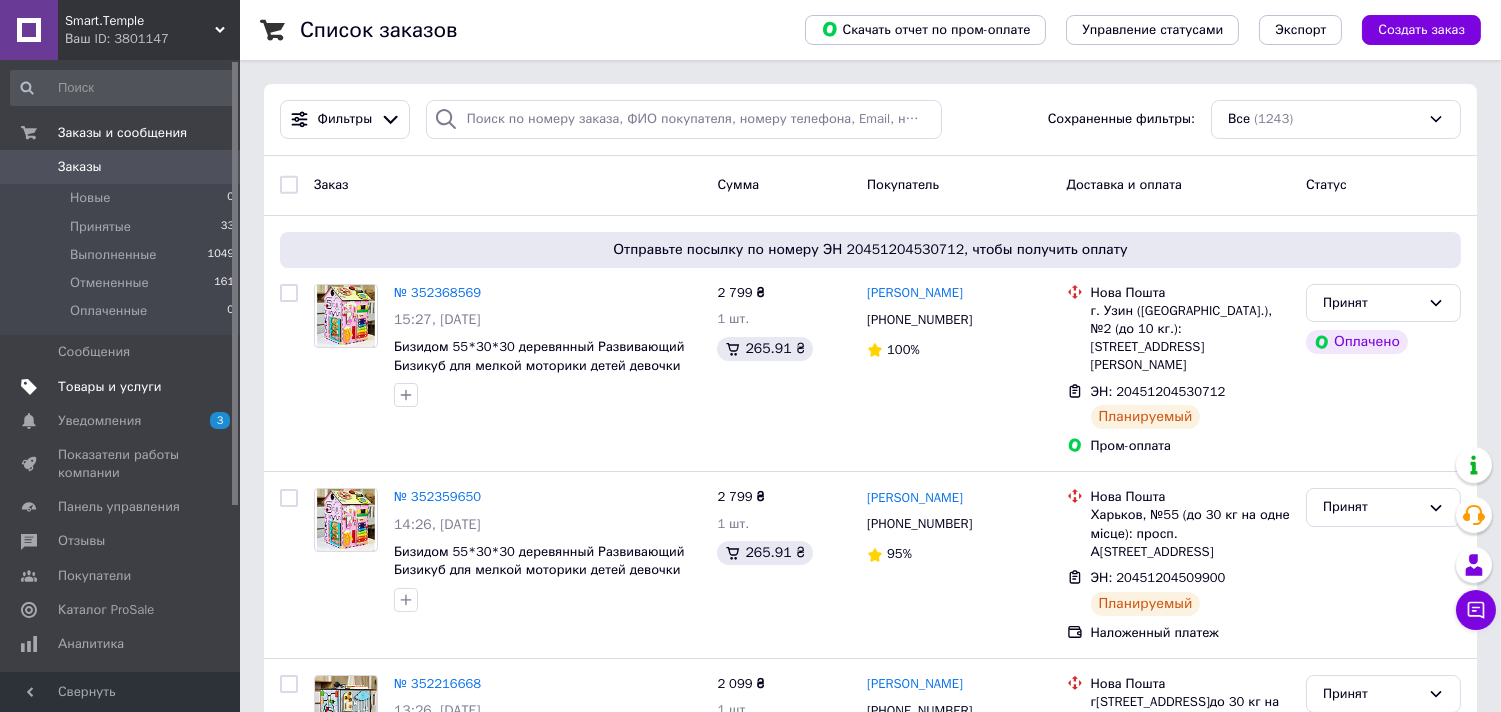 click on "Товары и услуги" at bounding box center (110, 387) 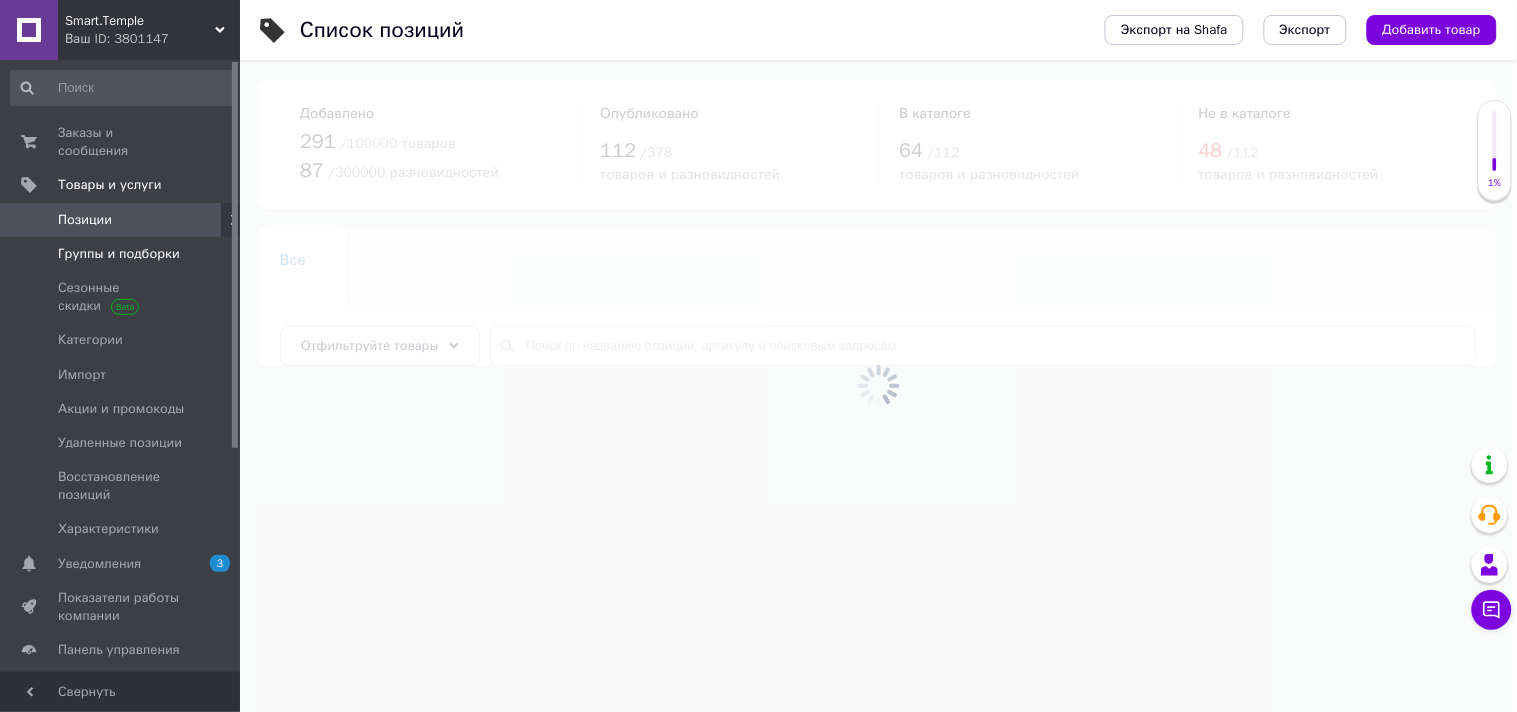 click on "Группы и подборки" at bounding box center (119, 254) 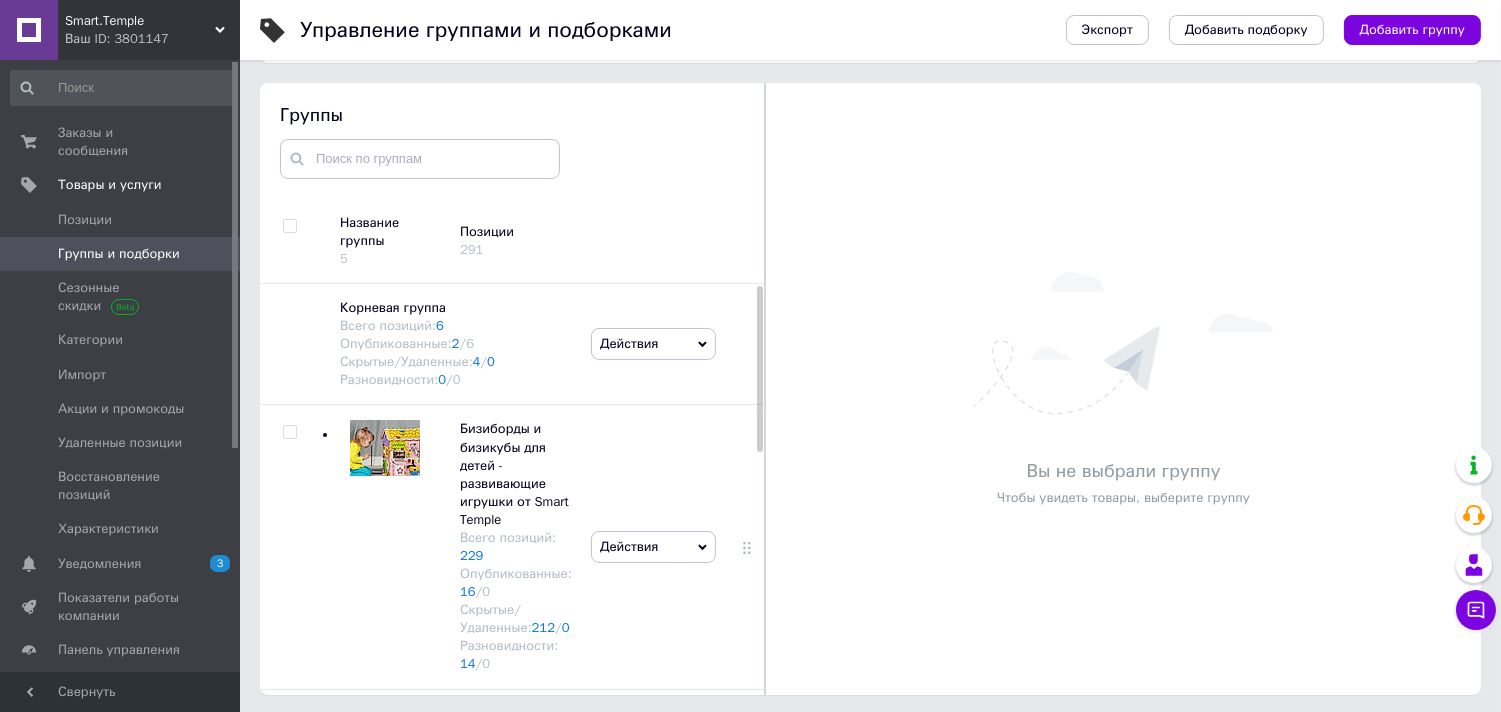 scroll, scrollTop: 113, scrollLeft: 0, axis: vertical 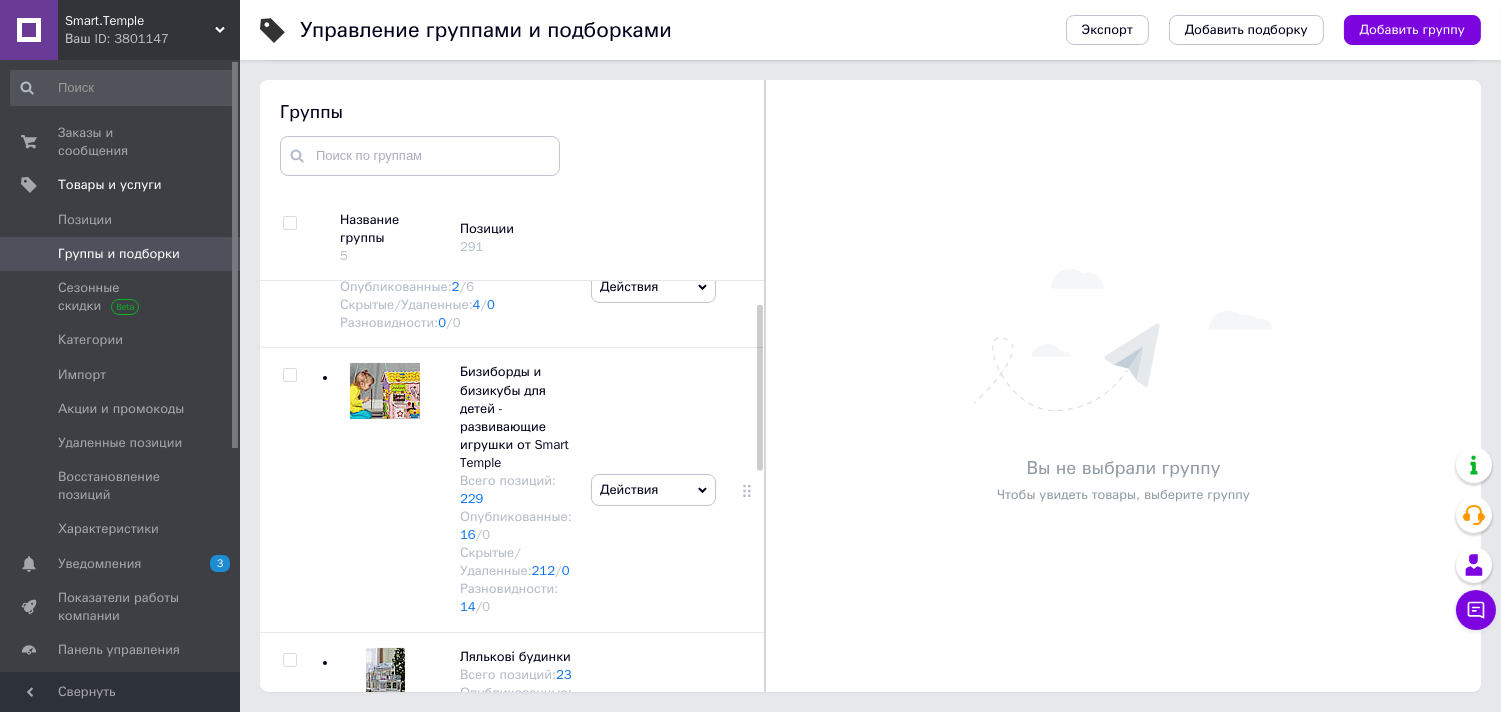 click on "Добавить группу" at bounding box center (1412, 30) 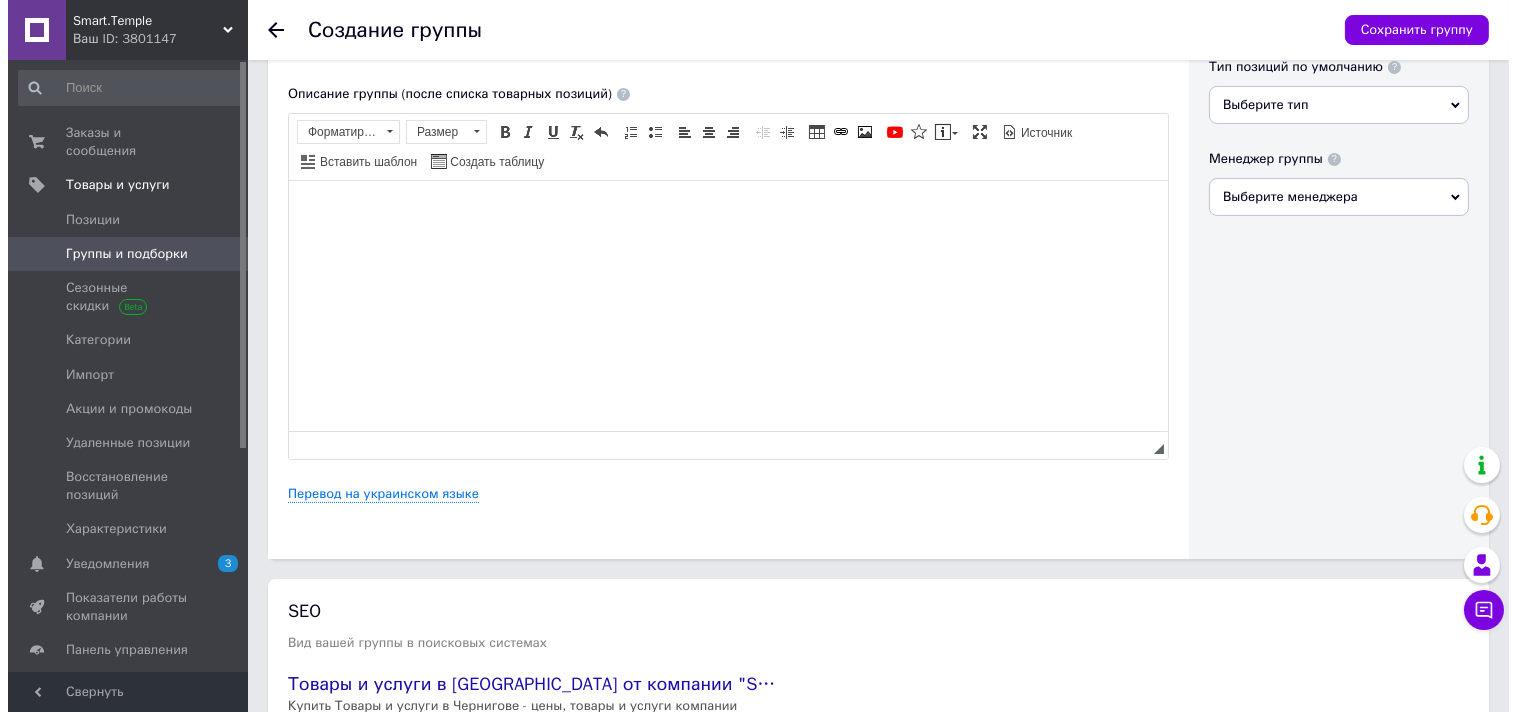 scroll, scrollTop: 851, scrollLeft: 0, axis: vertical 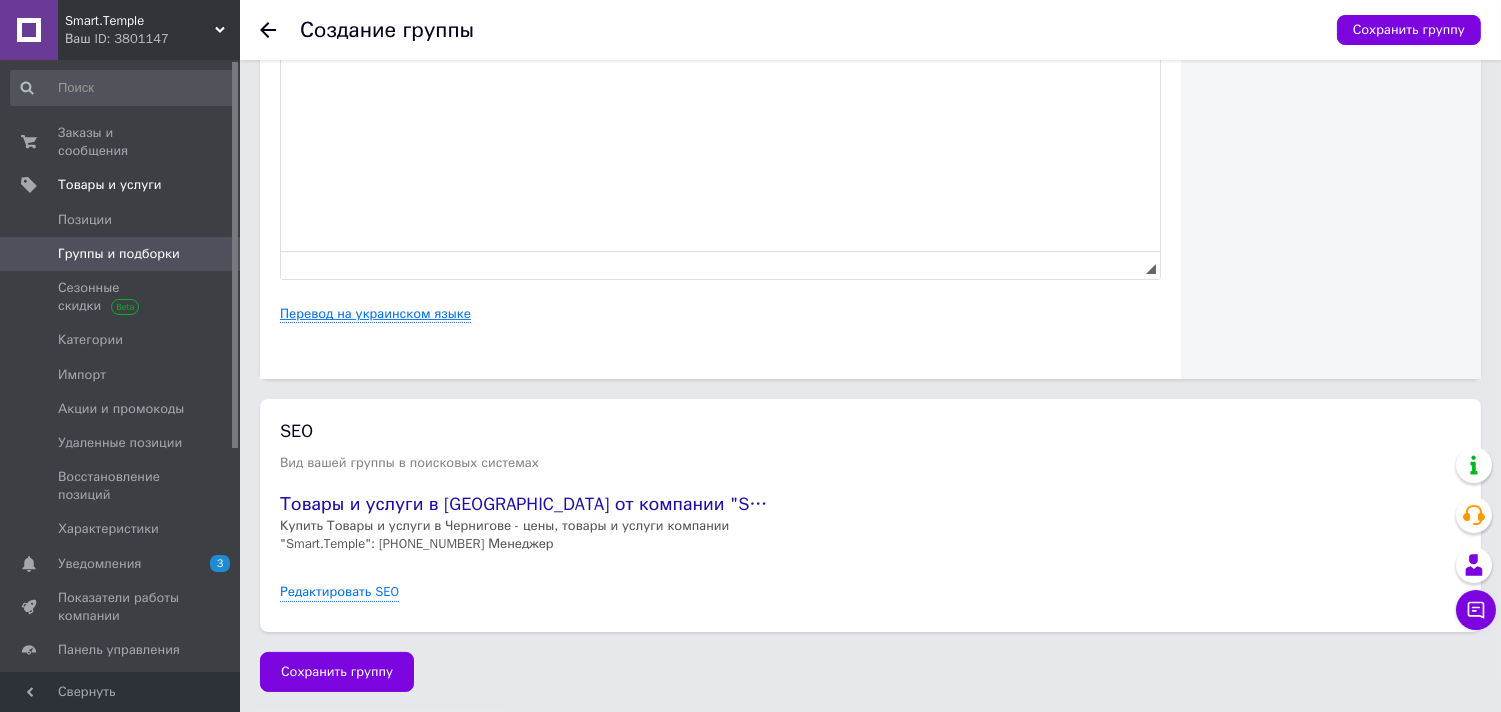 click on "Перевод на украинском языке" at bounding box center (375, 314) 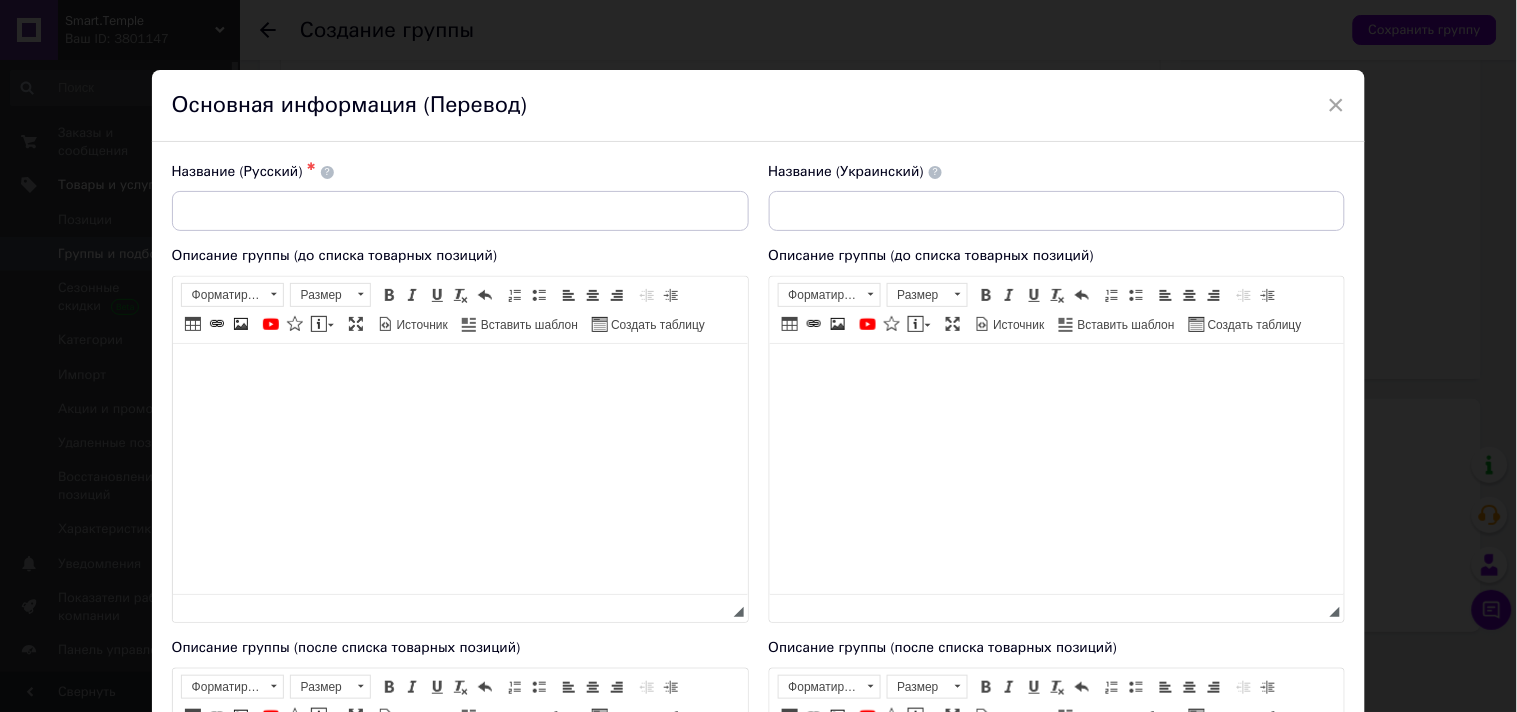 scroll, scrollTop: 0, scrollLeft: 0, axis: both 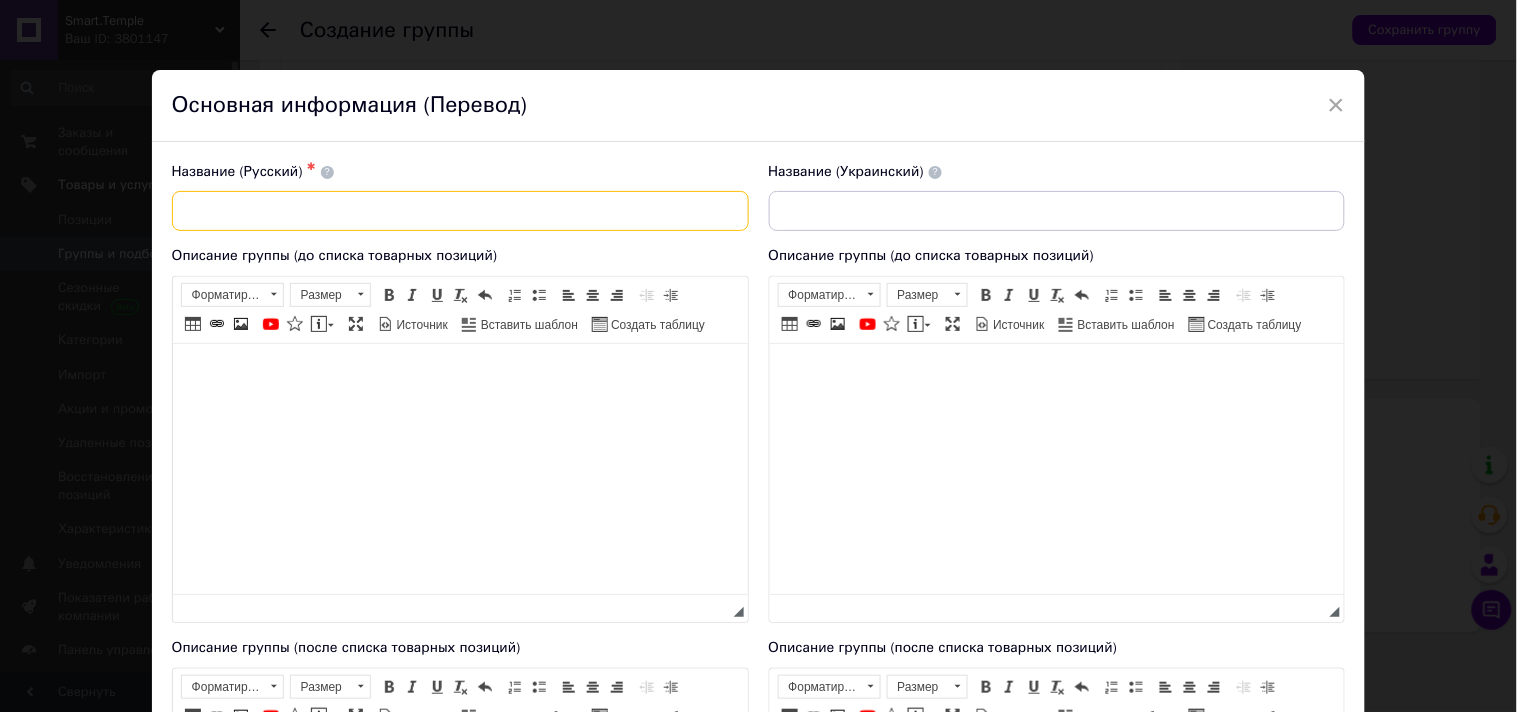 click at bounding box center [460, 211] 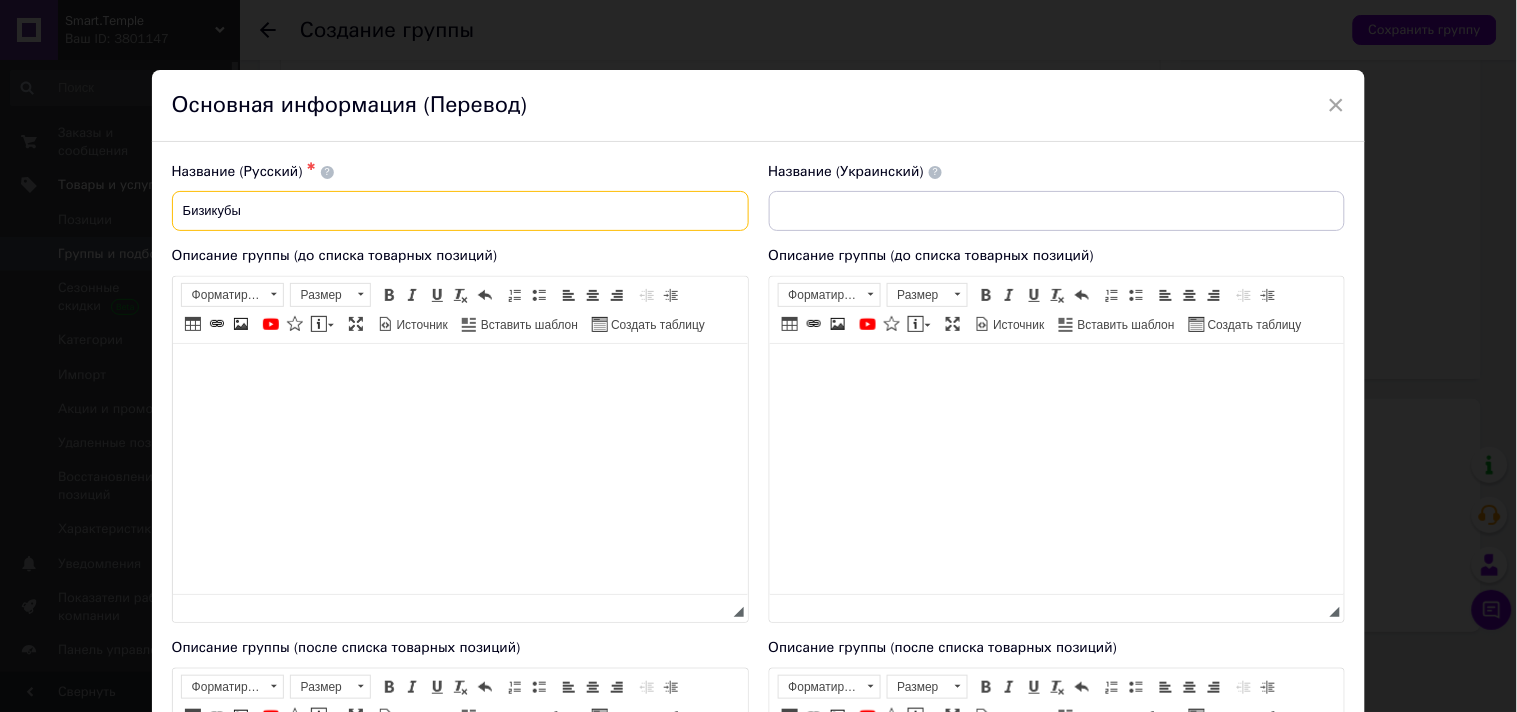 type on "Бизикубы" 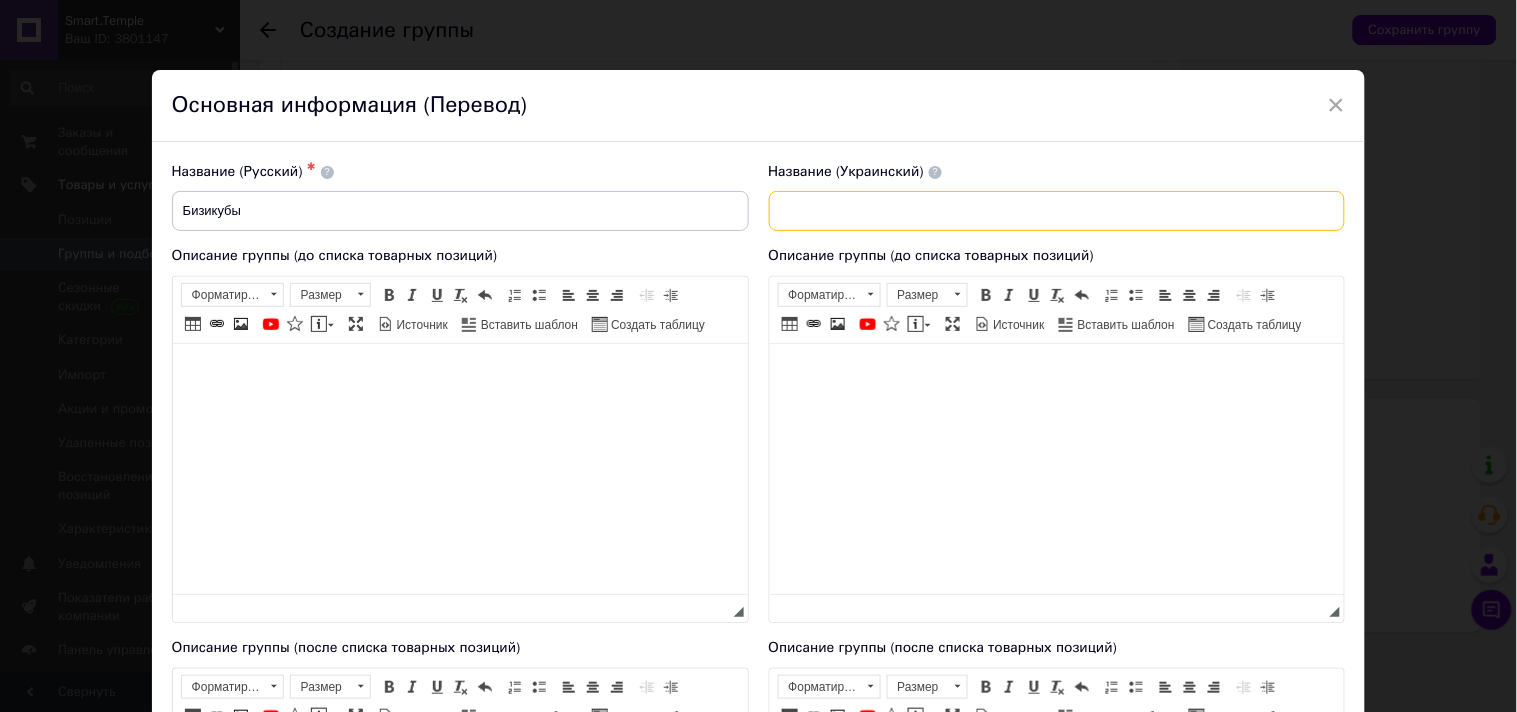 click at bounding box center (1057, 211) 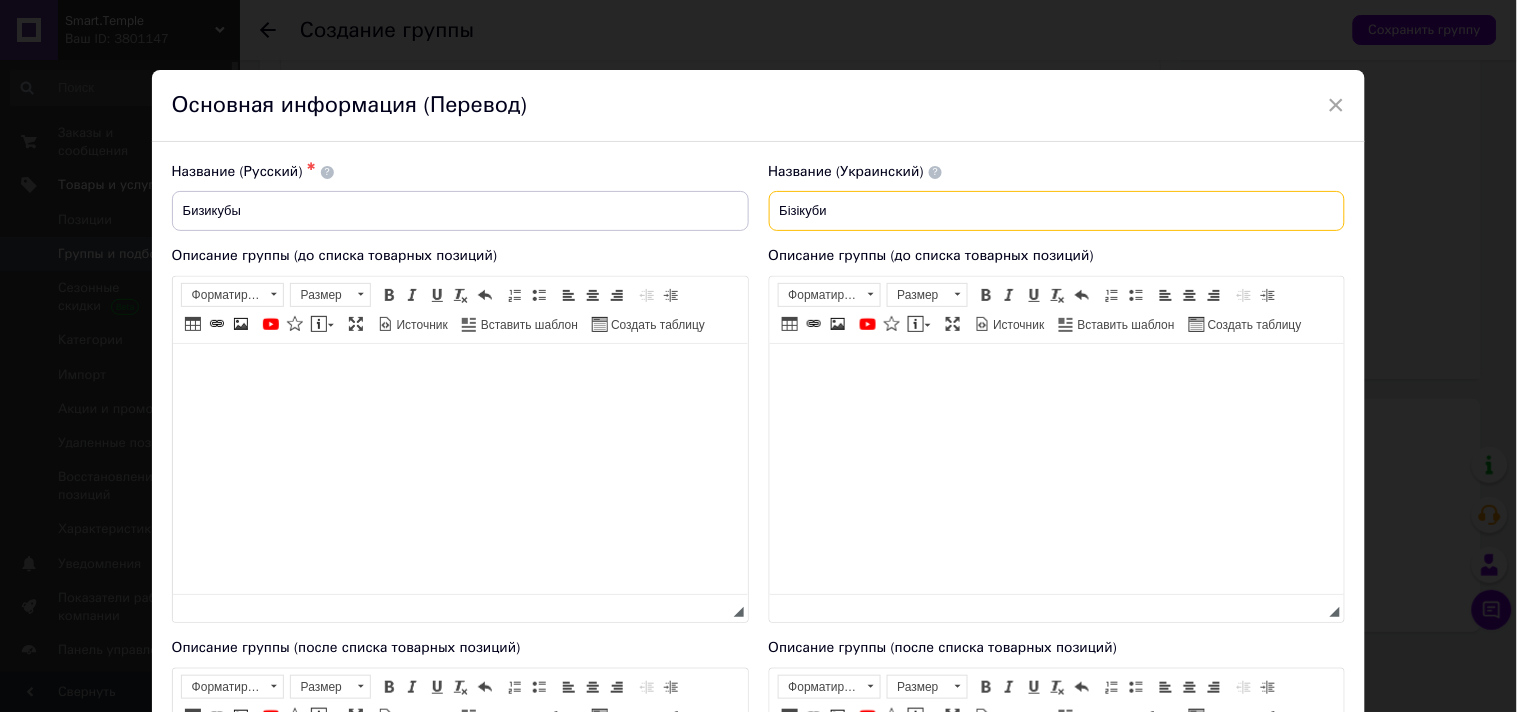 type on "Бізікуби" 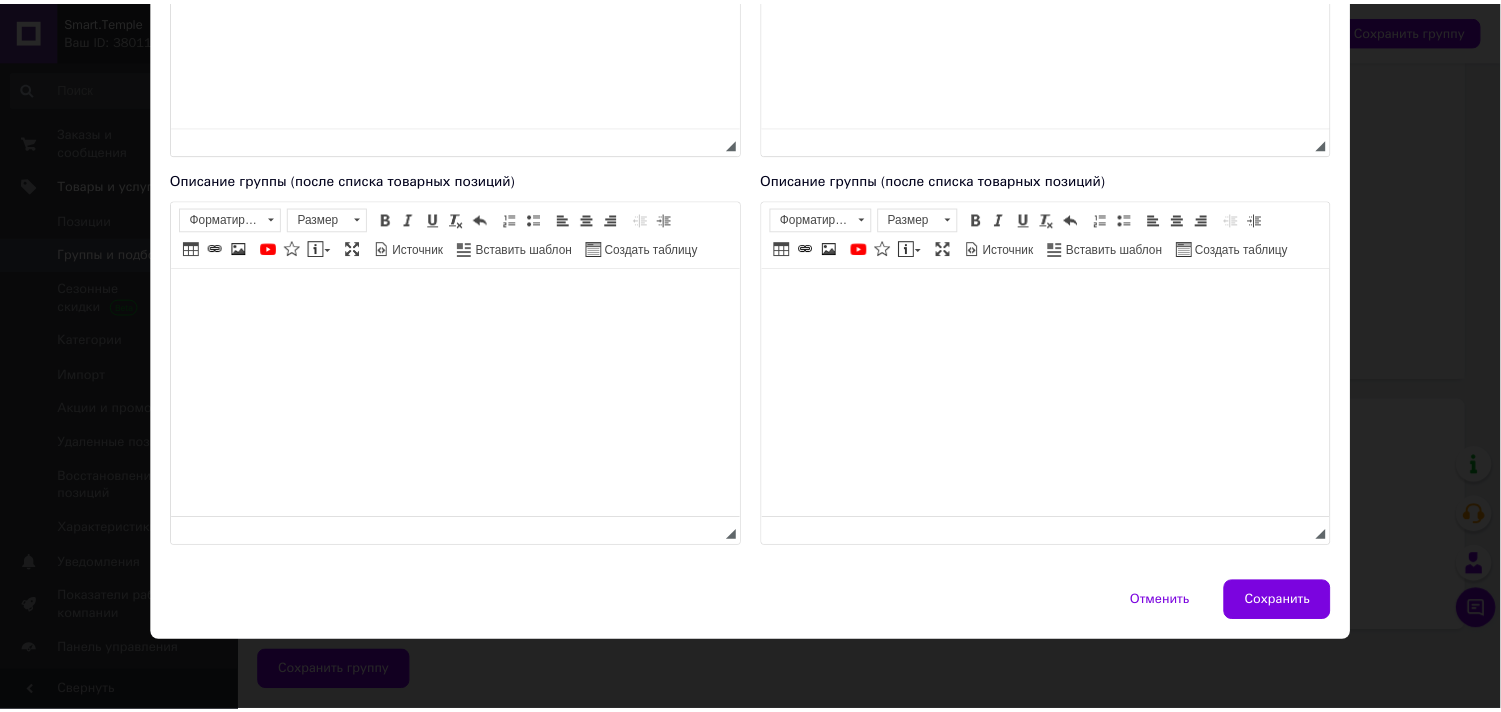 scroll, scrollTop: 526, scrollLeft: 0, axis: vertical 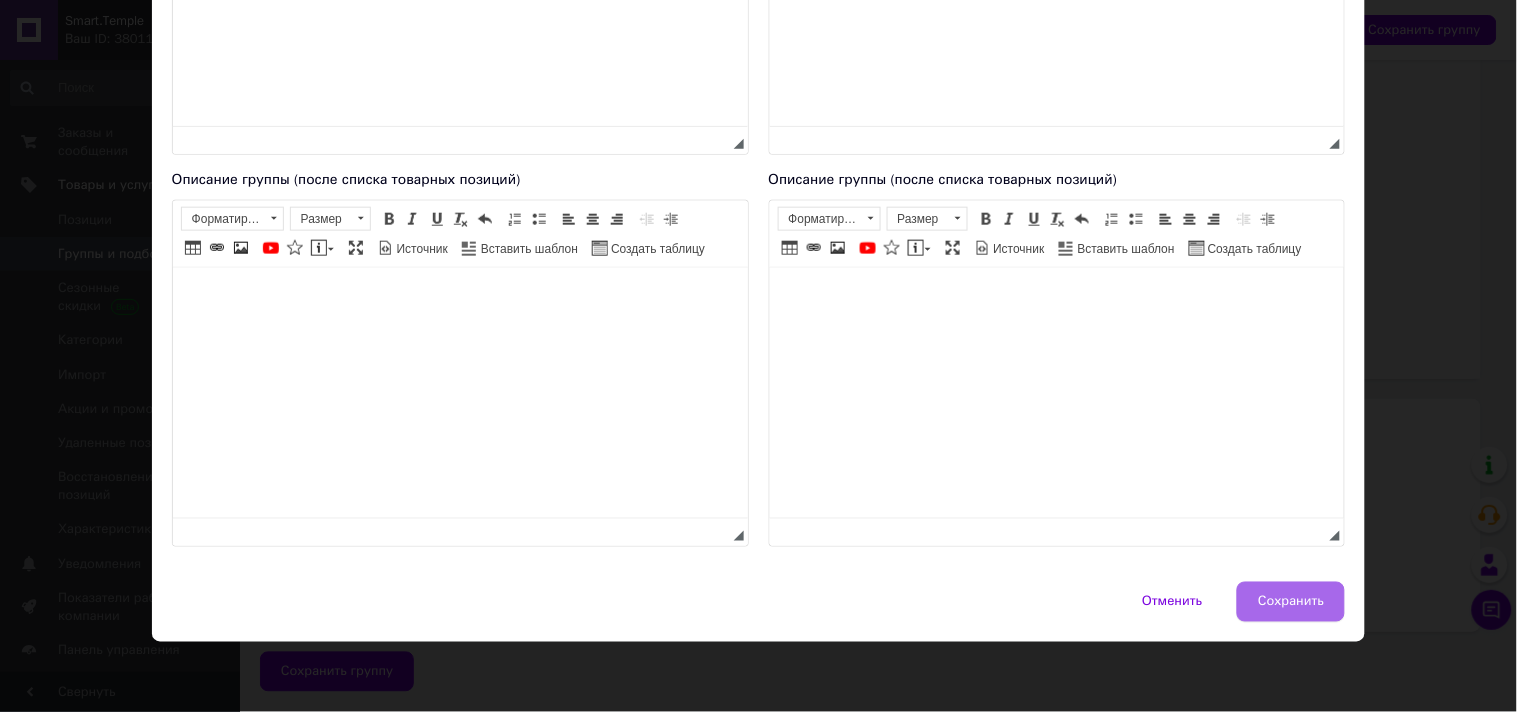 click on "Сохранить" at bounding box center (1291, 602) 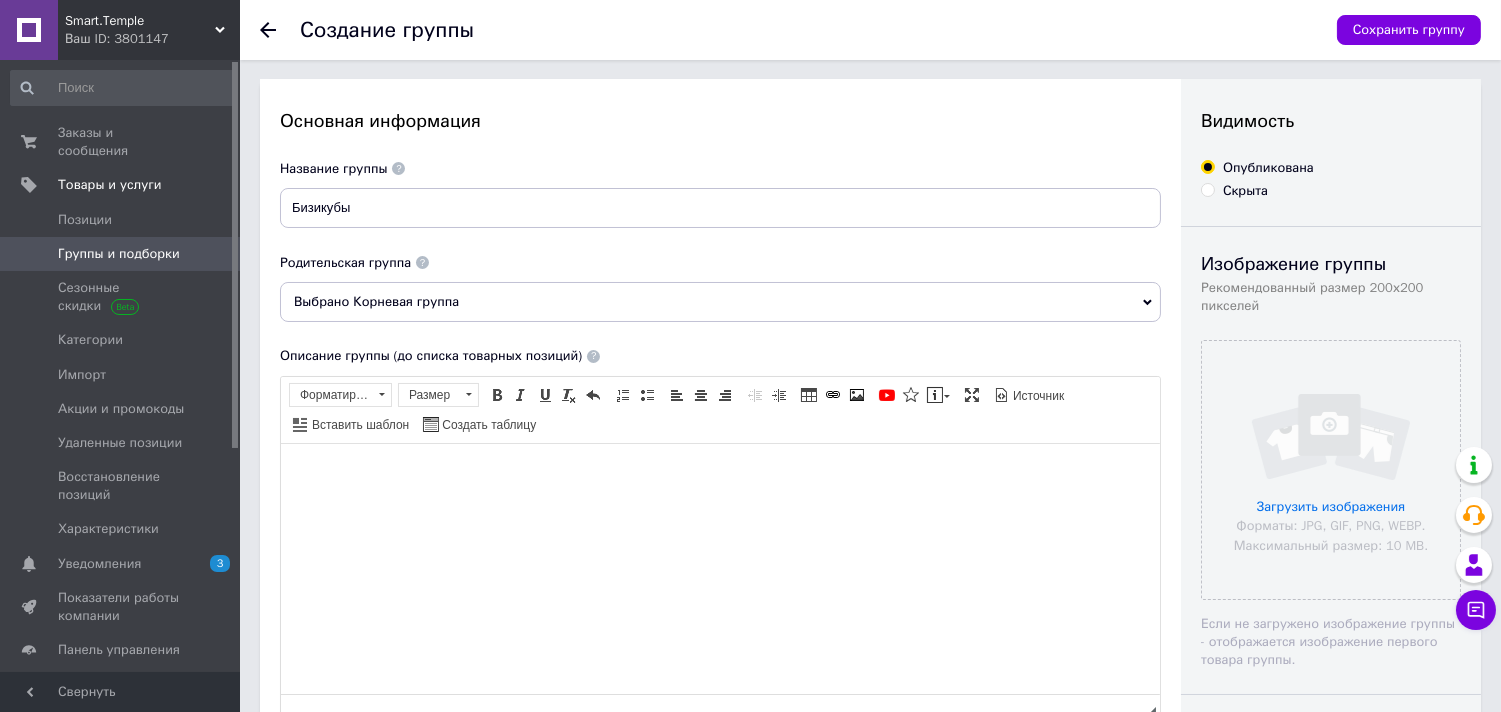scroll, scrollTop: 0, scrollLeft: 0, axis: both 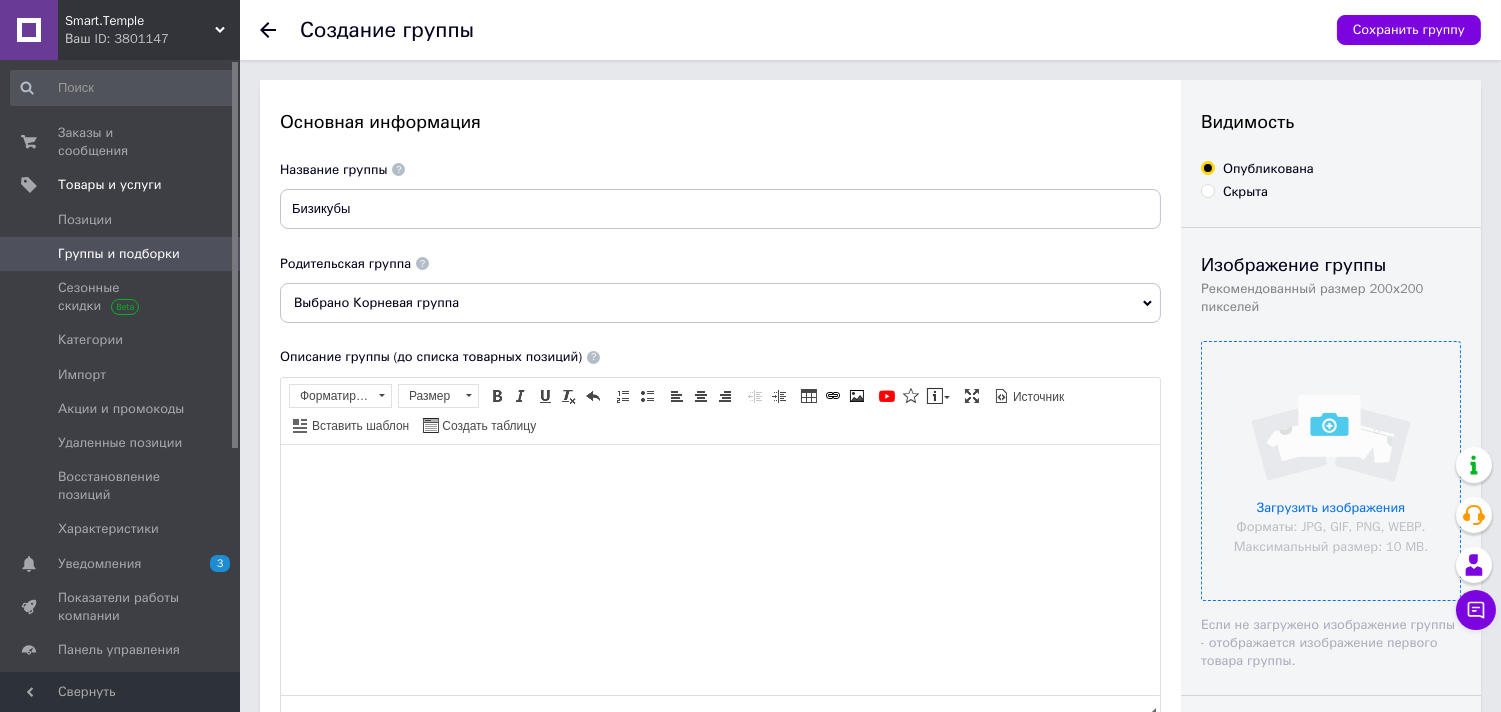 click at bounding box center [1331, 471] 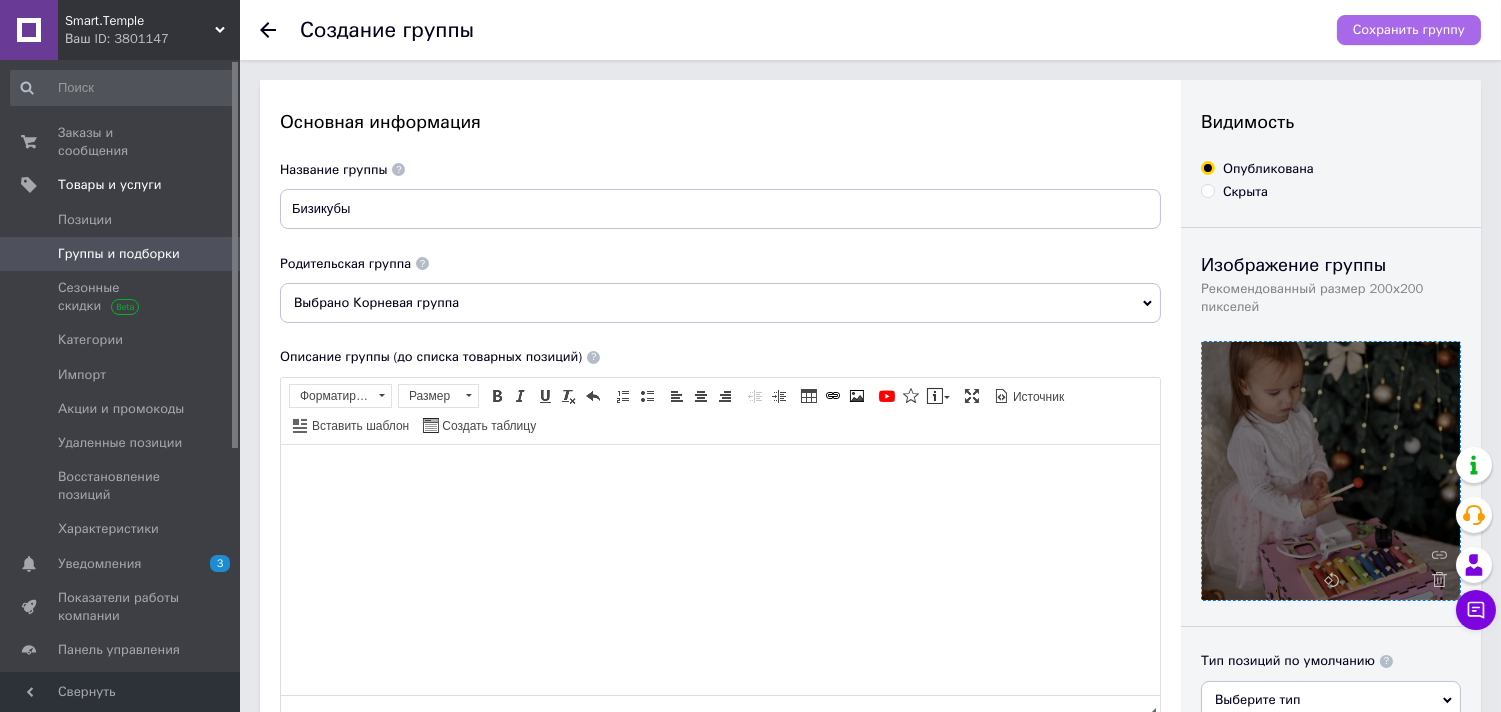 click on "Сохранить группу" at bounding box center (1409, 30) 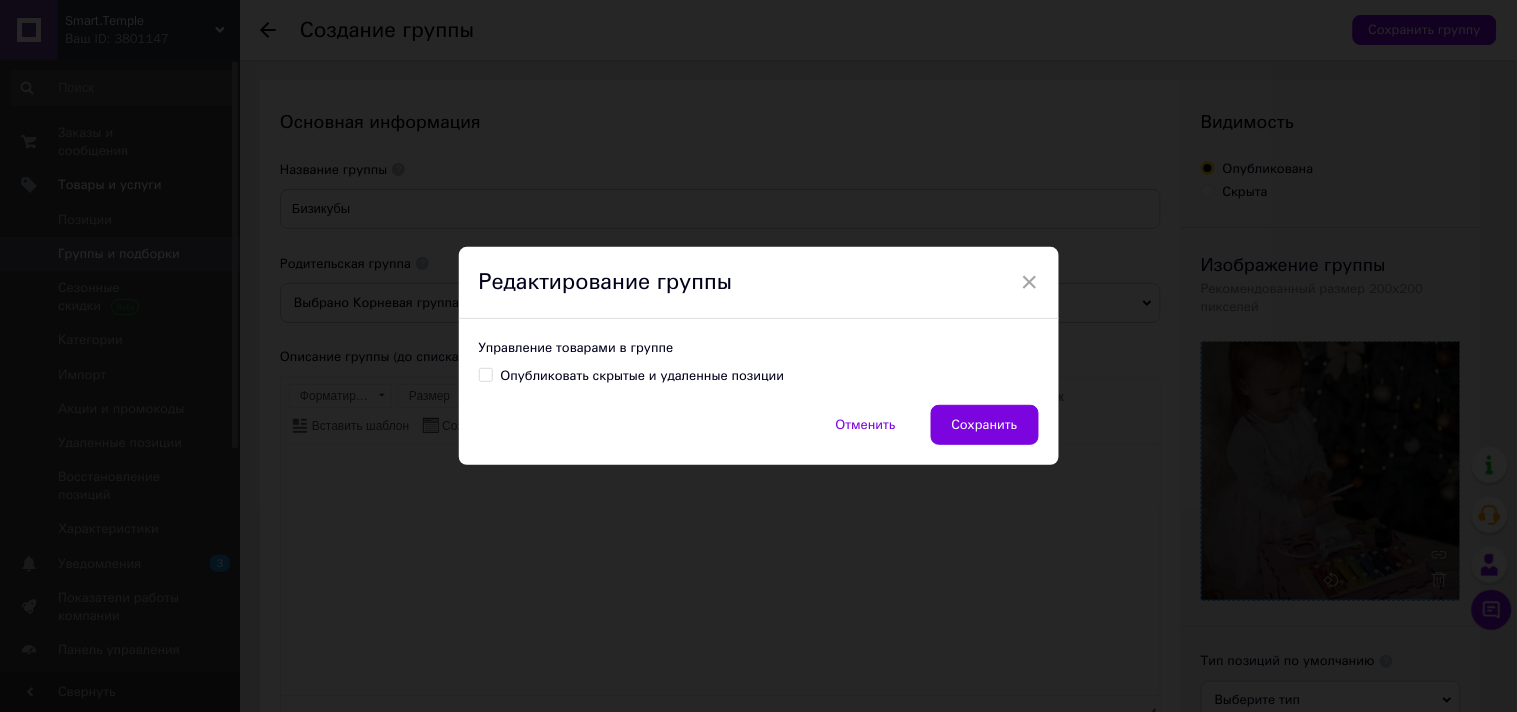 click on "Сохранить" at bounding box center [985, 425] 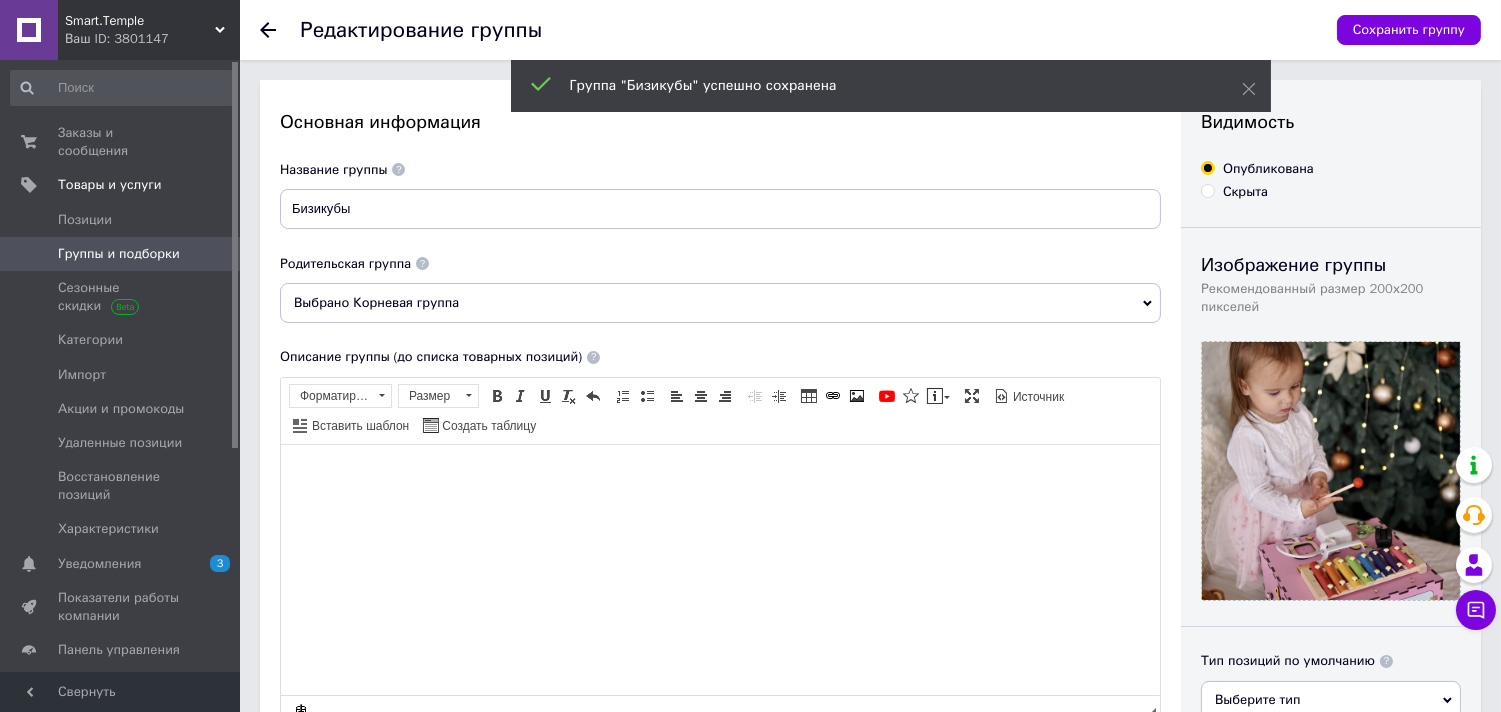 scroll, scrollTop: 0, scrollLeft: 0, axis: both 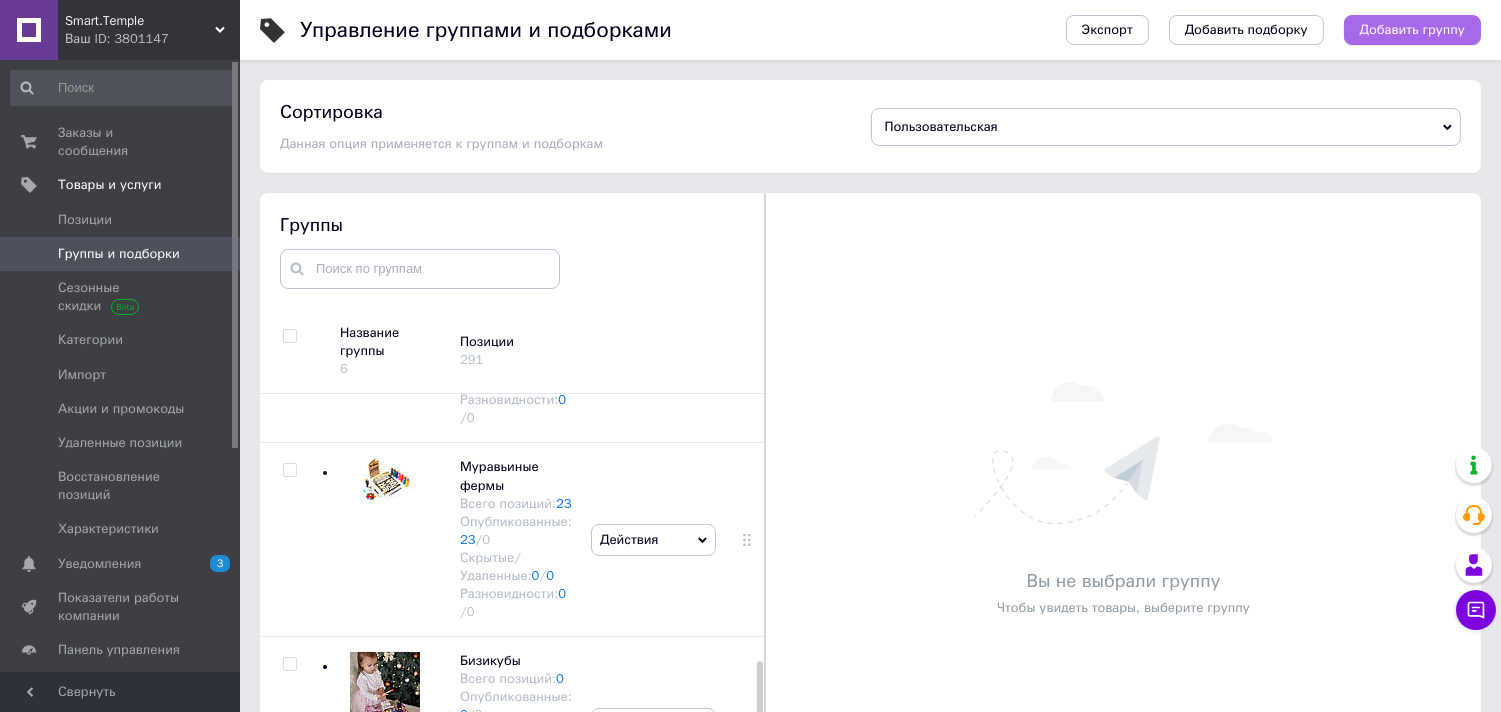 click on "Добавить группу" at bounding box center [1412, 30] 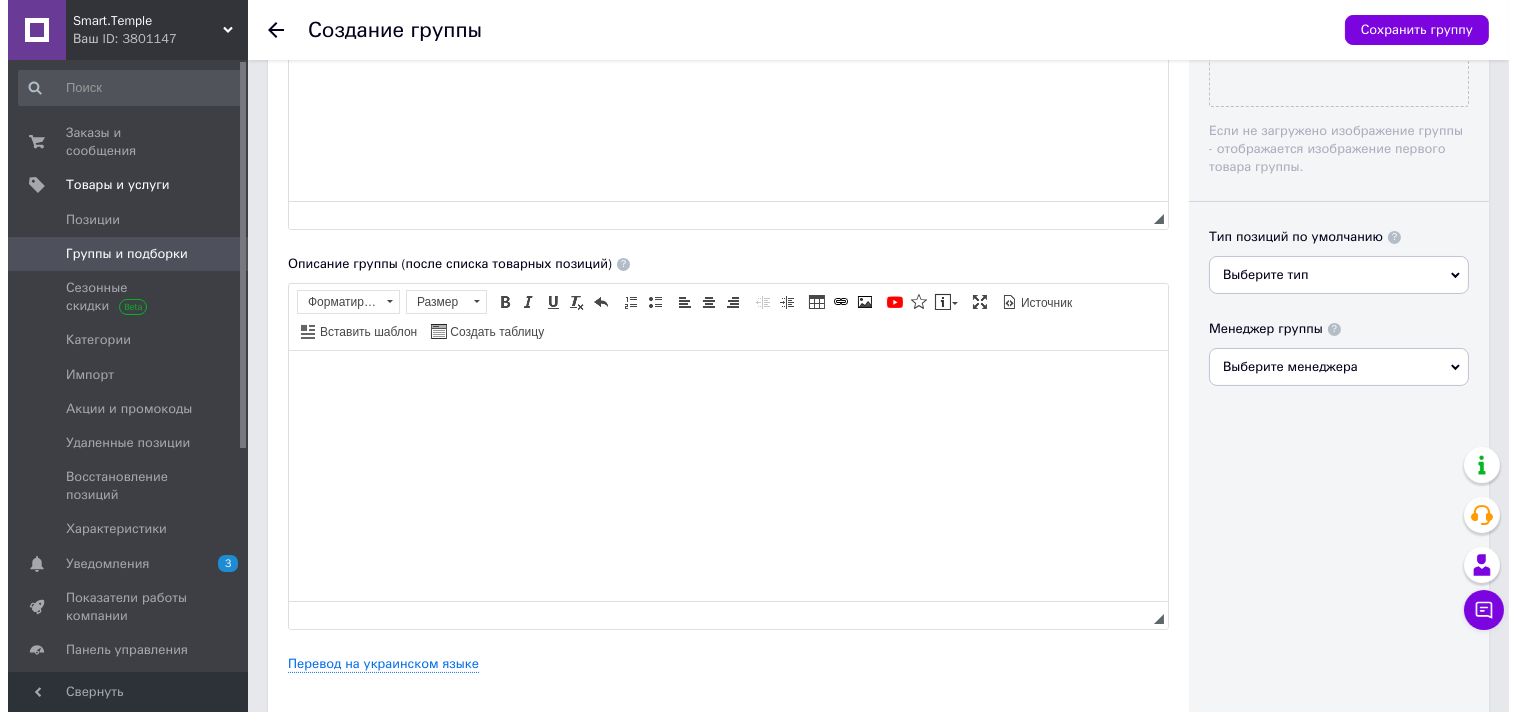 scroll, scrollTop: 515, scrollLeft: 0, axis: vertical 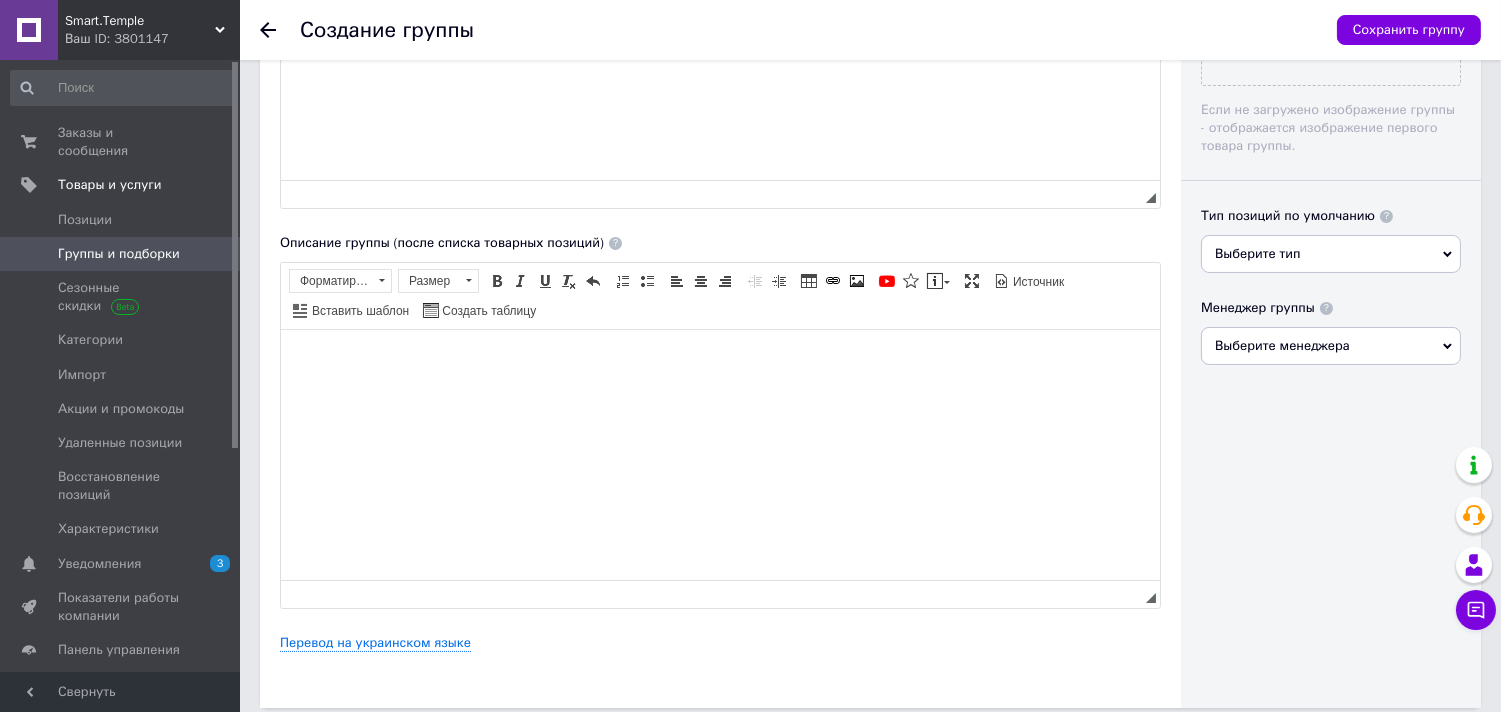 click on "Основная информация Название группы Родительская группа Выбрано Корневая группа Описание группы (до списка товарных позиций) Rich Text Editor, 56312574-F3CA-4DA7-8ED3-453EDE4C5B95 Панели инструментов редактора Форматирование Форматирование Размер Размер   Полужирный  Комбинация клавиш Ctrl+B   Курсив  Комбинация клавиш Ctrl+I   Подчеркнутый  Комбинация клавиш Ctrl+U   Убрать форматирование   Отменить  Комбинация клавиш Ctrl+Z   Вставить / удалить нумерованный список   Вставить / удалить маркированный список   По левому краю   По центру   По правому краю   Уменьшить отступ     Таблица" at bounding box center [720, 136] 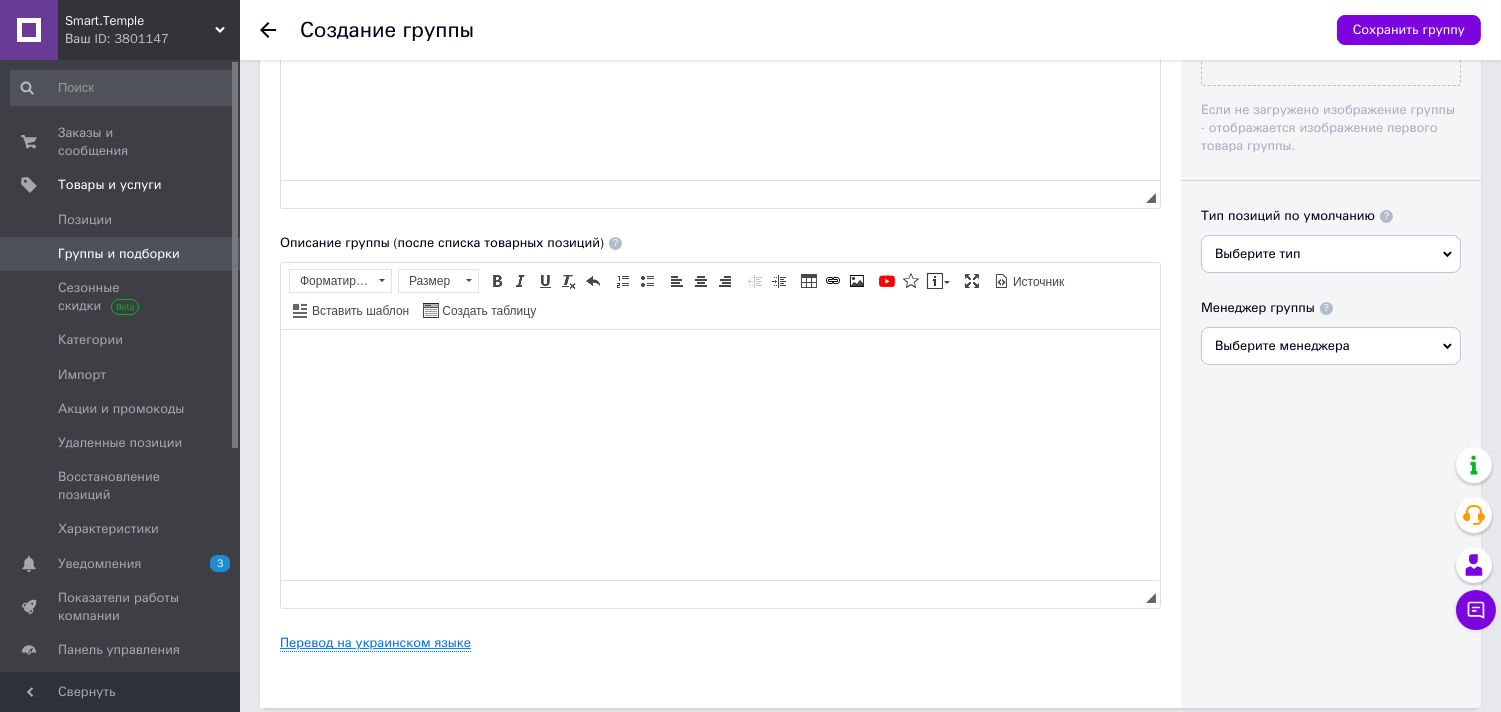 click on "Перевод на украинском языке" at bounding box center [375, 643] 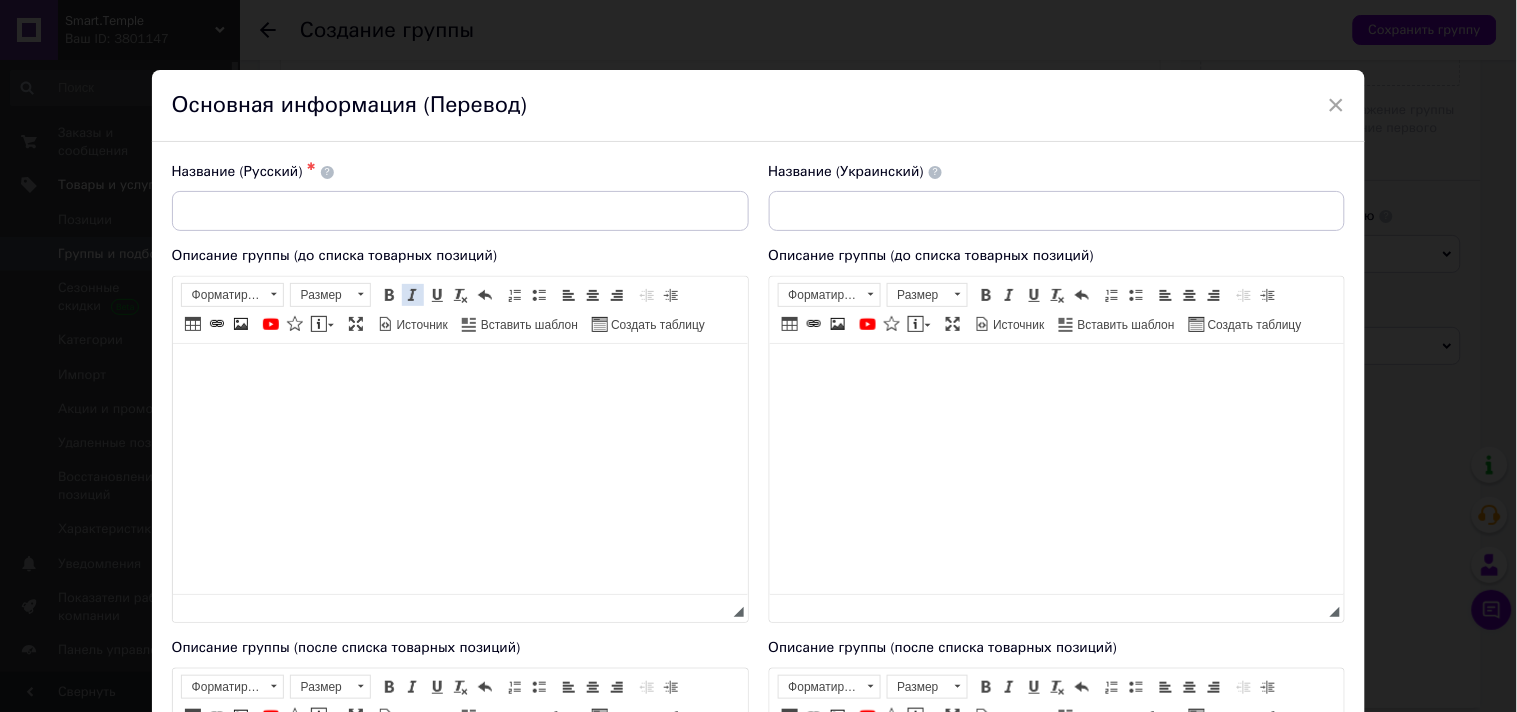 scroll, scrollTop: 0, scrollLeft: 0, axis: both 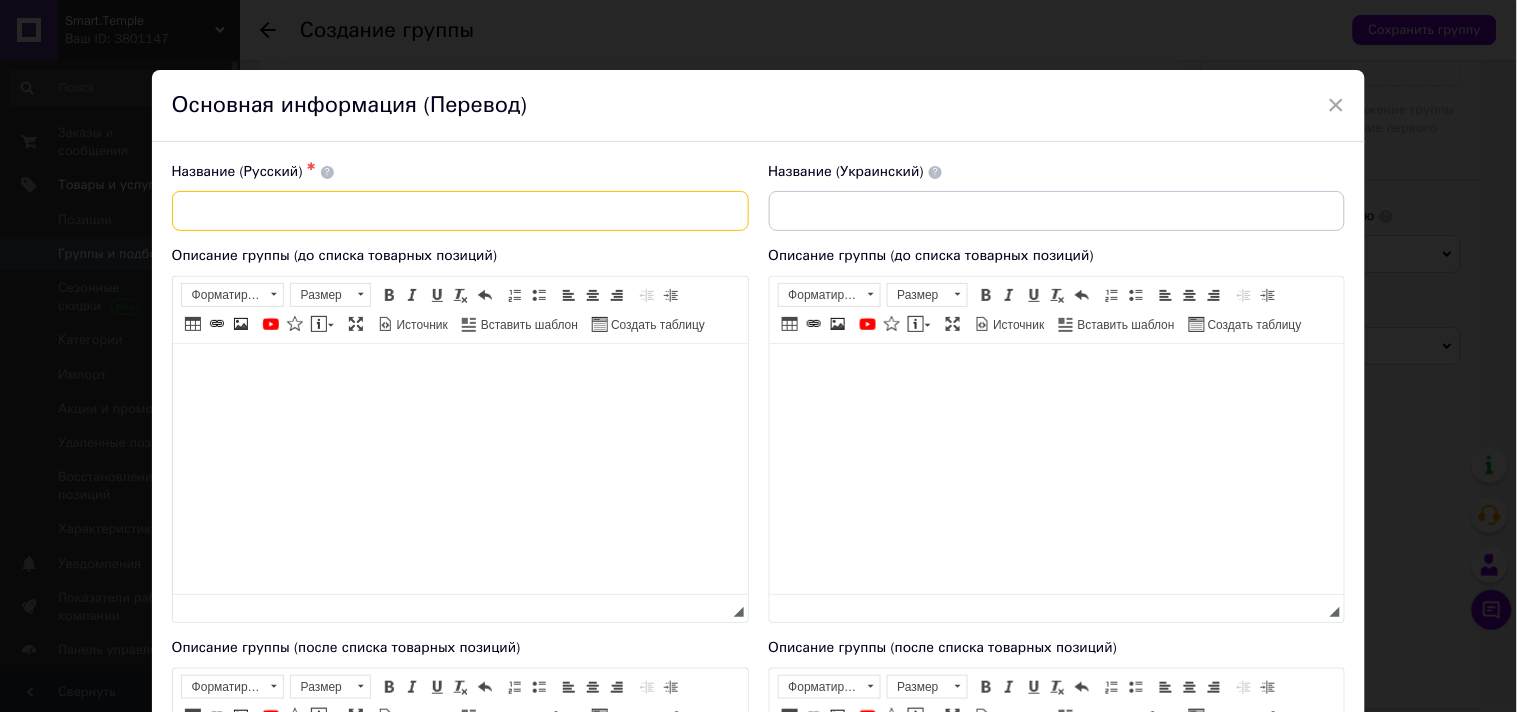 click at bounding box center (460, 211) 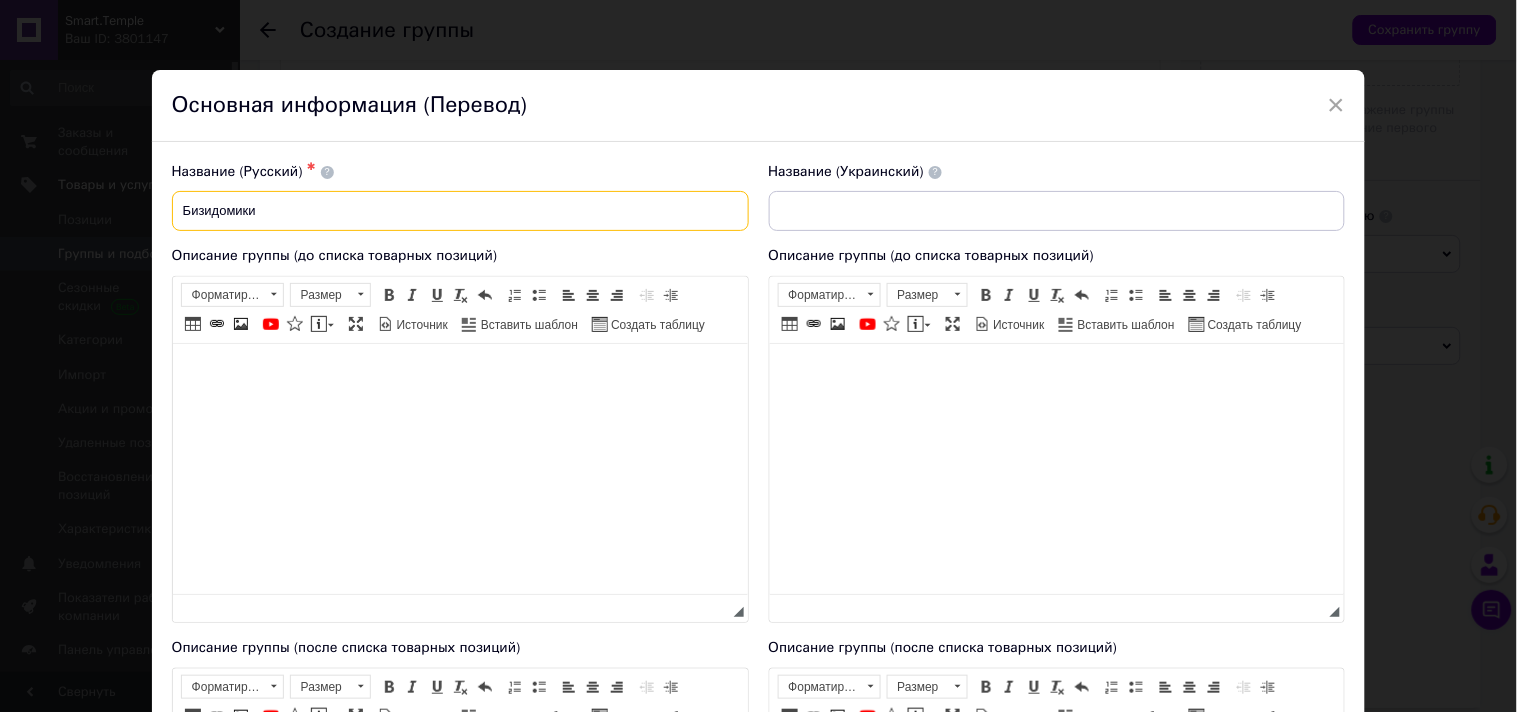 type on "Бизидомики" 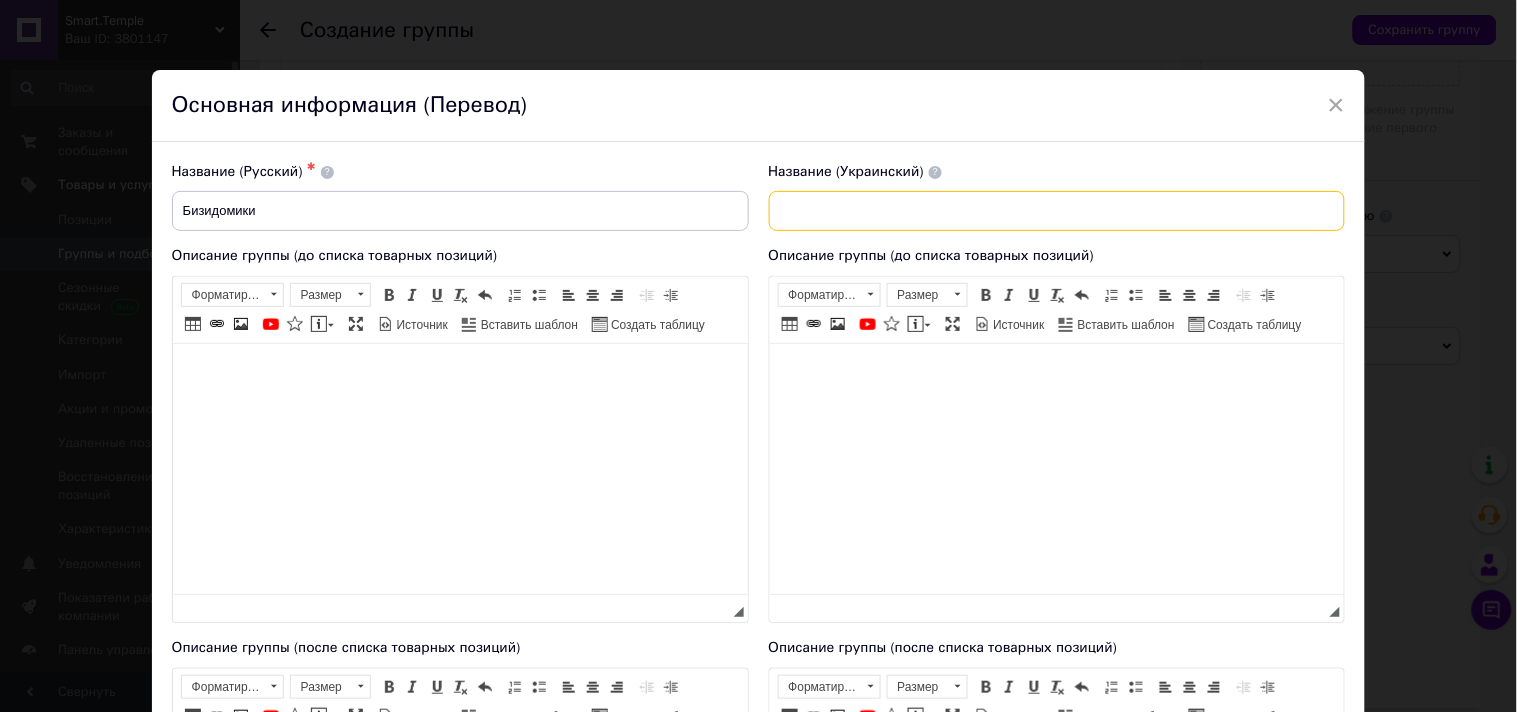 click at bounding box center (1057, 211) 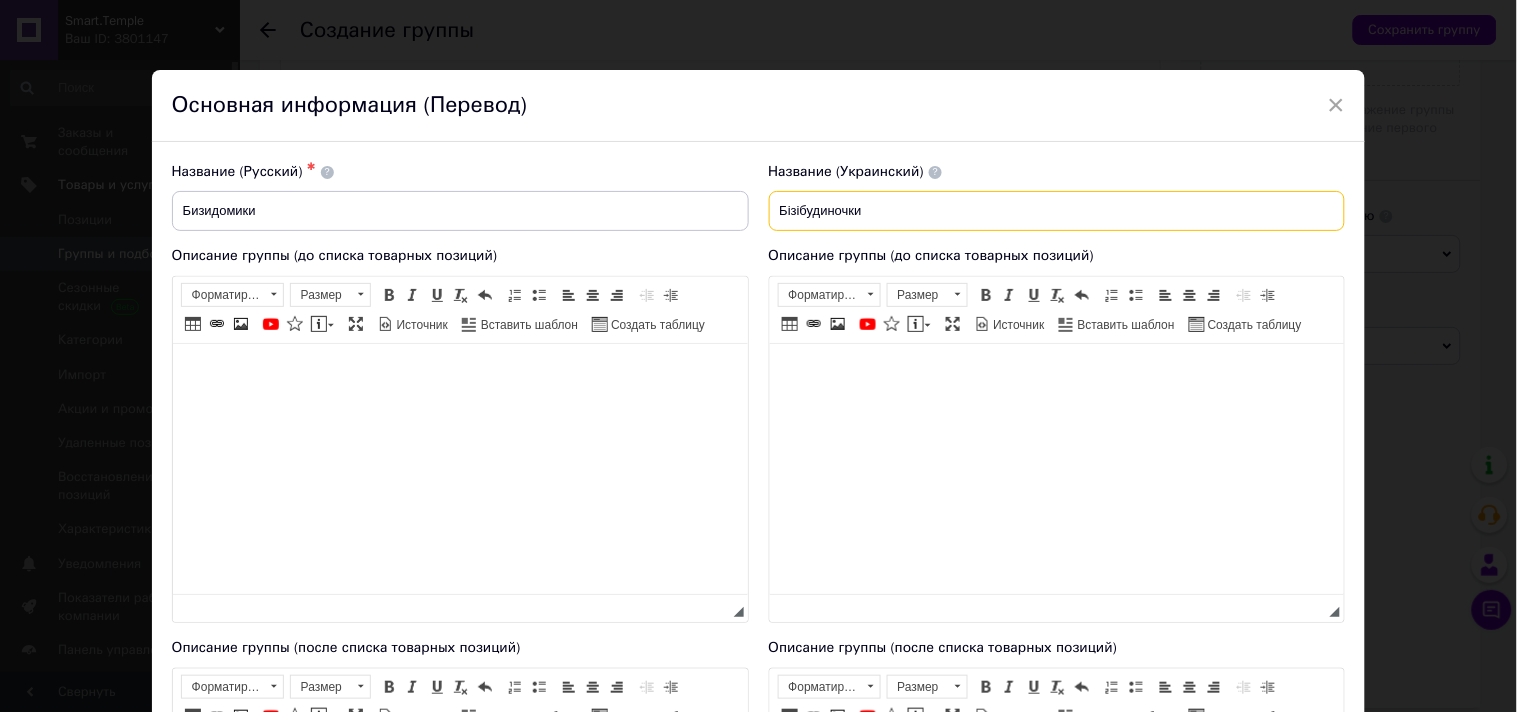 type on "Бізібудиночки" 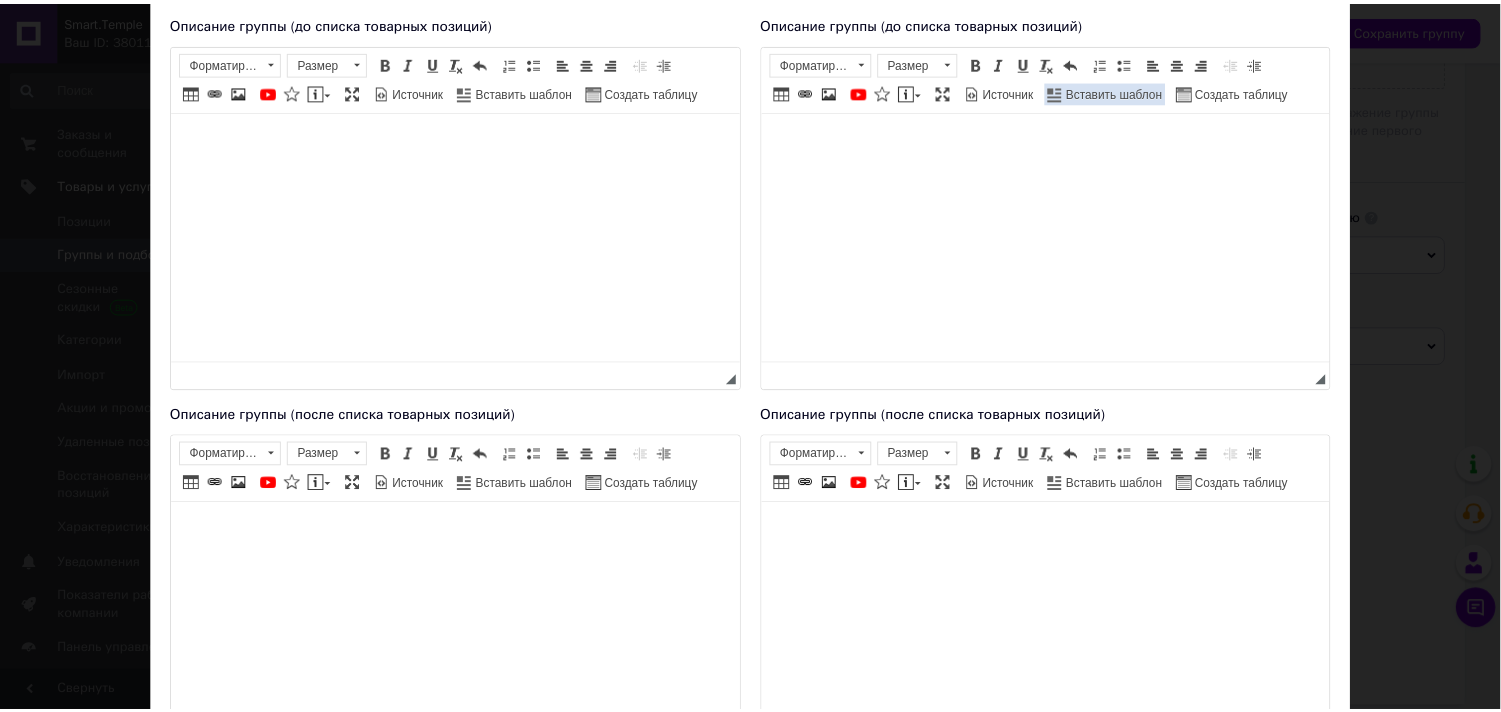 scroll, scrollTop: 526, scrollLeft: 0, axis: vertical 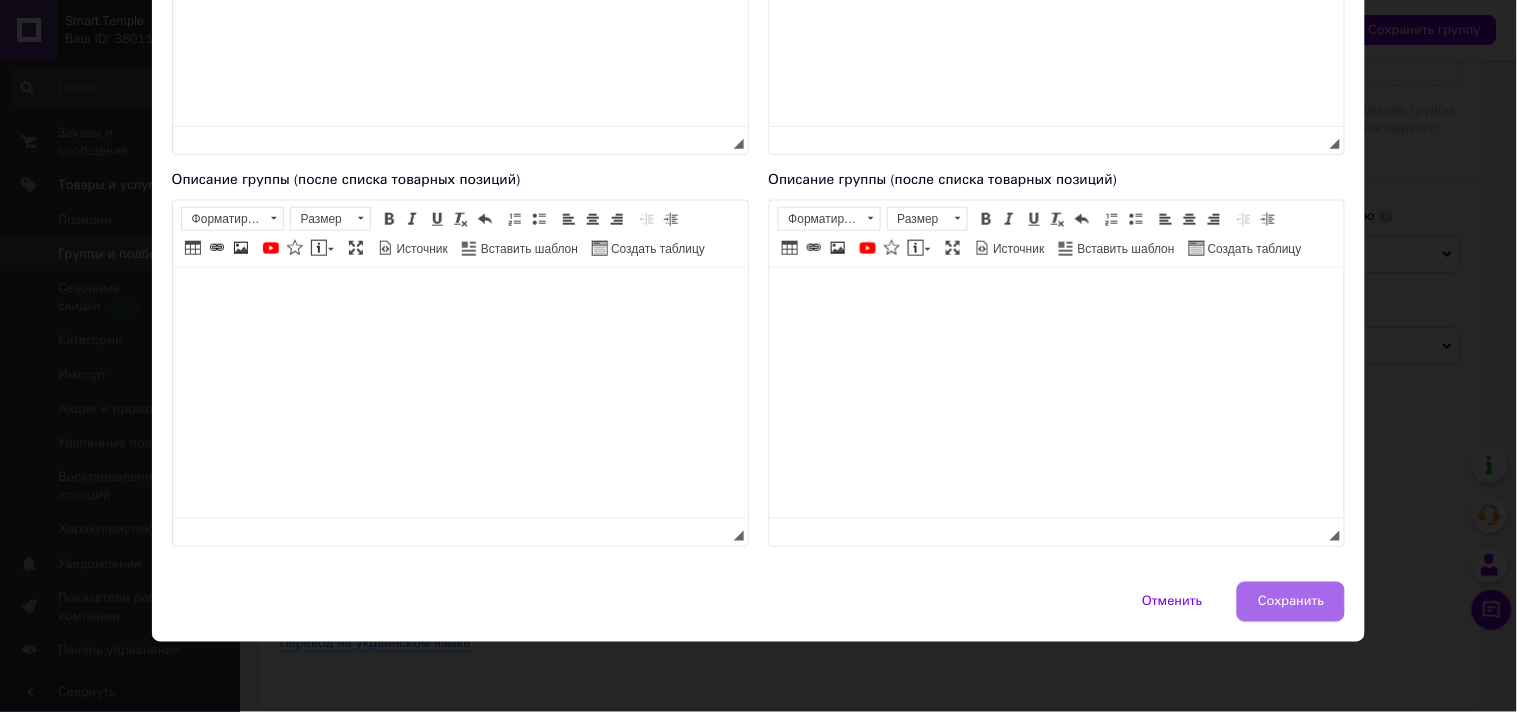 click on "Сохранить" at bounding box center [1291, 602] 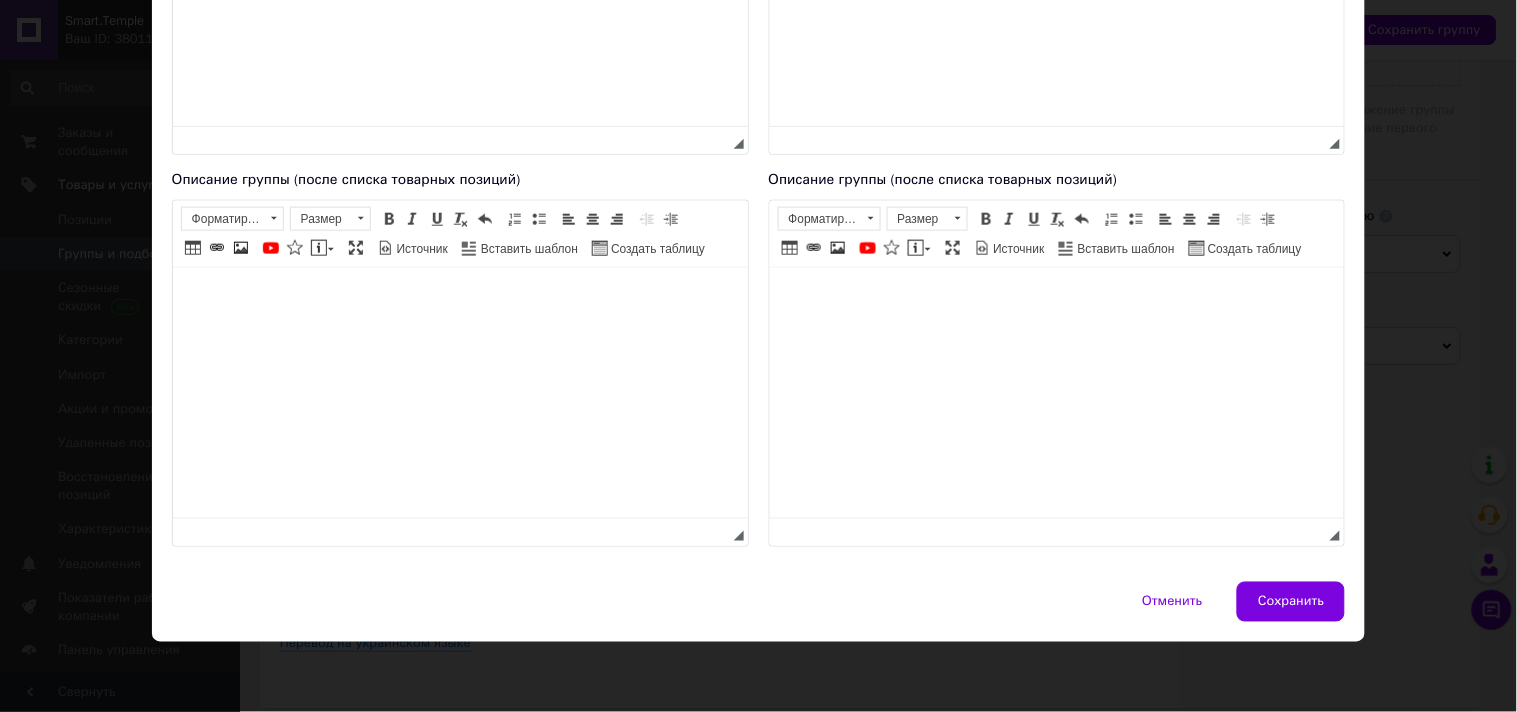 type on "Бизидомики" 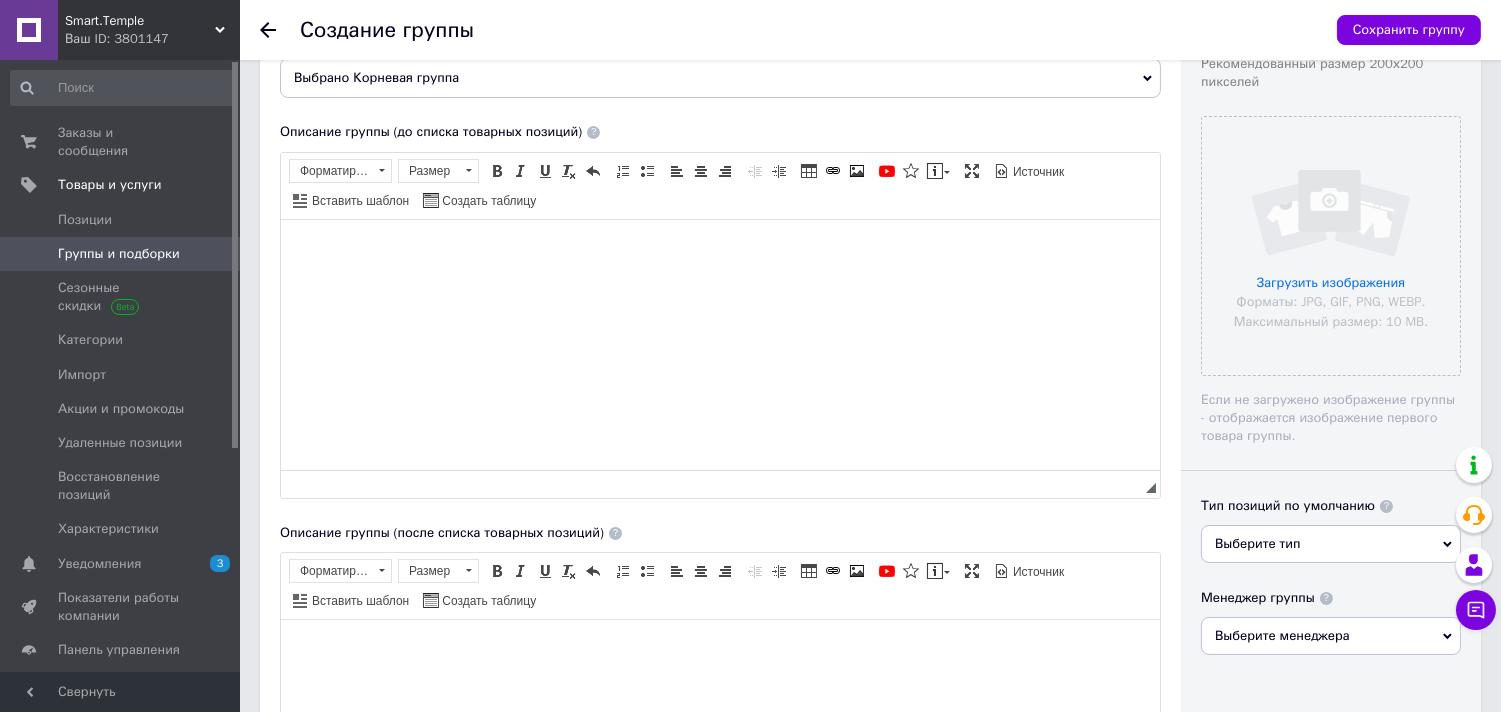scroll, scrollTop: 221, scrollLeft: 0, axis: vertical 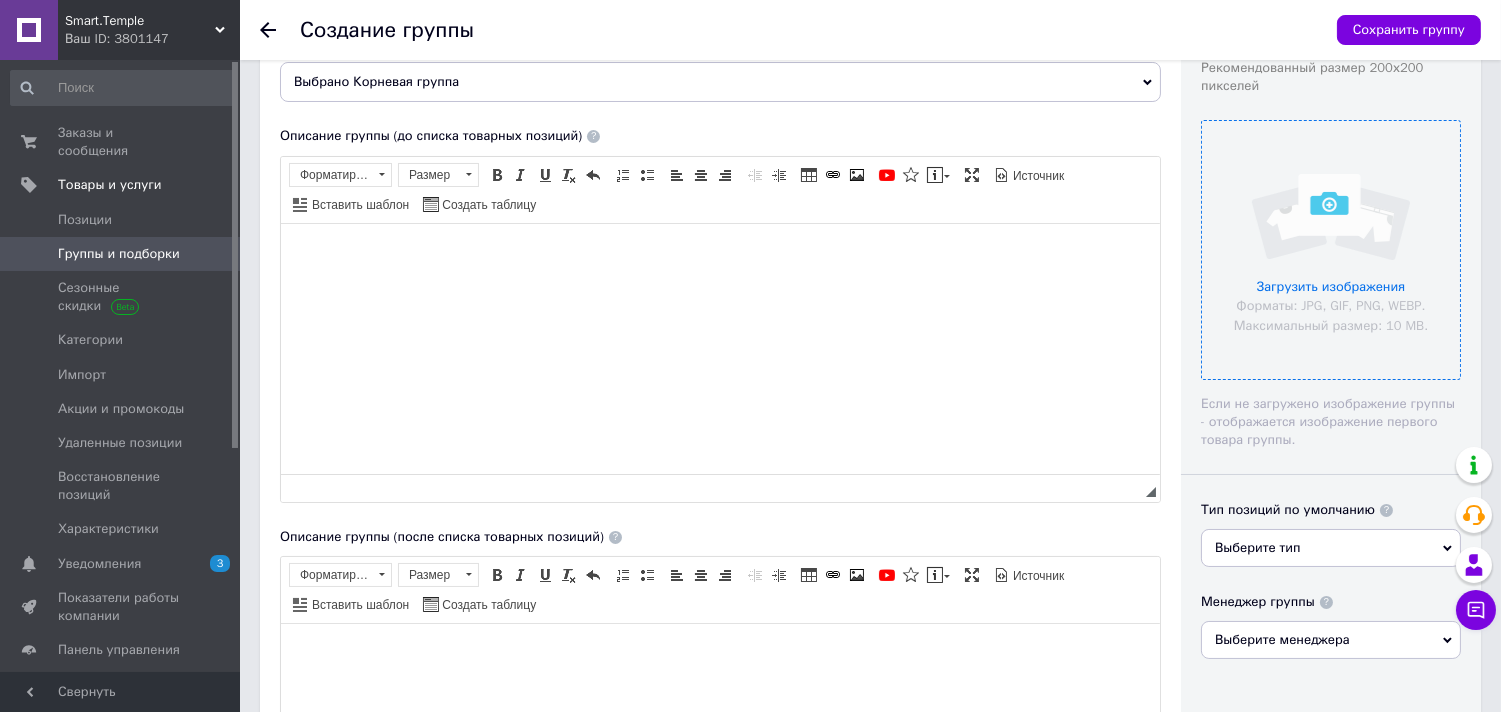 click at bounding box center (1331, 250) 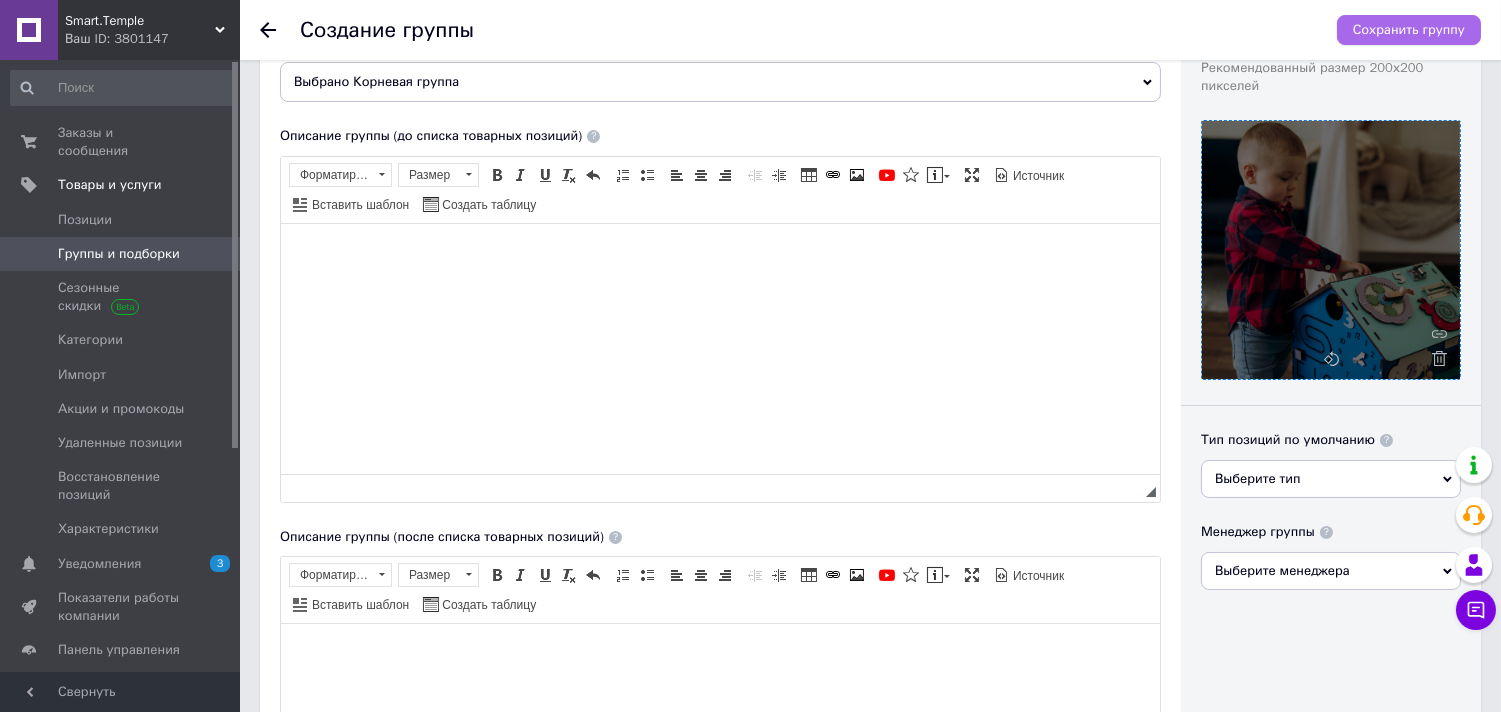 click on "Сохранить группу" at bounding box center (1409, 30) 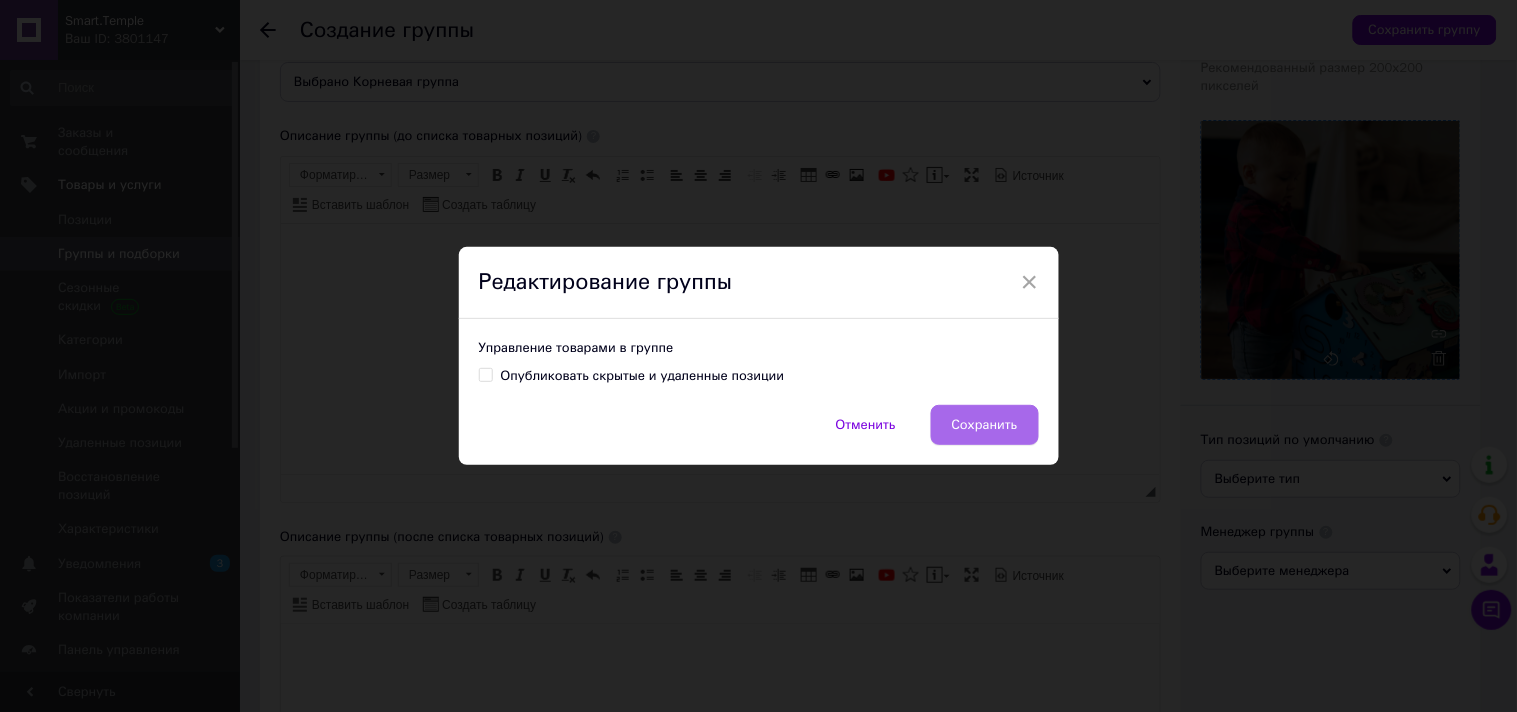 click on "Сохранить" at bounding box center [985, 425] 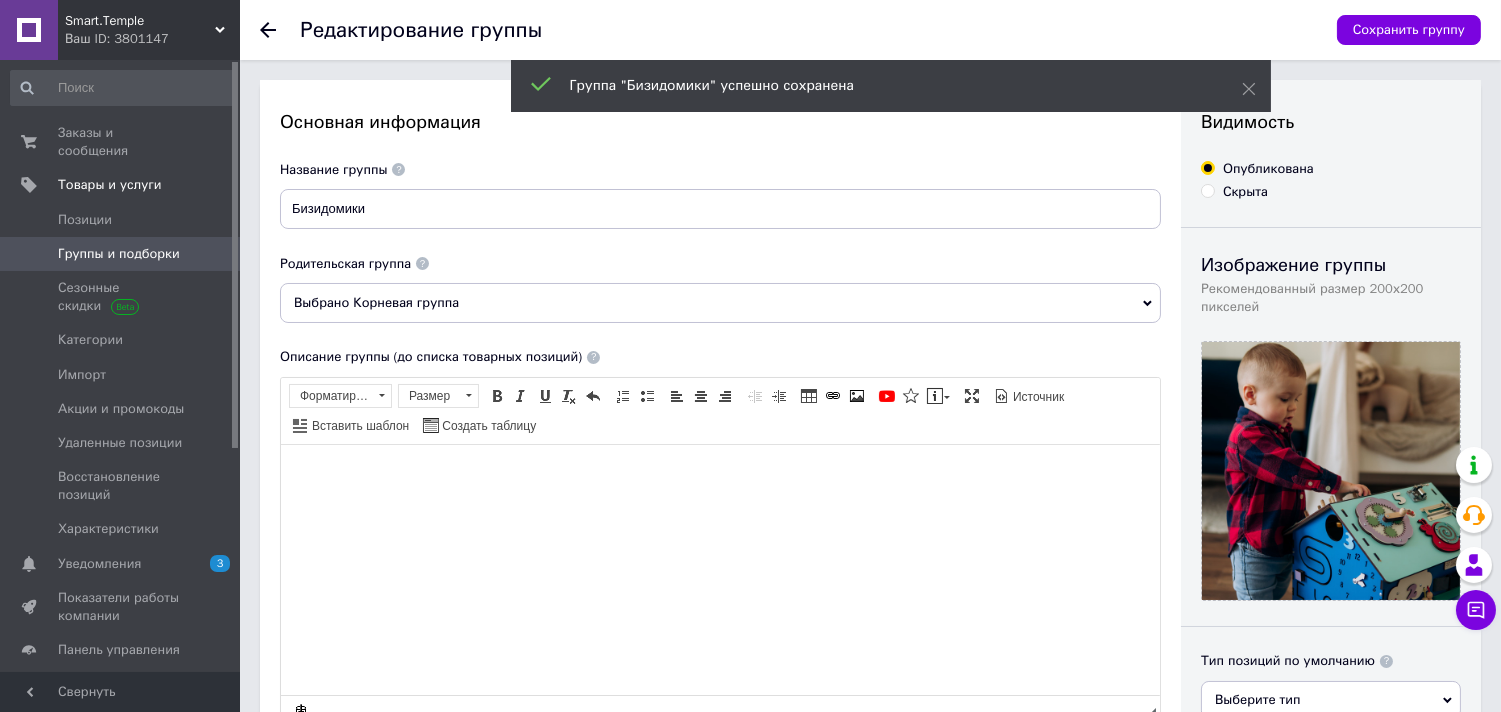 scroll, scrollTop: 0, scrollLeft: 0, axis: both 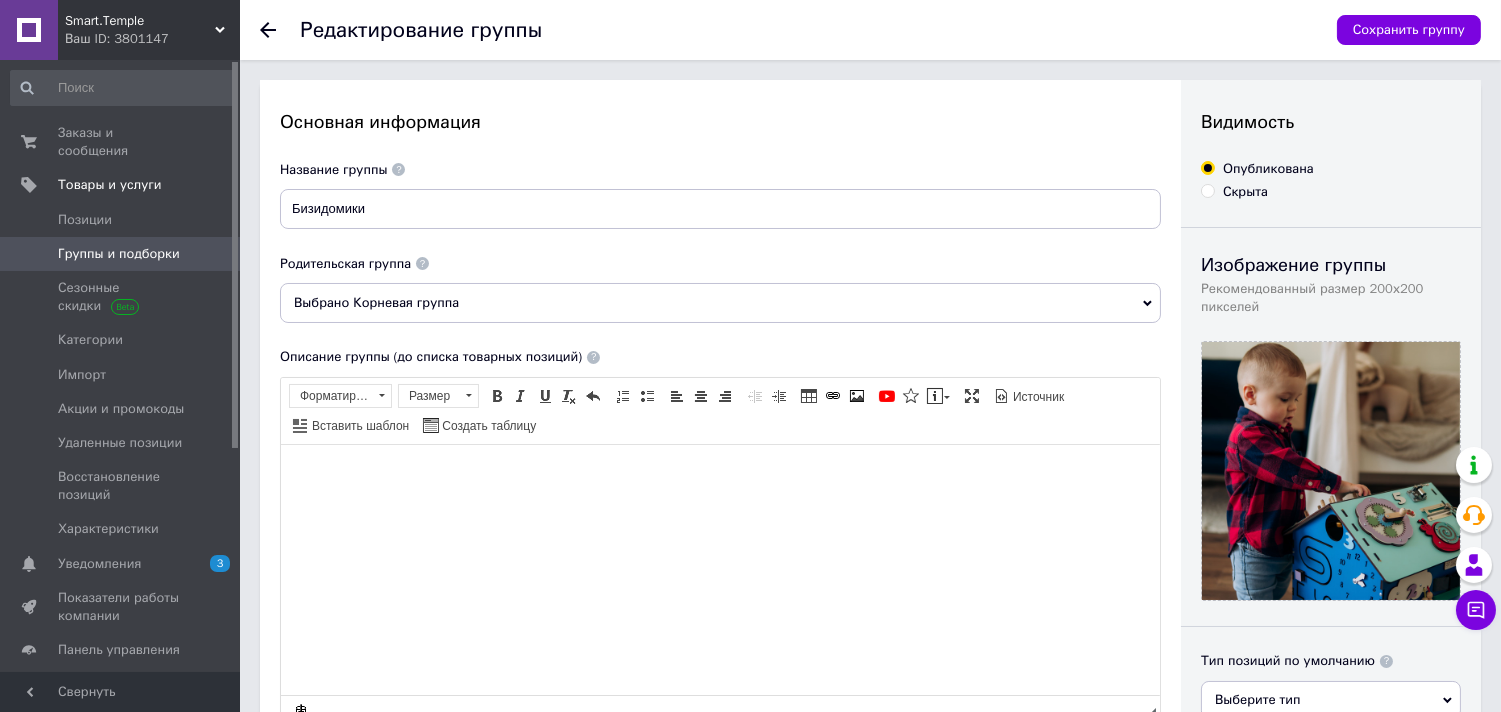 click at bounding box center (280, 30) 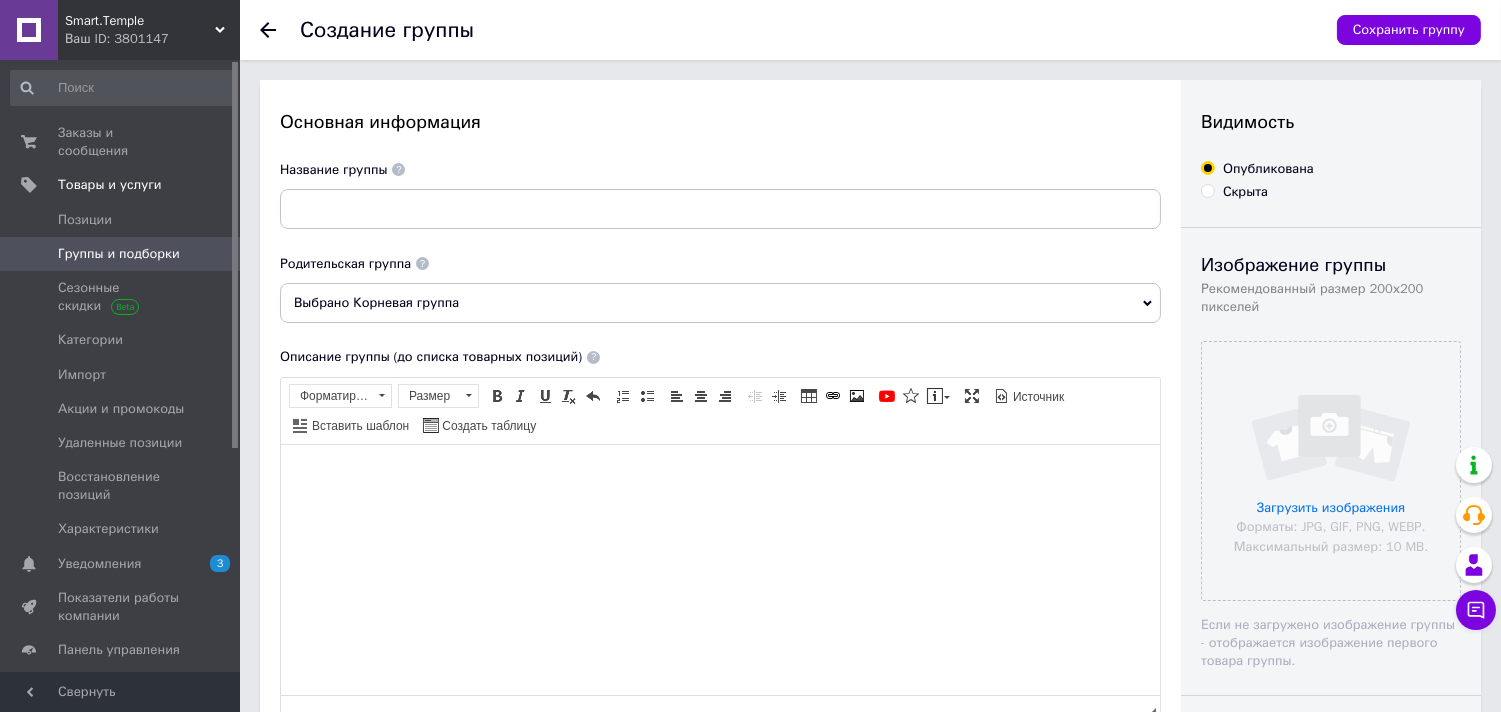 scroll, scrollTop: 0, scrollLeft: 0, axis: both 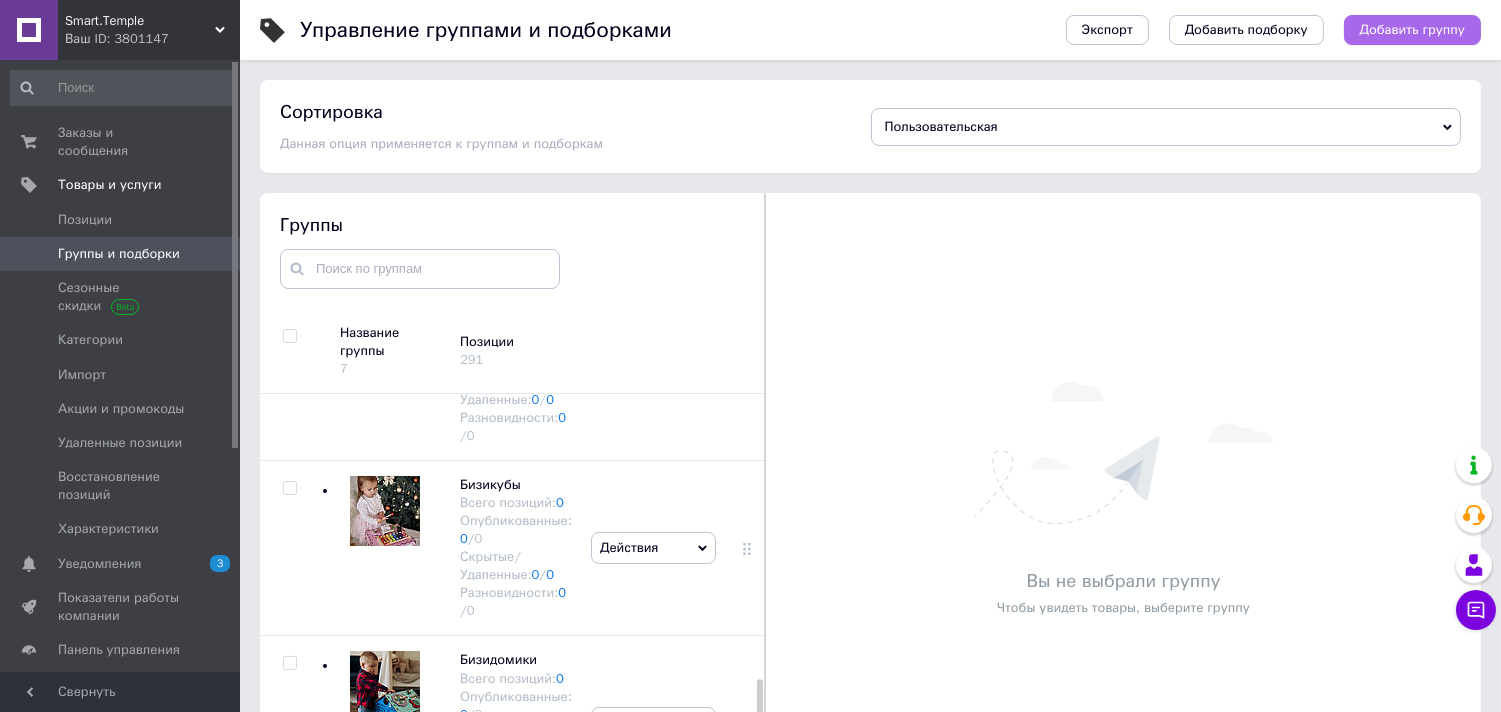 click on "Добавить группу" at bounding box center [1412, 30] 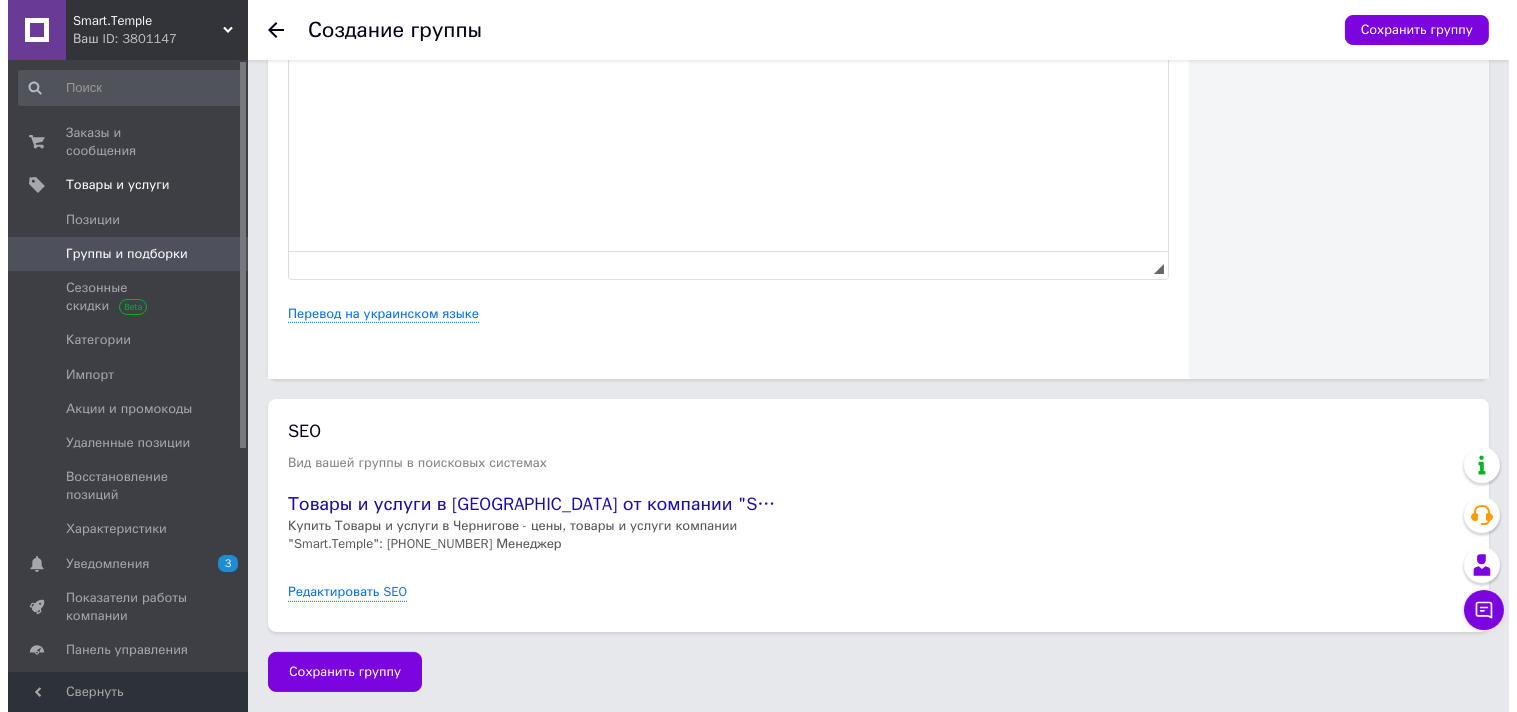 scroll, scrollTop: 851, scrollLeft: 0, axis: vertical 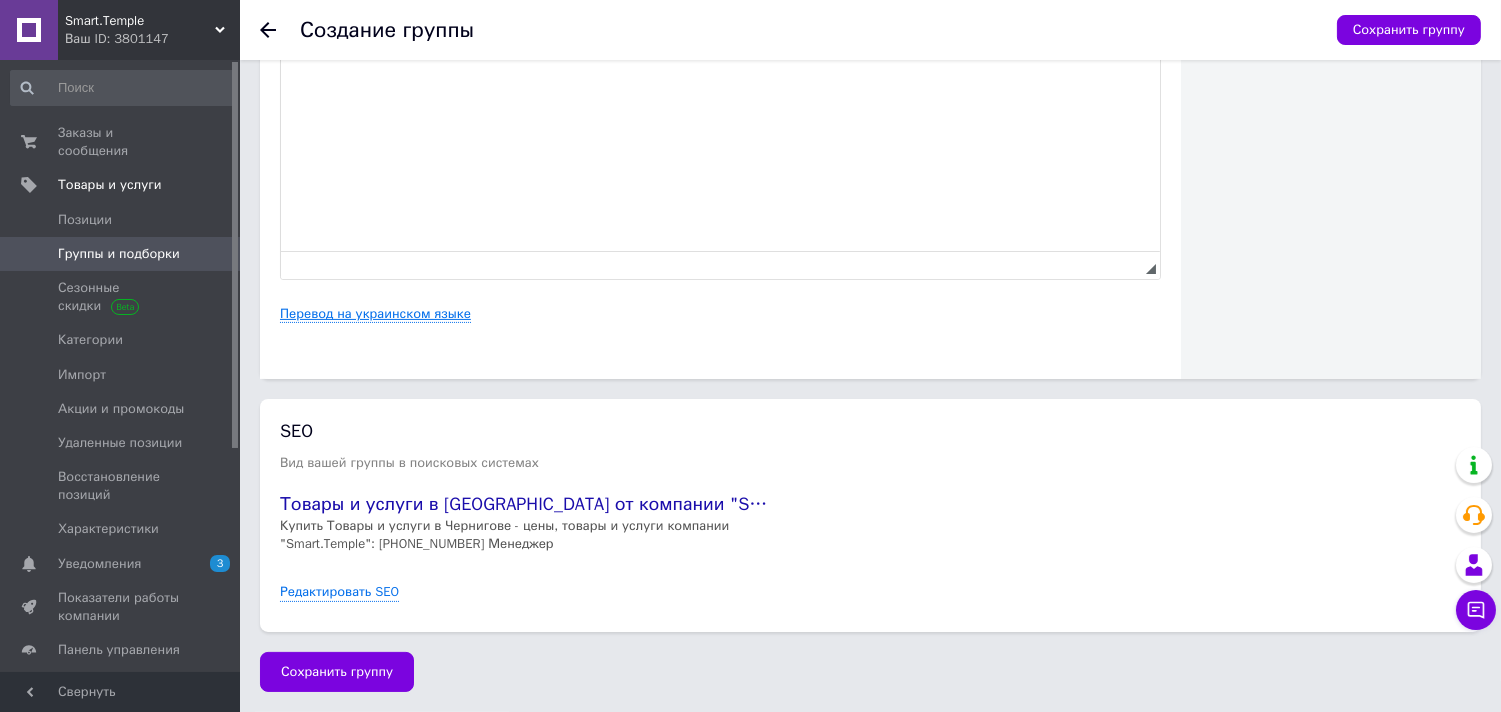click on "Перевод на украинском языке" at bounding box center [375, 314] 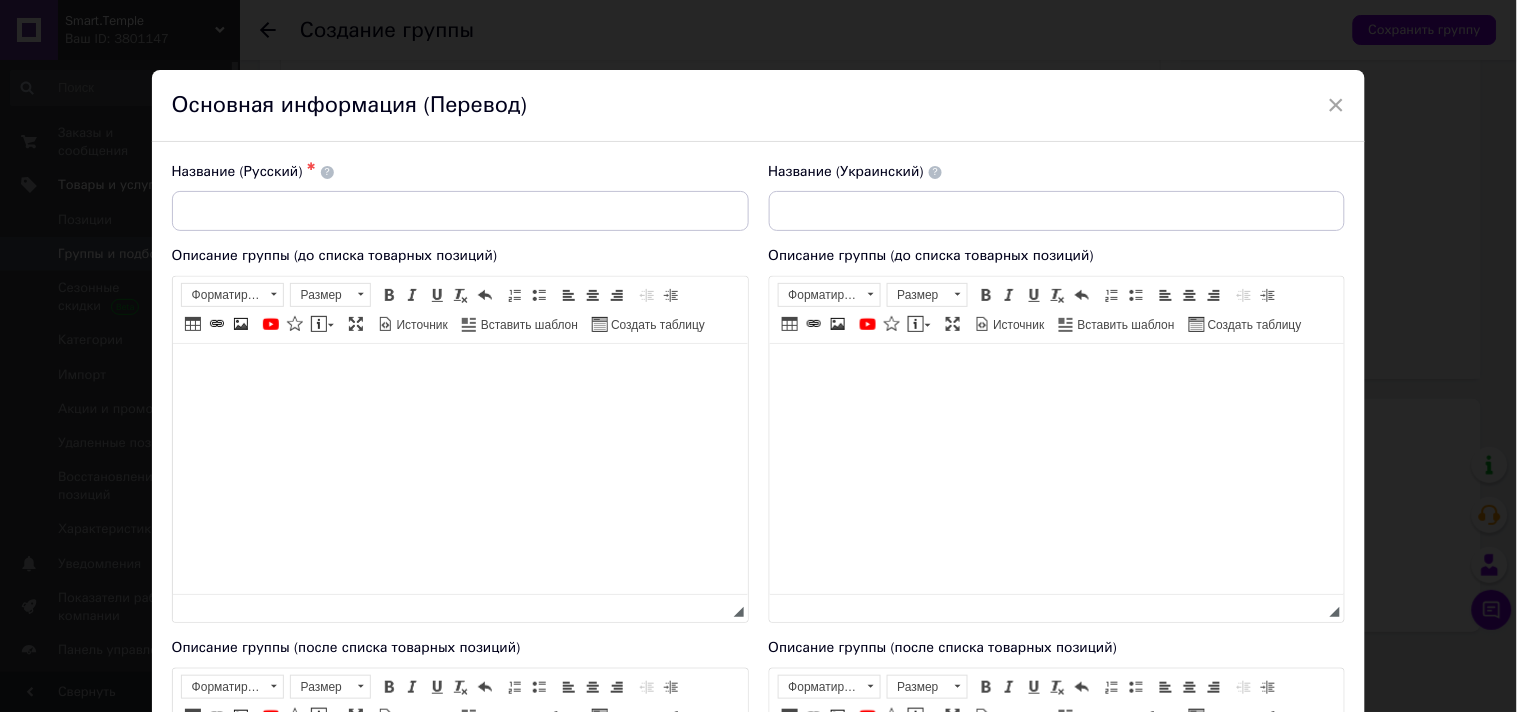 scroll, scrollTop: 0, scrollLeft: 0, axis: both 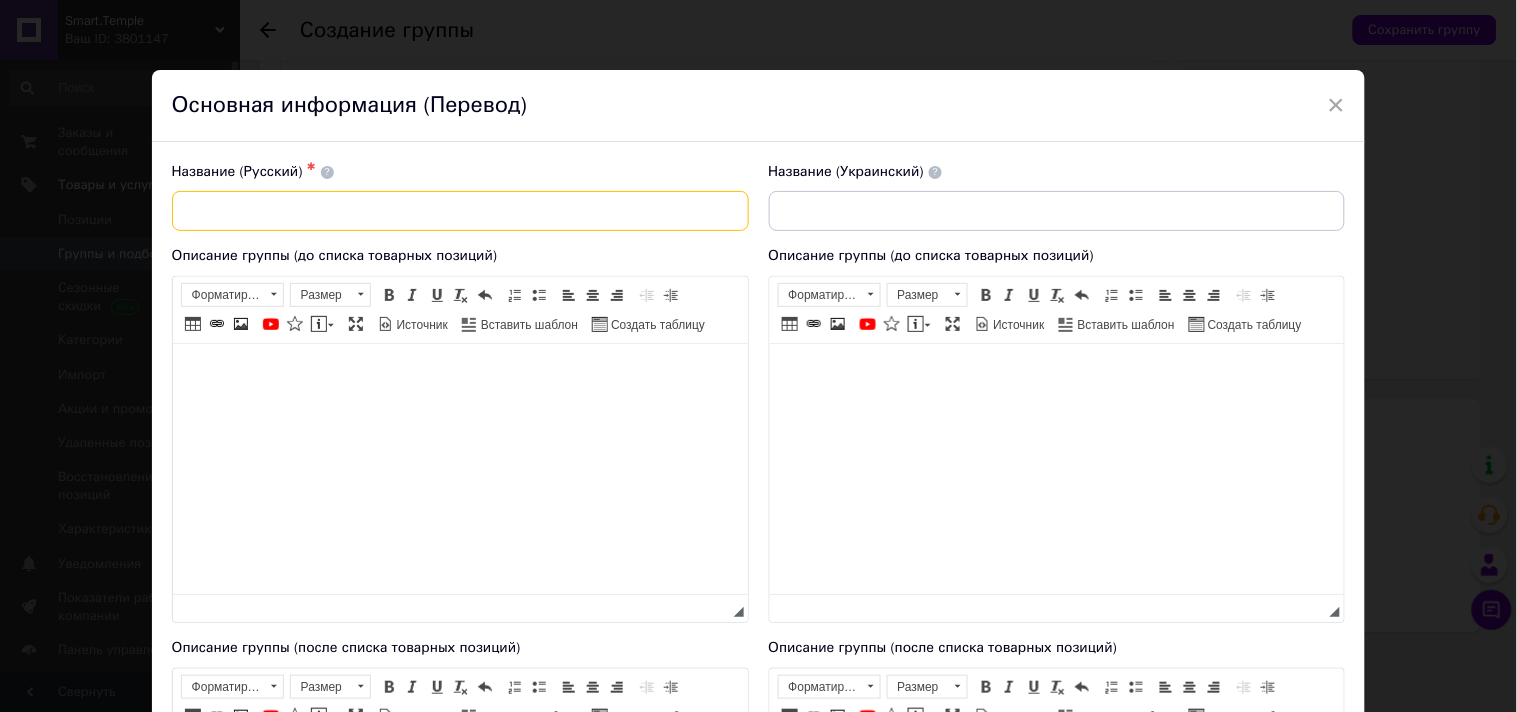 click at bounding box center [460, 211] 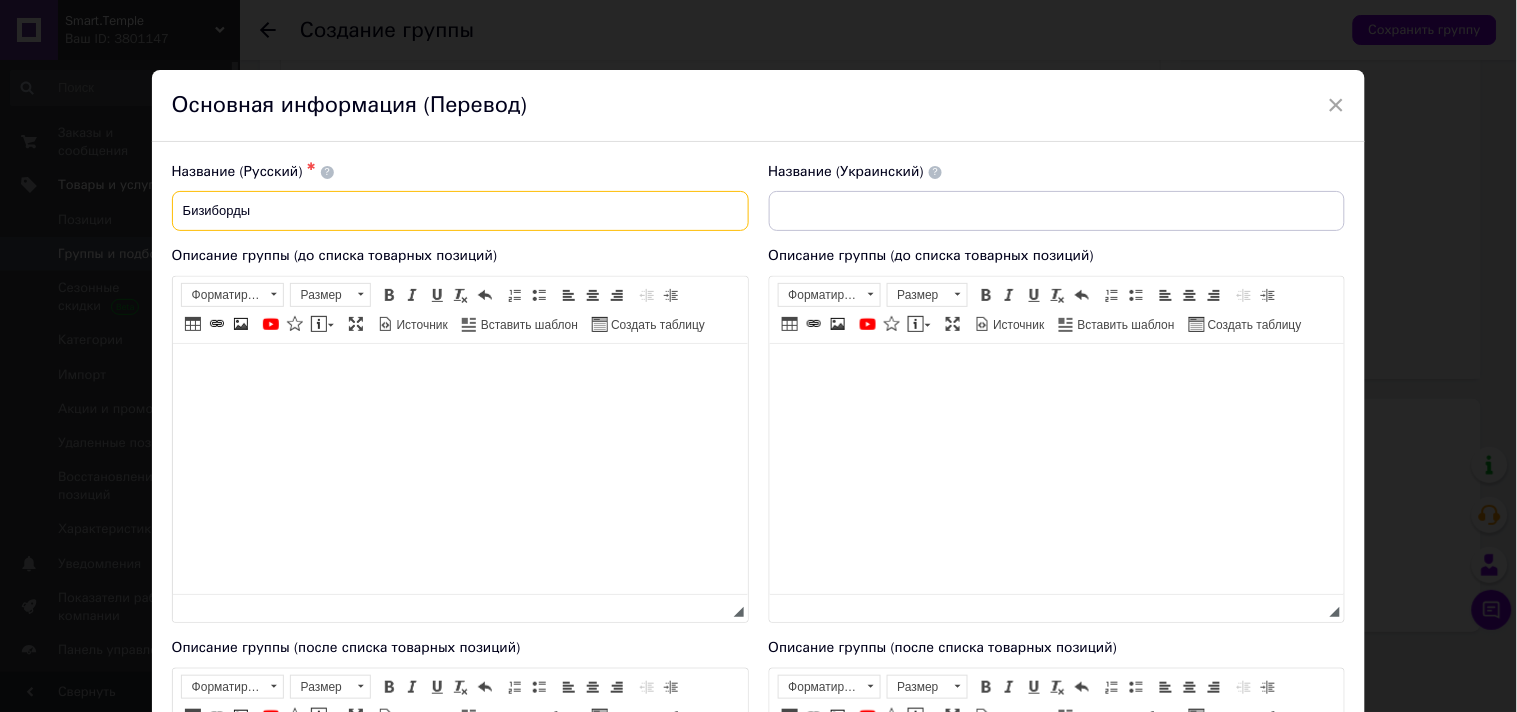 type on "Бизиборды" 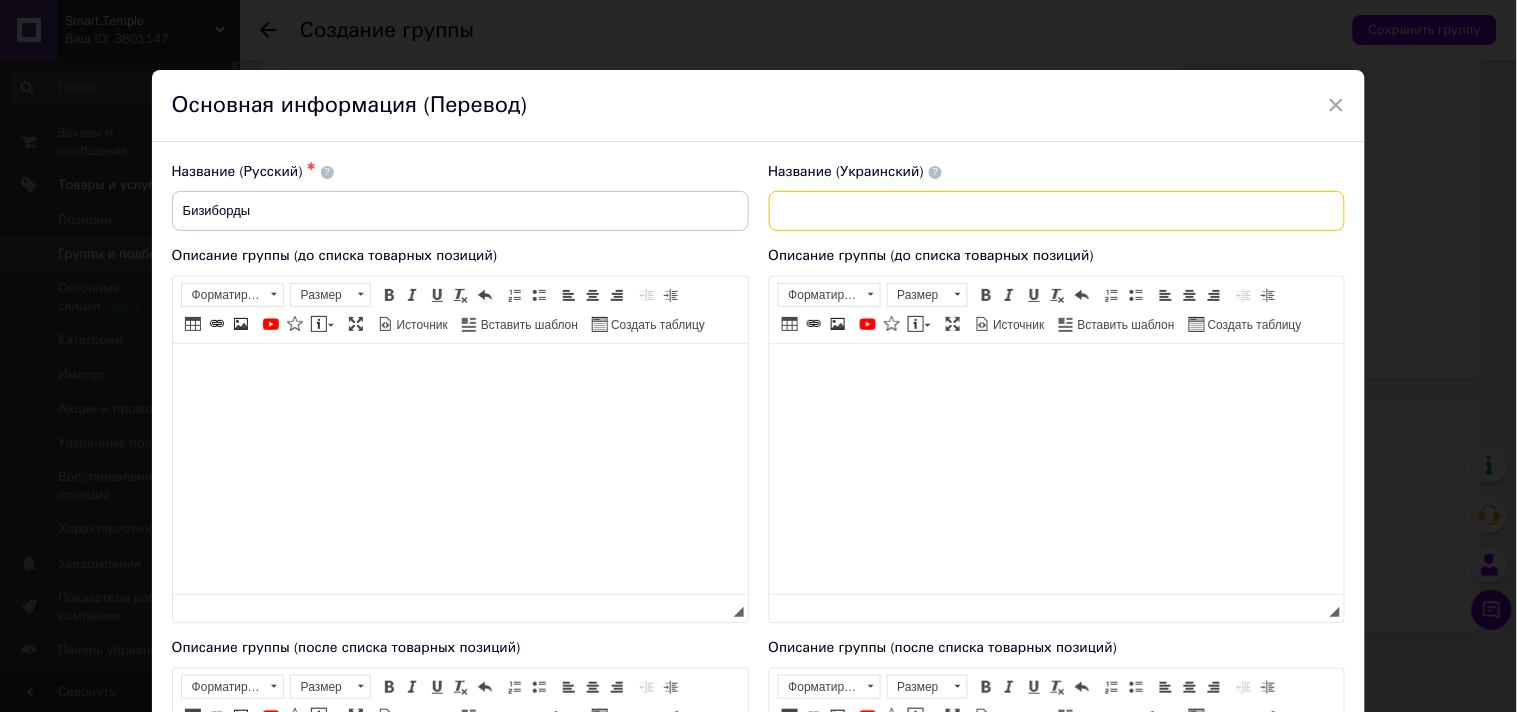 click at bounding box center (1057, 211) 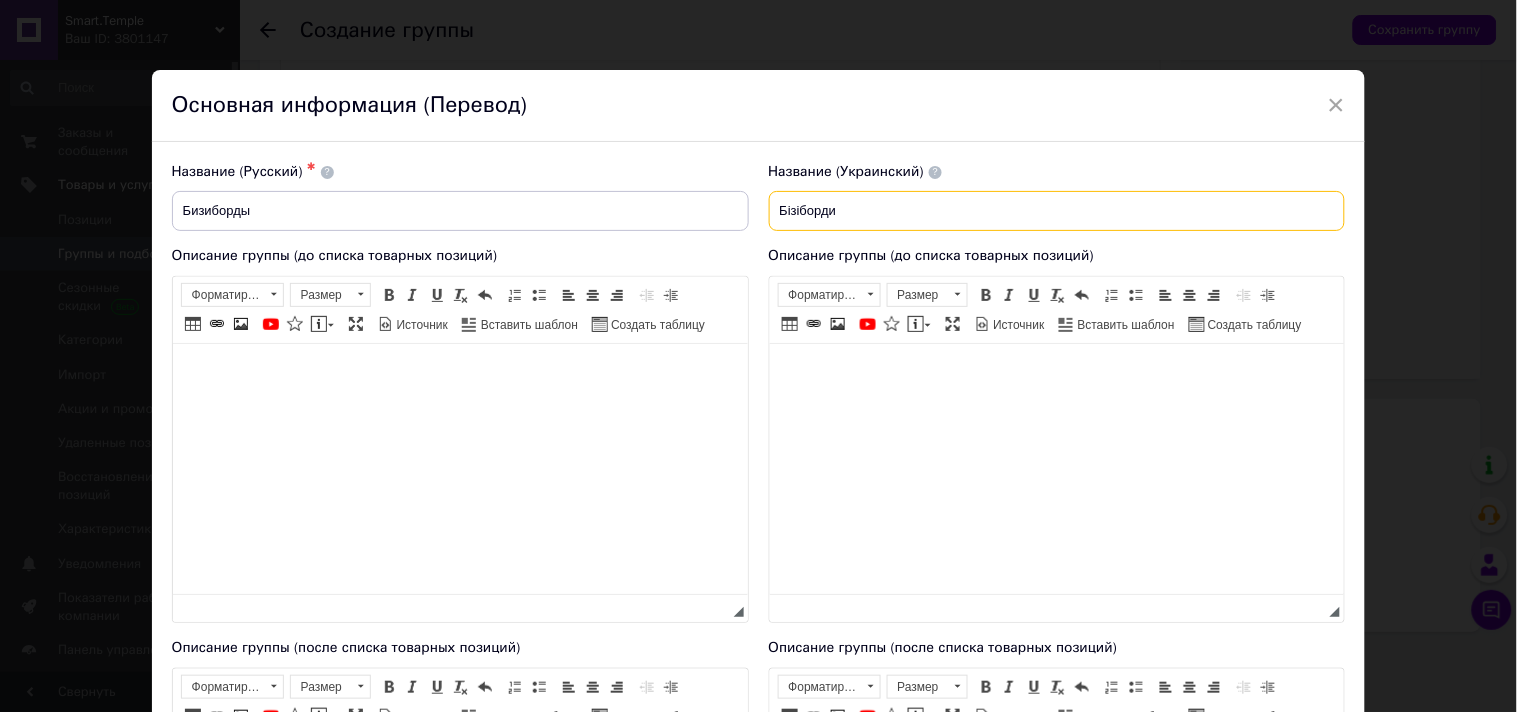 type on "Бізіборди" 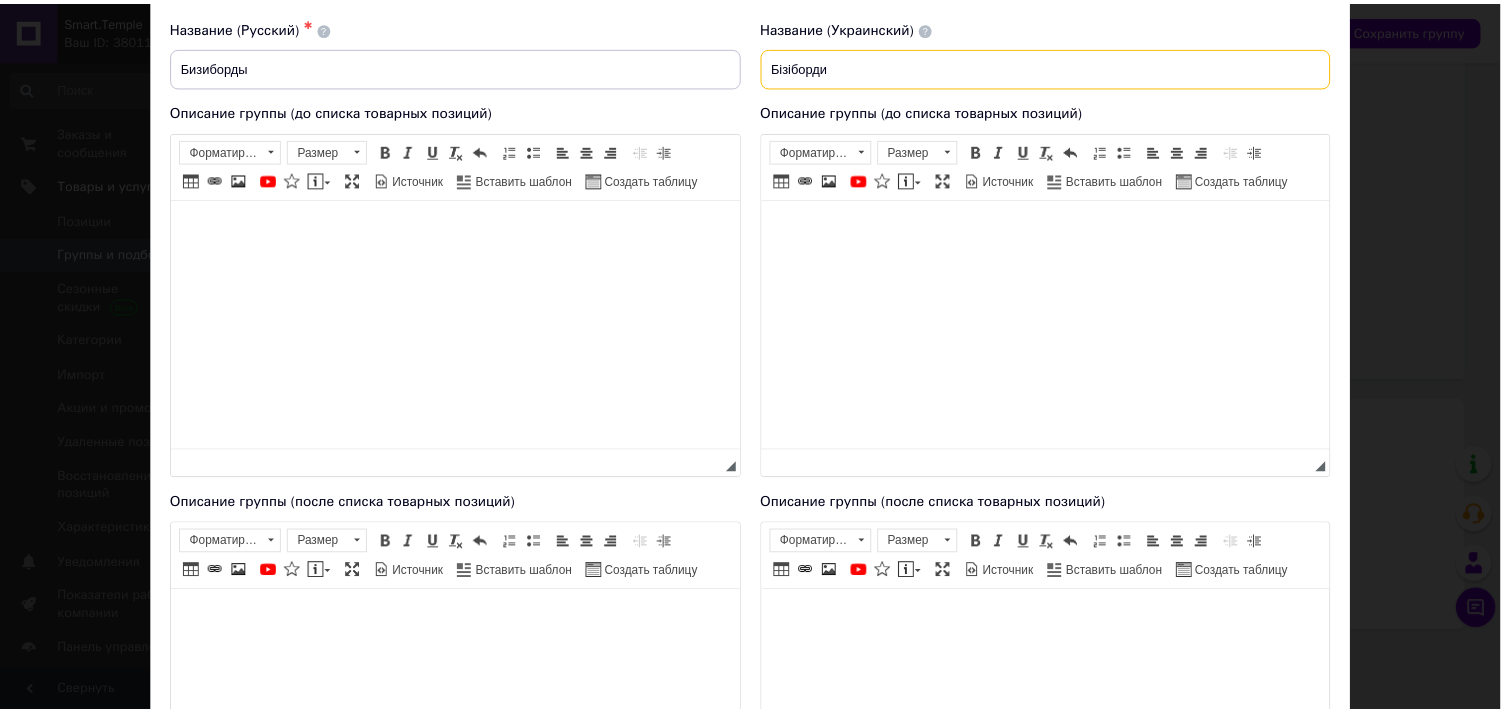 scroll, scrollTop: 526, scrollLeft: 0, axis: vertical 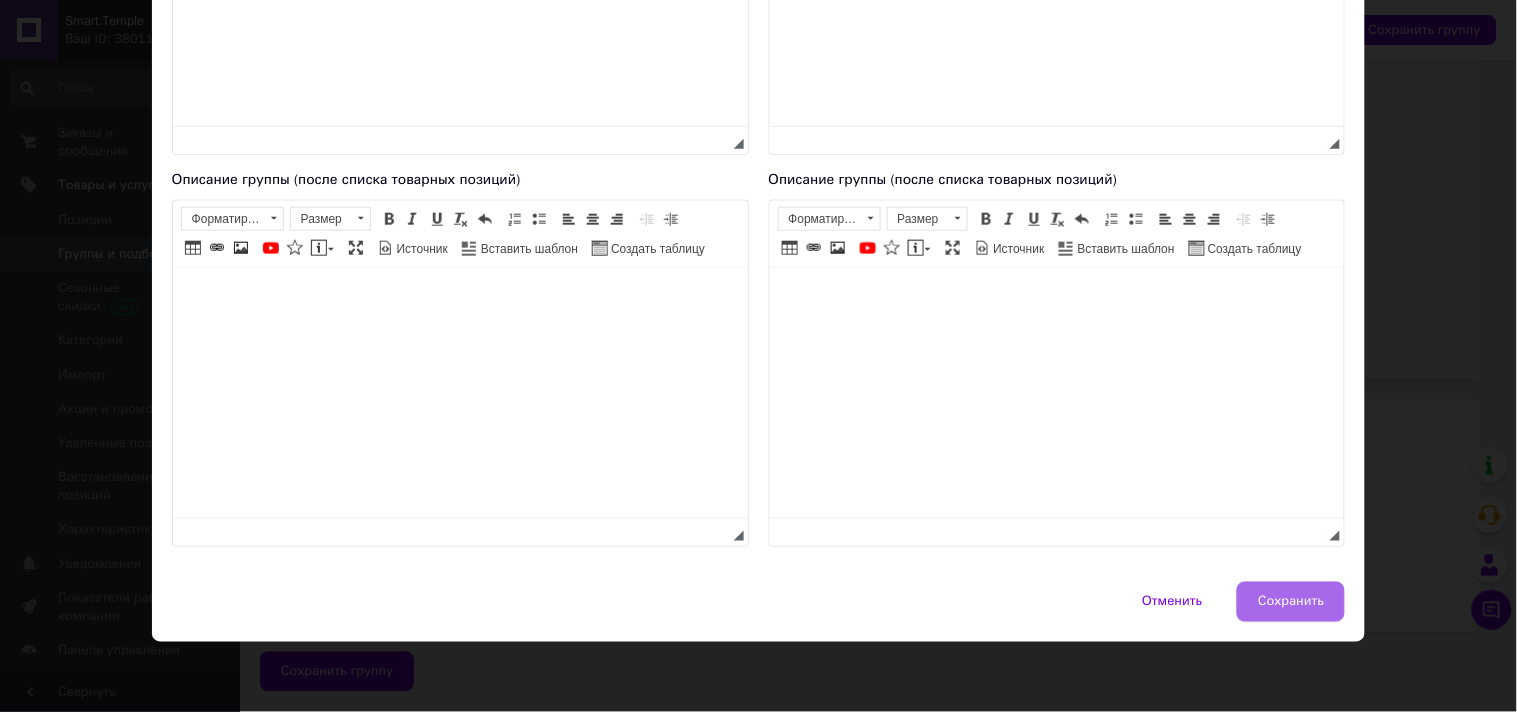 click on "Сохранить" at bounding box center (1291, 602) 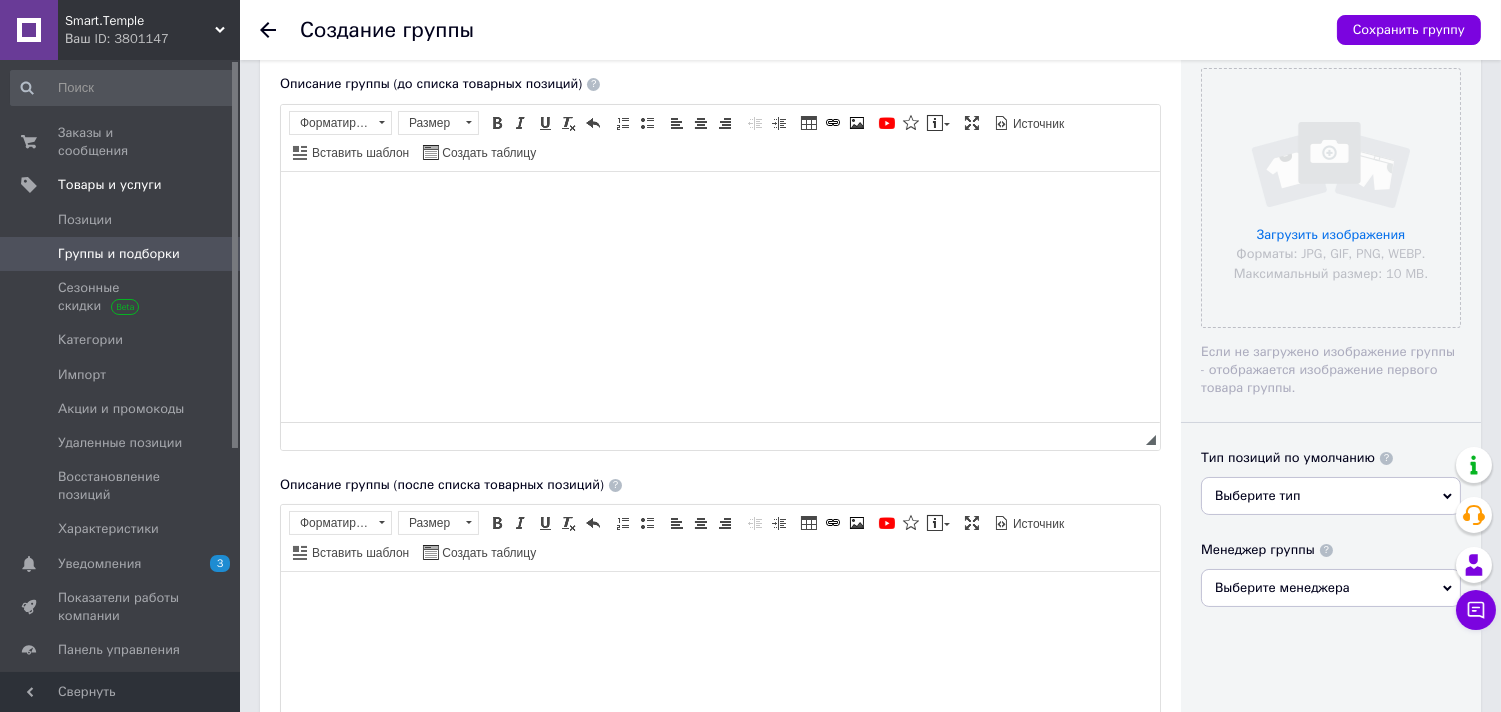 scroll, scrollTop: 0, scrollLeft: 0, axis: both 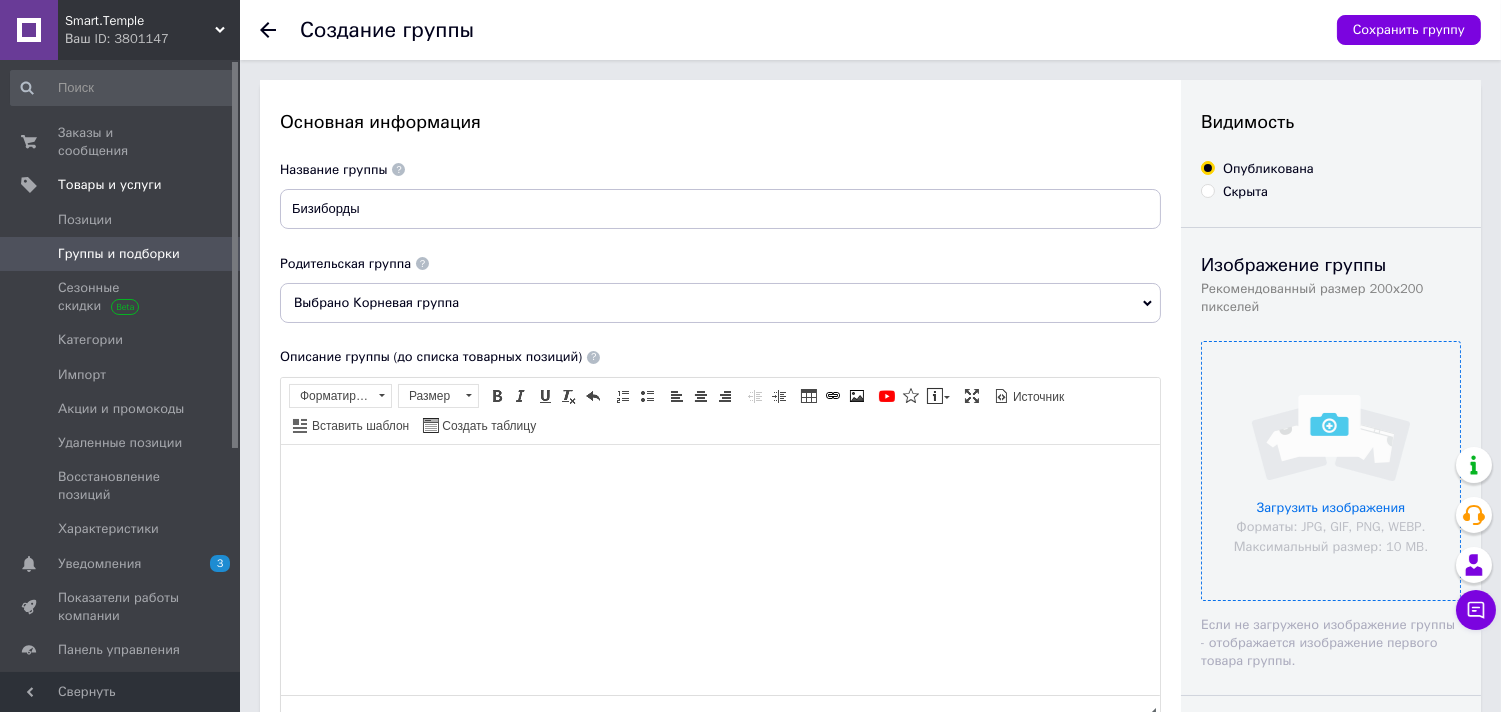 click at bounding box center (1331, 471) 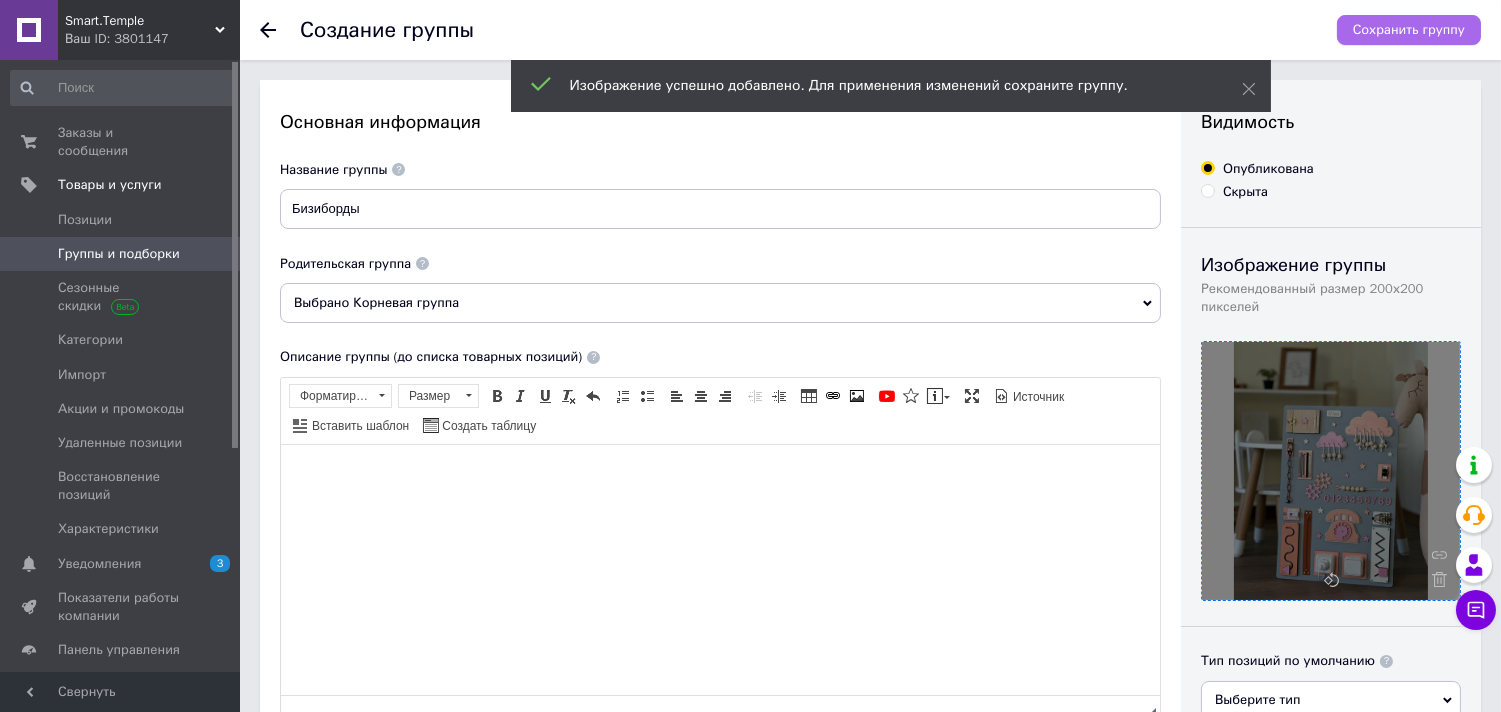 click on "Сохранить группу" at bounding box center [1409, 30] 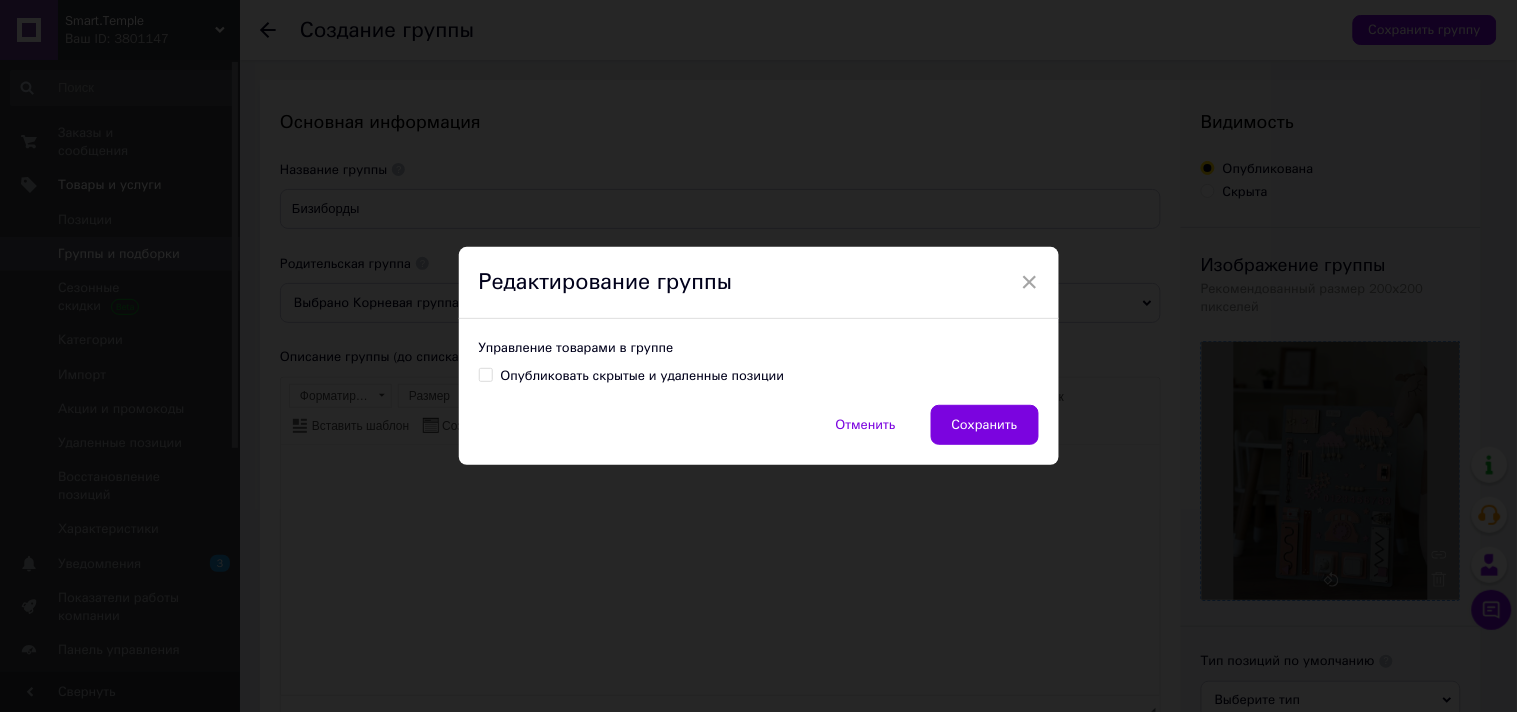 click on "Сохранить" at bounding box center (985, 425) 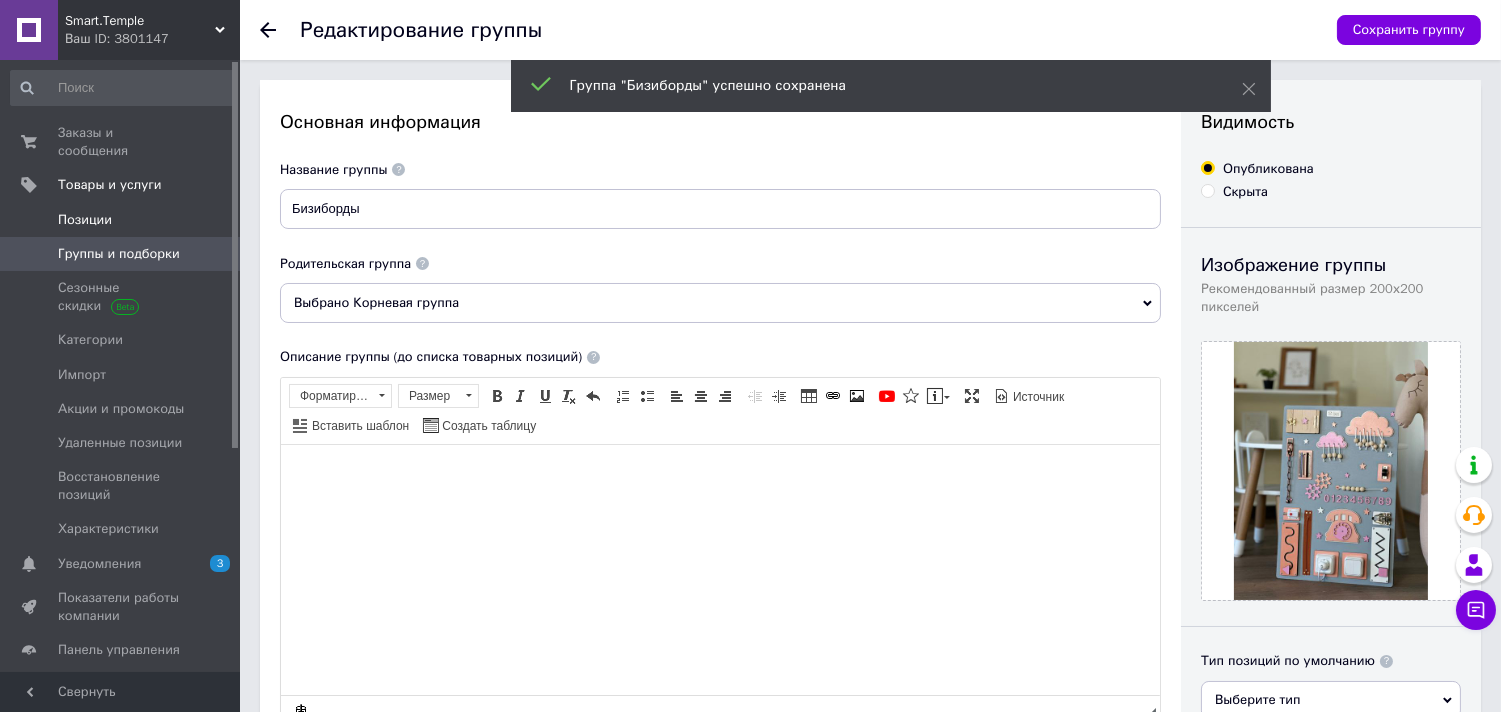 scroll, scrollTop: 0, scrollLeft: 0, axis: both 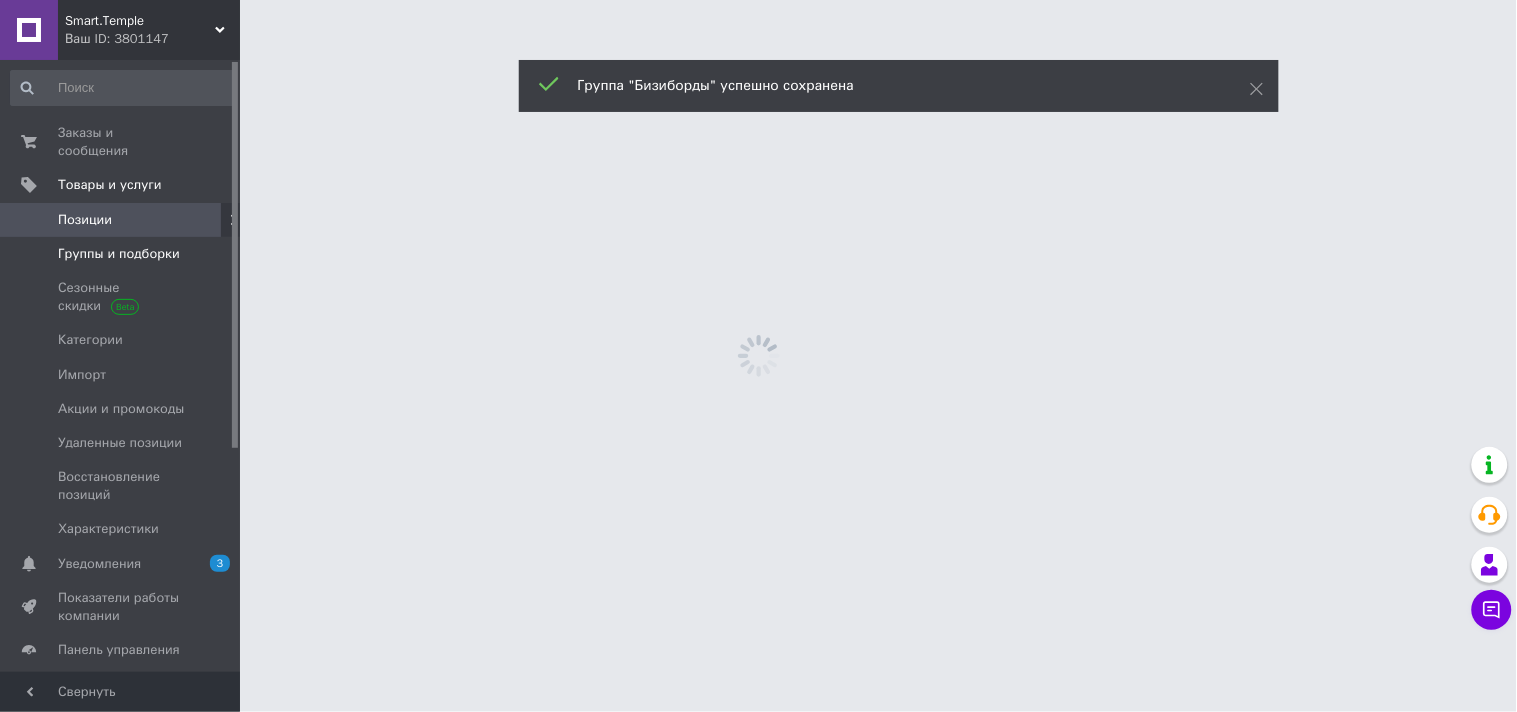 click on "Группы и подборки" at bounding box center [119, 254] 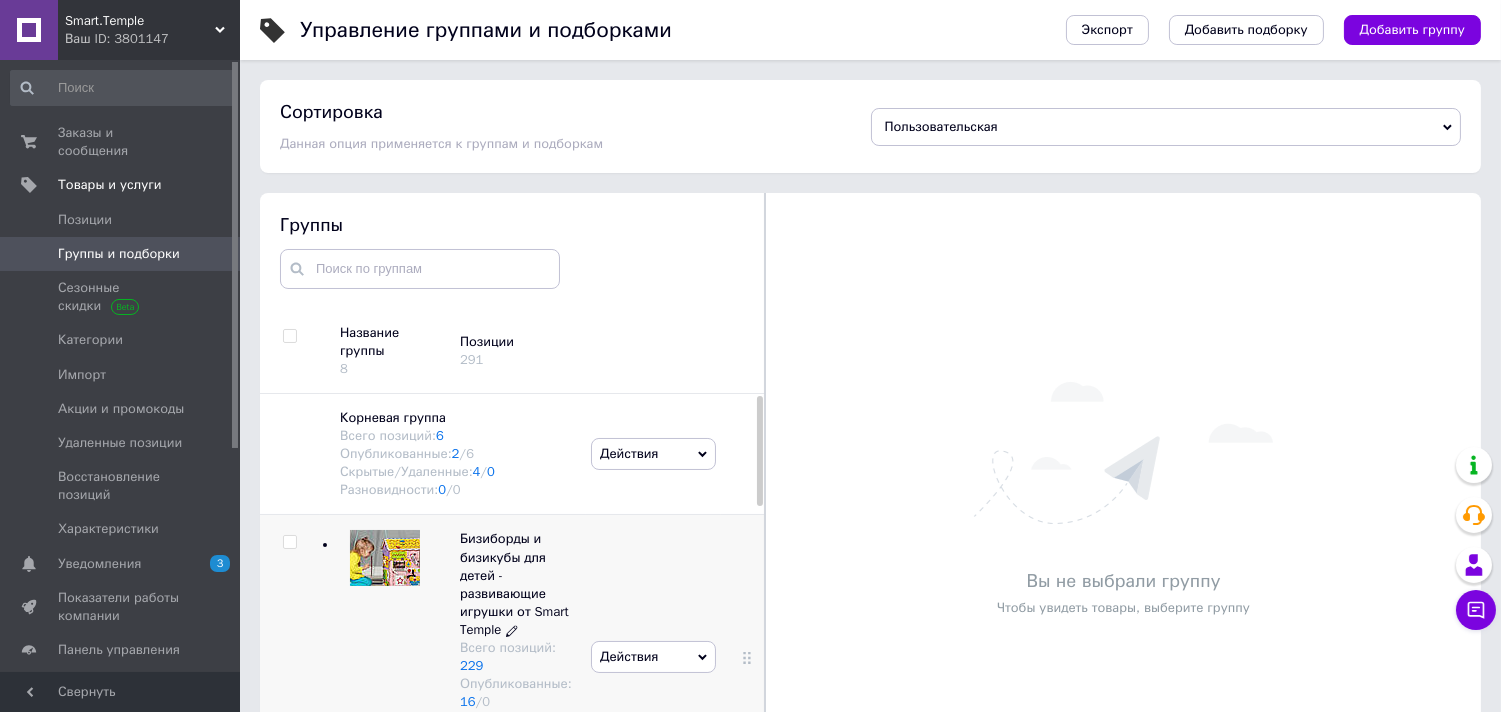 click on "Бизиборды и бизикубы для детей - развивающие игрушки от Smart Temple" at bounding box center (514, 584) 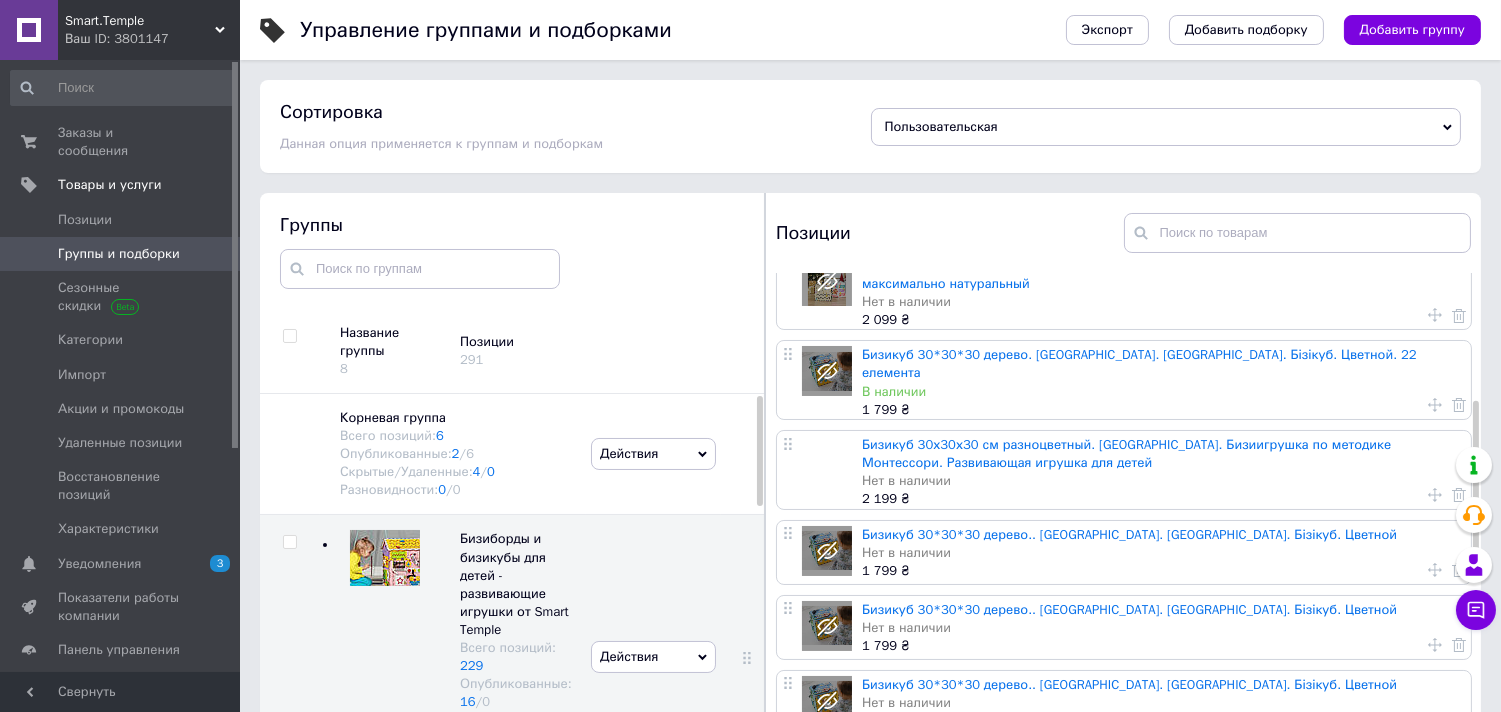 scroll, scrollTop: 383, scrollLeft: 0, axis: vertical 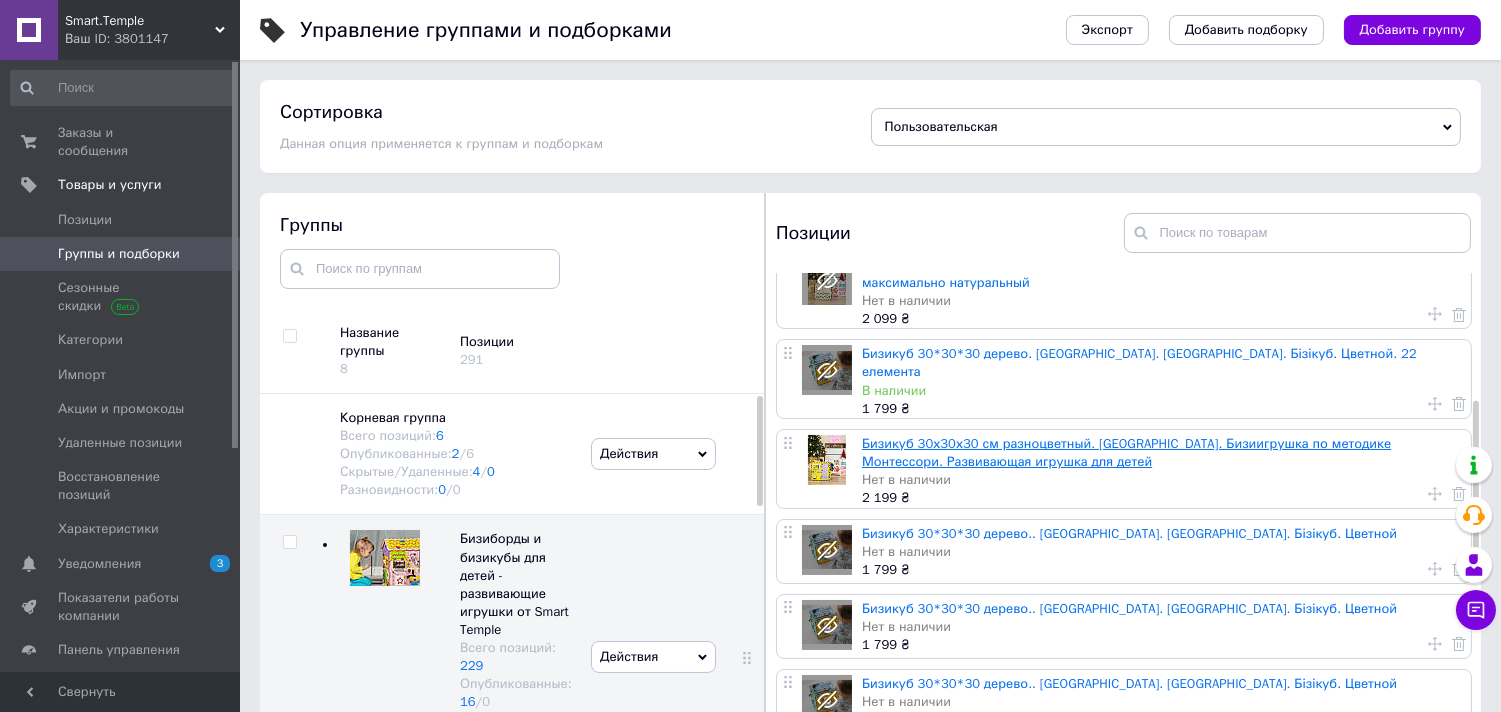 click on "Бизикуб 30х30х30 см разноцветный. [GEOGRAPHIC_DATA]. Бизиигрушка по методике Монтессори. Развивающая игрушка для детей" at bounding box center [1126, 452] 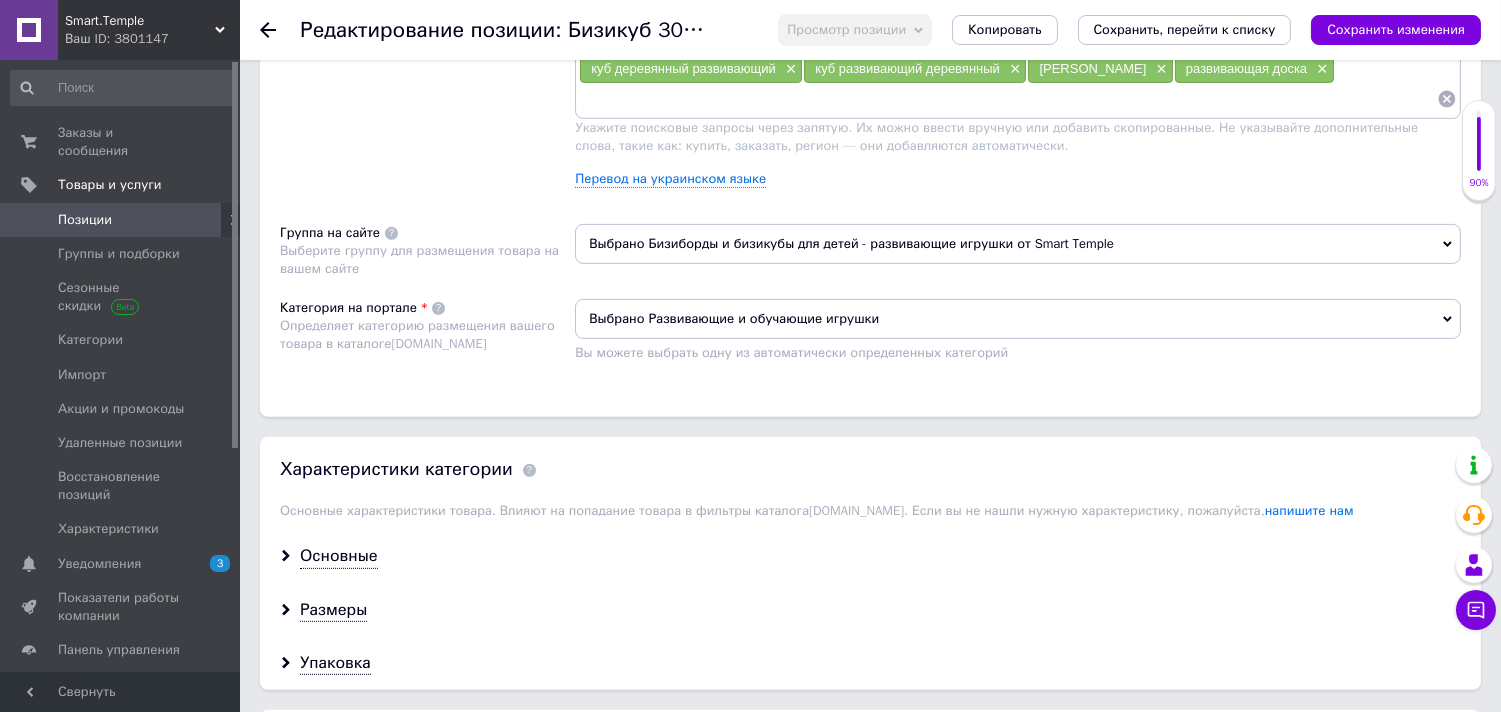 scroll, scrollTop: 1564, scrollLeft: 0, axis: vertical 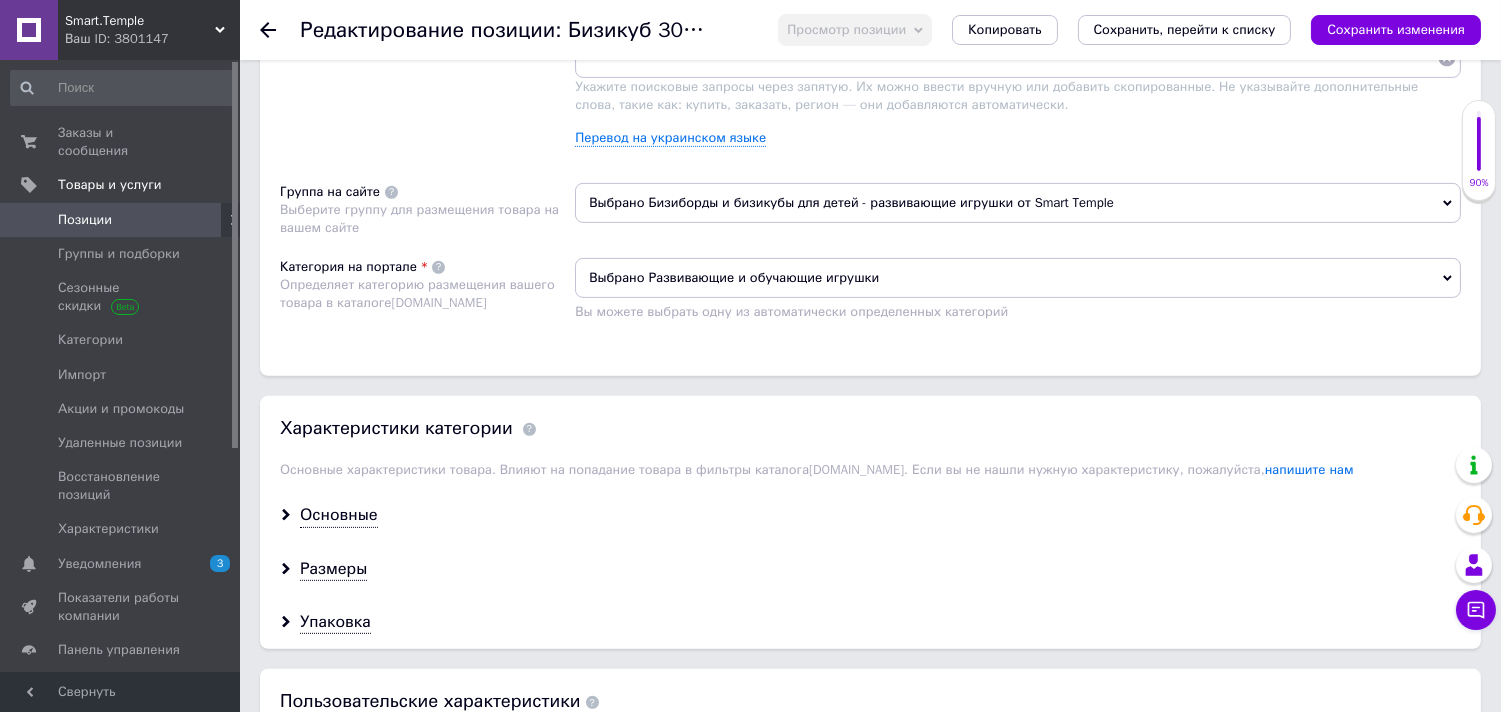 click on "Выбрано Бизиборды и бизикубы для детей - развивающие игрушки от Smart Temple" at bounding box center (1018, 203) 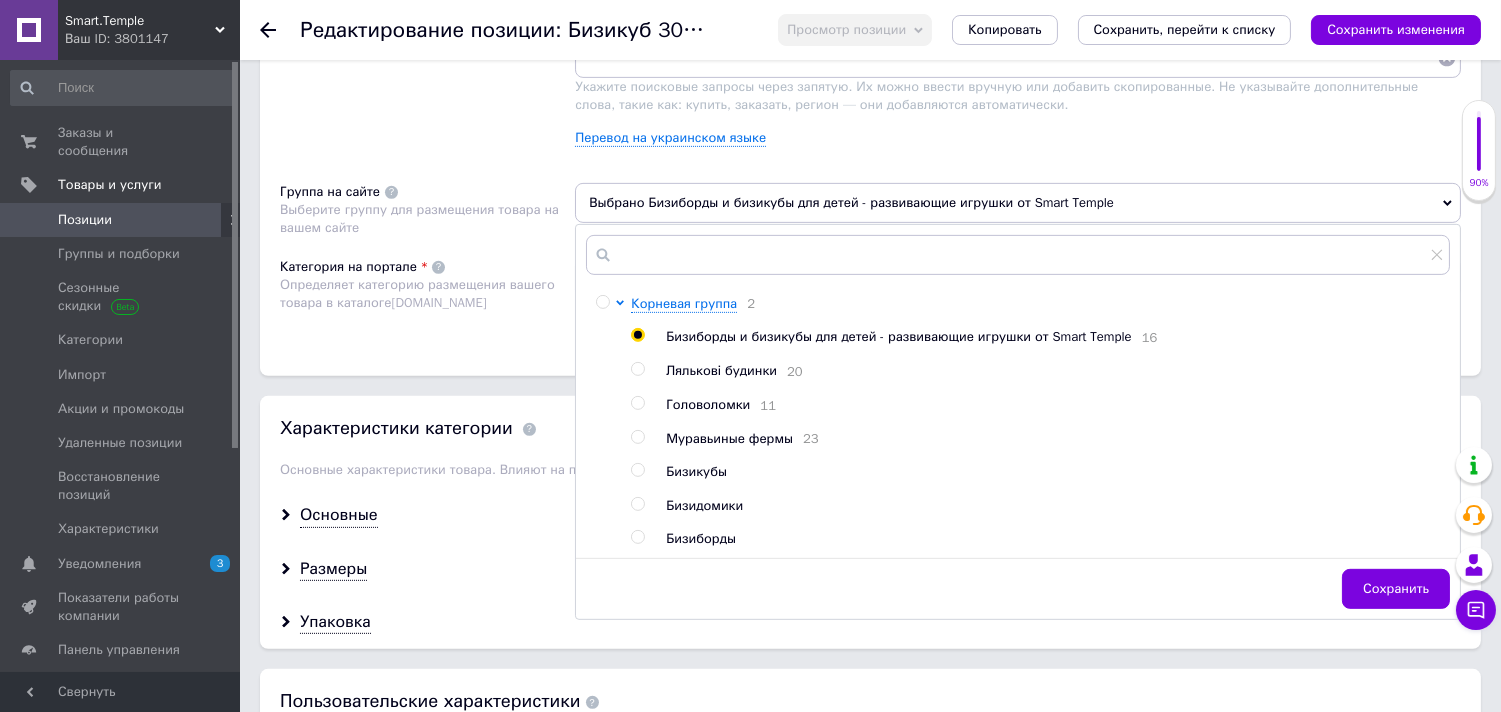click on "Выбрано Бизиборды и бизикубы для детей - развивающие игрушки от Smart Temple" at bounding box center (1018, 203) 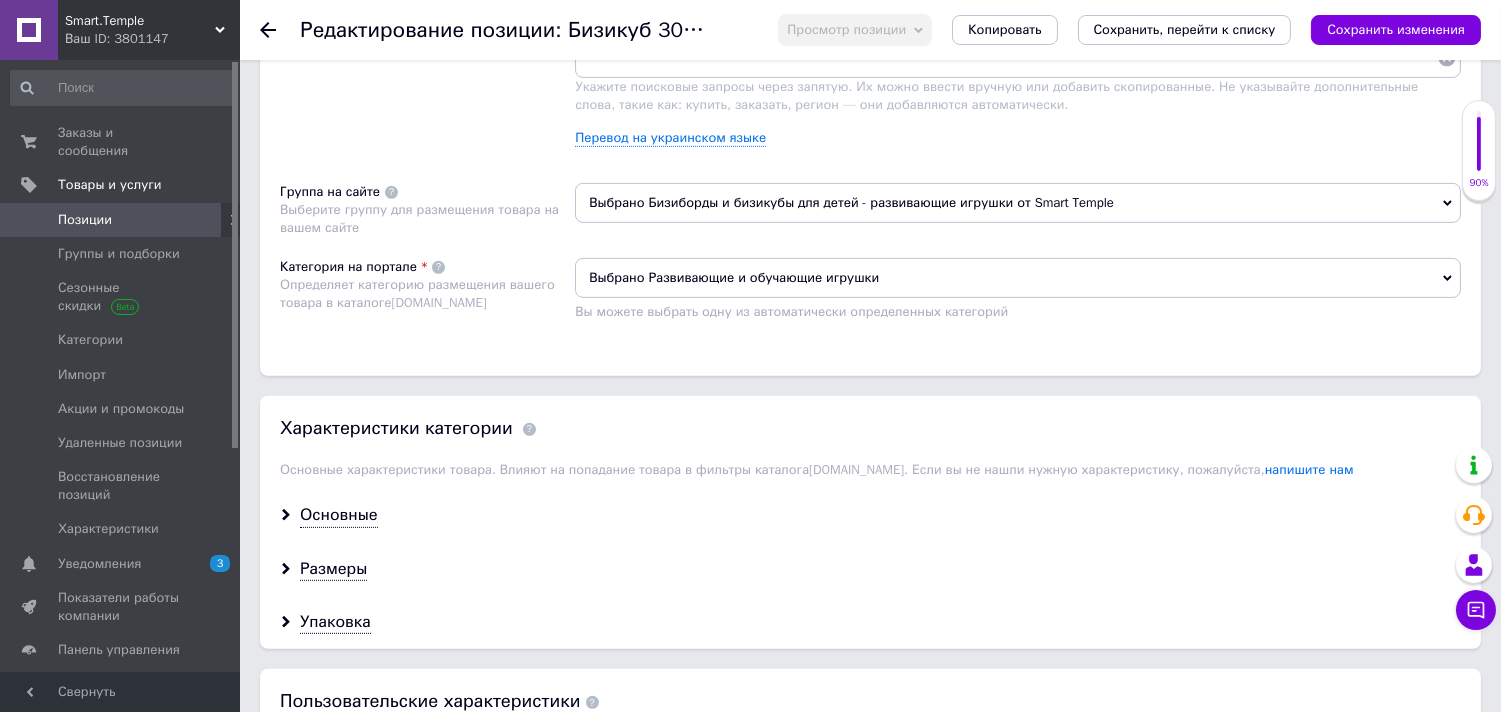 click on "Выбрано Бизиборды и бизикубы для детей - развивающие игрушки от Smart Temple" at bounding box center (1018, 203) 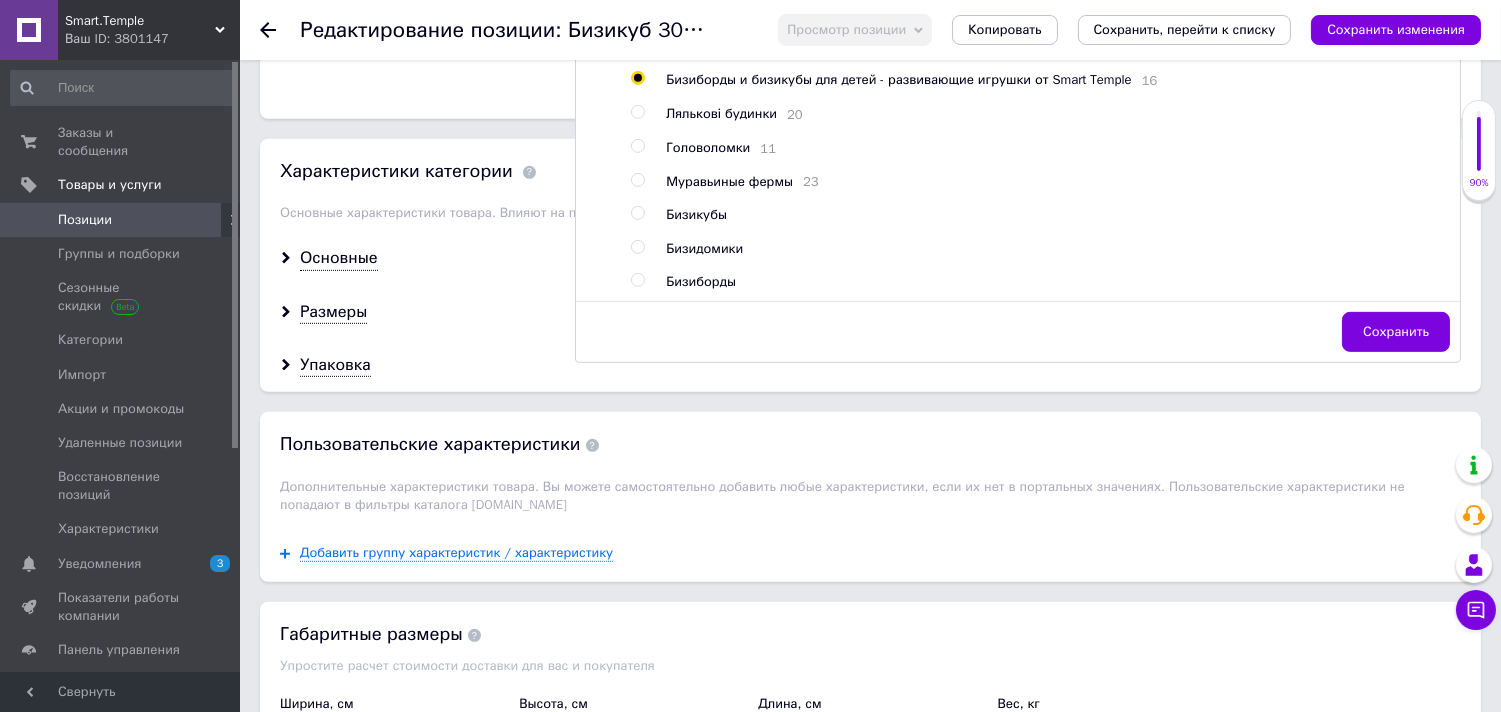 scroll, scrollTop: 1827, scrollLeft: 0, axis: vertical 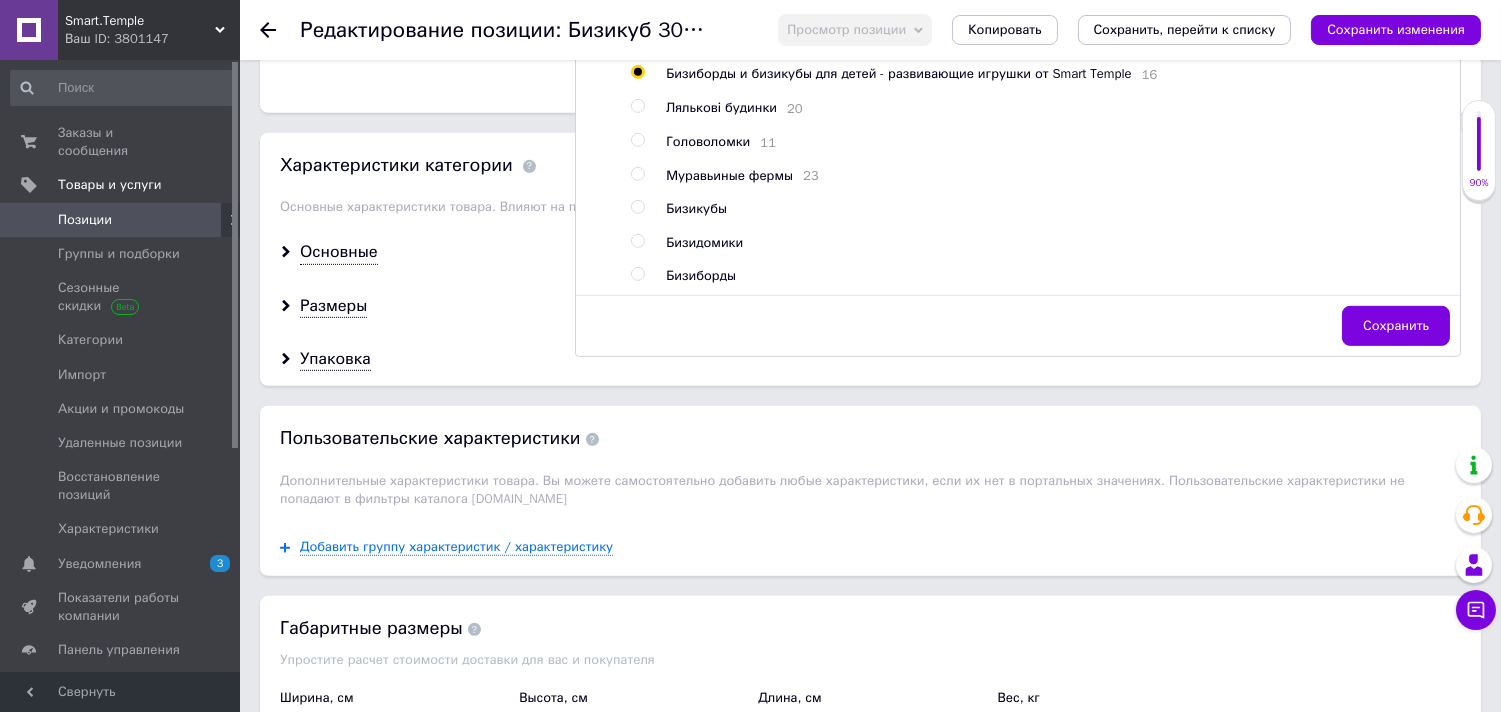 click at bounding box center [637, 207] 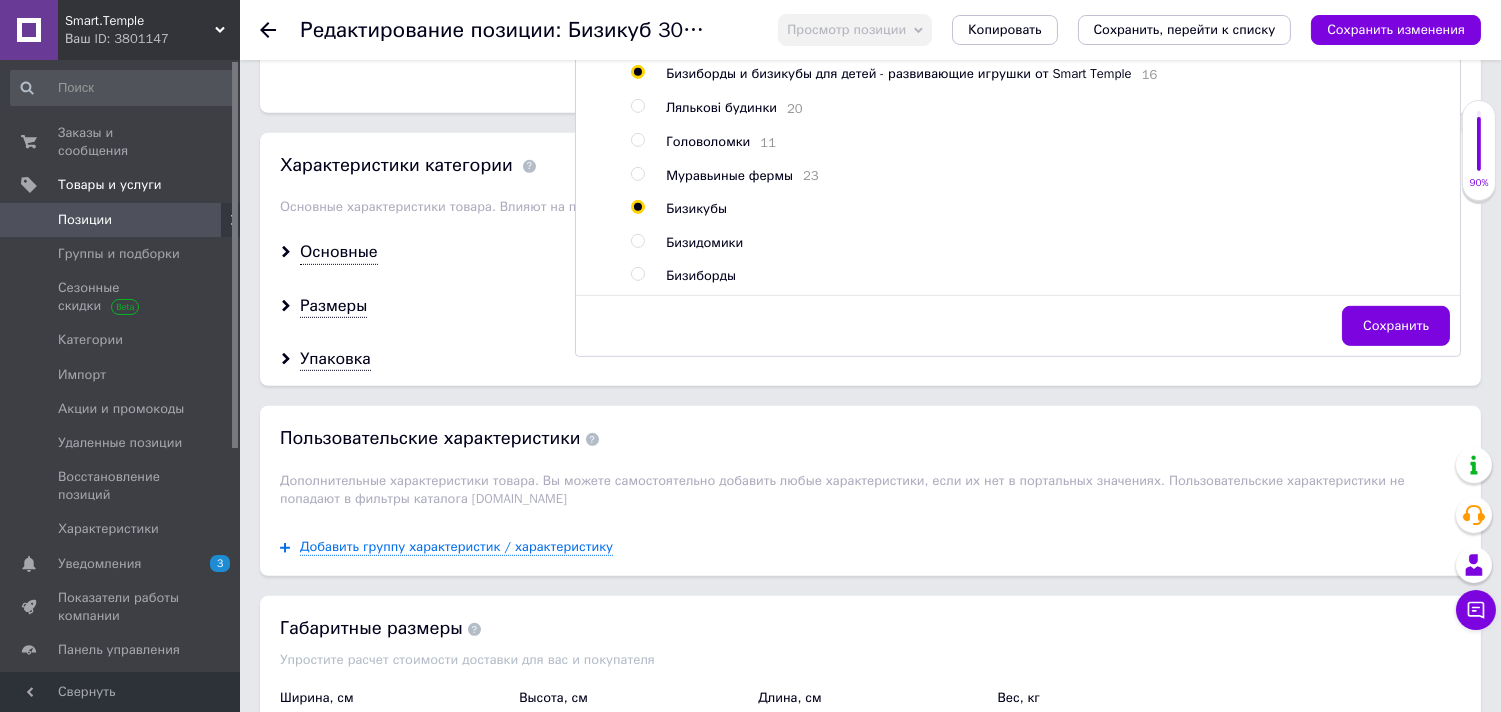 radio on "true" 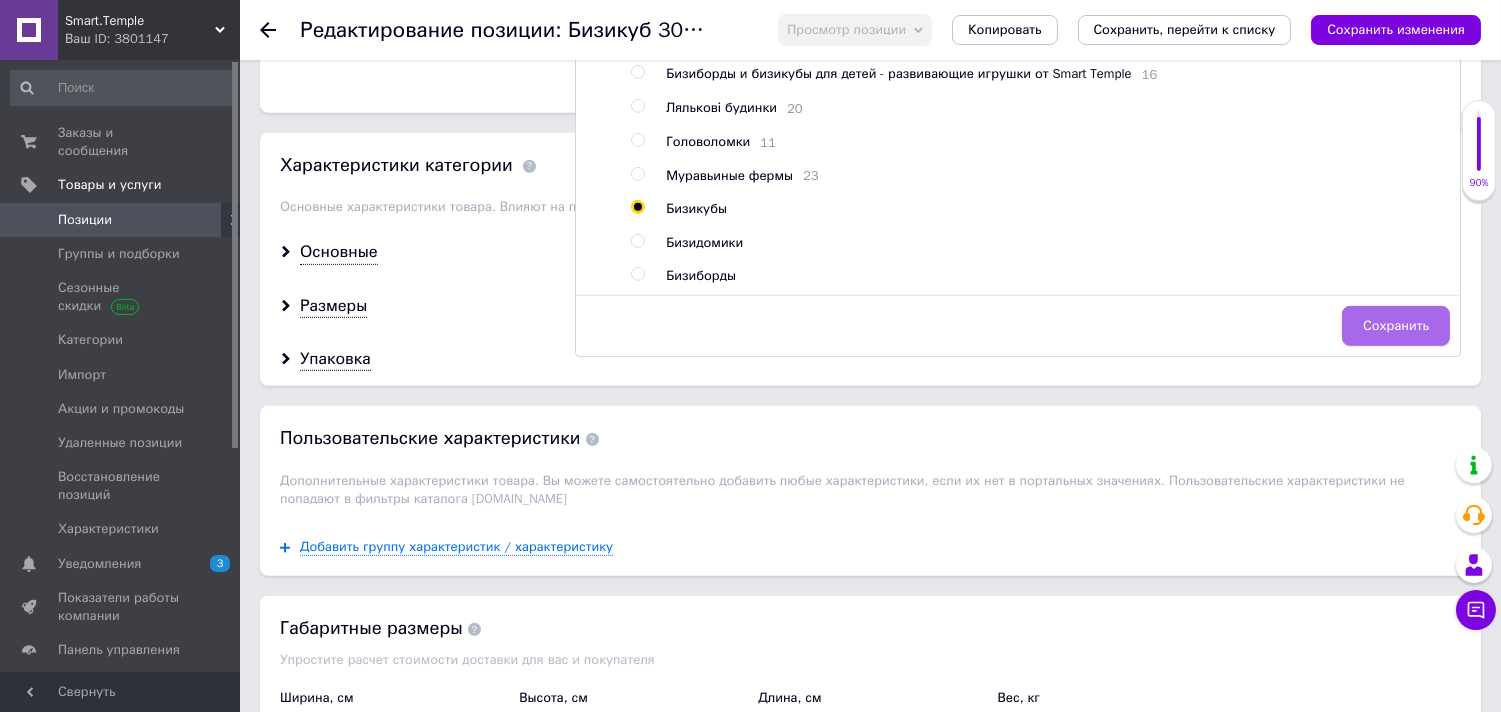 click on "Сохранить" at bounding box center [1396, 326] 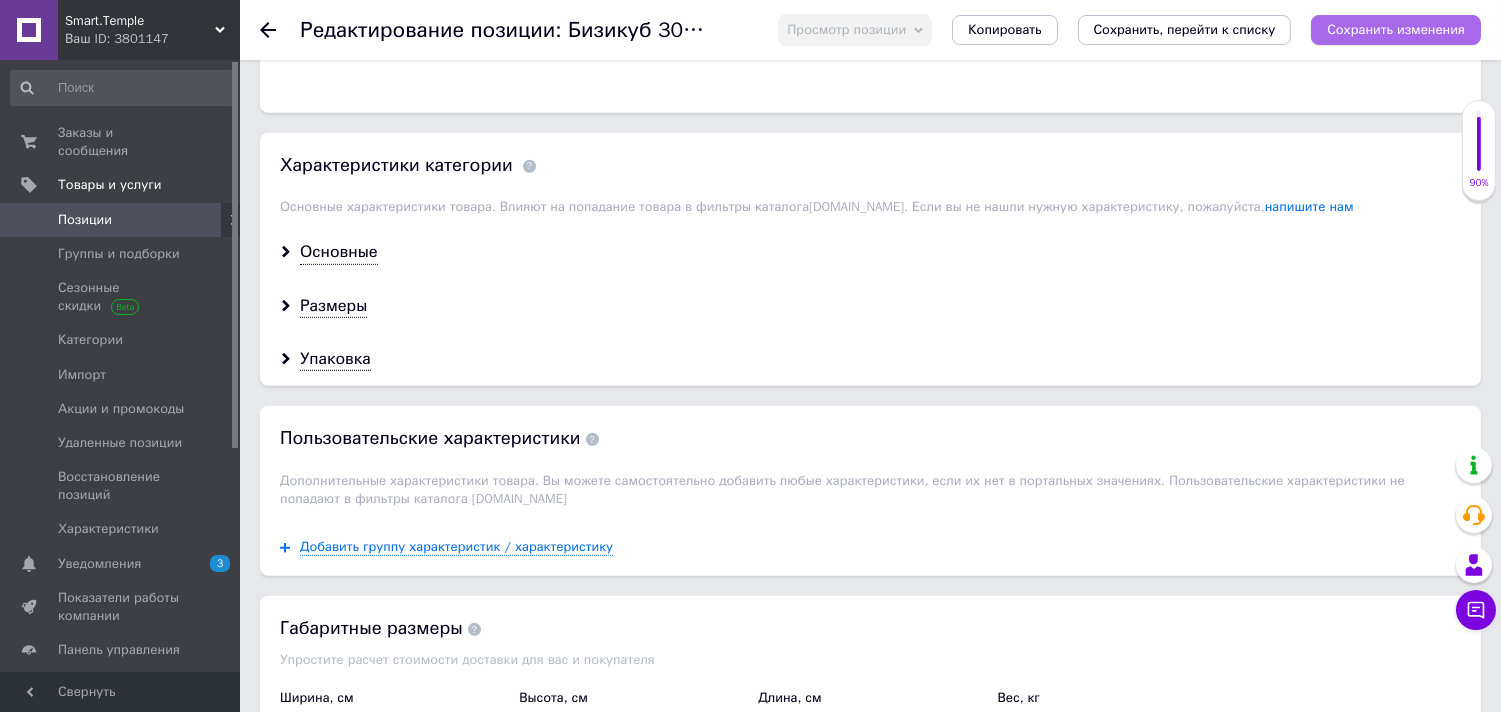 click on "Сохранить изменения" at bounding box center [1396, 29] 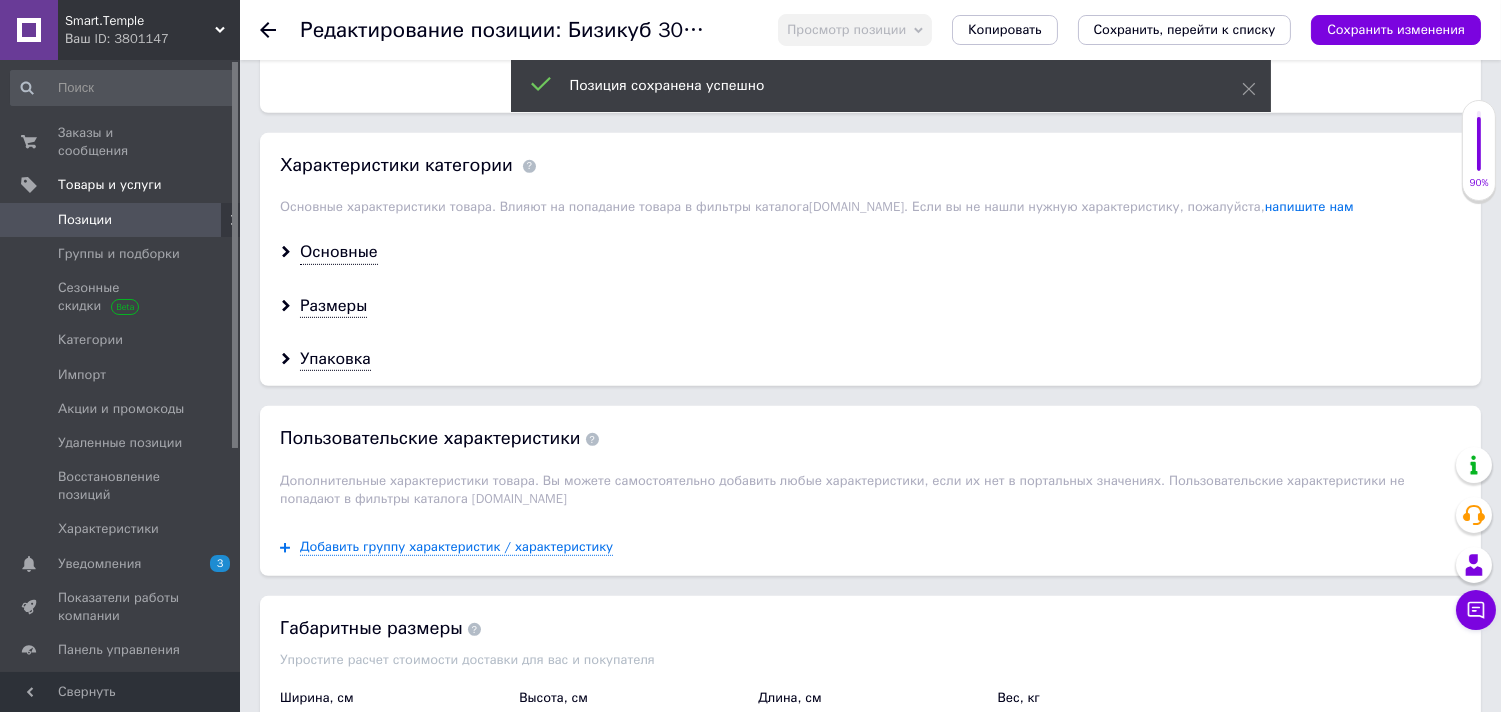 click 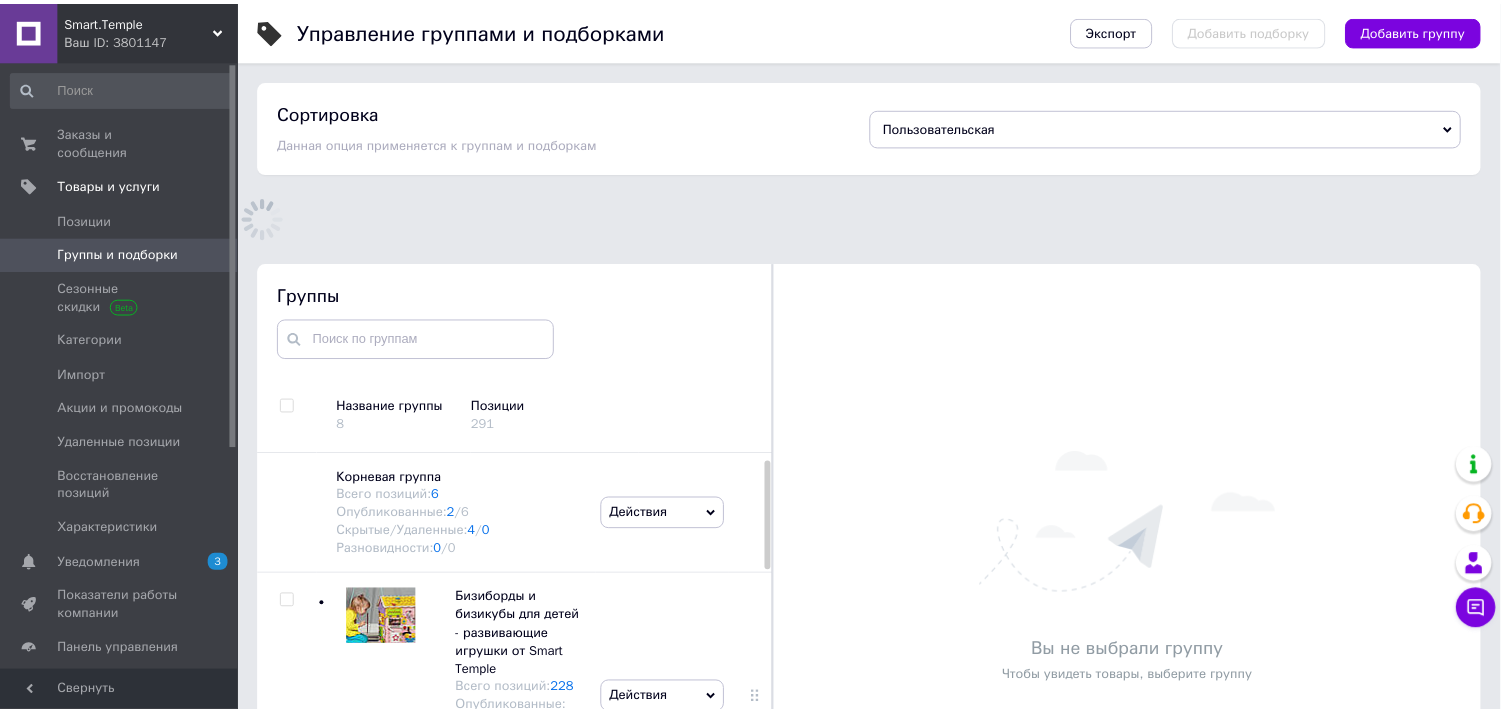 scroll, scrollTop: 182, scrollLeft: 0, axis: vertical 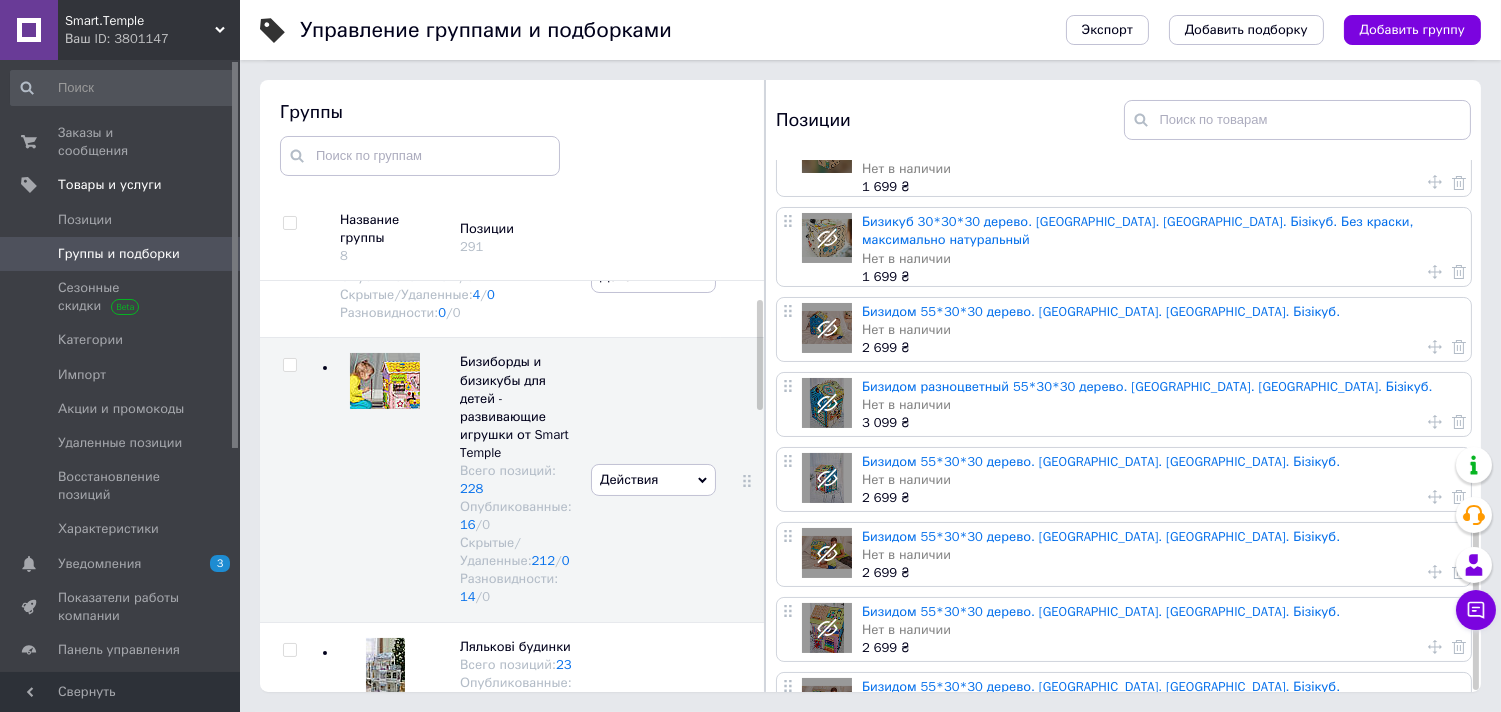 click at bounding box center (938, 768) 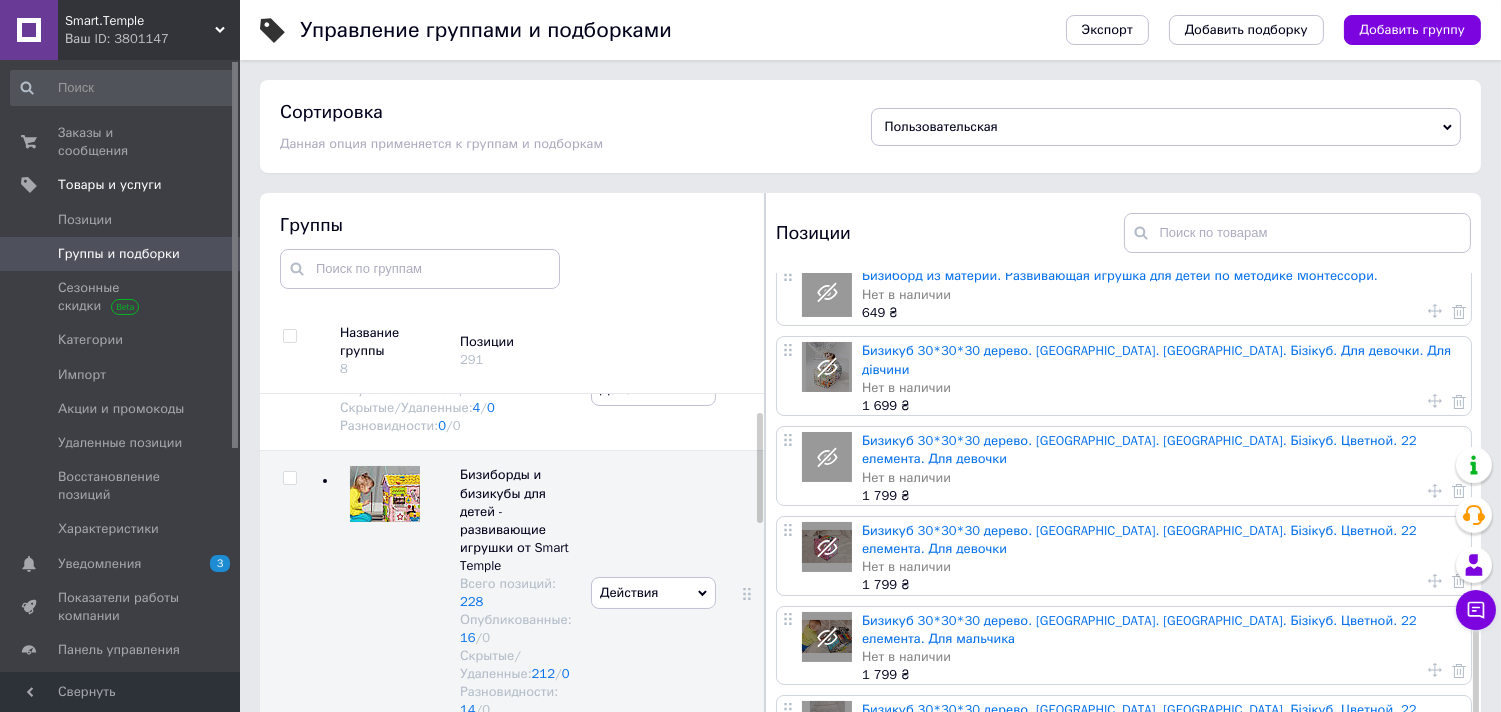 scroll, scrollTop: 1061, scrollLeft: 0, axis: vertical 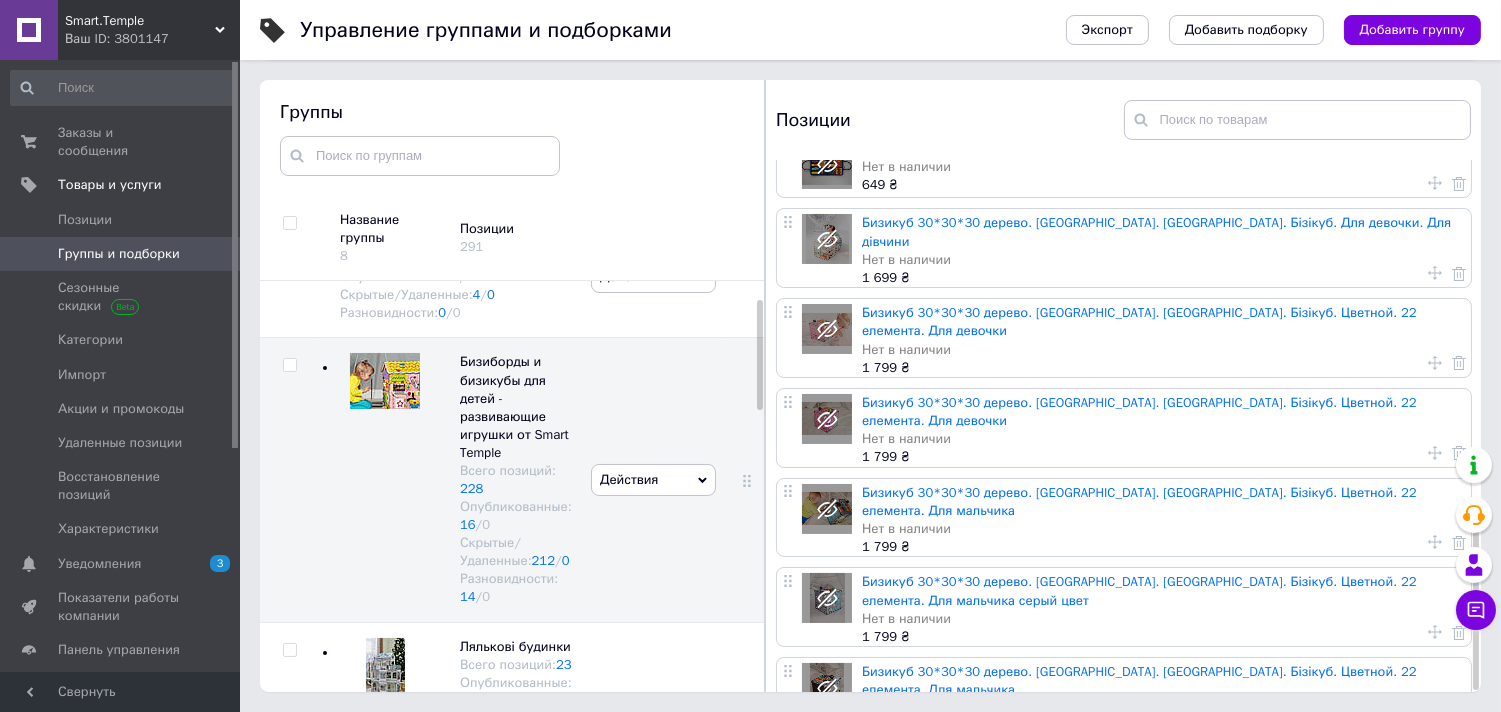 click 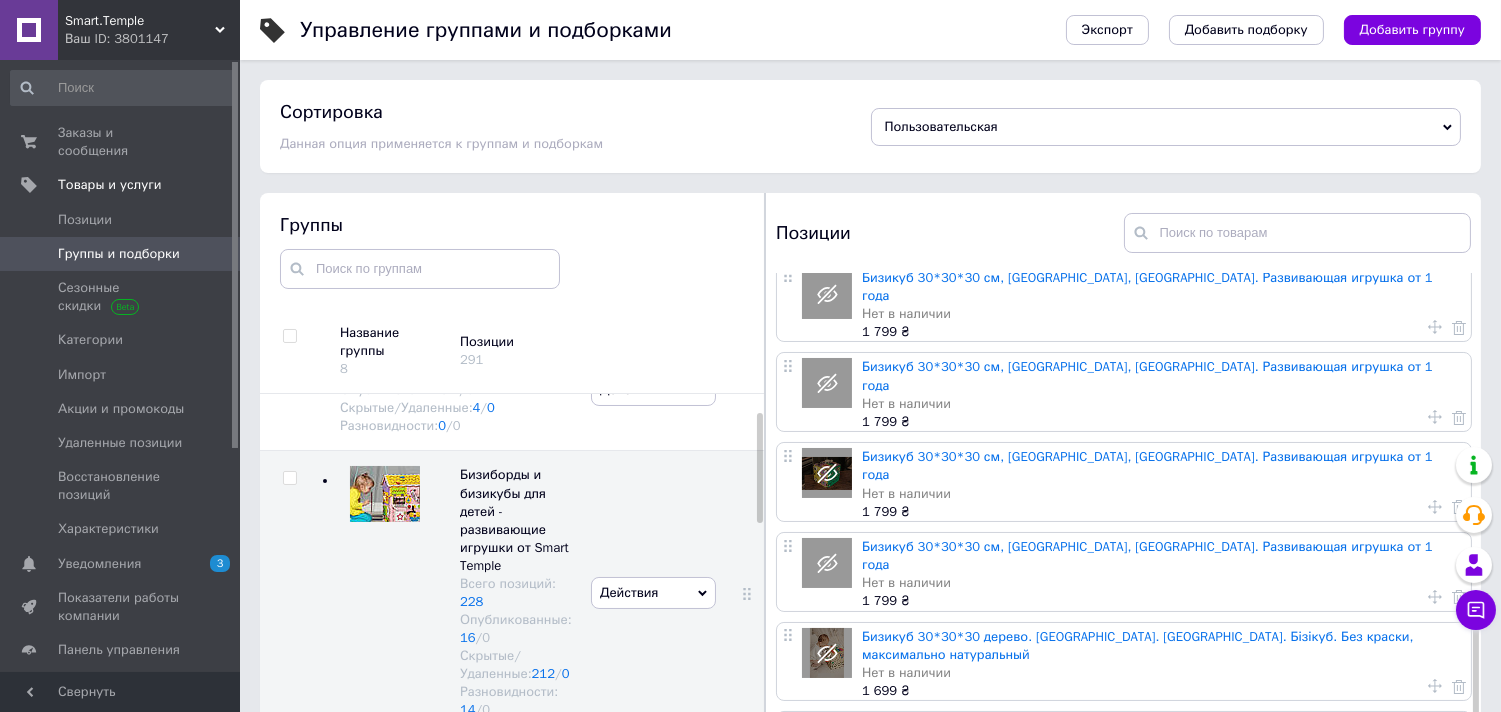 scroll, scrollTop: 1046, scrollLeft: 0, axis: vertical 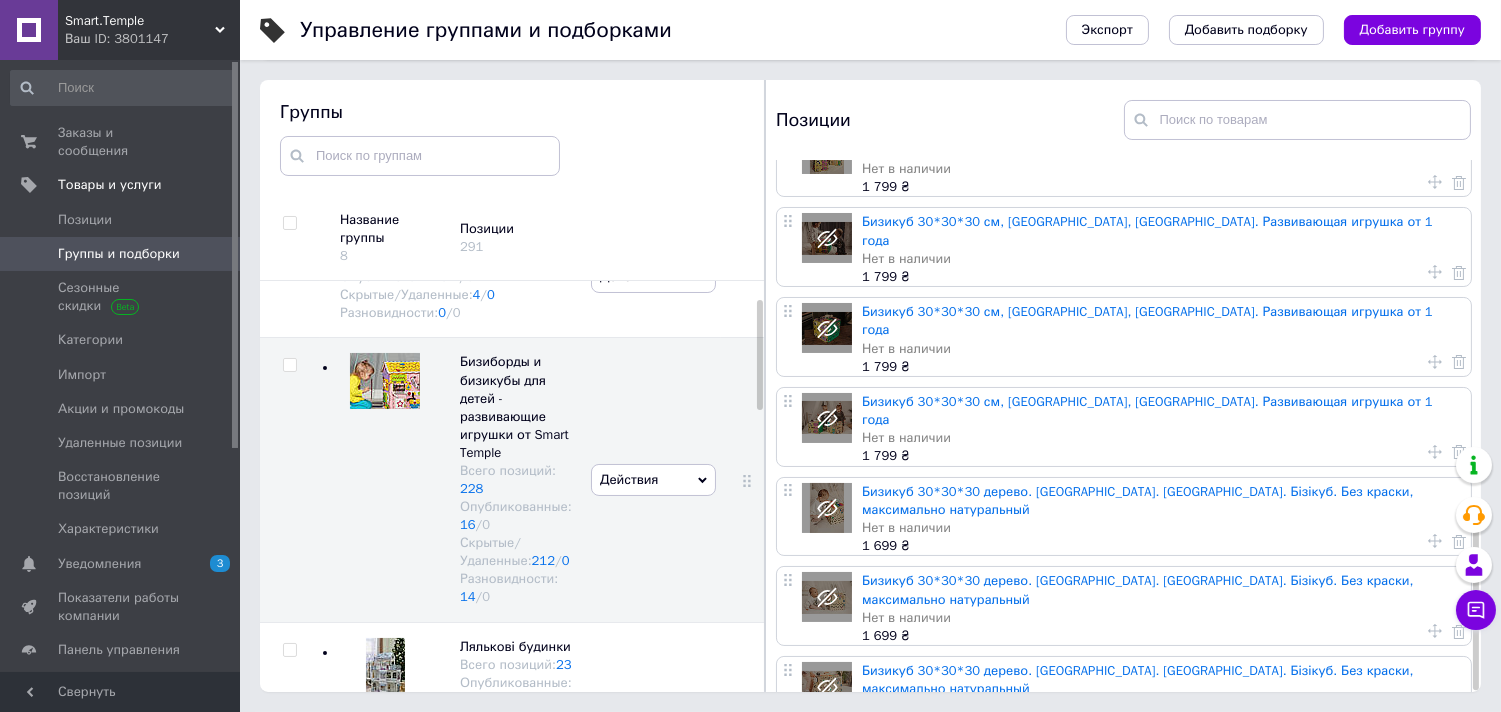 click on "по 20" at bounding box center [1159, 842] 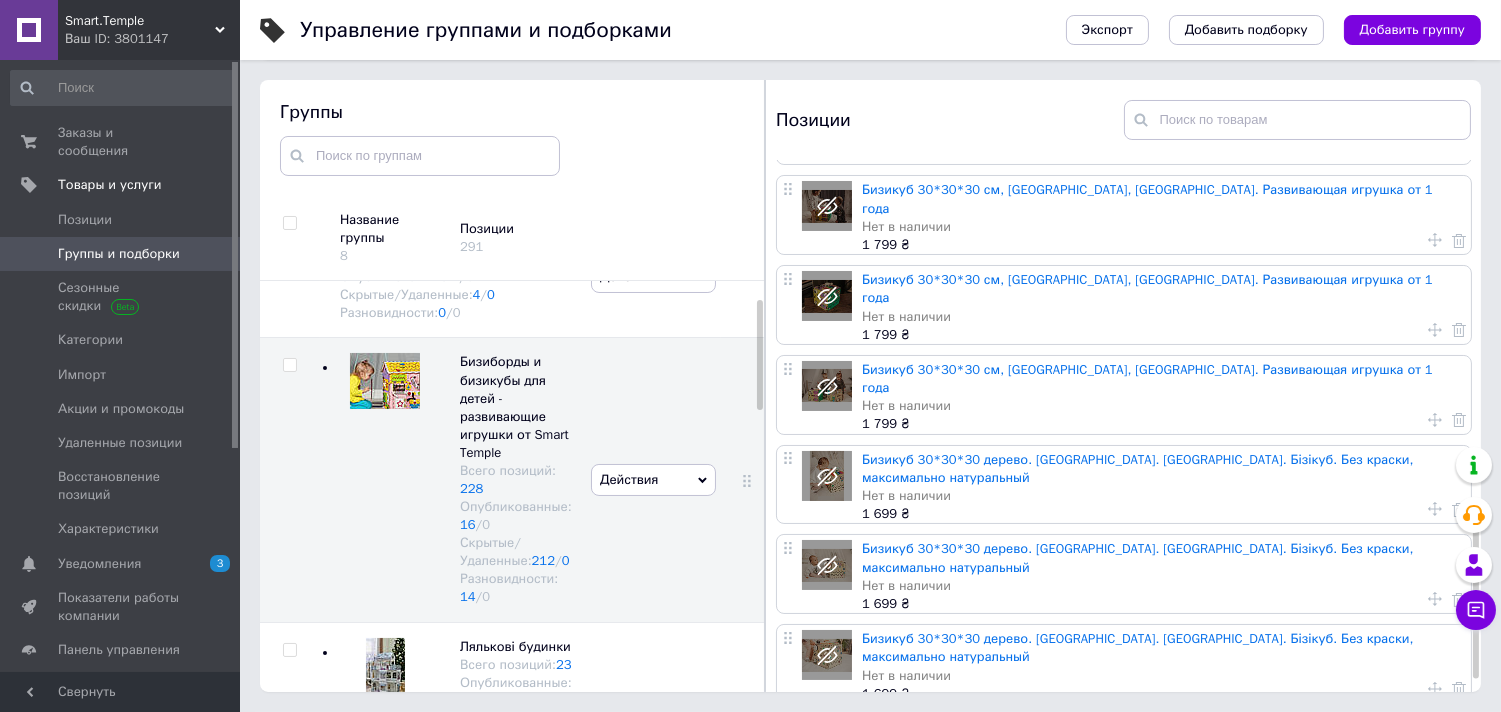 scroll, scrollTop: 1125, scrollLeft: 0, axis: vertical 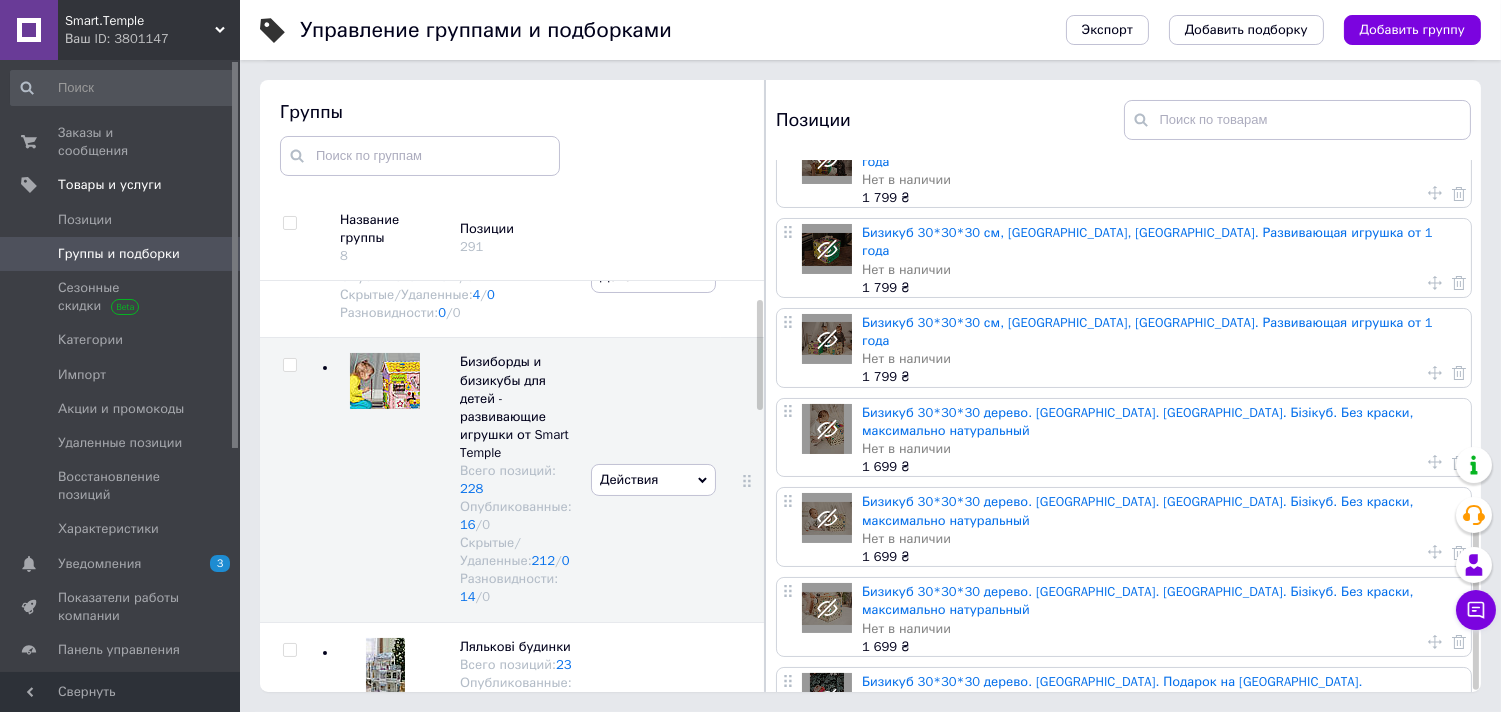 click on "по 100" at bounding box center (1159, 863) 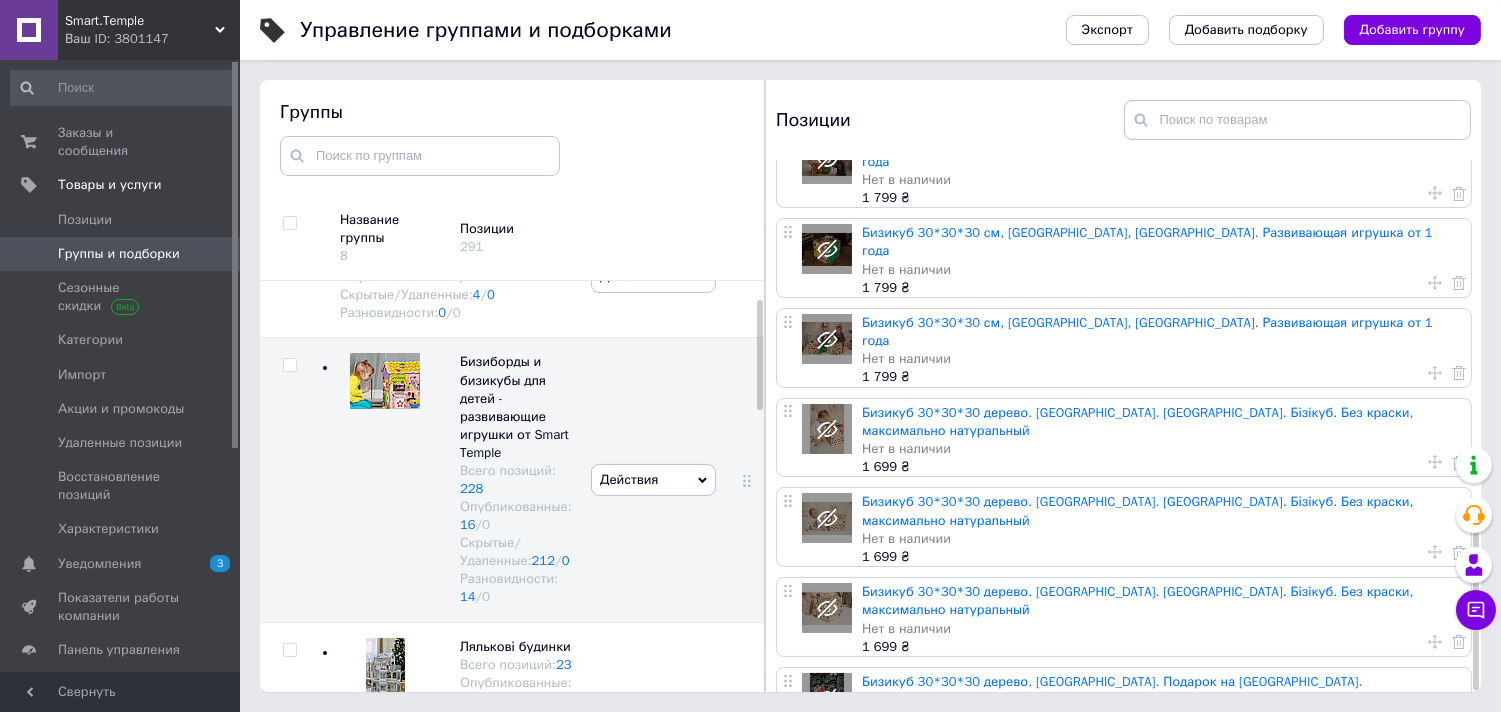 scroll, scrollTop: 0, scrollLeft: 0, axis: both 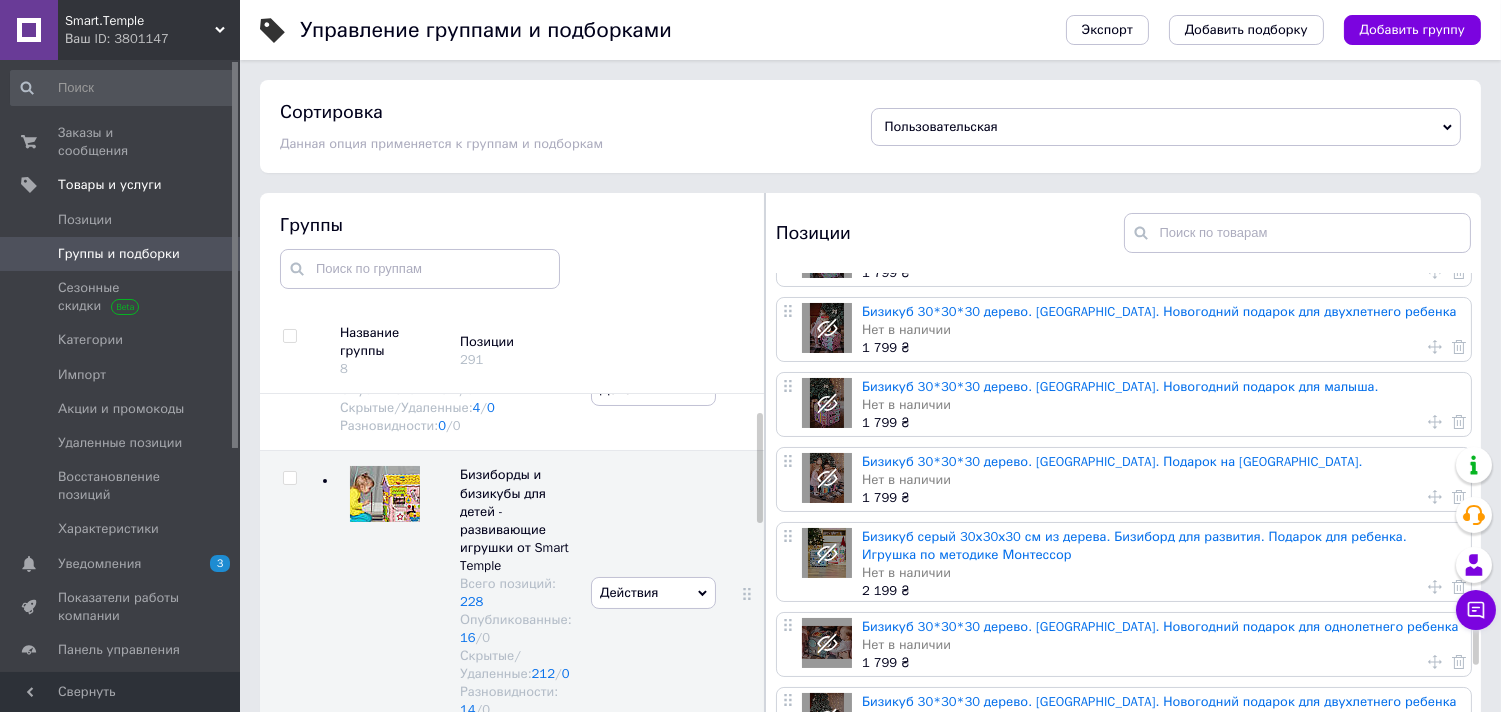 click on "Бизикуб детский 5х5х5 см деревянный Развивающий бизиборд для детей девочки мальчика Куб игрушка для моторики" at bounding box center [1153, 949] 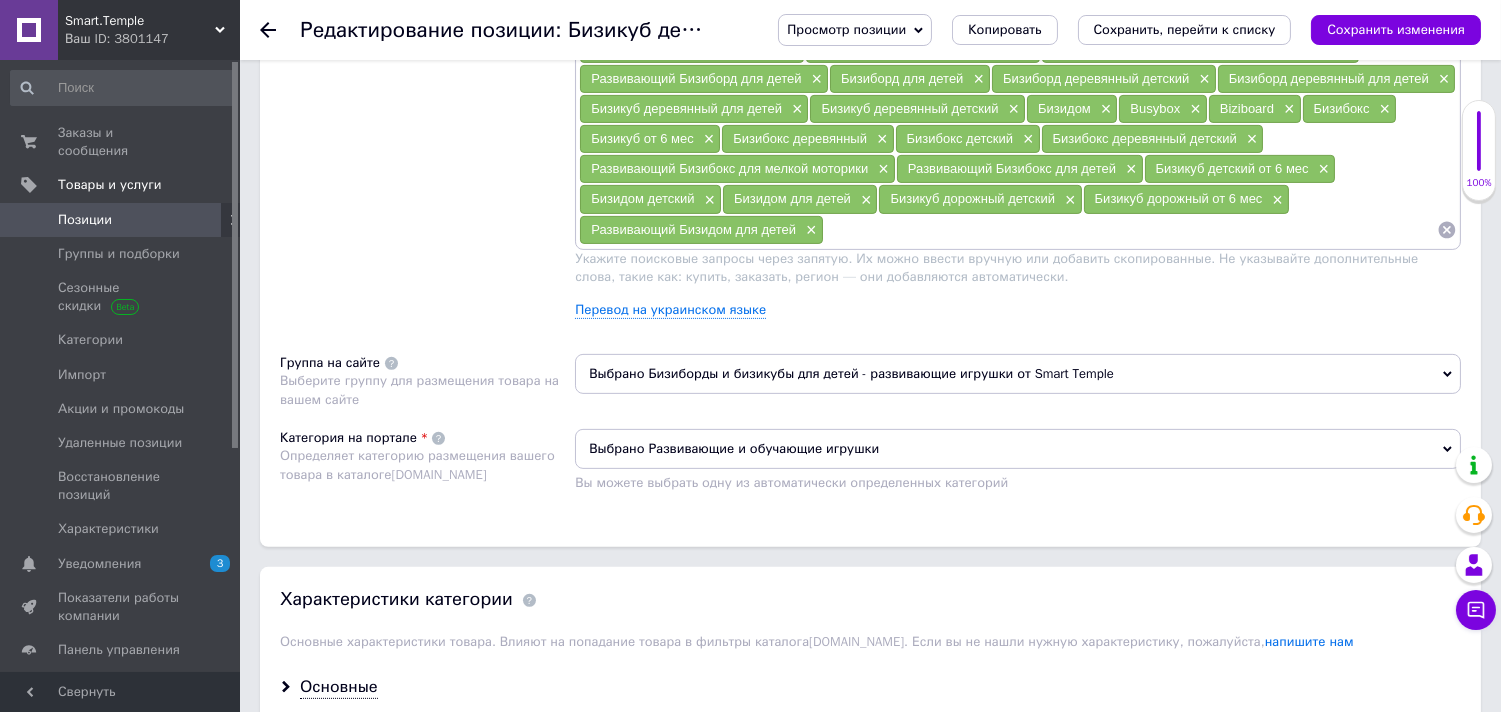 scroll, scrollTop: 1343, scrollLeft: 0, axis: vertical 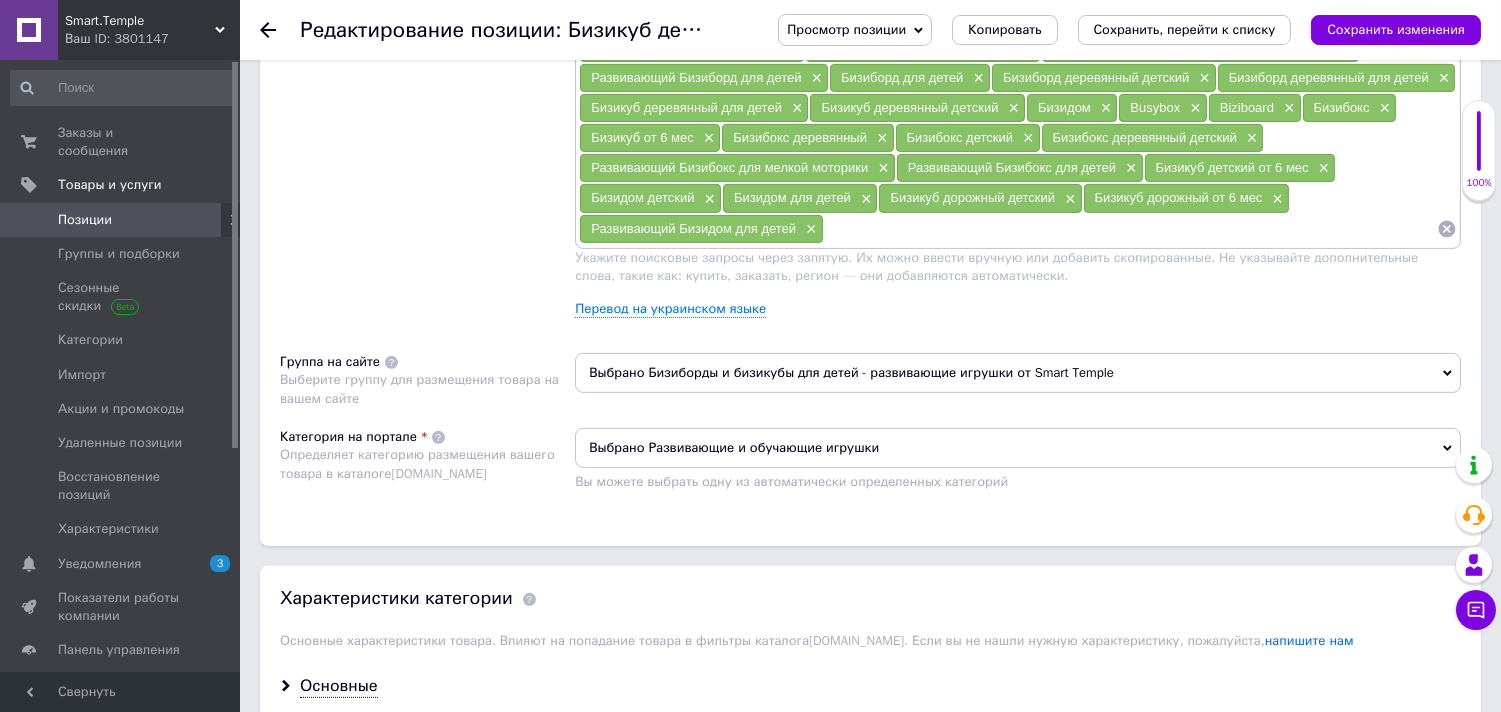 click on "Выбрано Бизиборды и бизикубы для детей - развивающие игрушки от Smart Temple" at bounding box center [1018, 373] 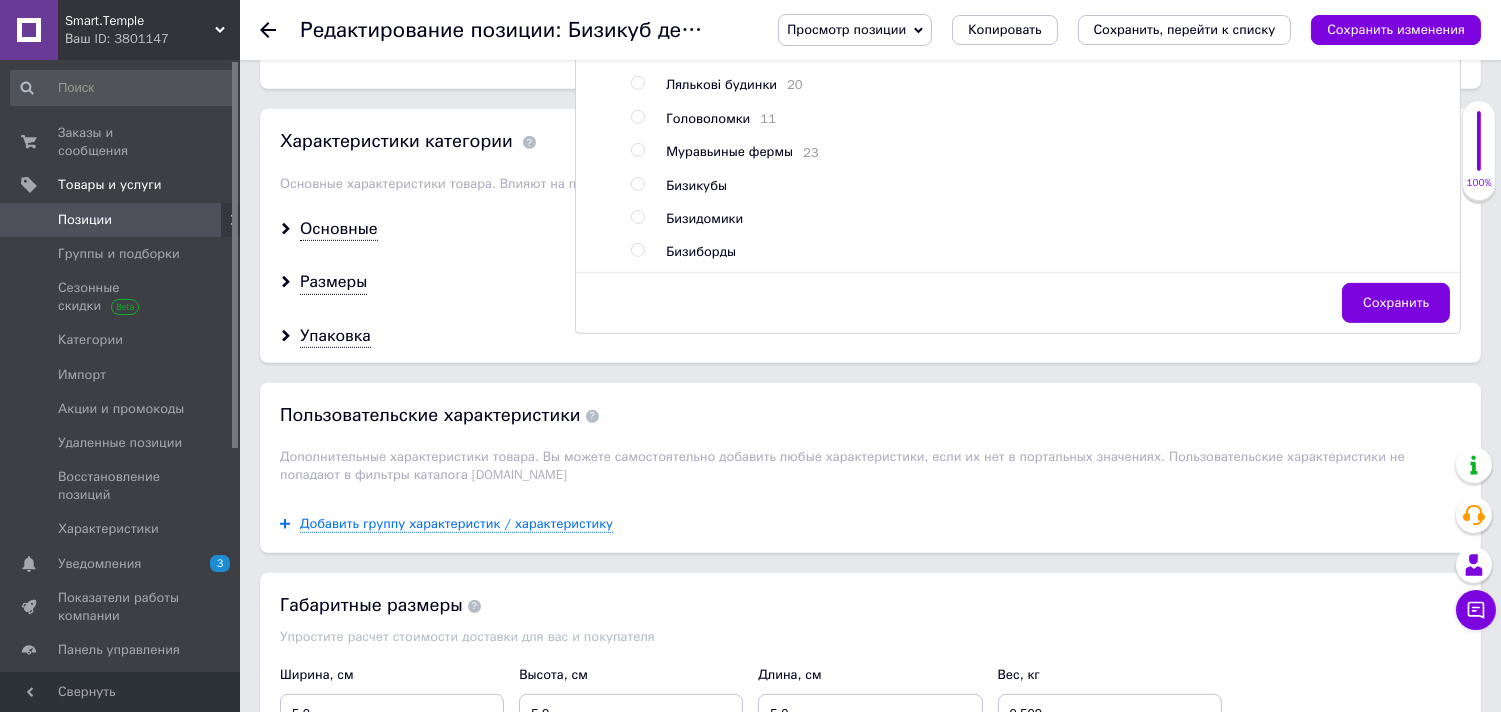 scroll, scrollTop: 1841, scrollLeft: 0, axis: vertical 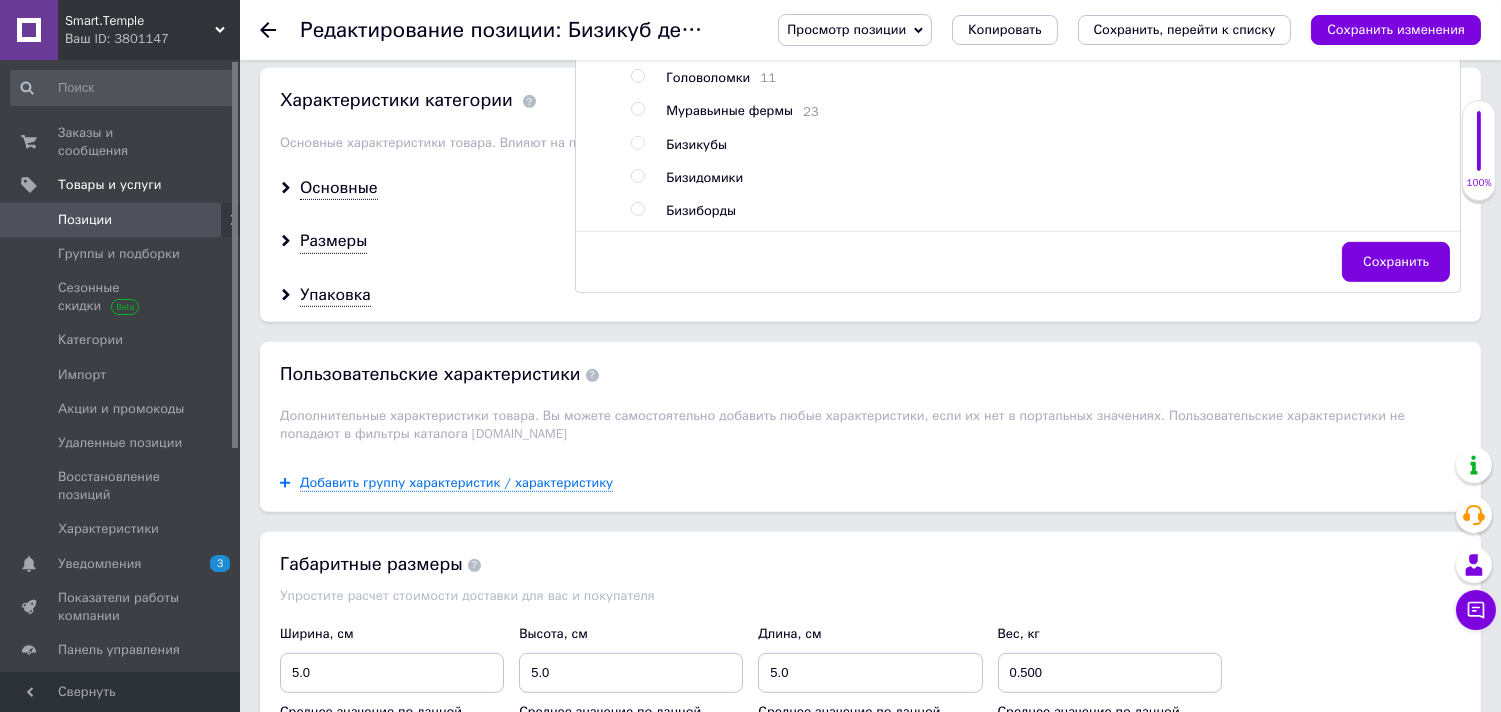 click on "Бизиборды и бизикубы для детей - развивающие игрушки от Smart Temple 16 Лялькові будинки  20 Головоломки 11 Муравьиные фермы 23 Бизикубы Бизидомики Бизиборды" at bounding box center [1040, 111] 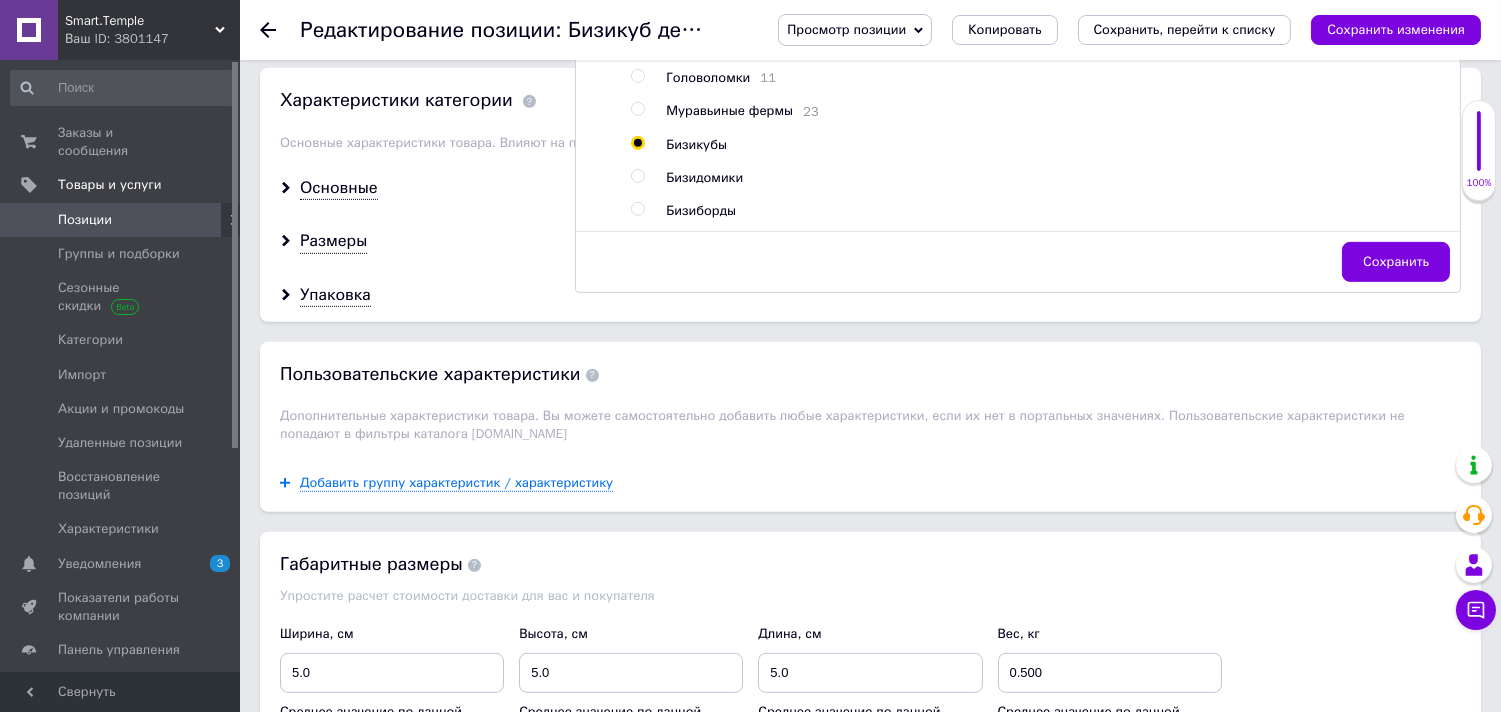 radio on "false" 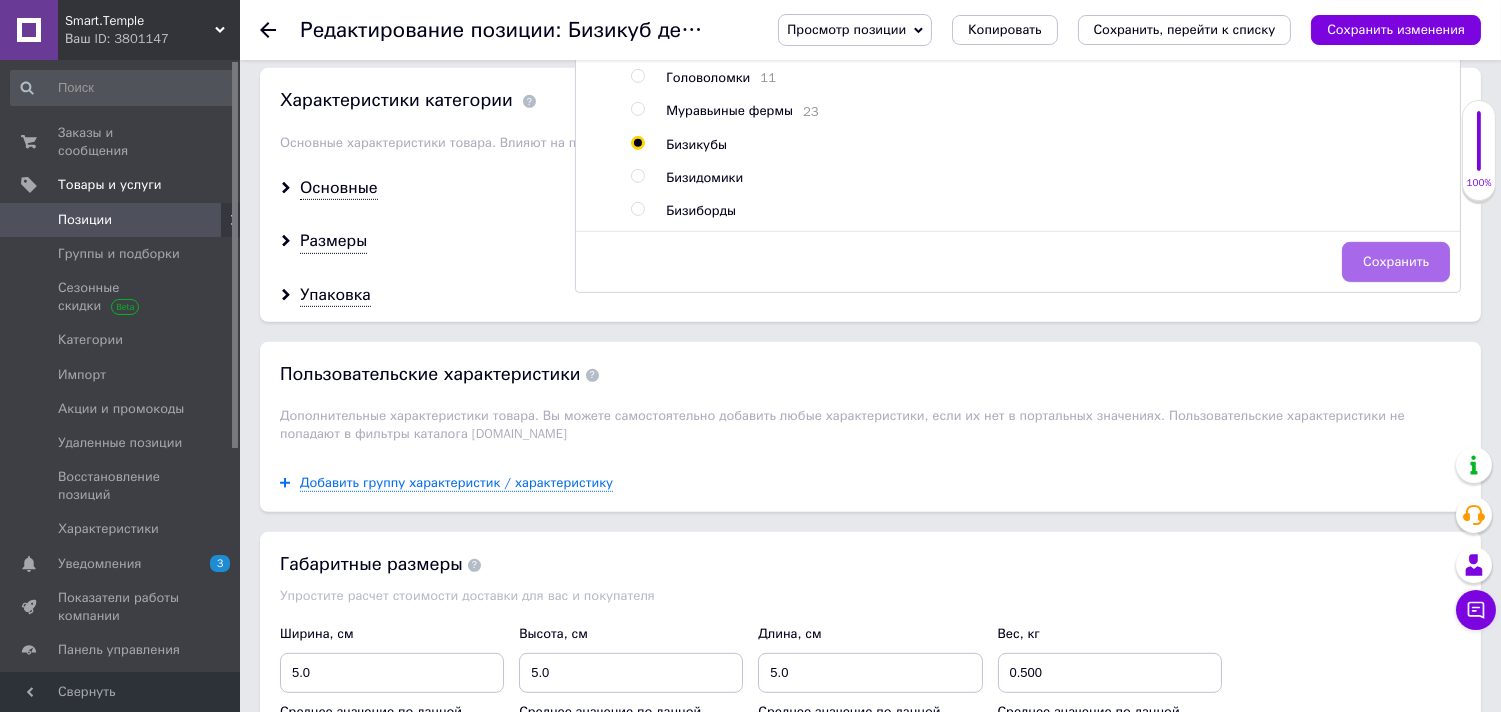 click on "Сохранить" at bounding box center [1396, 262] 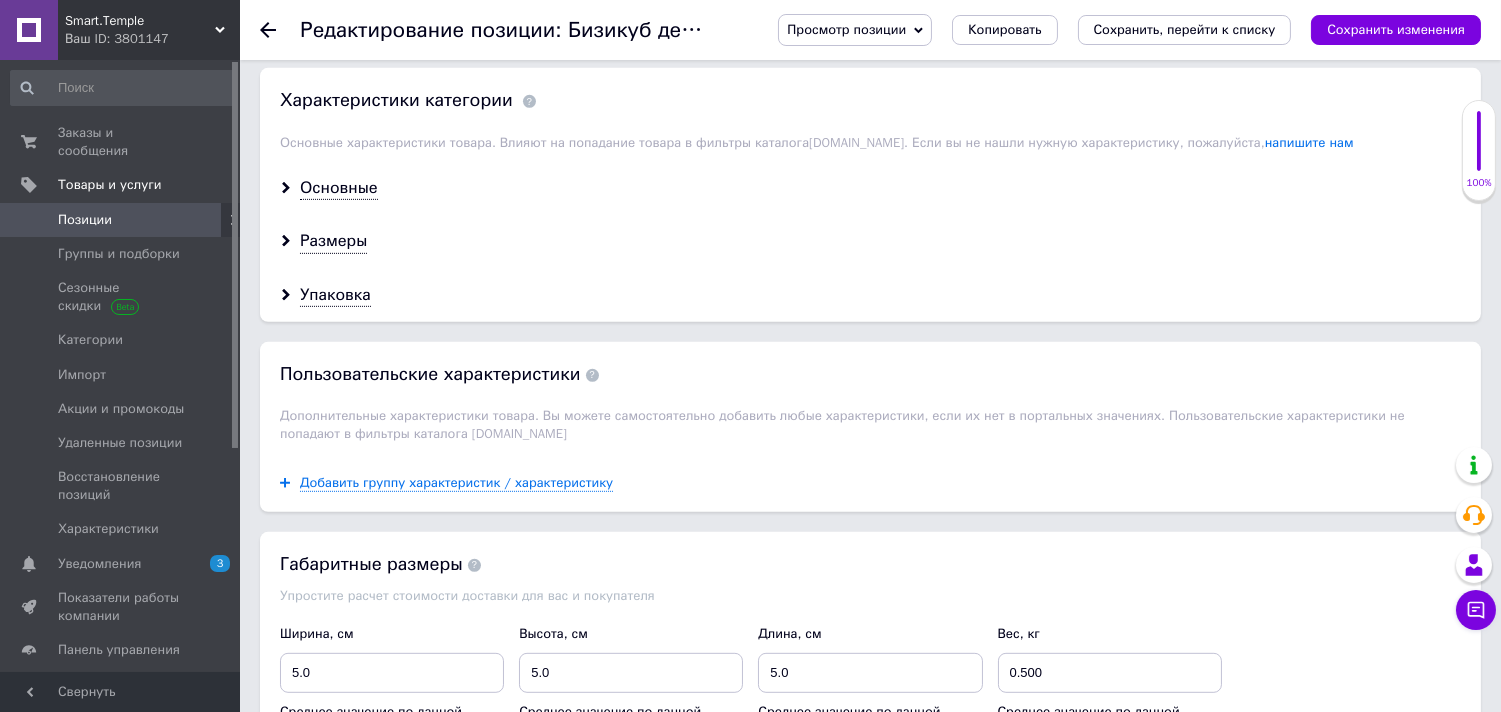 click on "Просмотр позиции Сохранить и посмотреть на сайте Сохранить и посмотреть на портале [DOMAIN_NAME] Копировать Сохранить, перейти к списку Сохранить изменения" at bounding box center (1109, 30) 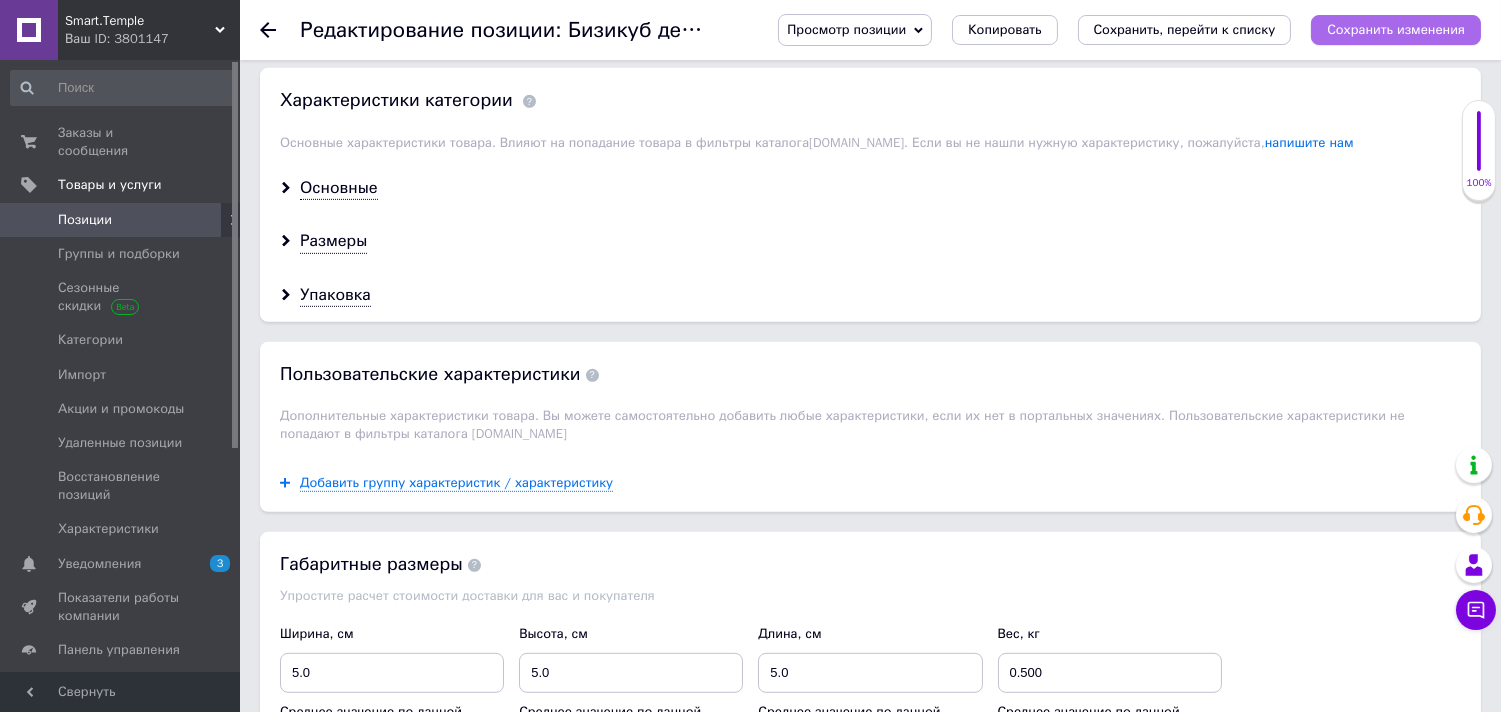 click on "Сохранить изменения" at bounding box center (1396, 30) 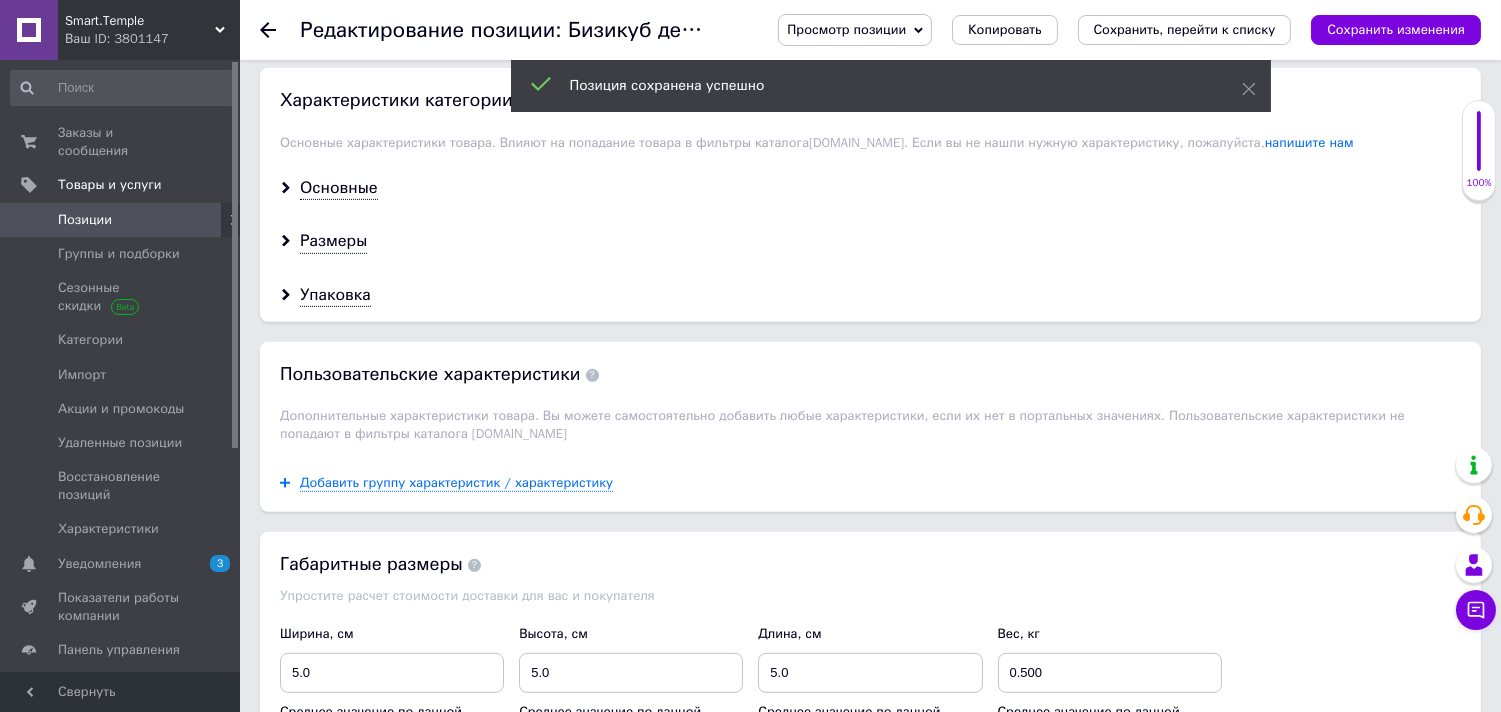 click 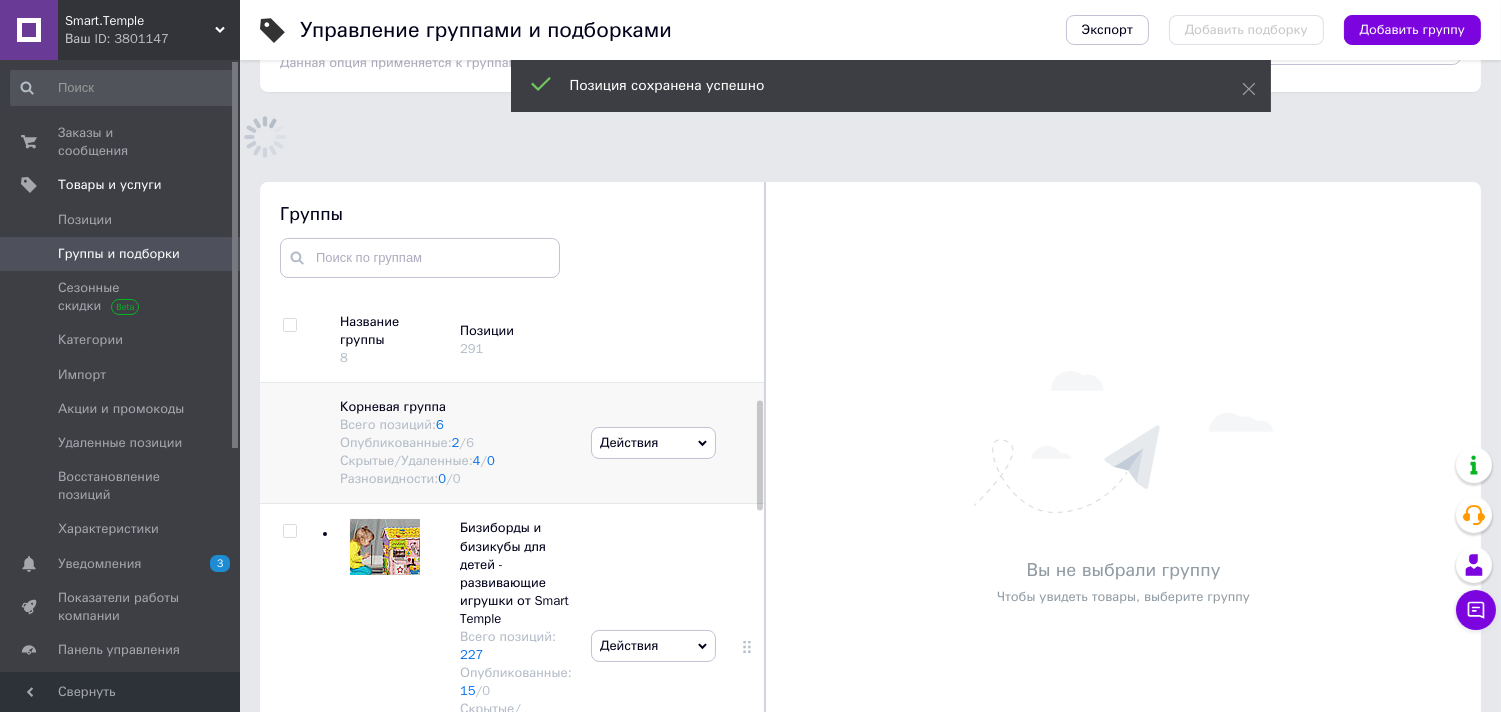 scroll, scrollTop: 164, scrollLeft: 0, axis: vertical 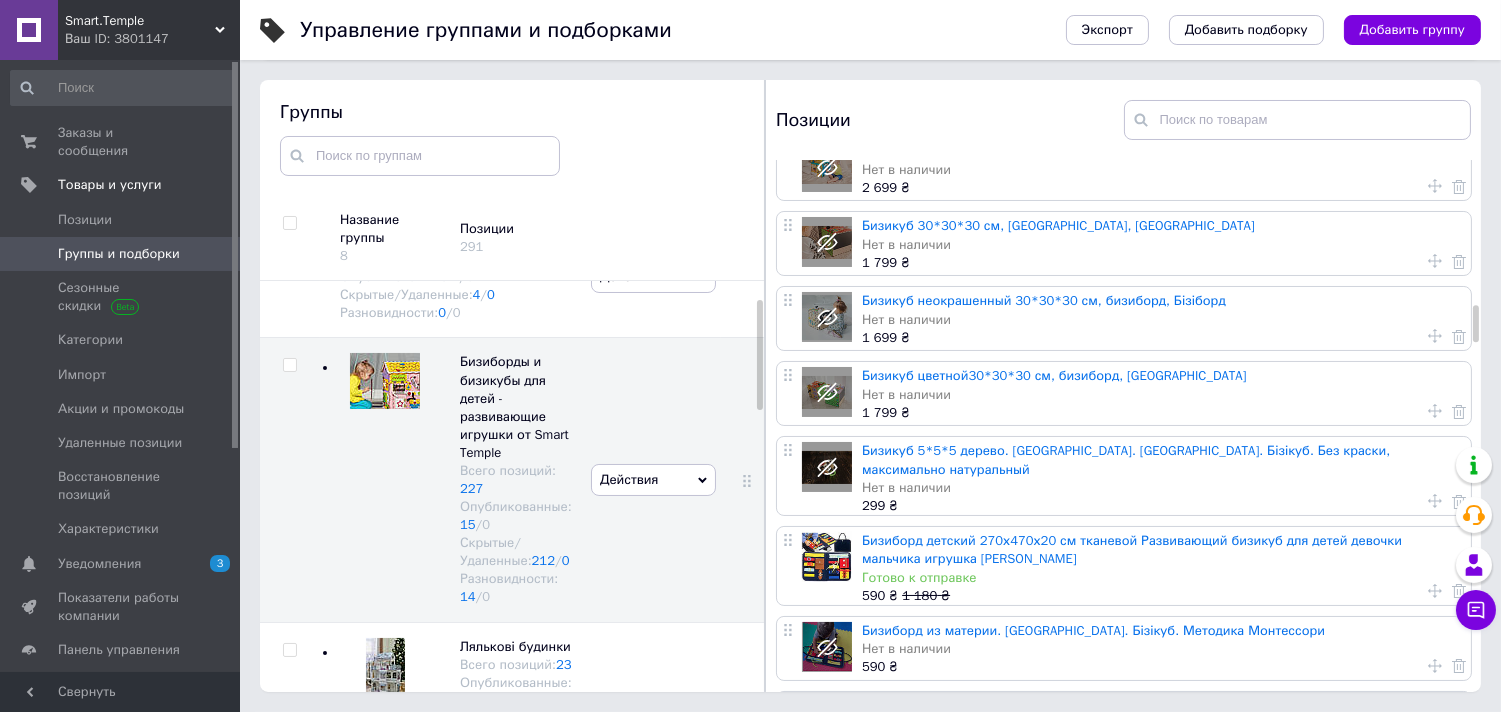 click on "Бизиборд детский 270х470х20 см тканевой Развивающий бизикуб для детей девочки мальчика игрушка [PERSON_NAME]" at bounding box center (1132, 549) 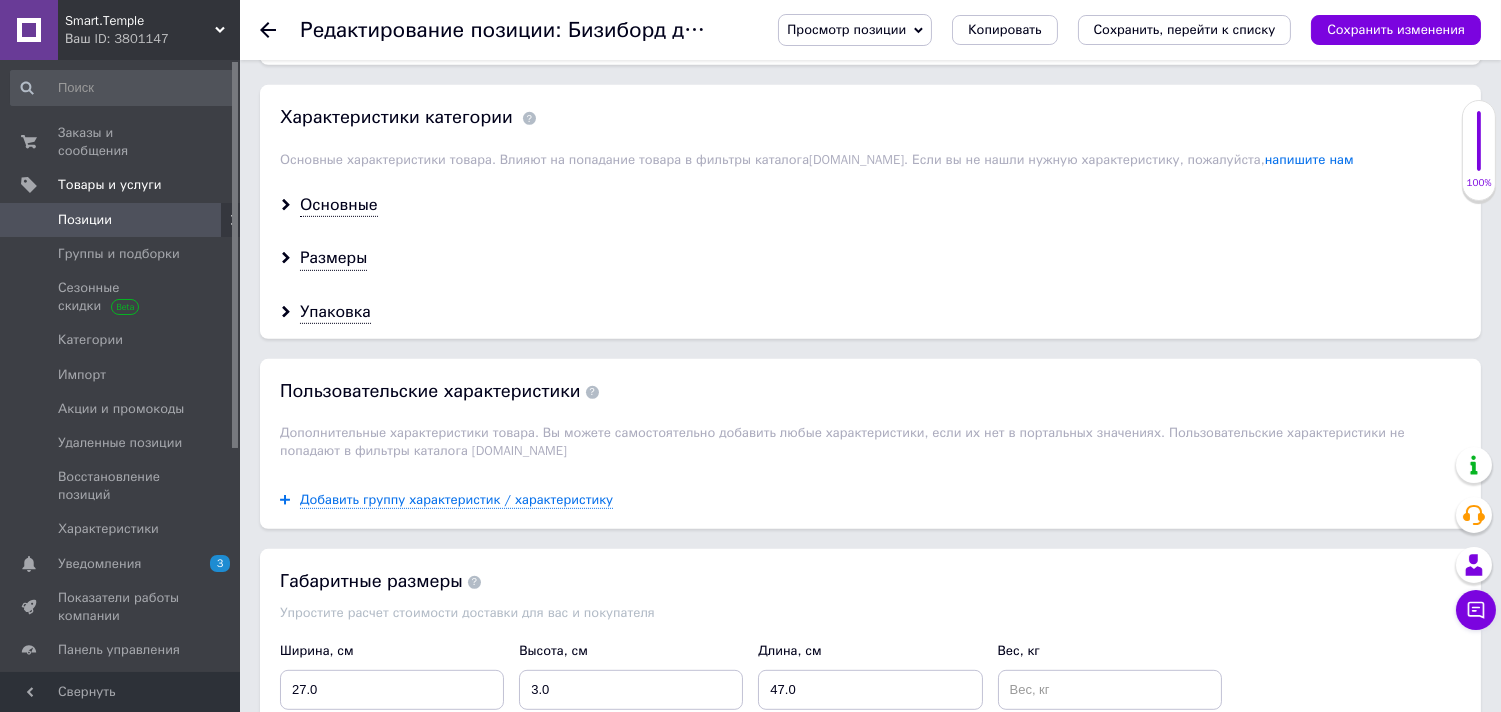 scroll, scrollTop: 1825, scrollLeft: 0, axis: vertical 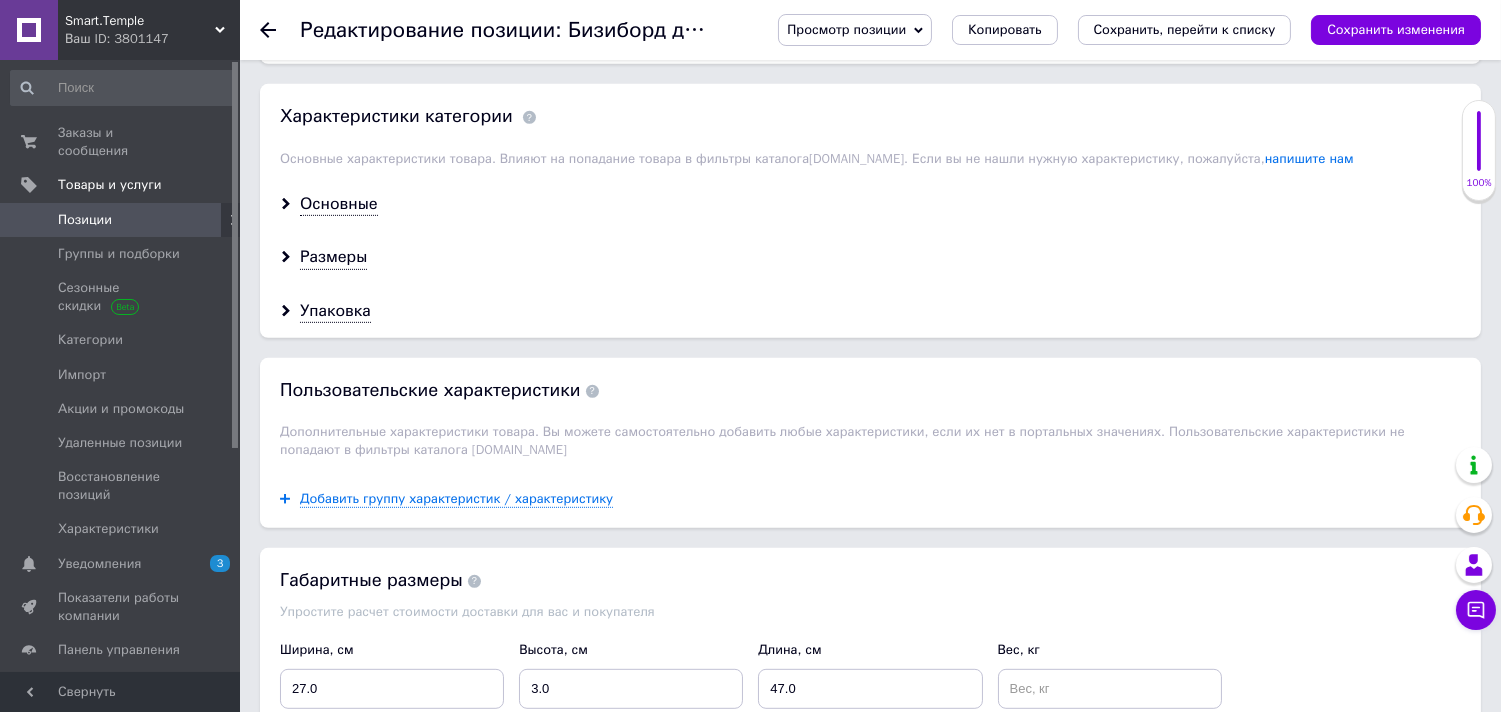 click on "Выбрано Бизиборды и бизикубы для детей - развивающие игрушки от Smart Temple" at bounding box center [1018, -109] 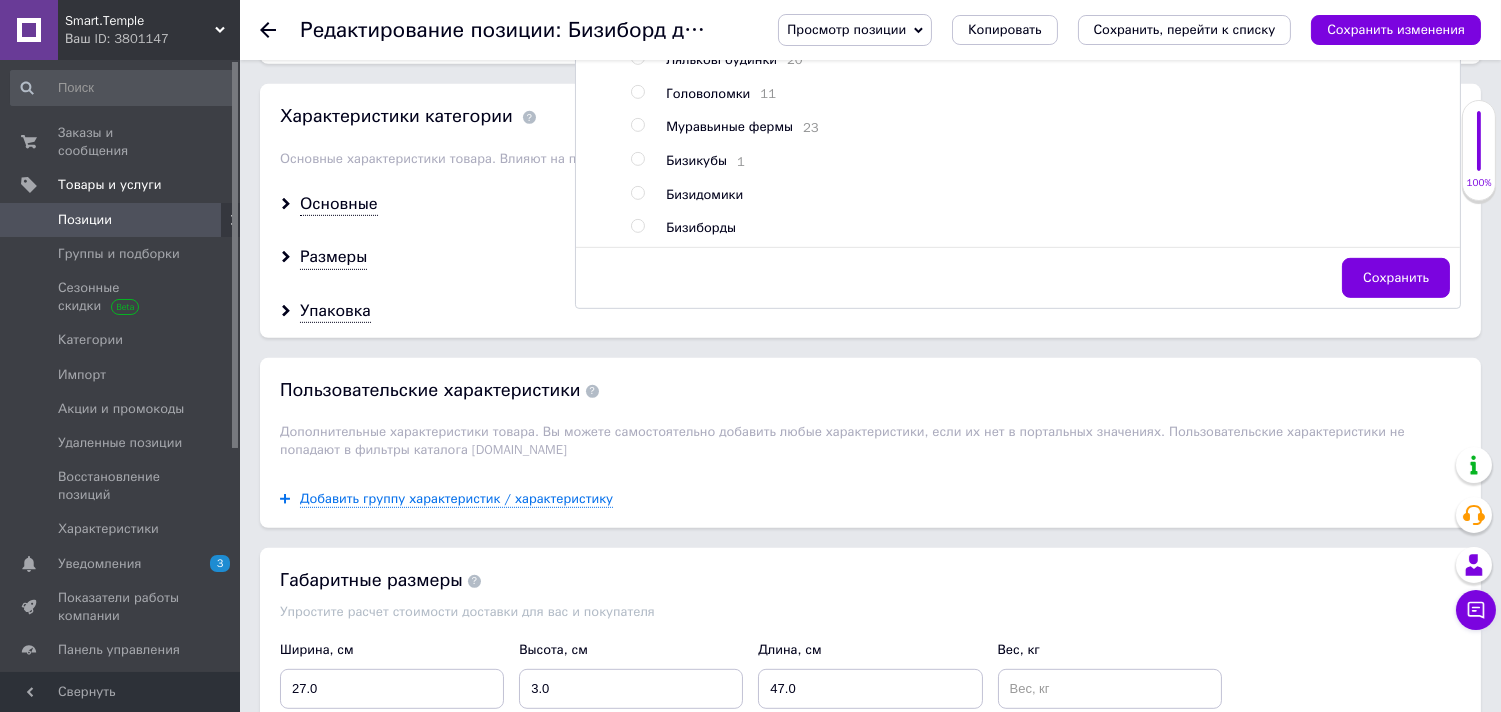 click at bounding box center [637, 159] 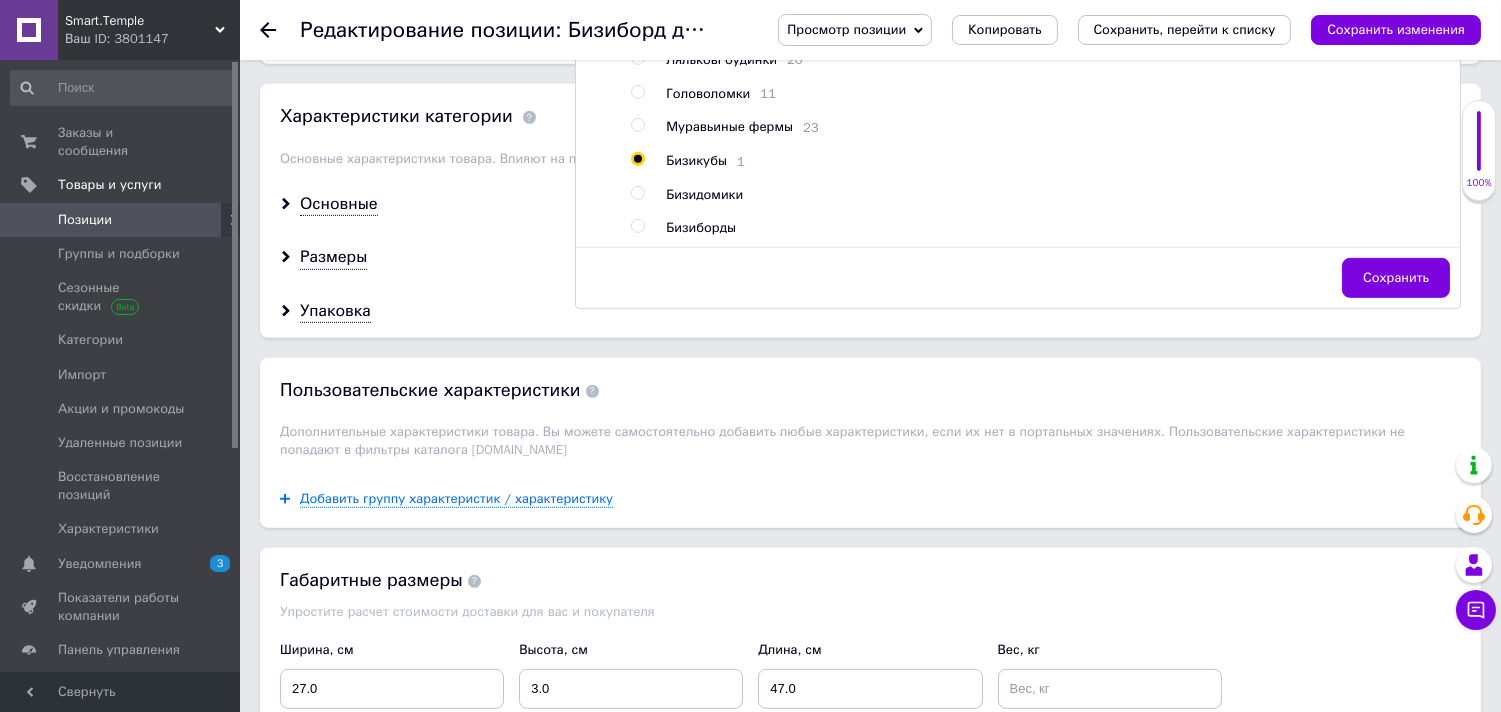 radio on "true" 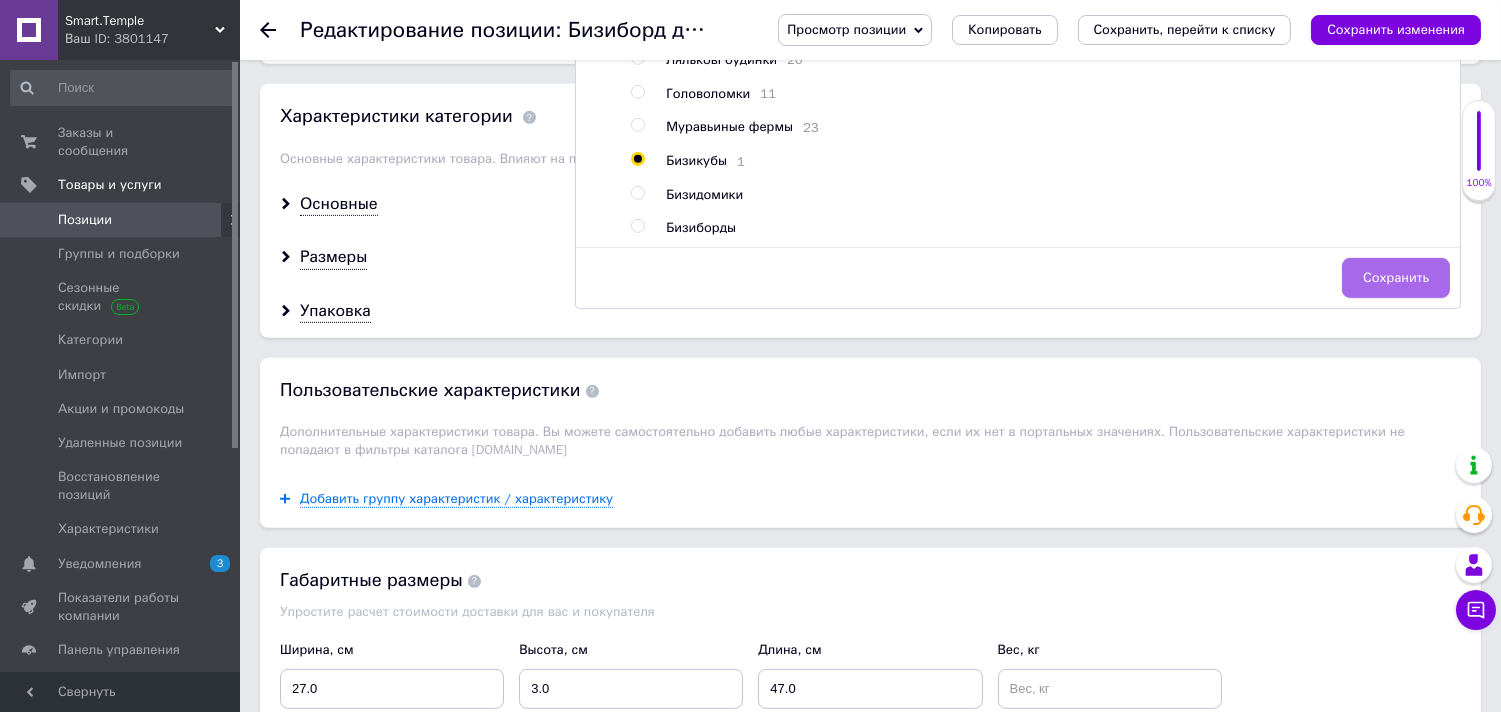 click on "Сохранить" at bounding box center [1396, 278] 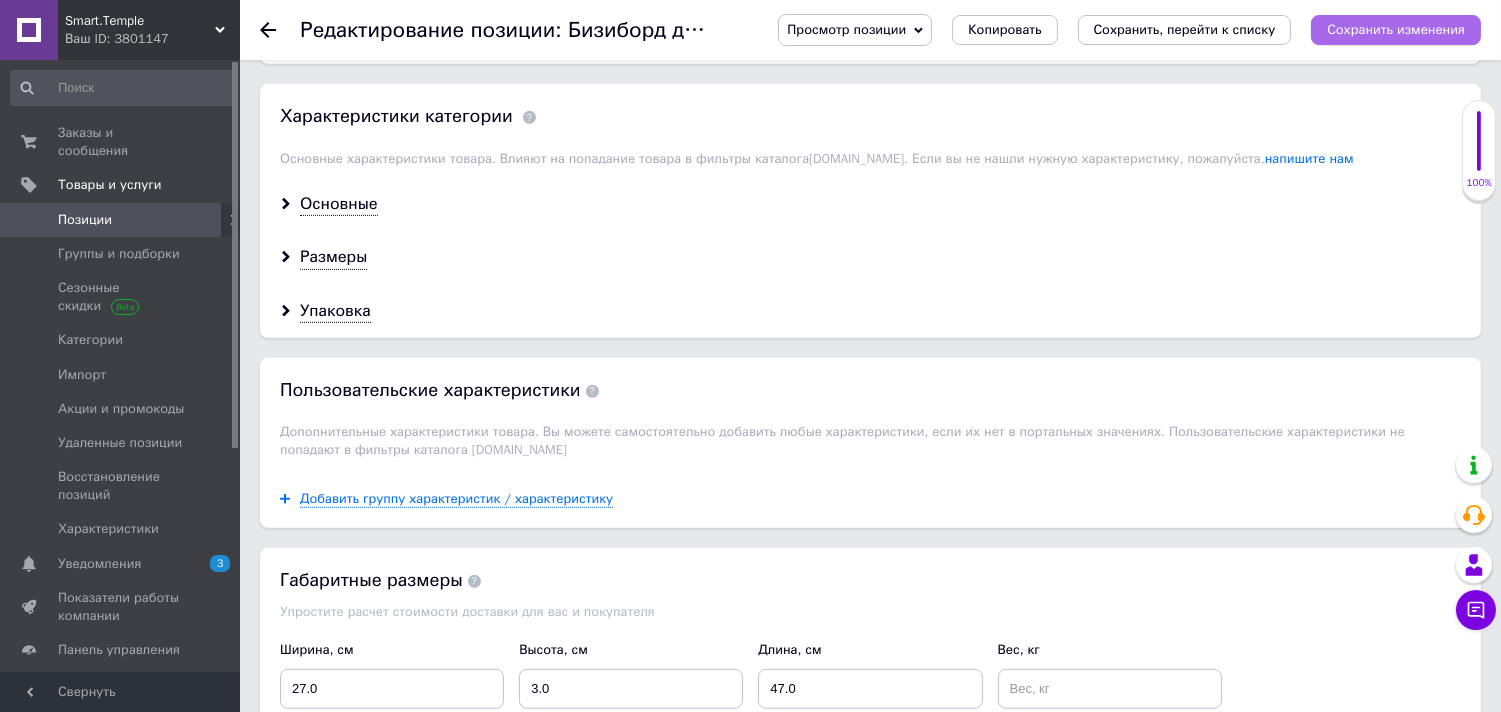 click on "Сохранить изменения" at bounding box center (1396, 30) 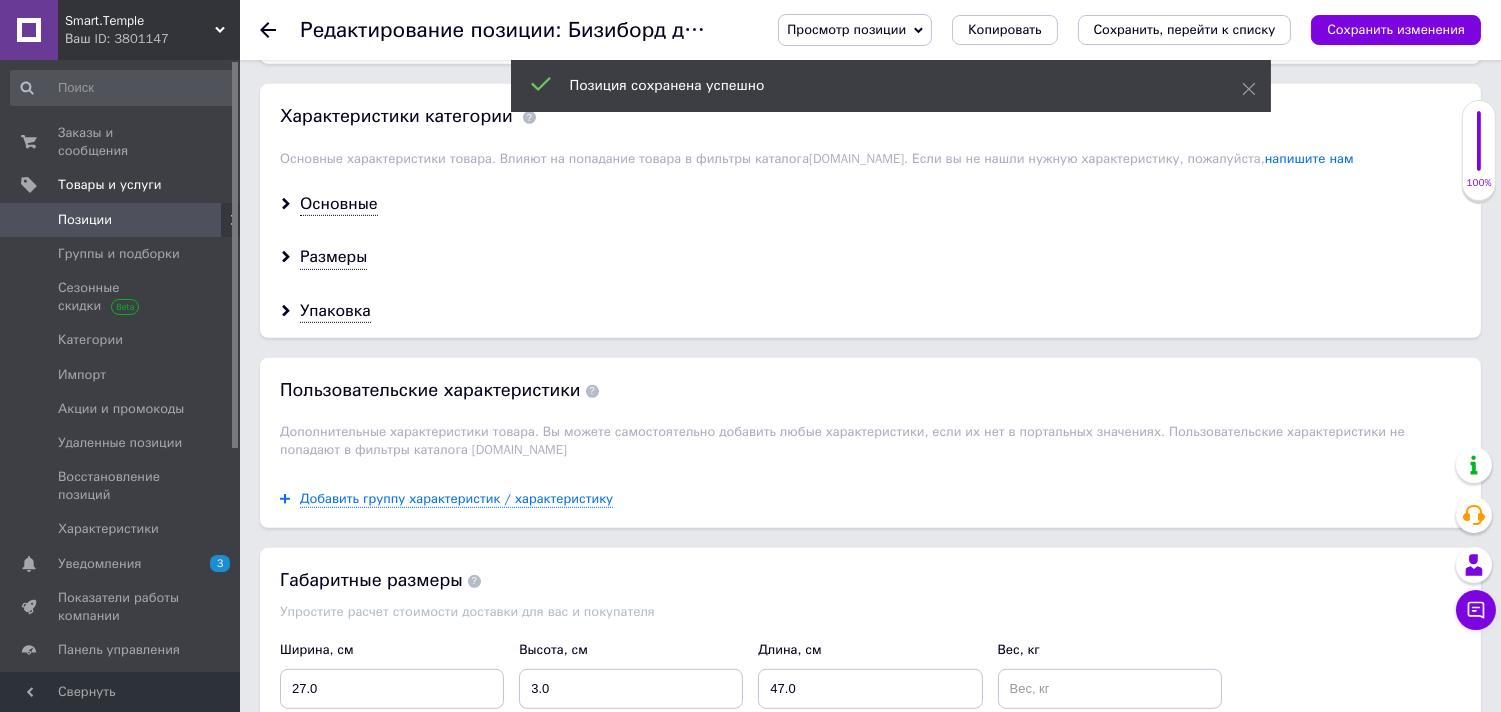 click at bounding box center (280, 30) 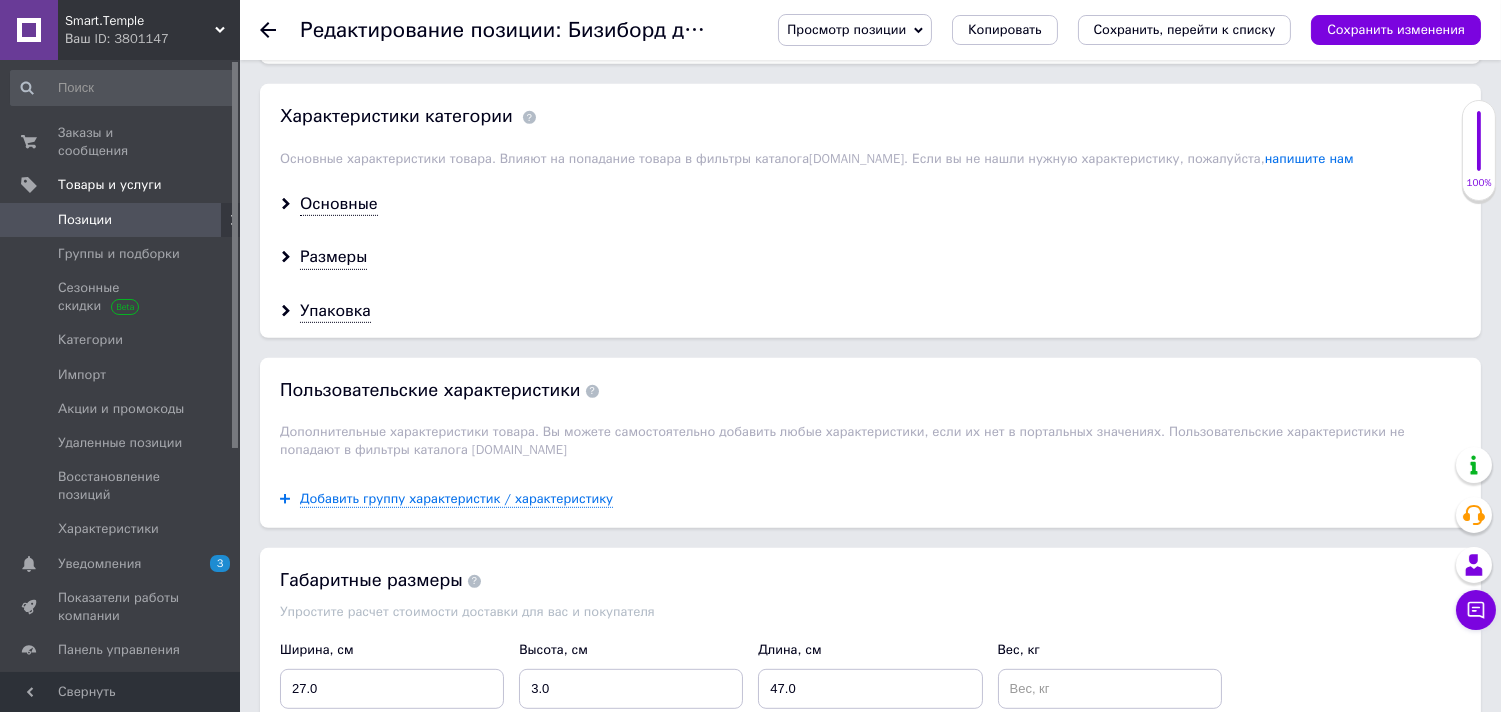 click 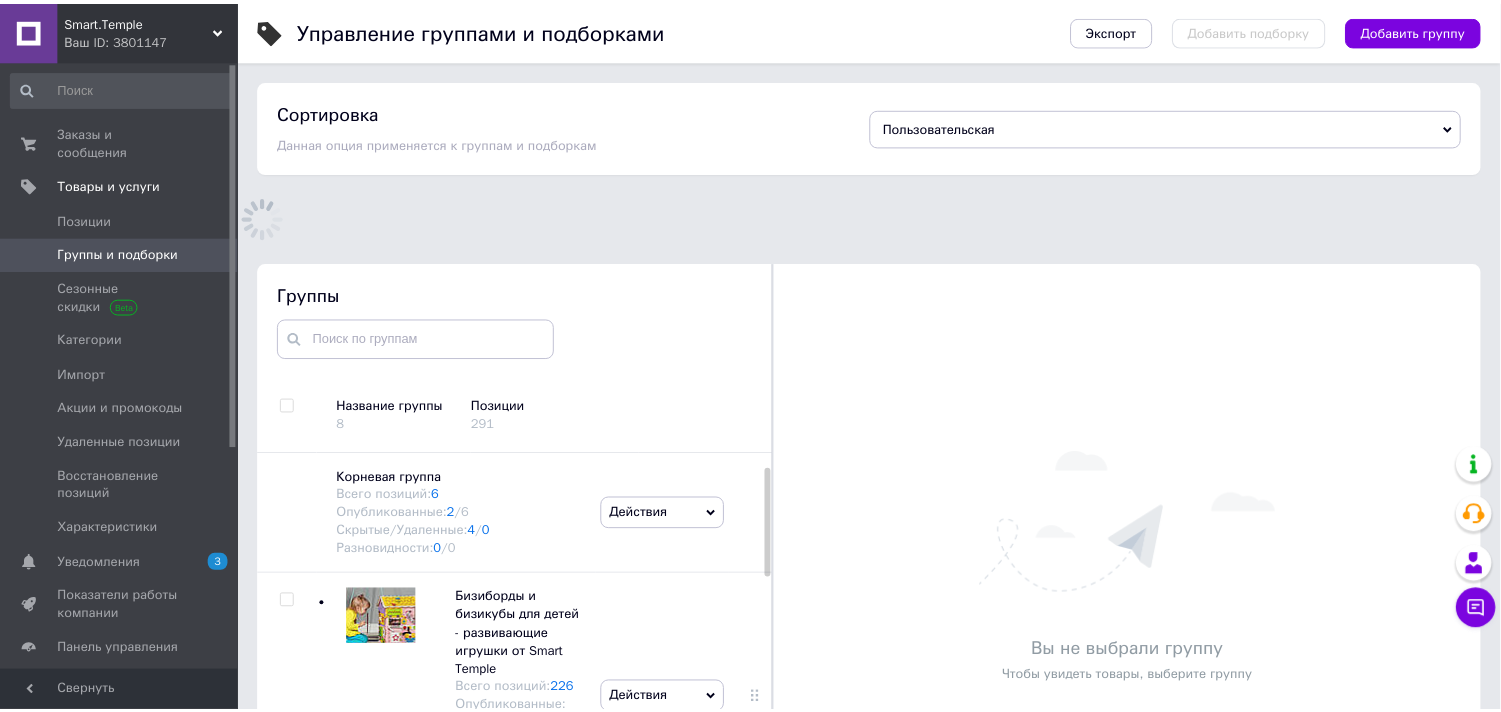 scroll, scrollTop: 113, scrollLeft: 0, axis: vertical 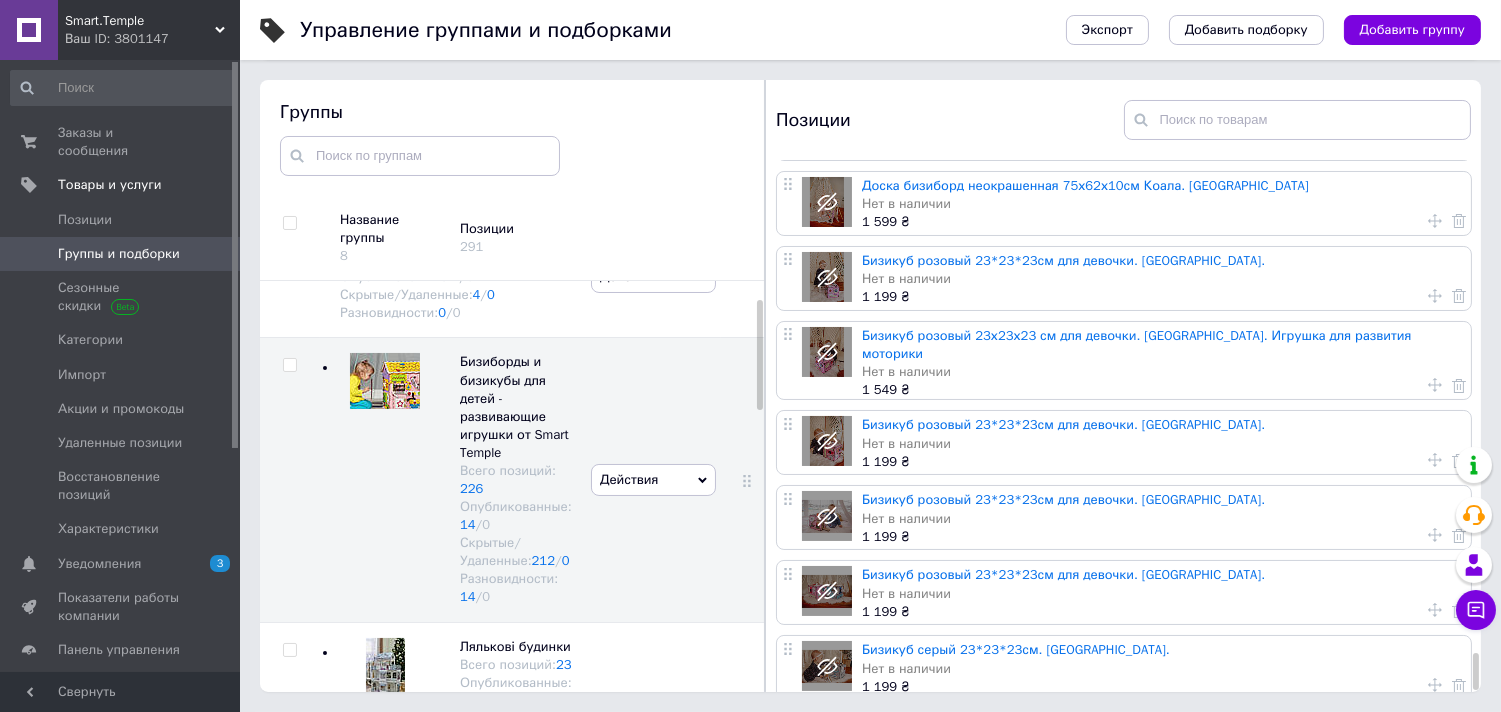 click at bounding box center [938, 1106] 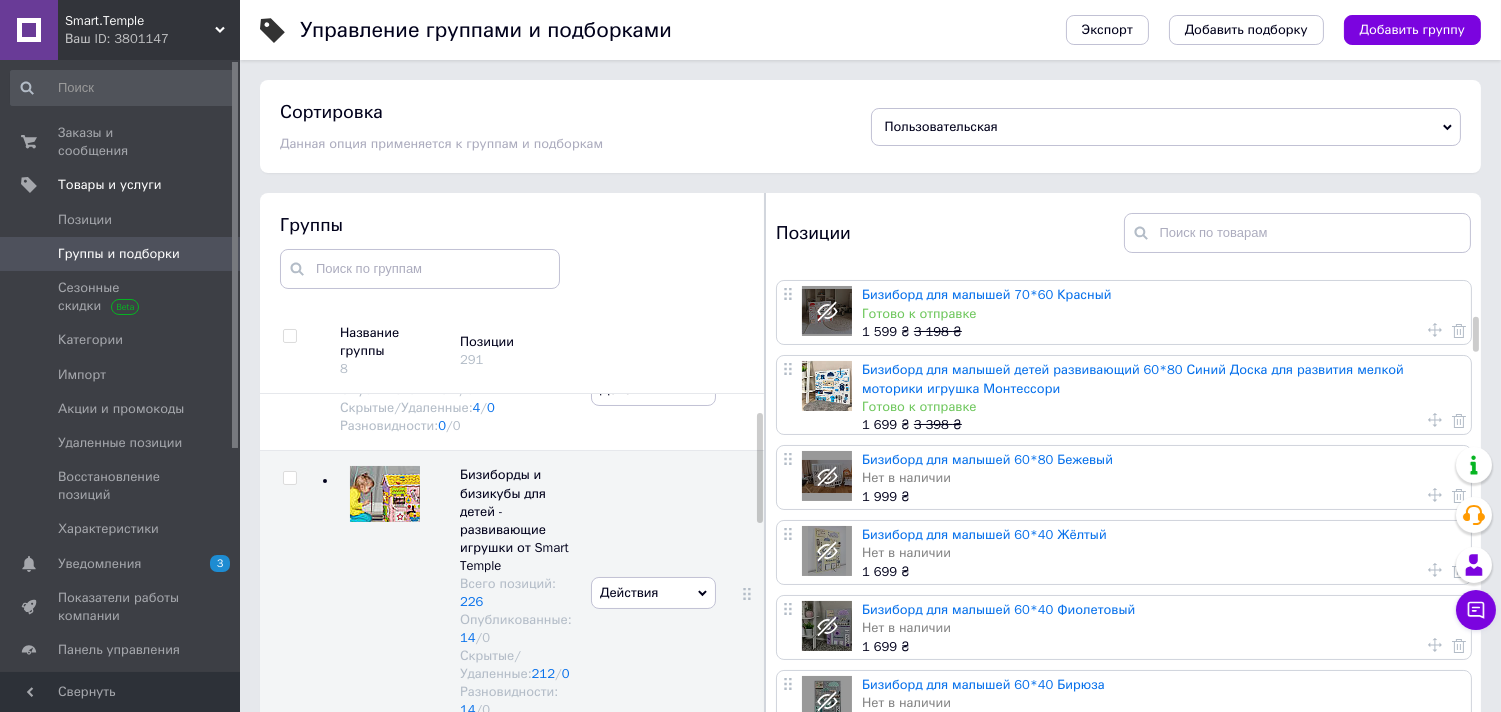 scroll, scrollTop: 573, scrollLeft: 0, axis: vertical 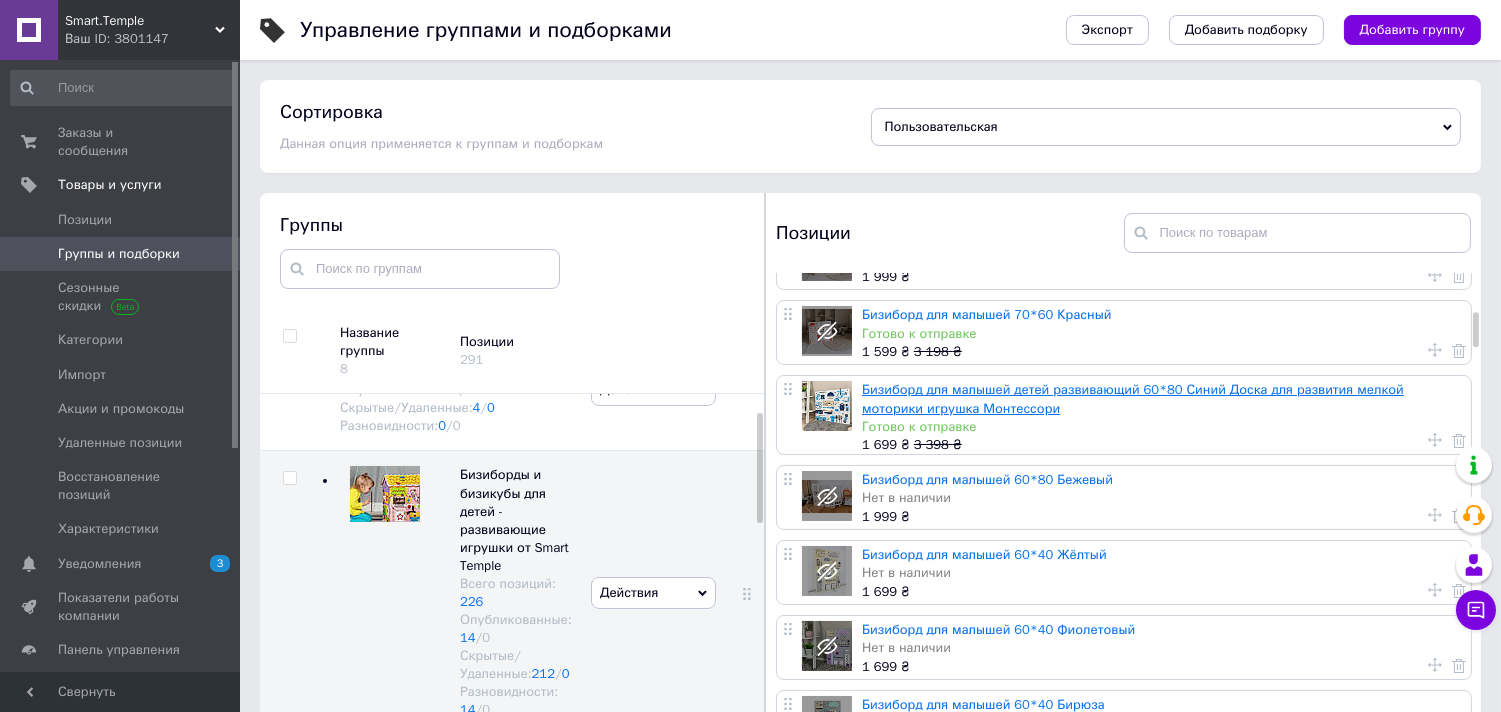 click on "Бизиборд для малышей детей развивающий 60*80 Синий Доска для развития мелкой моторики игрушка Монтессори" at bounding box center (1133, 398) 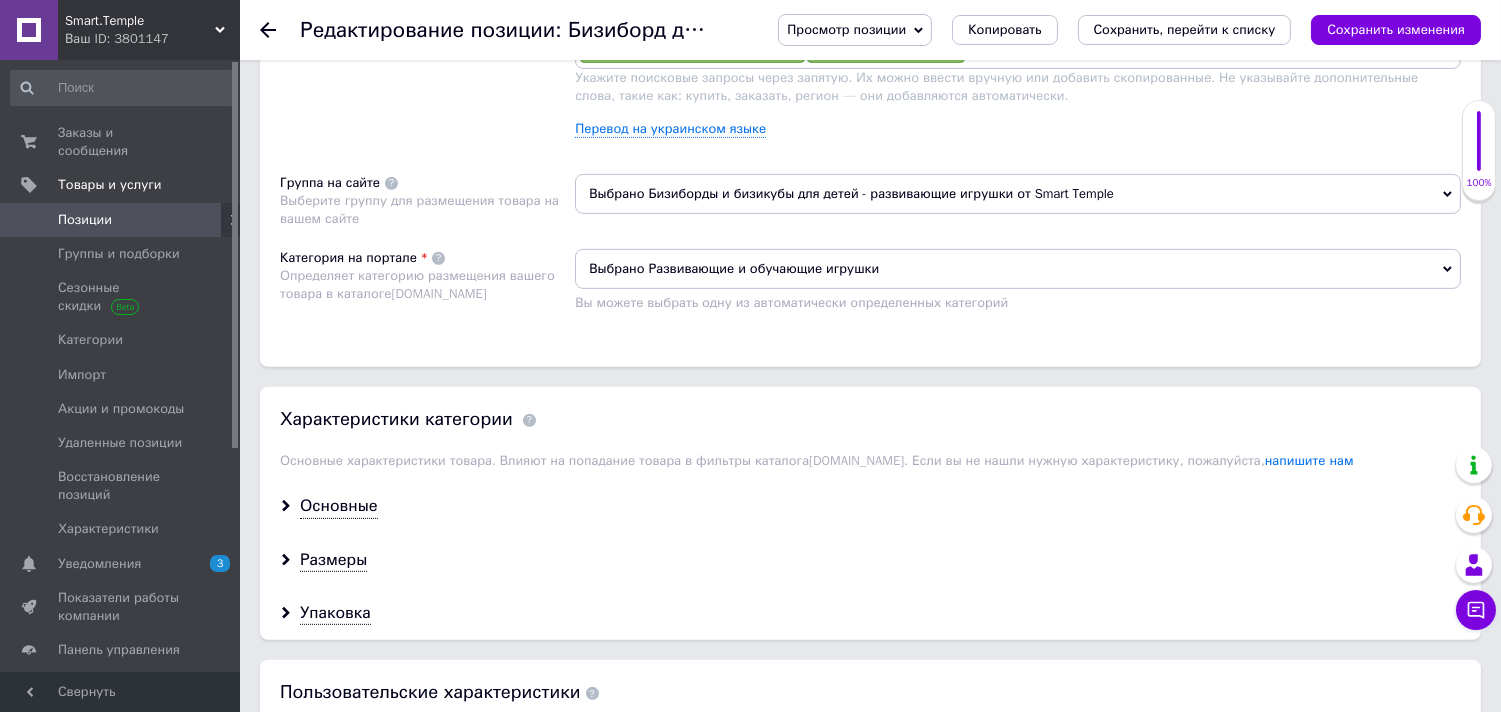 scroll, scrollTop: 1566, scrollLeft: 0, axis: vertical 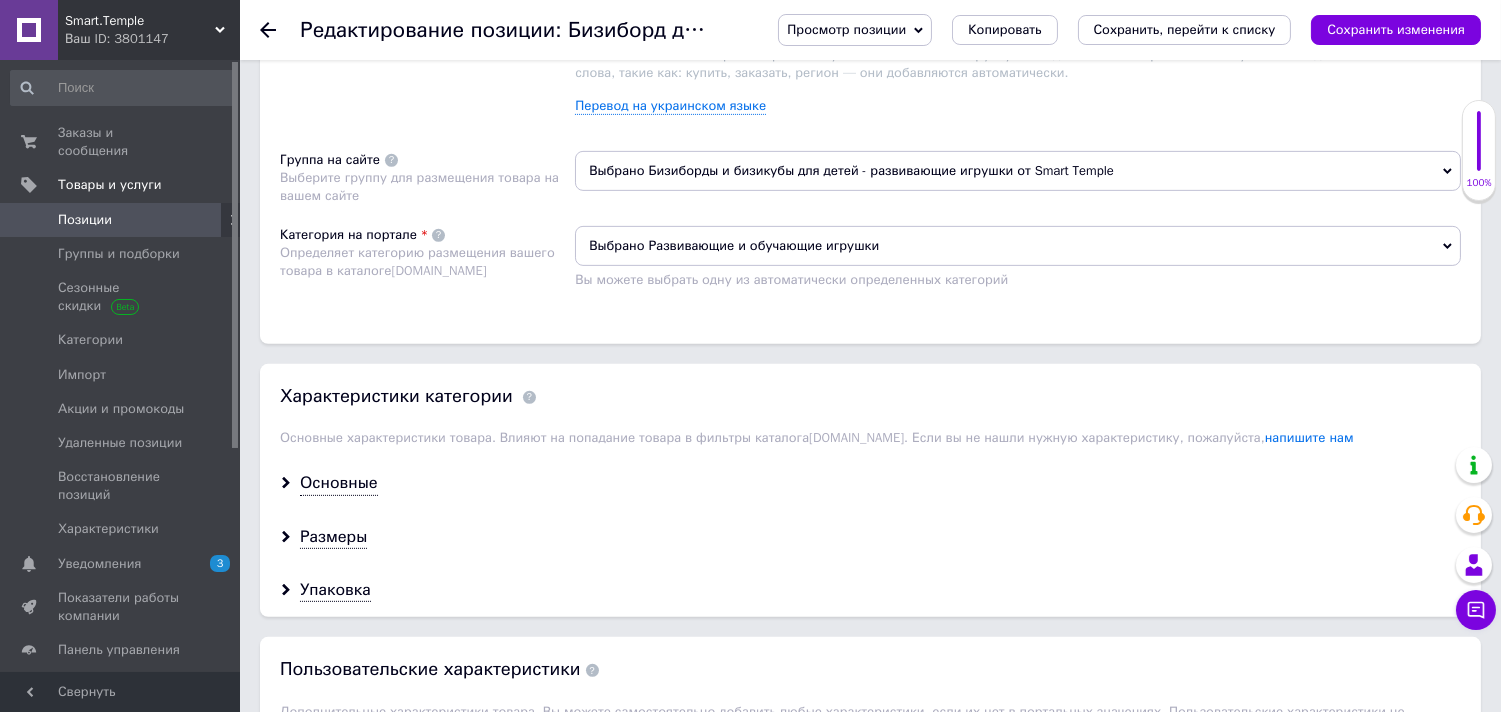 click on "Выбрано Бизиборды и бизикубы для детей - развивающие игрушки от Smart Temple" at bounding box center [1018, 171] 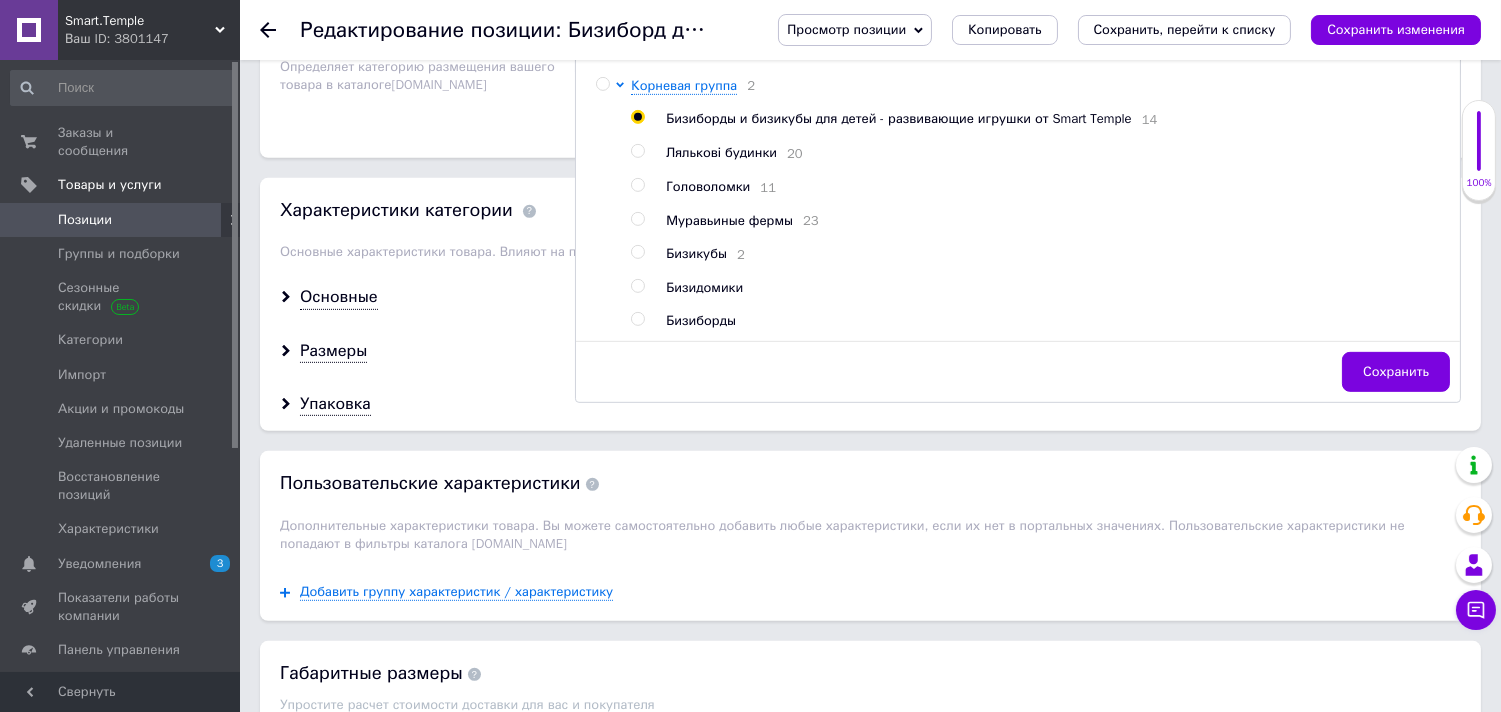 scroll, scrollTop: 1771, scrollLeft: 0, axis: vertical 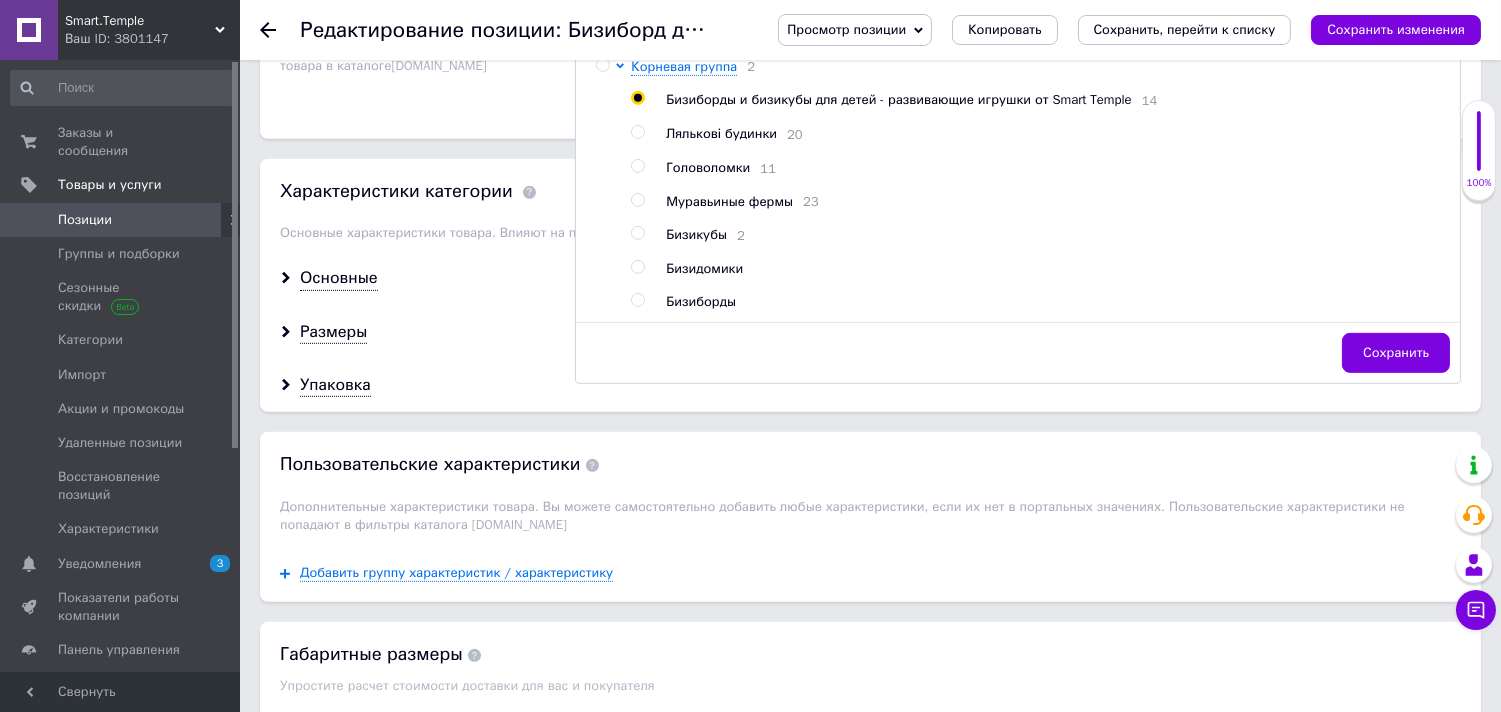 click on "Бизиборды" at bounding box center [701, 301] 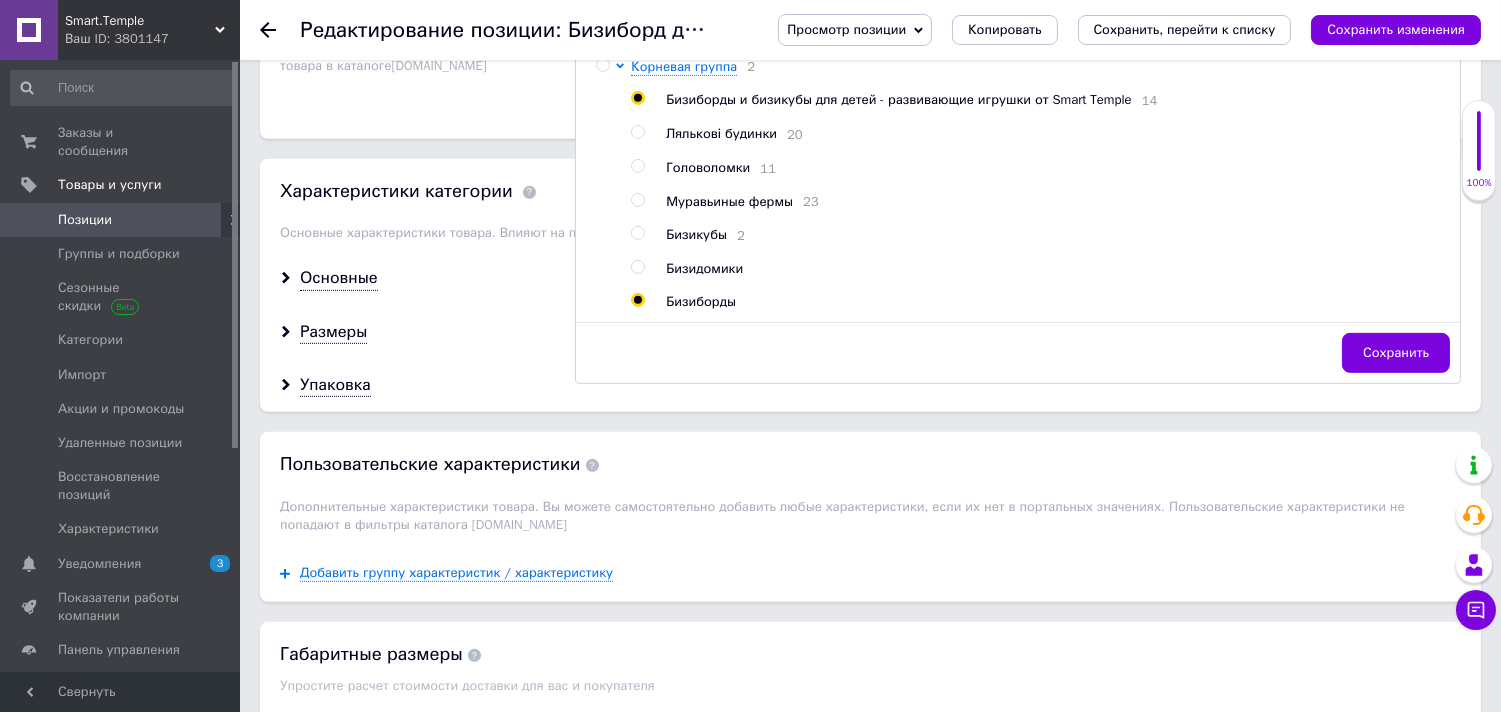 radio on "false" 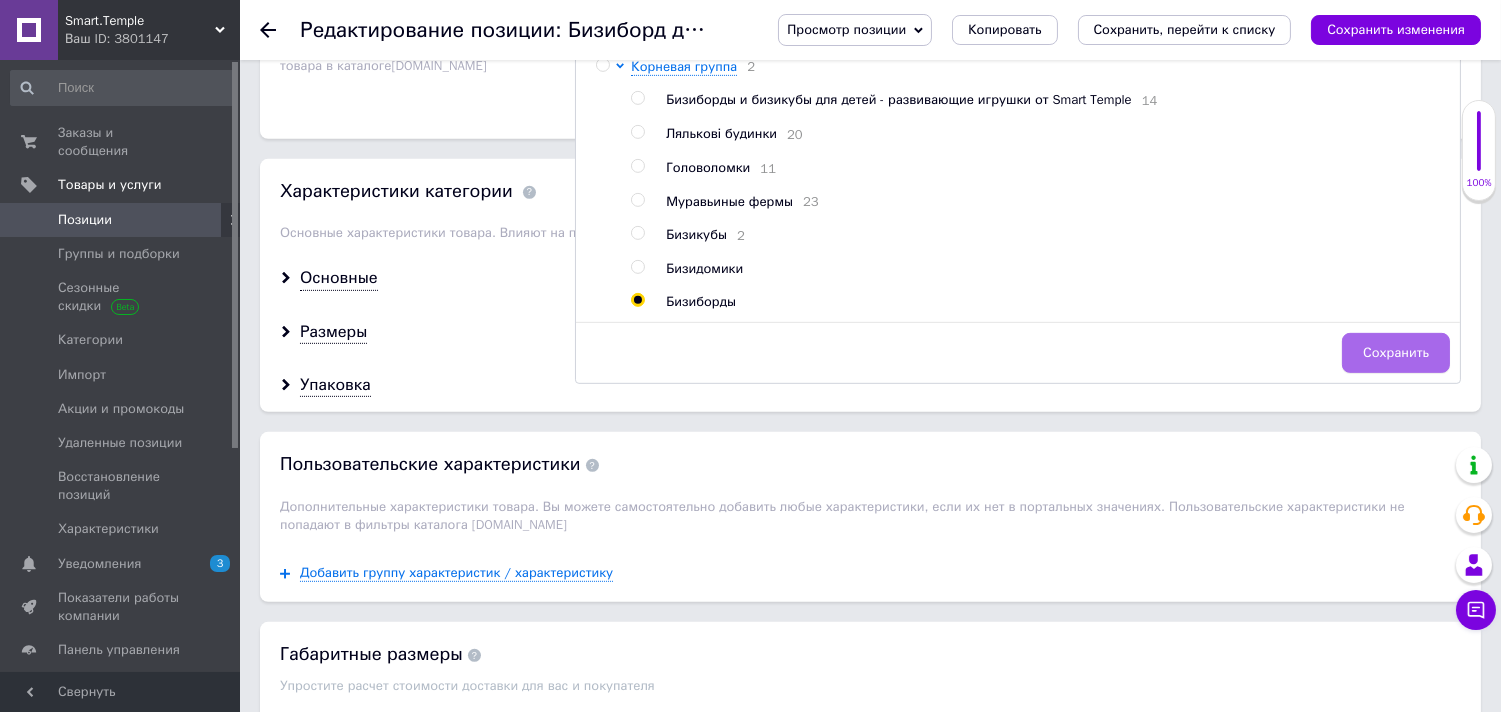 click on "Сохранить" at bounding box center [1396, 353] 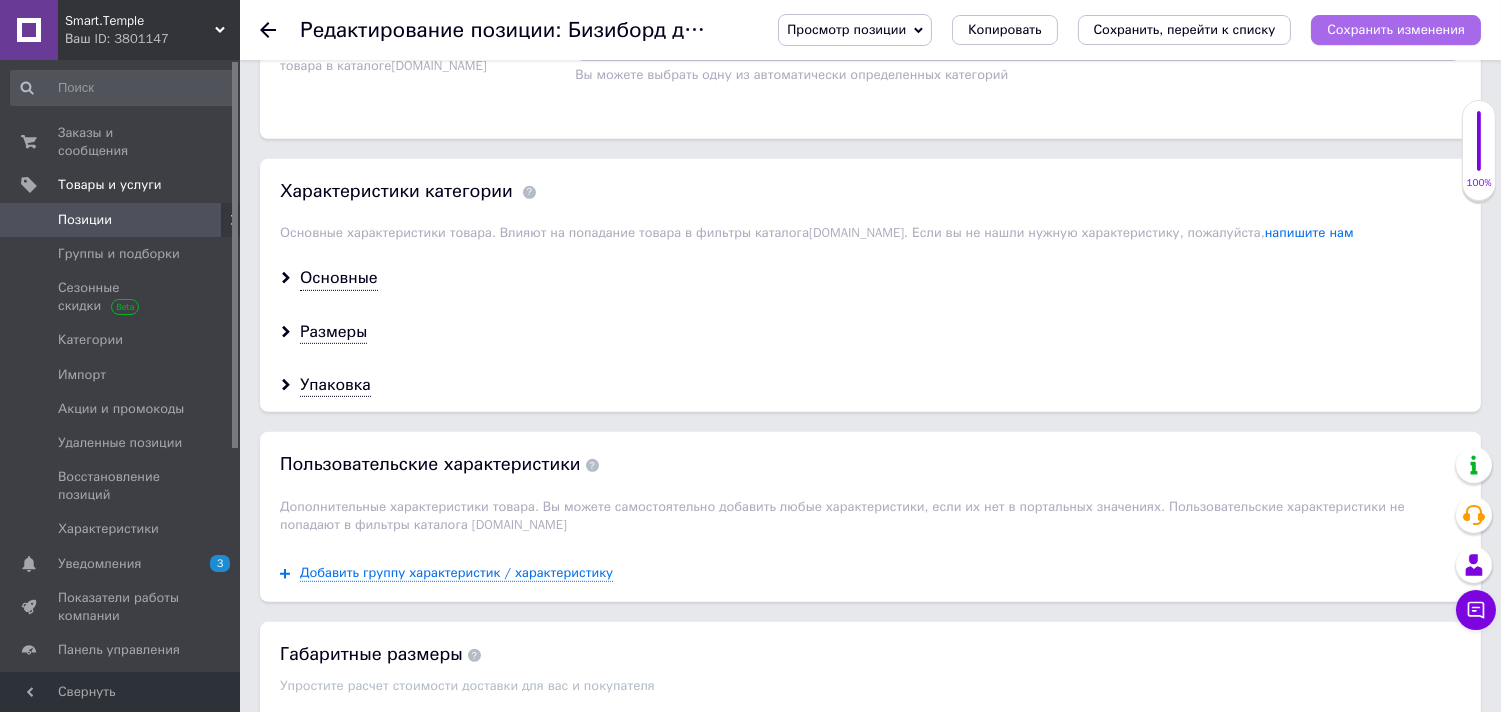 click on "Сохранить изменения" at bounding box center (1396, 29) 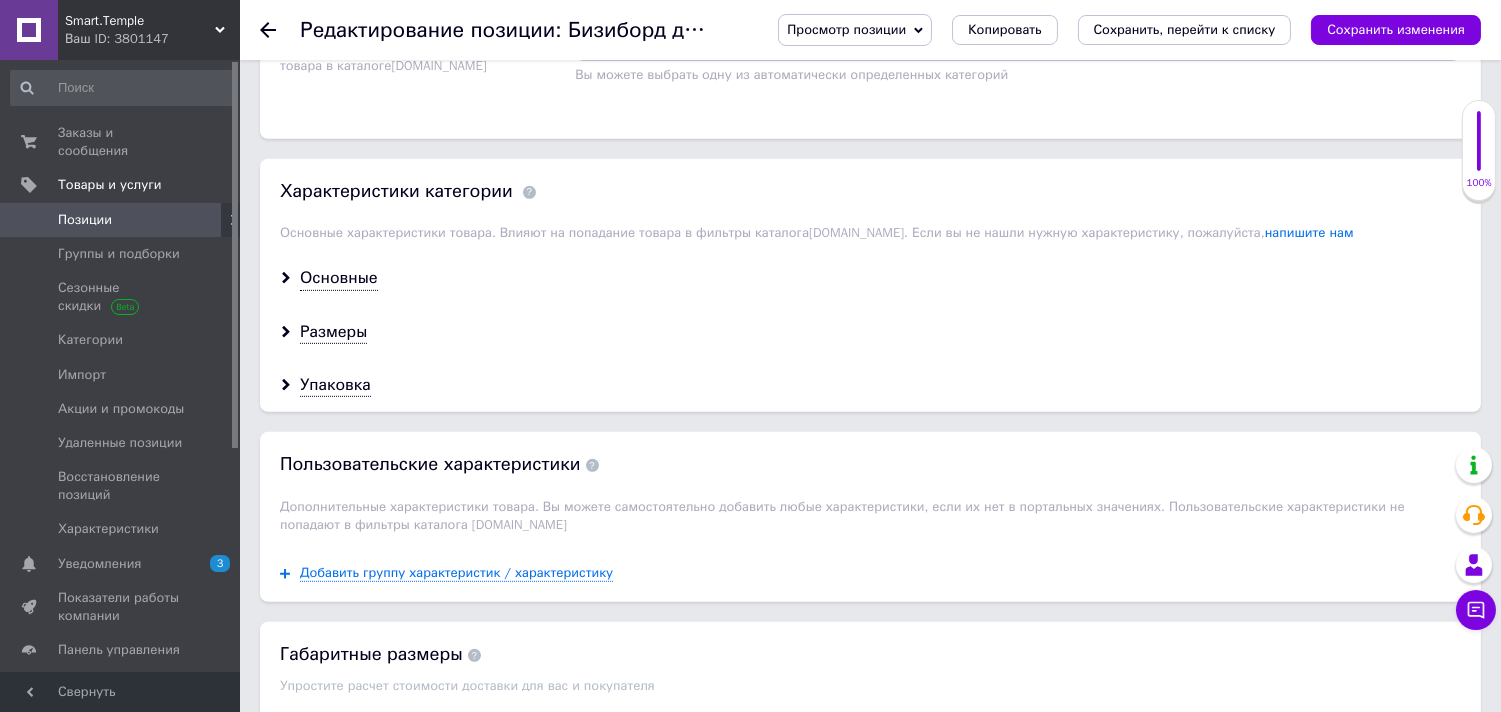 click 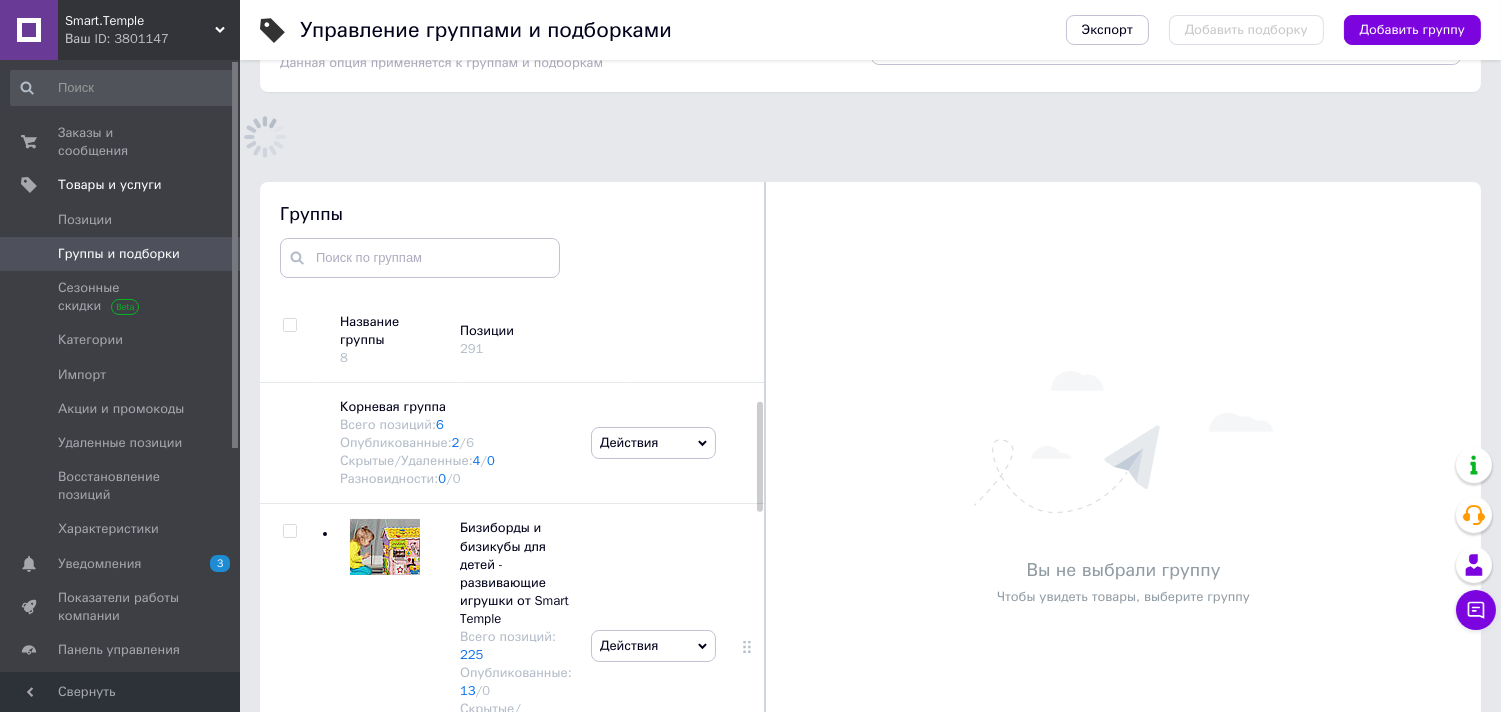 scroll, scrollTop: 175, scrollLeft: 0, axis: vertical 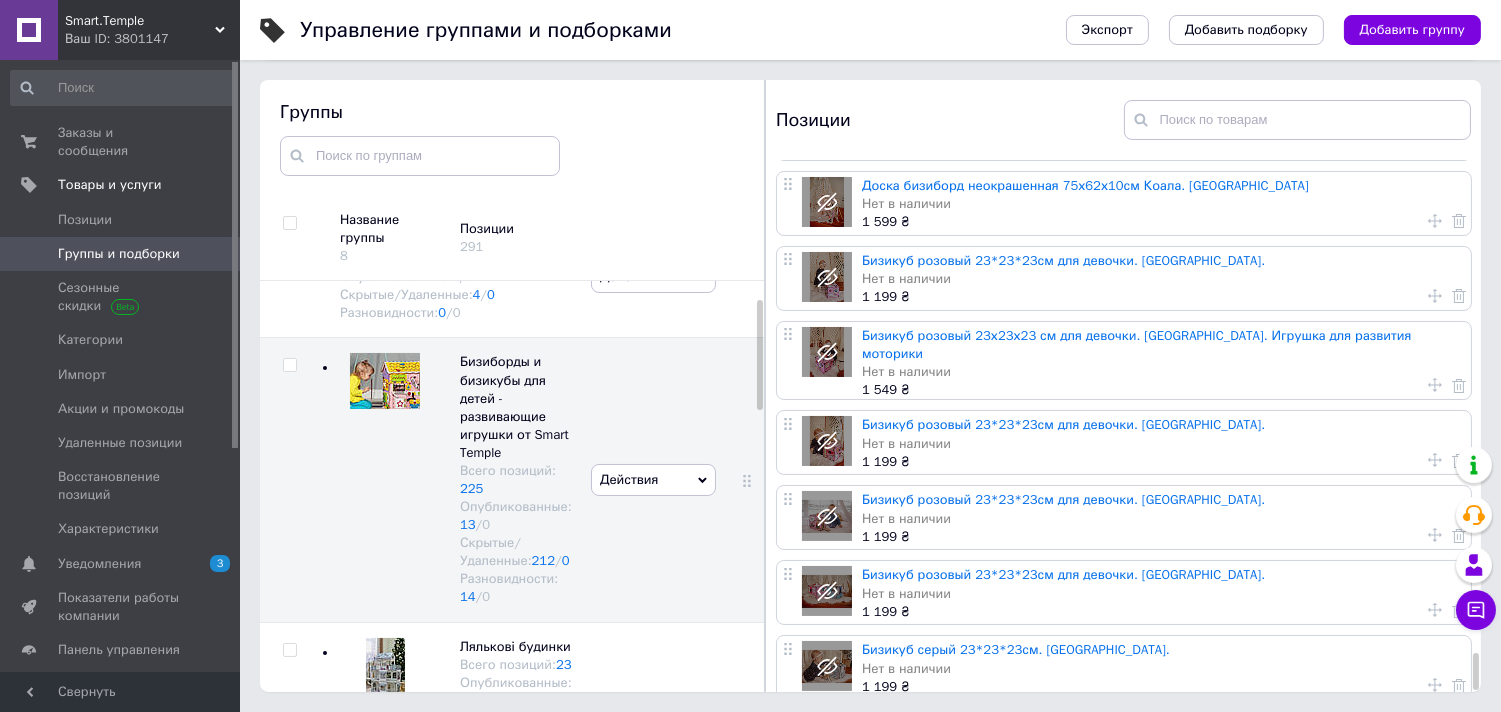 click 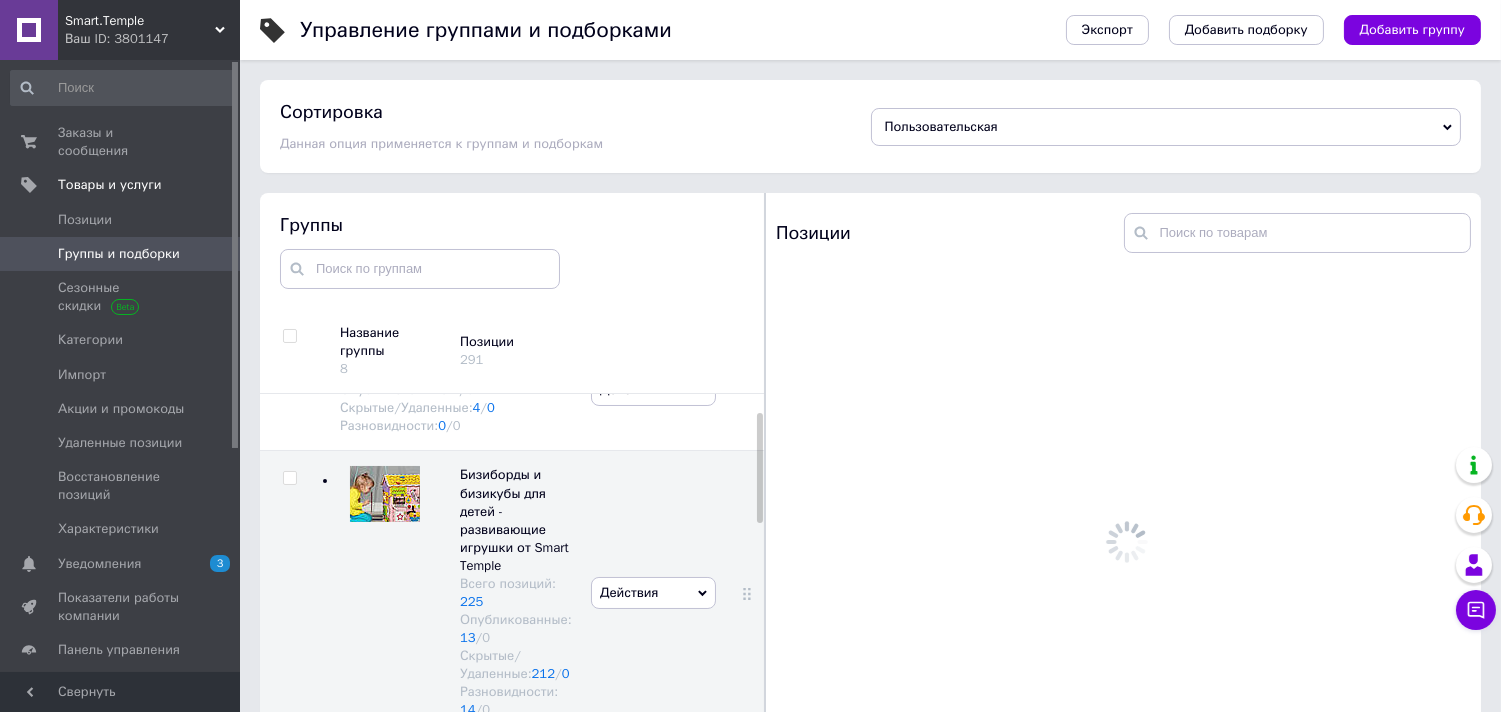 scroll, scrollTop: 0, scrollLeft: 0, axis: both 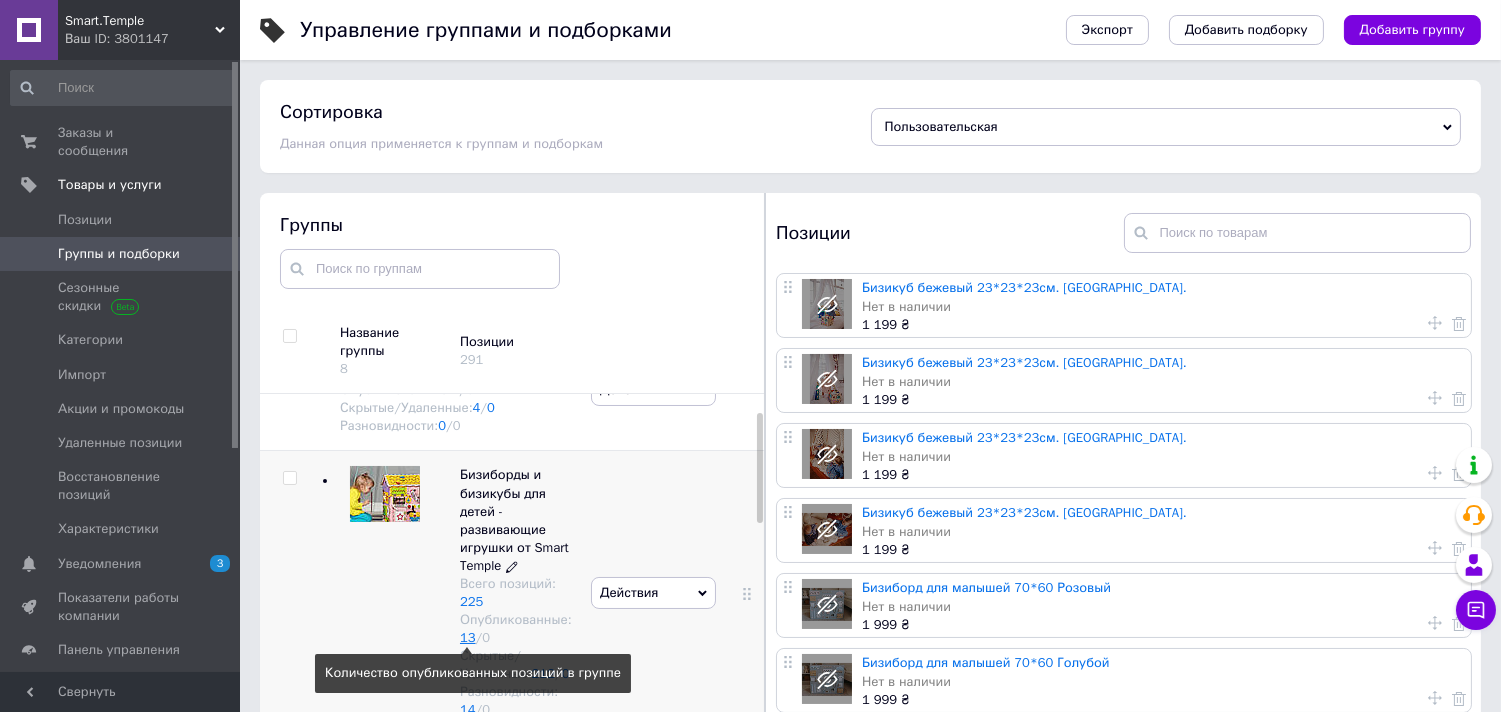 click on "13" at bounding box center (468, 637) 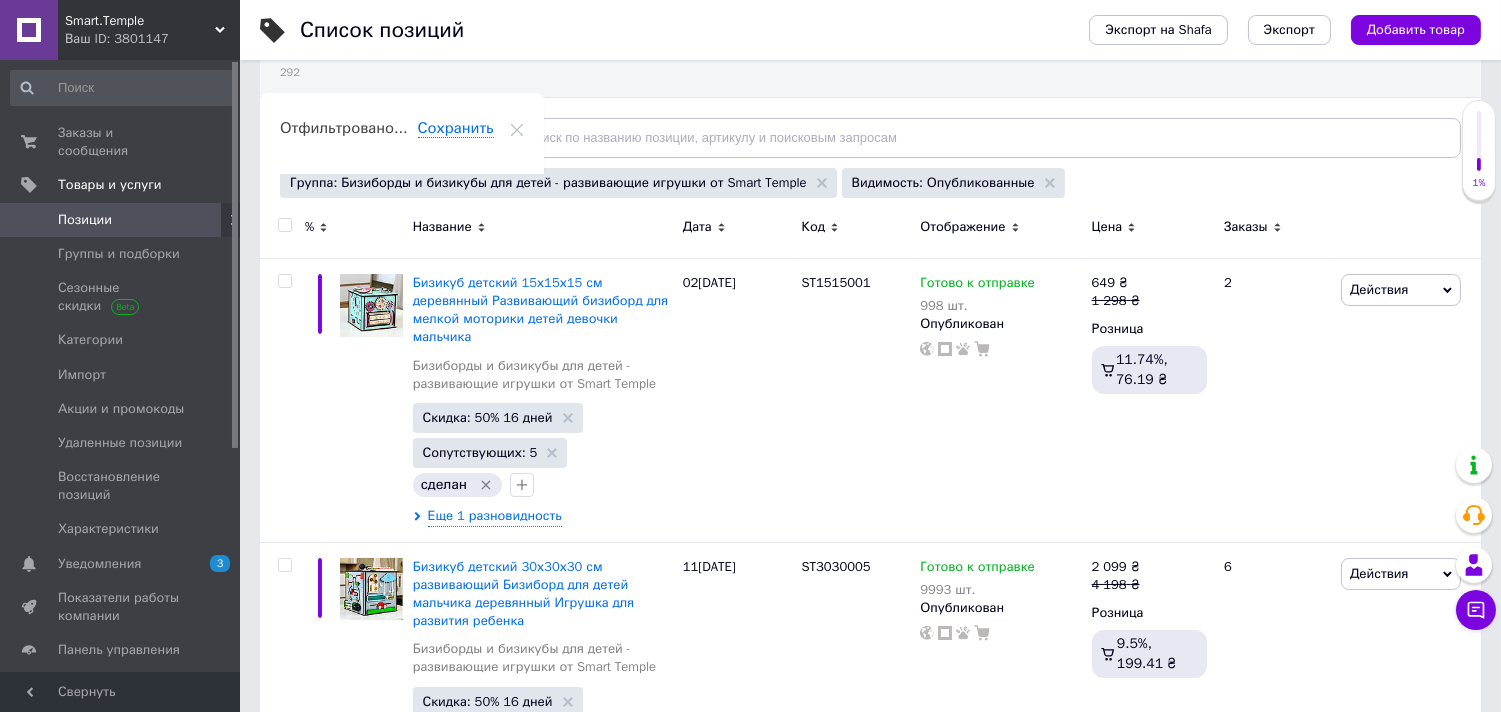scroll, scrollTop: 336, scrollLeft: 0, axis: vertical 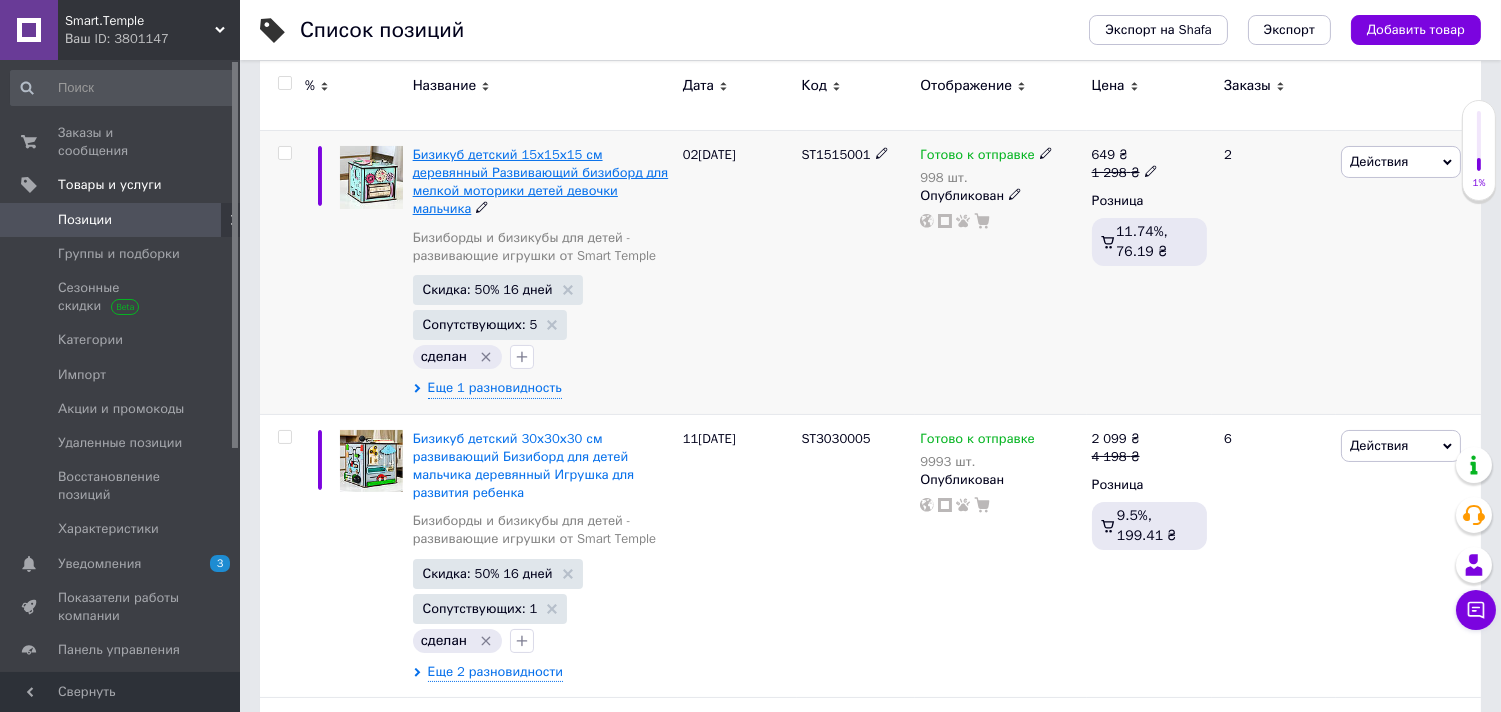 click on "Бизикуб детский 15х15х15 см деревянный Развивающий бизиборд для мелкой моторики детей девочки мальчика" at bounding box center (541, 182) 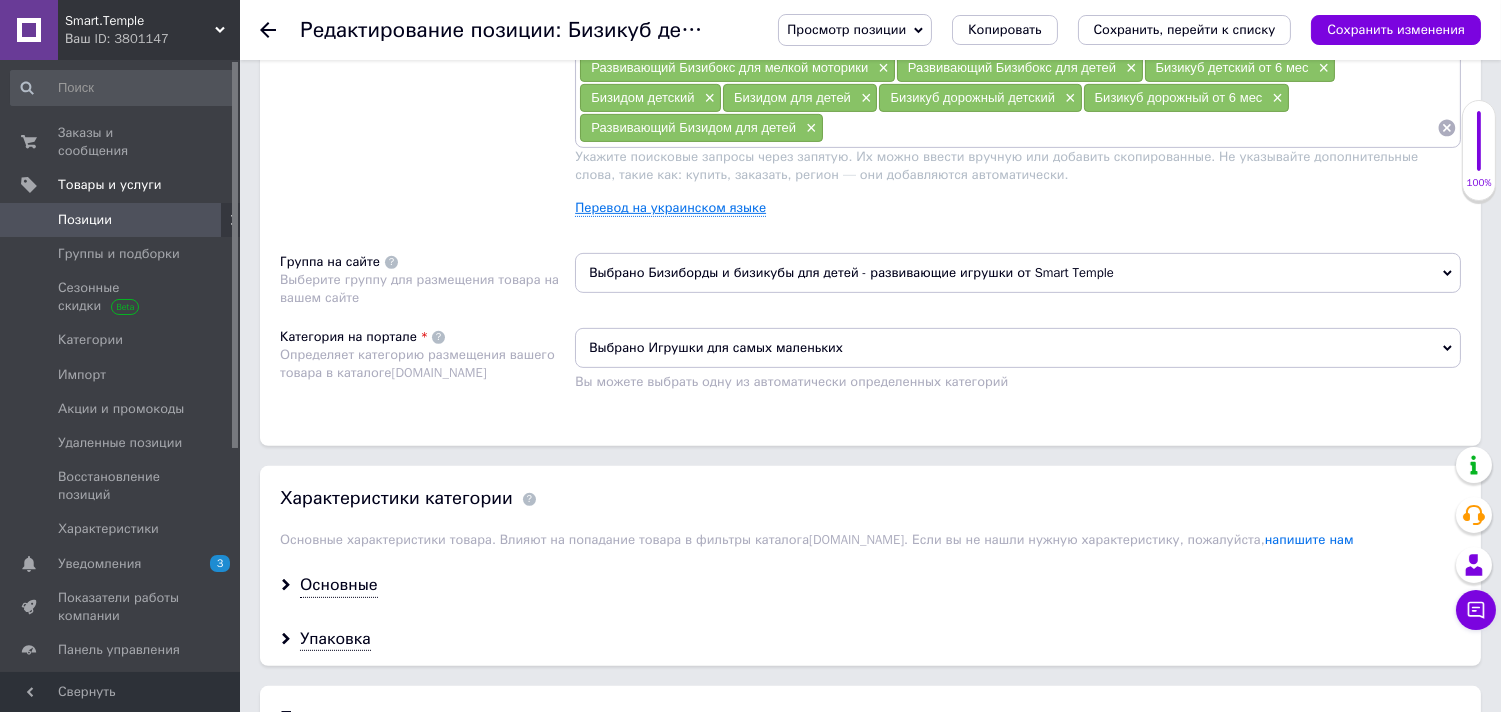 scroll, scrollTop: 1431, scrollLeft: 0, axis: vertical 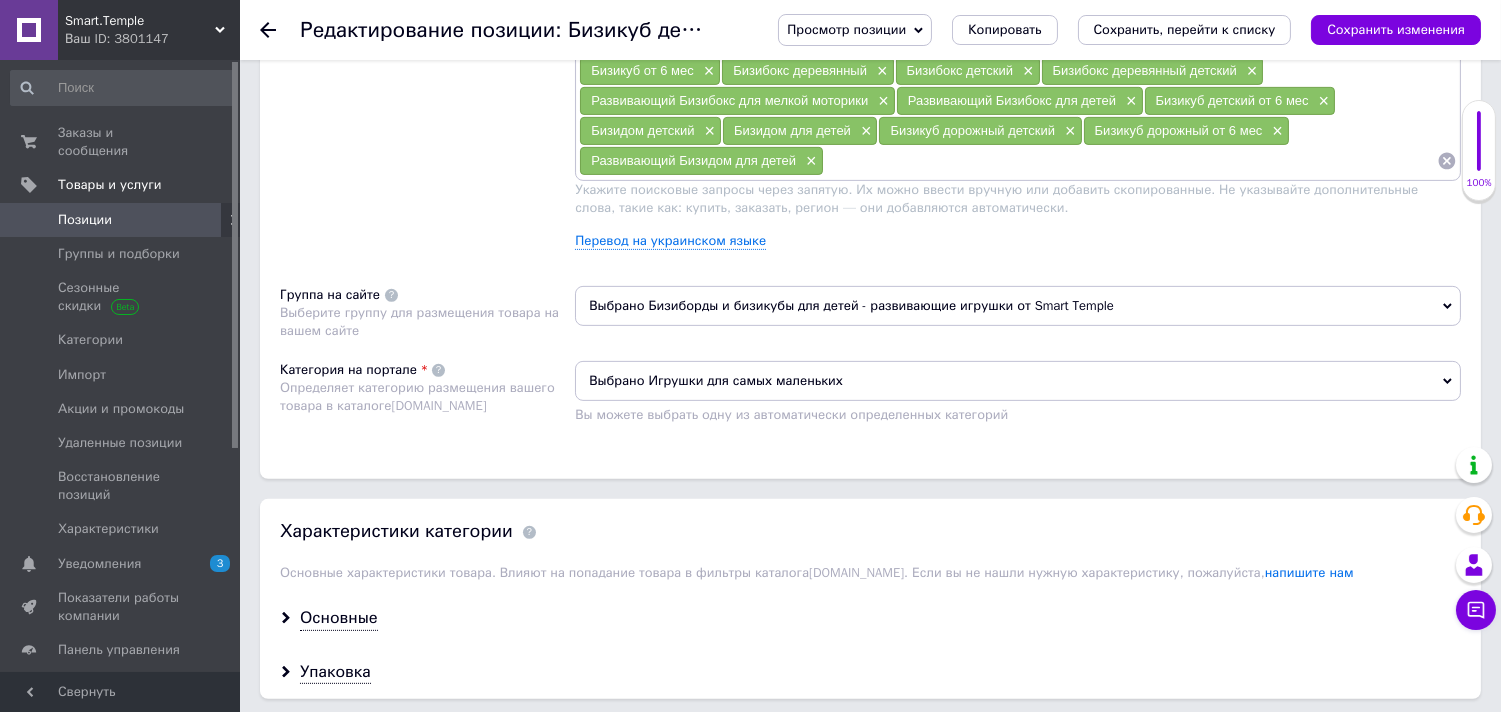 click on "Выбрано Бизиборды и бизикубы для детей - развивающие игрушки от Smart Temple" at bounding box center [1018, 306] 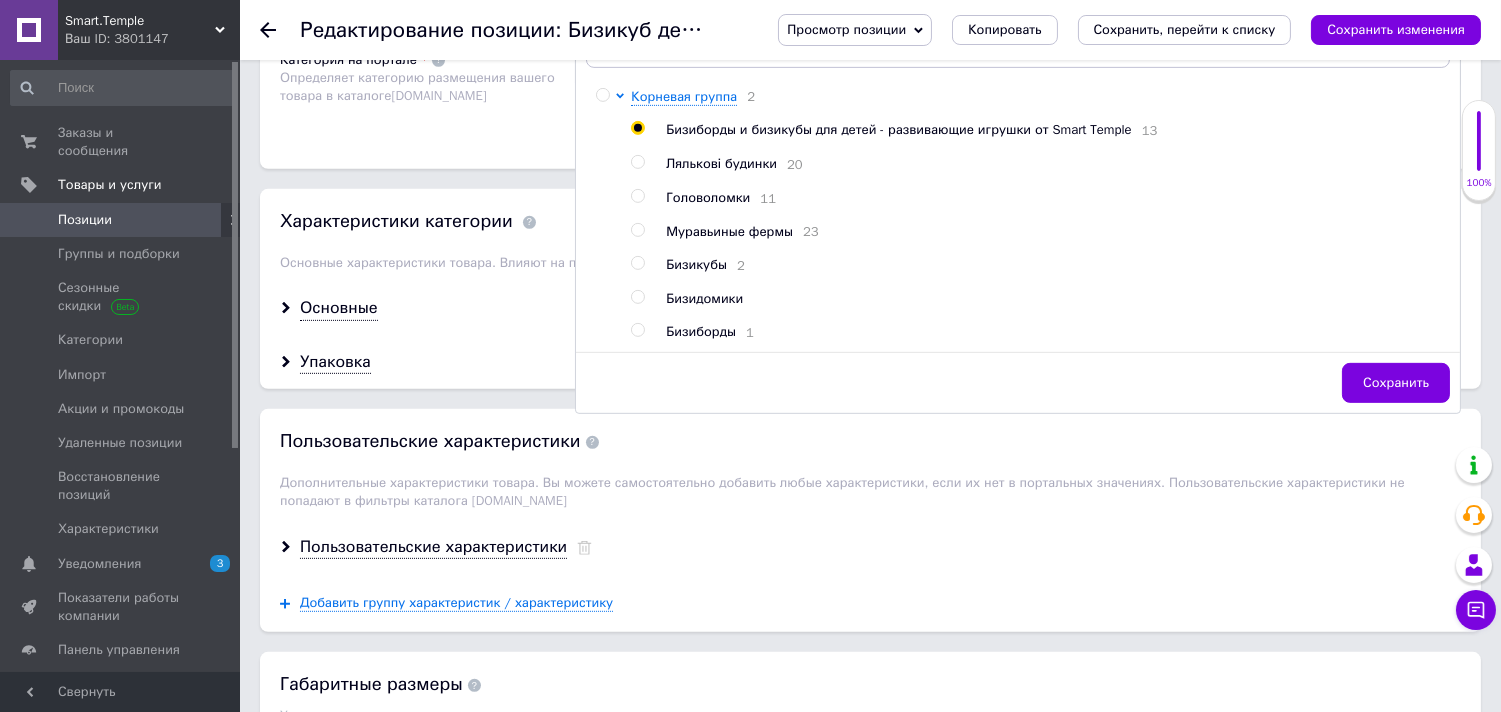 scroll, scrollTop: 1863, scrollLeft: 0, axis: vertical 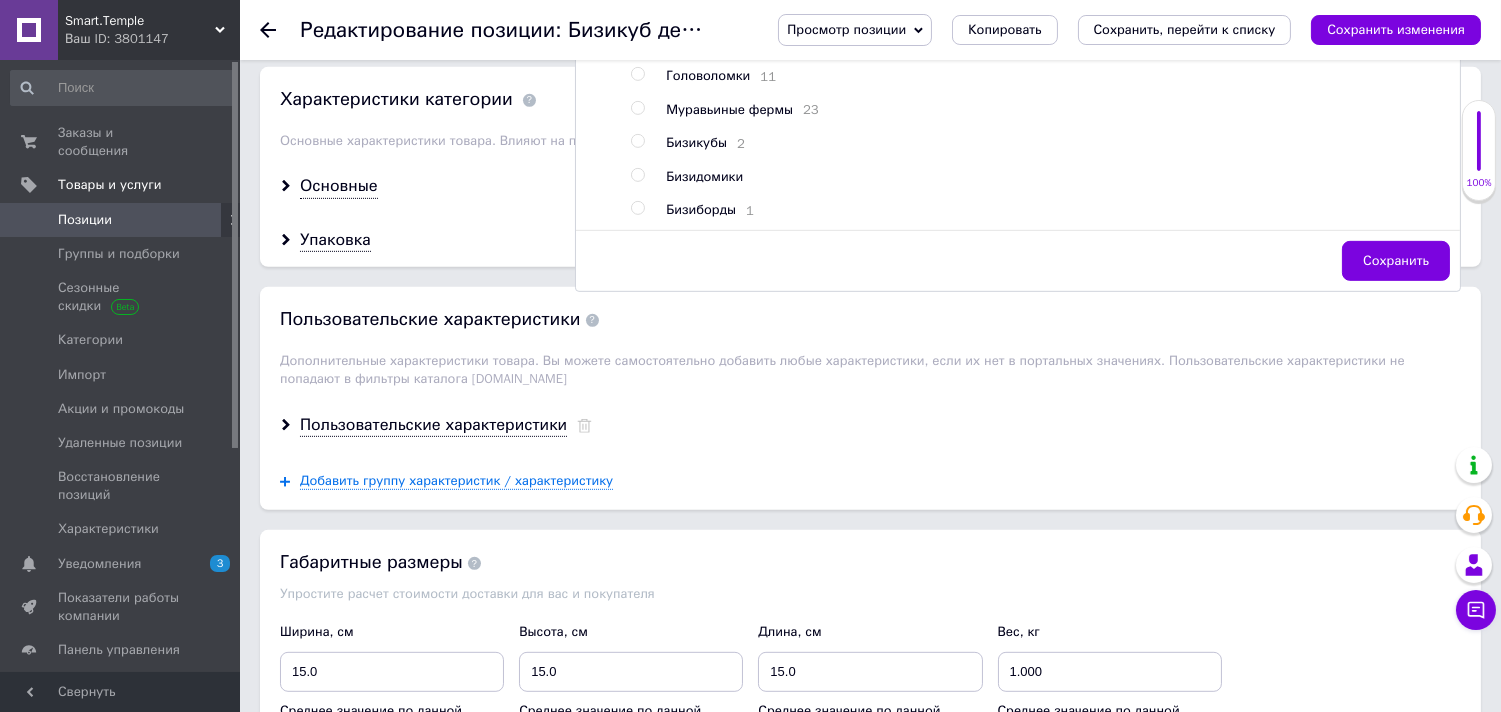 click at bounding box center [637, 141] 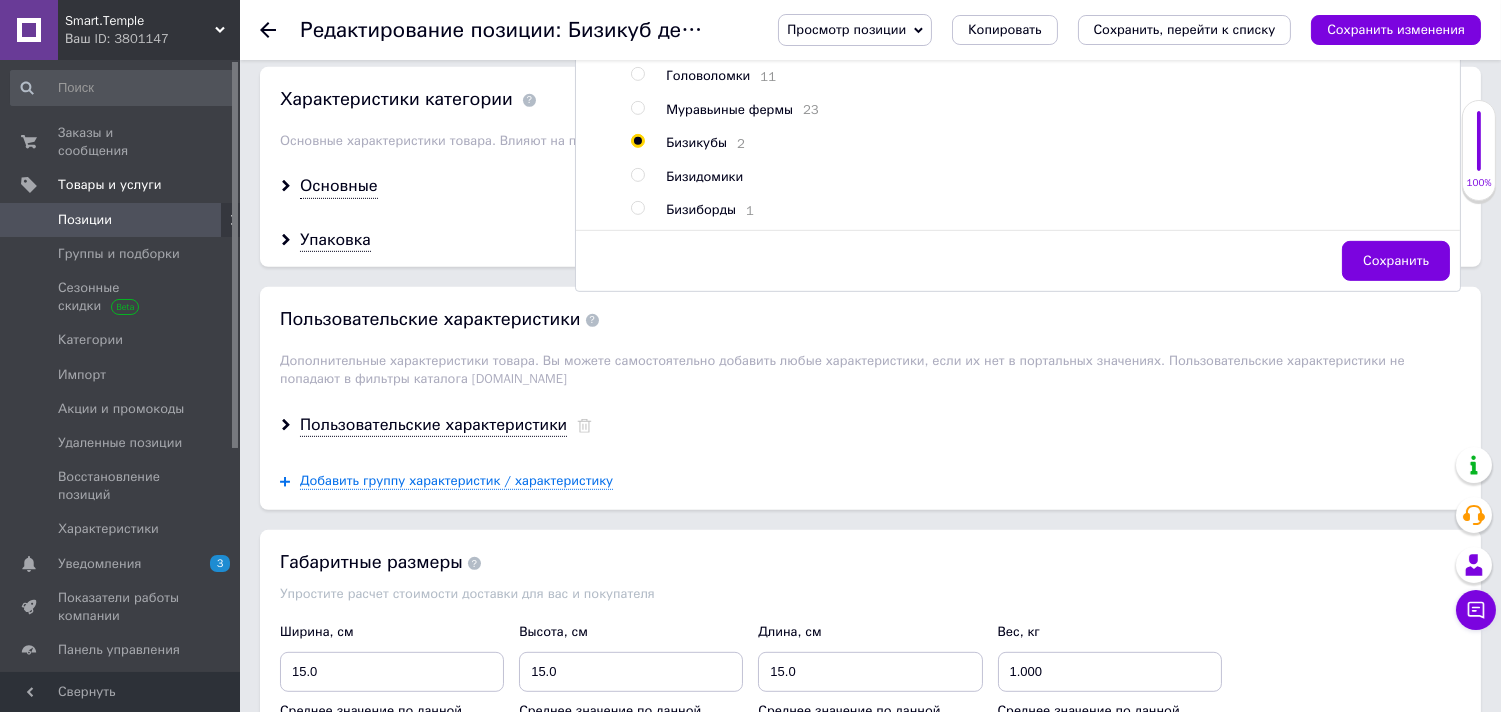 radio on "true" 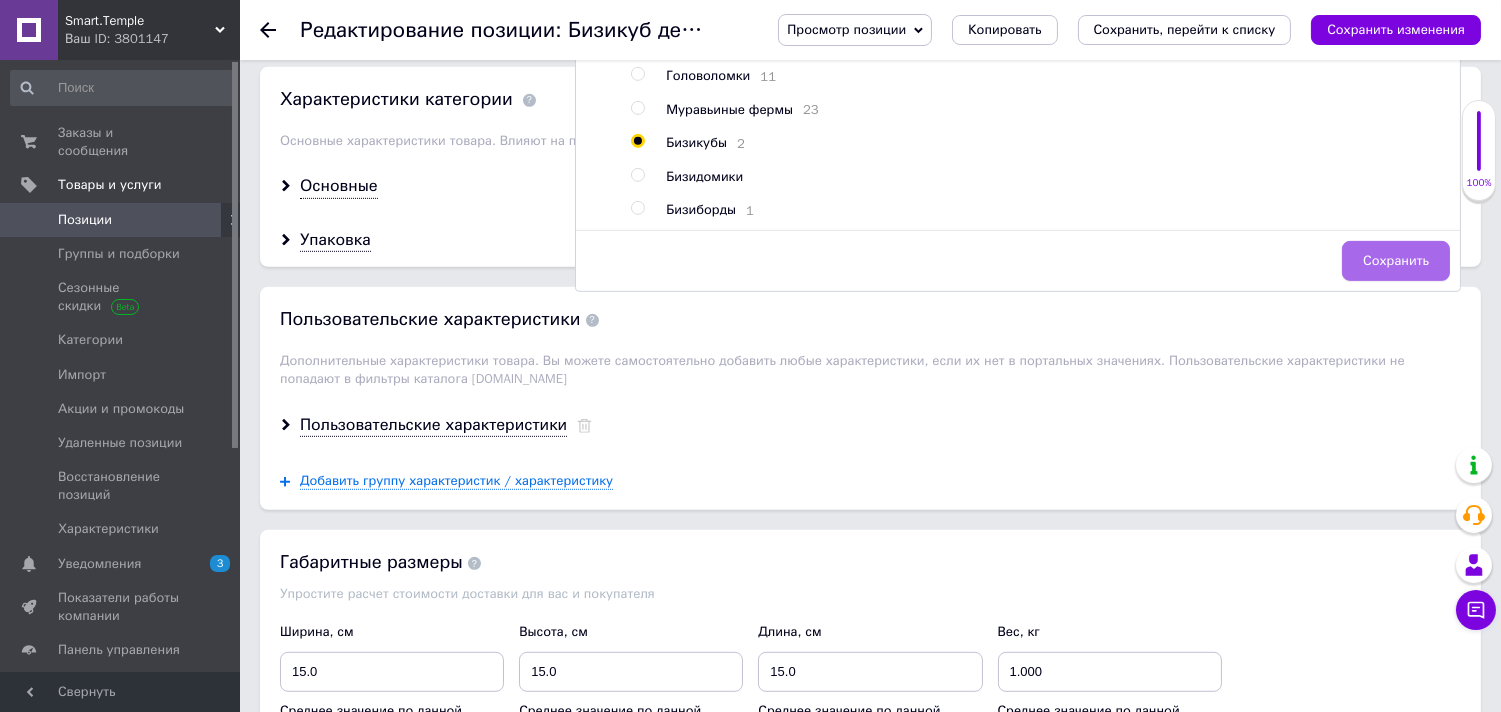 click on "Сохранить" at bounding box center [1396, 261] 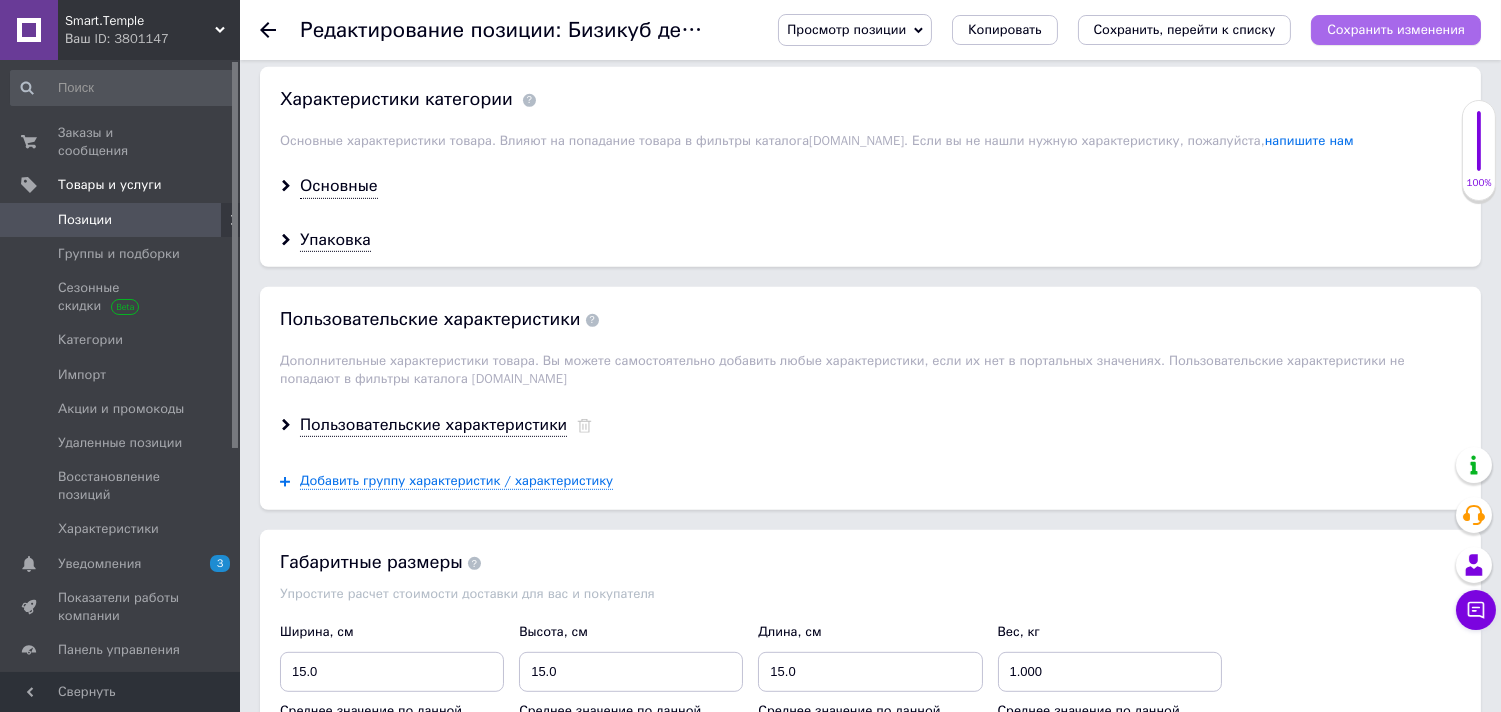 click on "Сохранить изменения" at bounding box center (1396, 29) 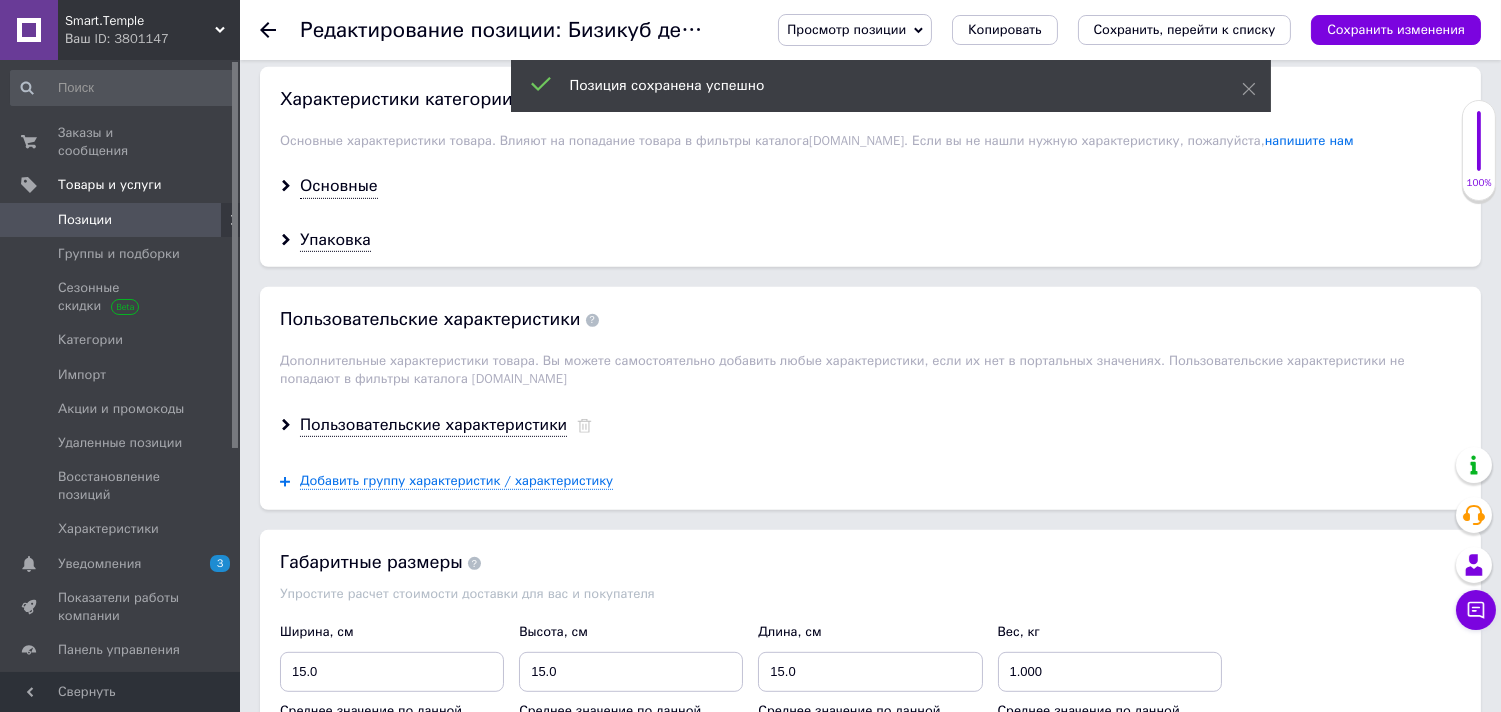click 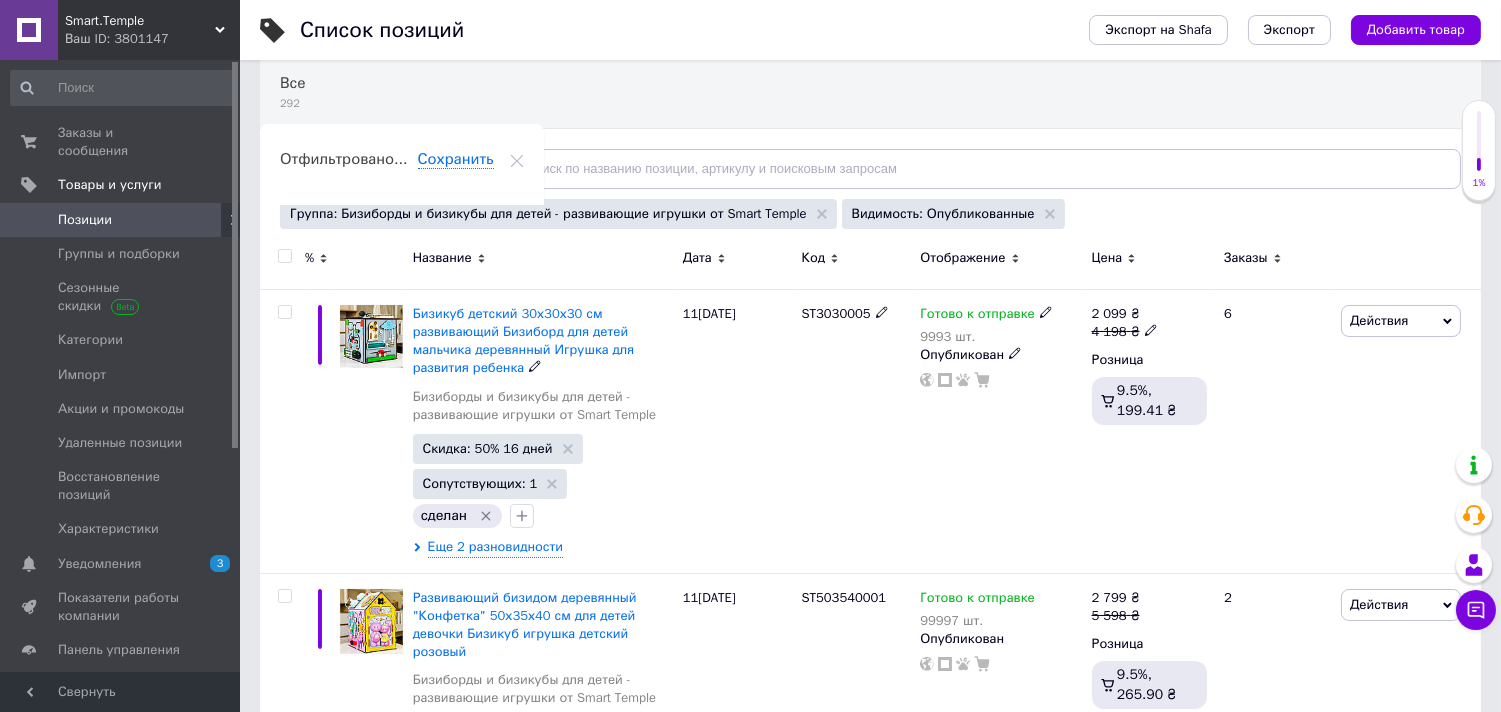 scroll, scrollTop: 180, scrollLeft: 0, axis: vertical 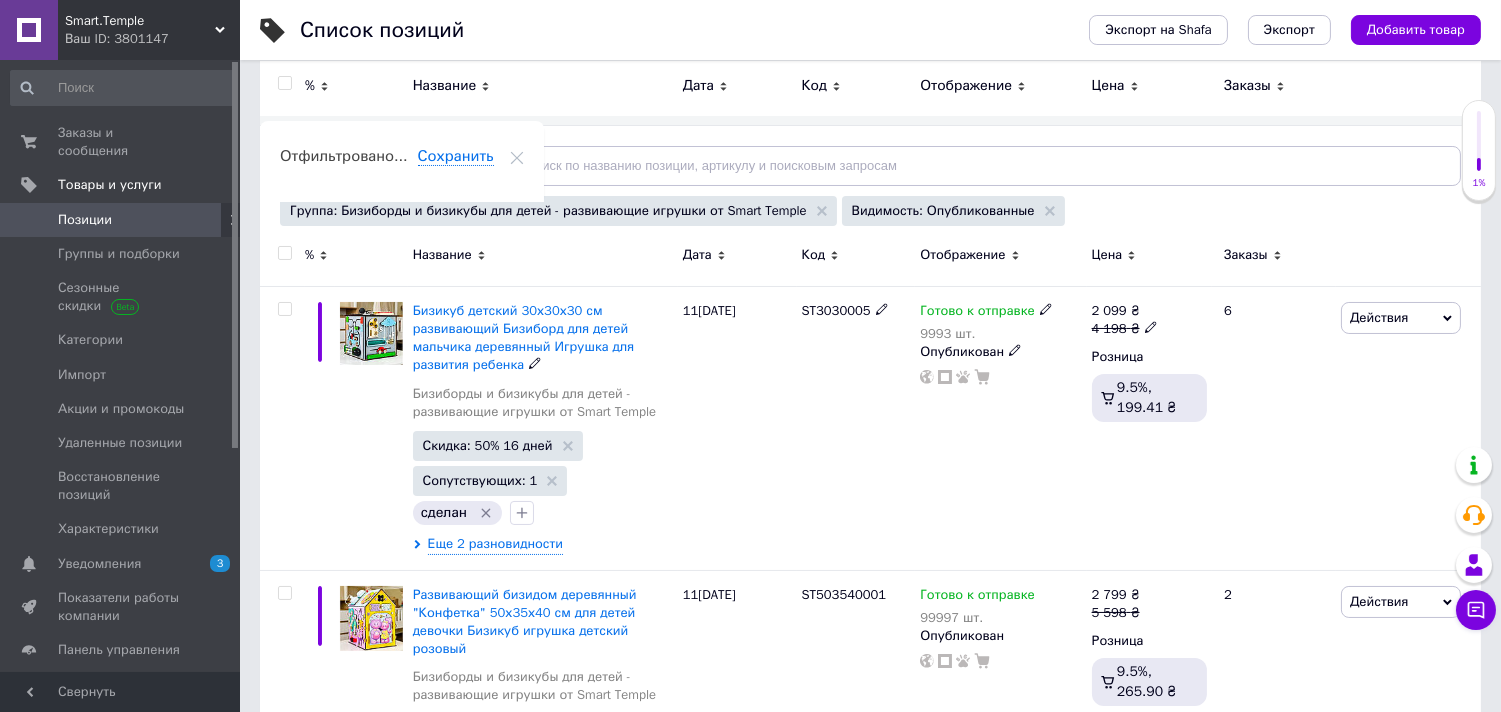 click on "Бизикуб детский 30х30х30 см развивающий Бизиборд для детей мальчика деревянный Игрушка для развития ребенка" at bounding box center [524, 338] 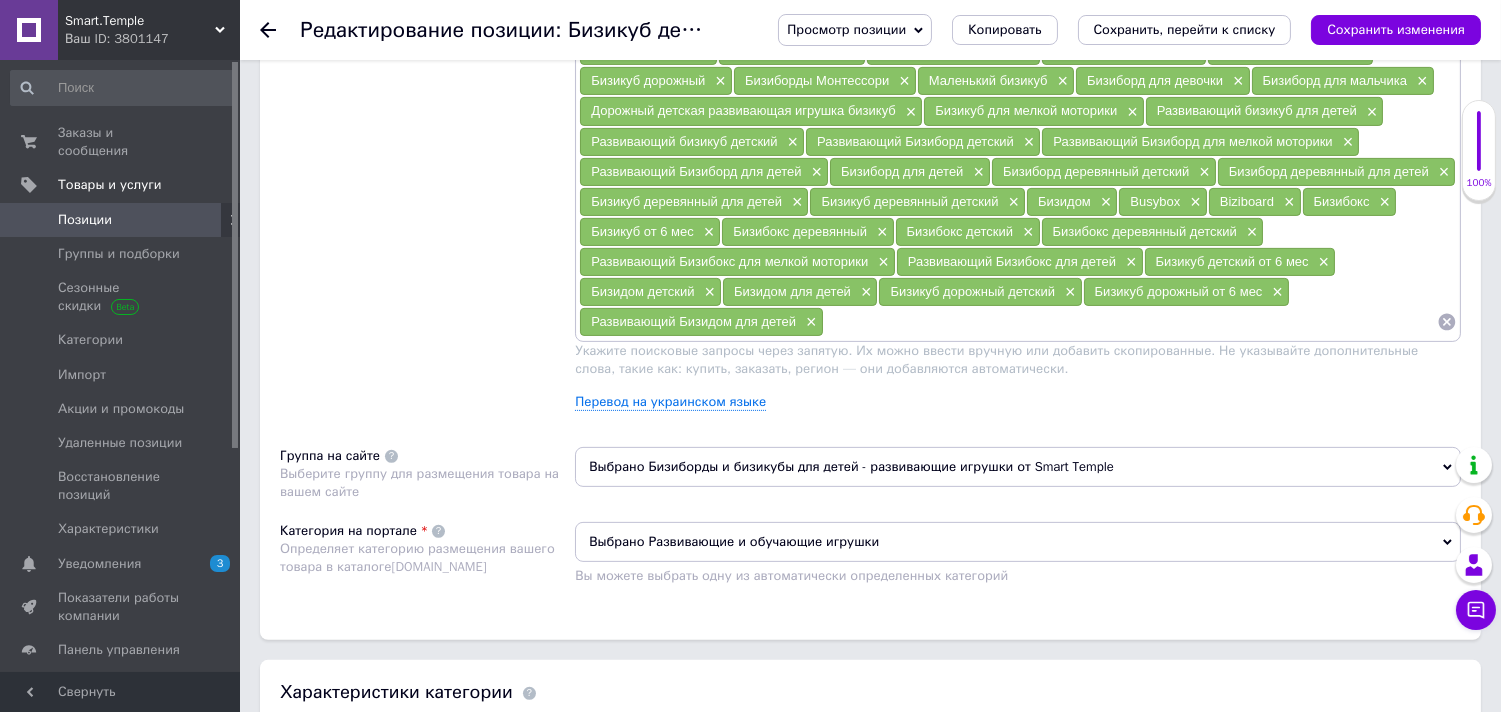 scroll, scrollTop: 1271, scrollLeft: 0, axis: vertical 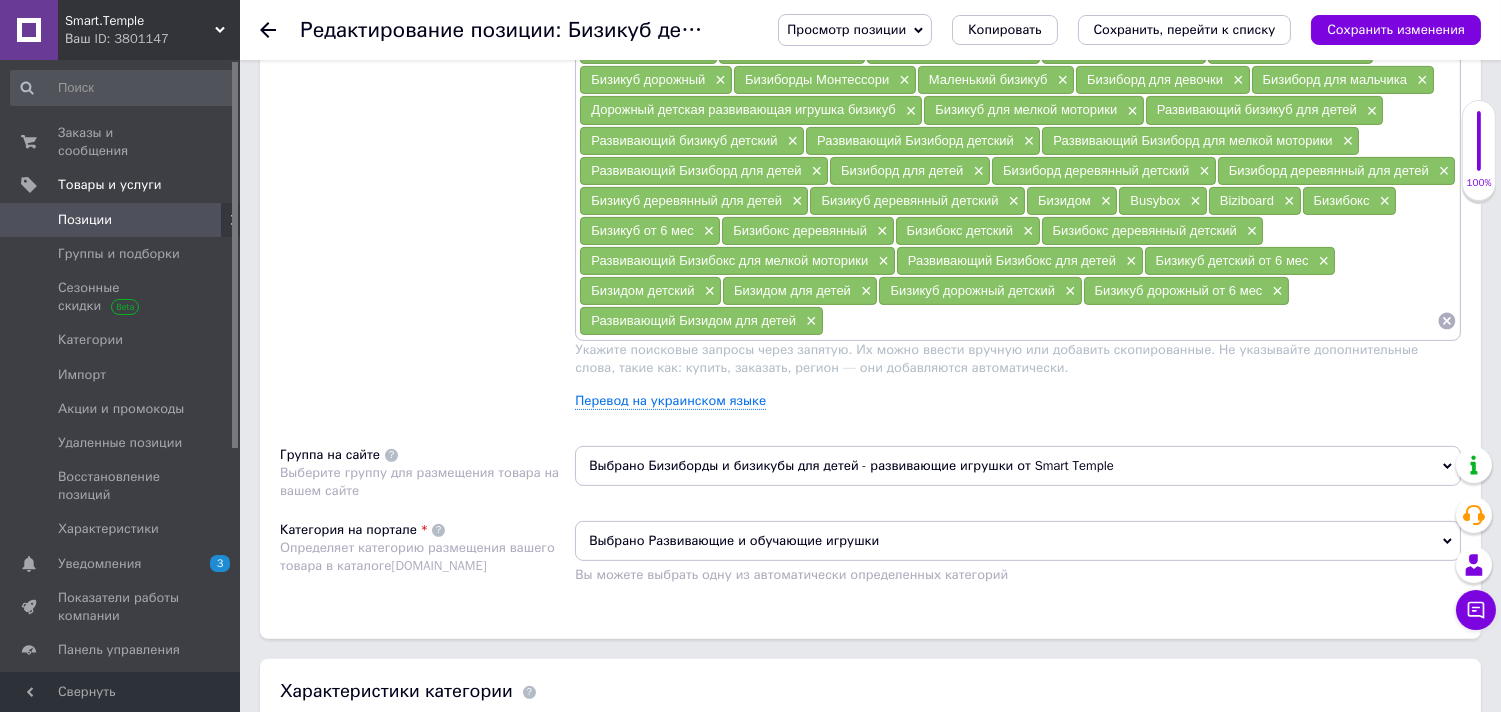click on "Выбрано Бизиборды и бизикубы для детей - развивающие игрушки от Smart Temple" at bounding box center [1018, 466] 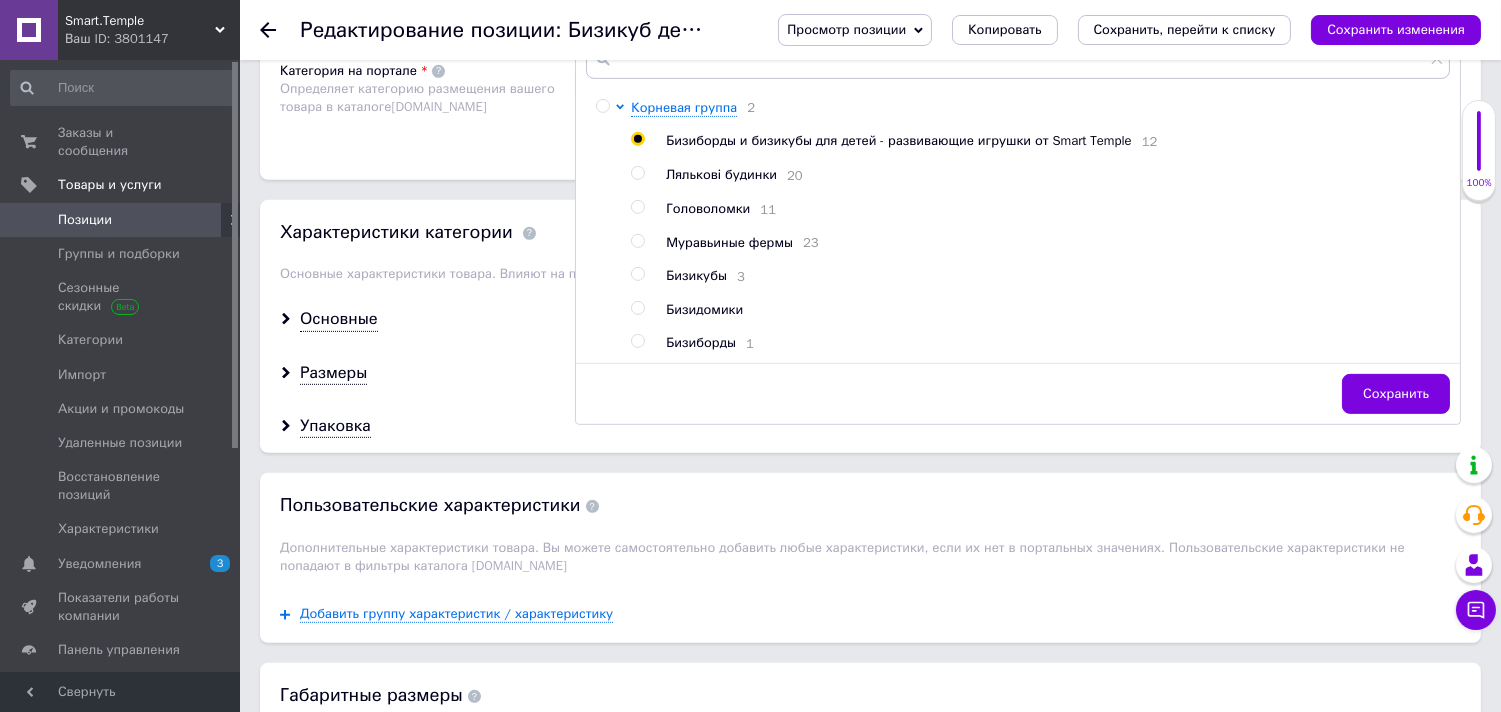 scroll, scrollTop: 1764, scrollLeft: 0, axis: vertical 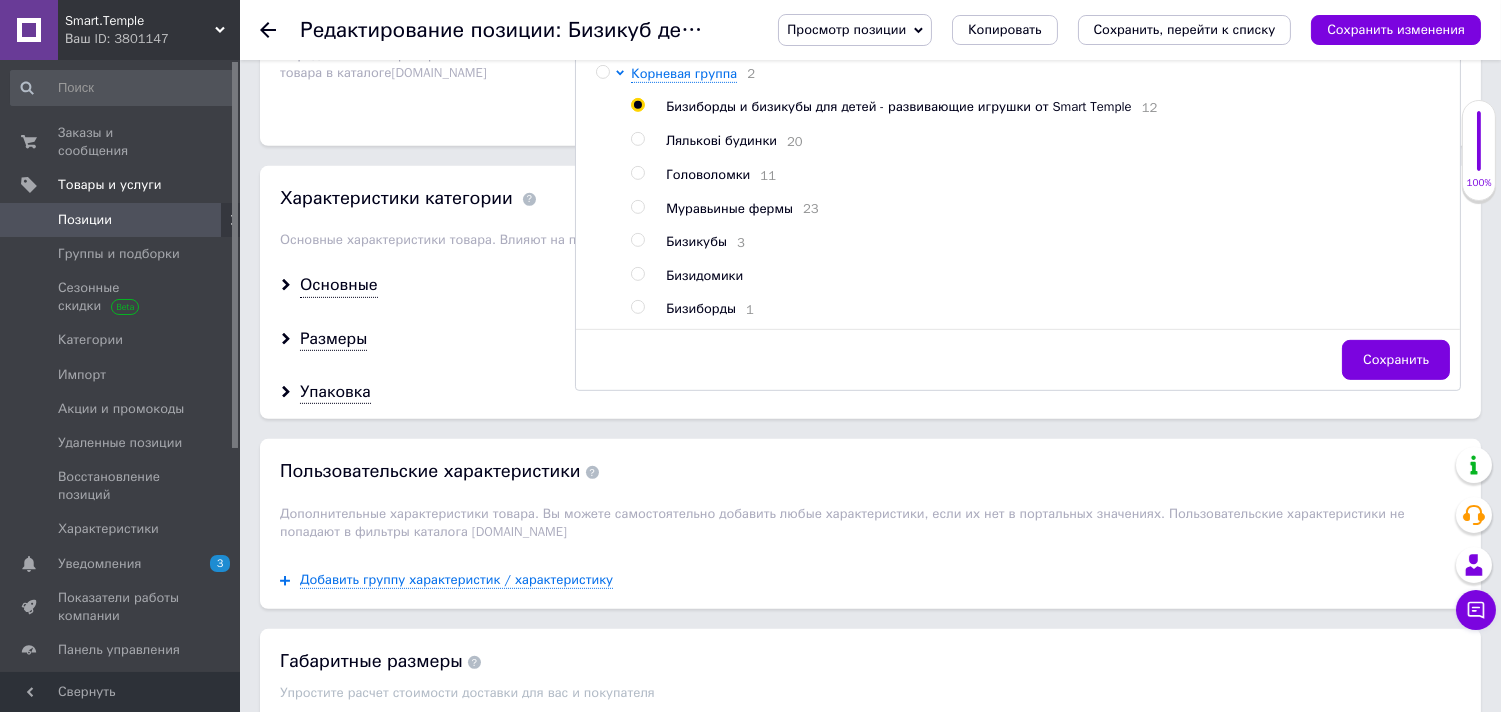 click on "Бизикубы" at bounding box center [696, 241] 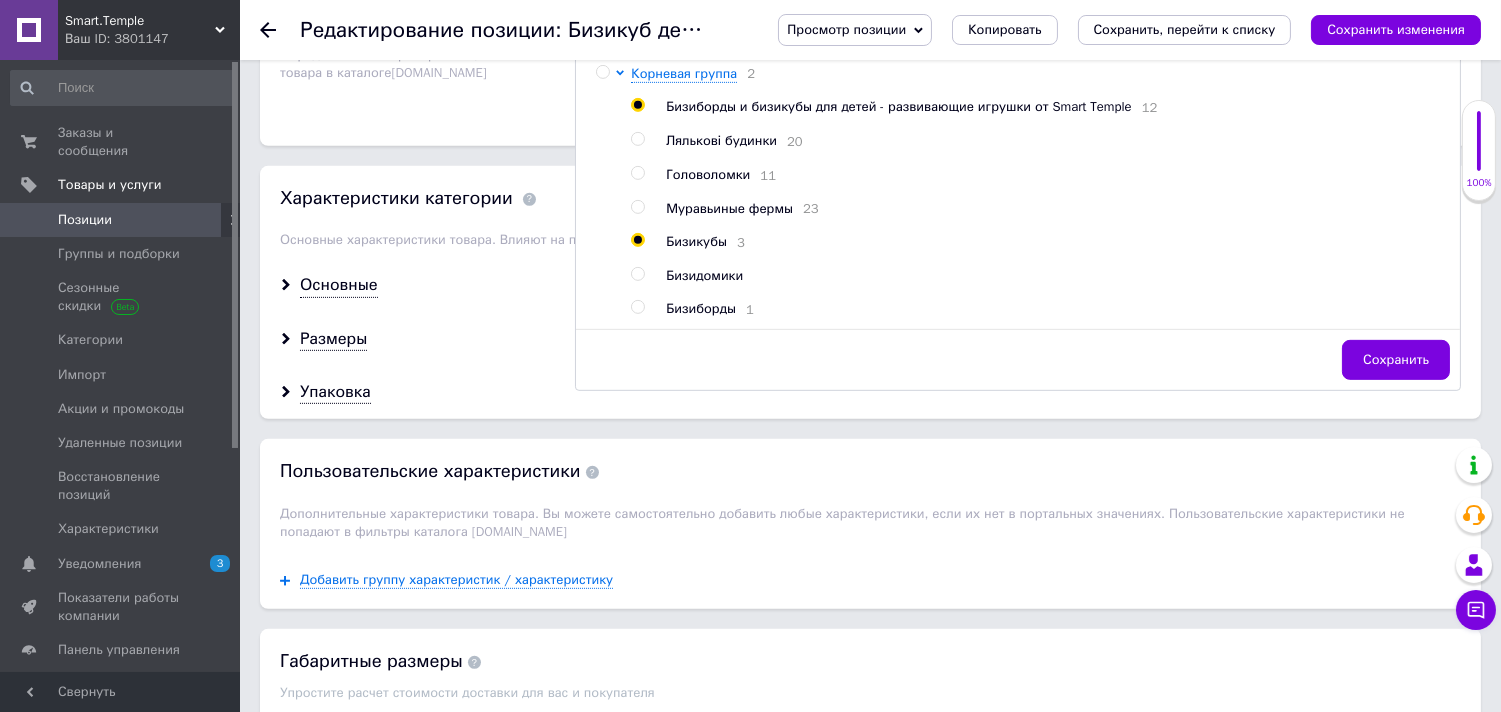 radio on "false" 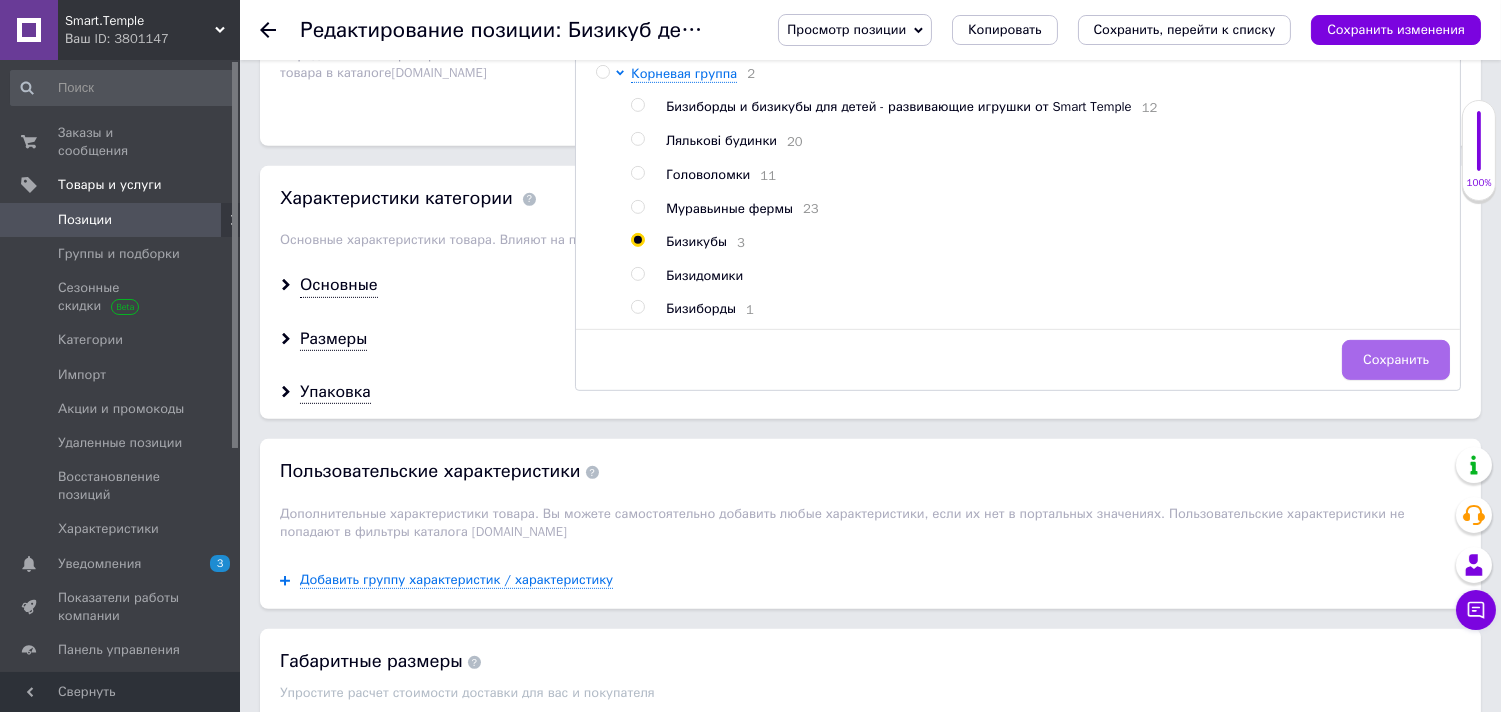 click on "Сохранить" at bounding box center [1396, 360] 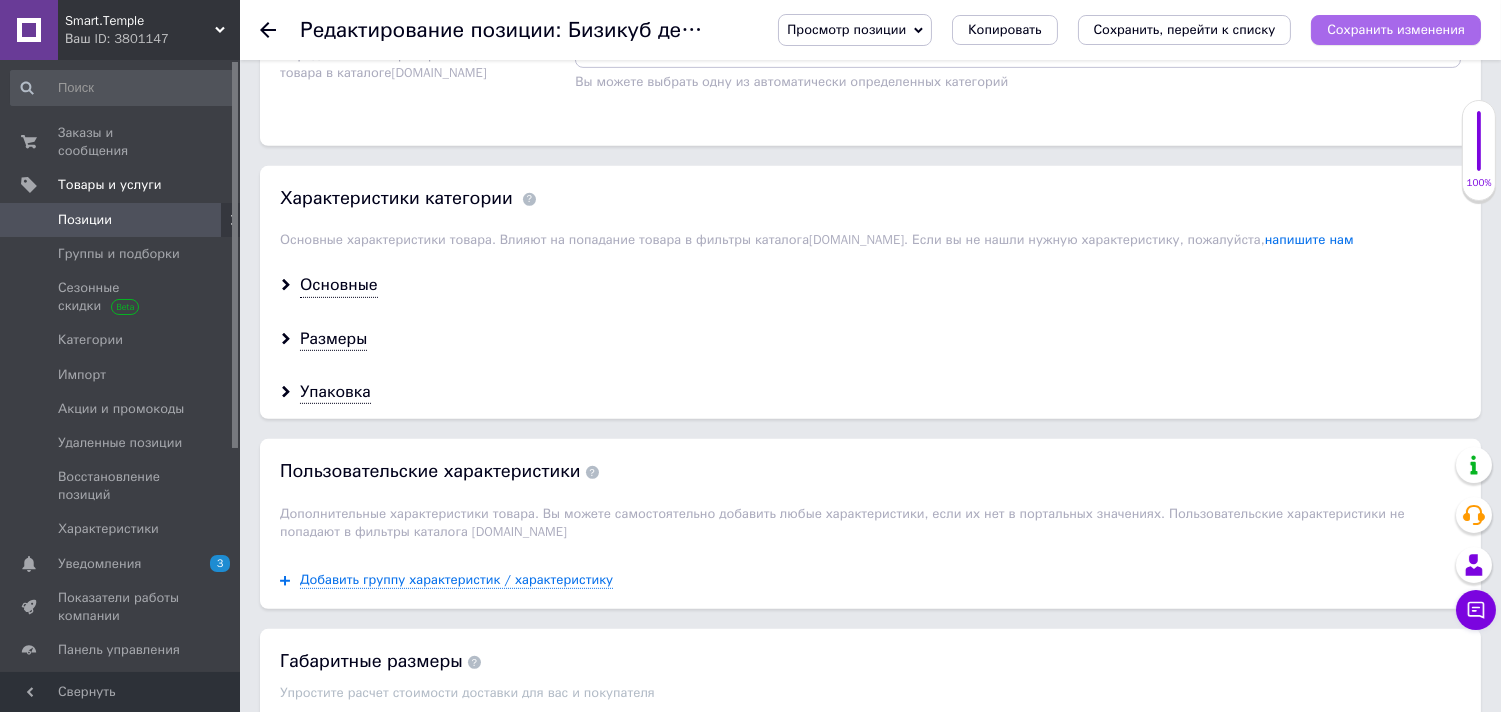 click on "Сохранить изменения" at bounding box center [1396, 29] 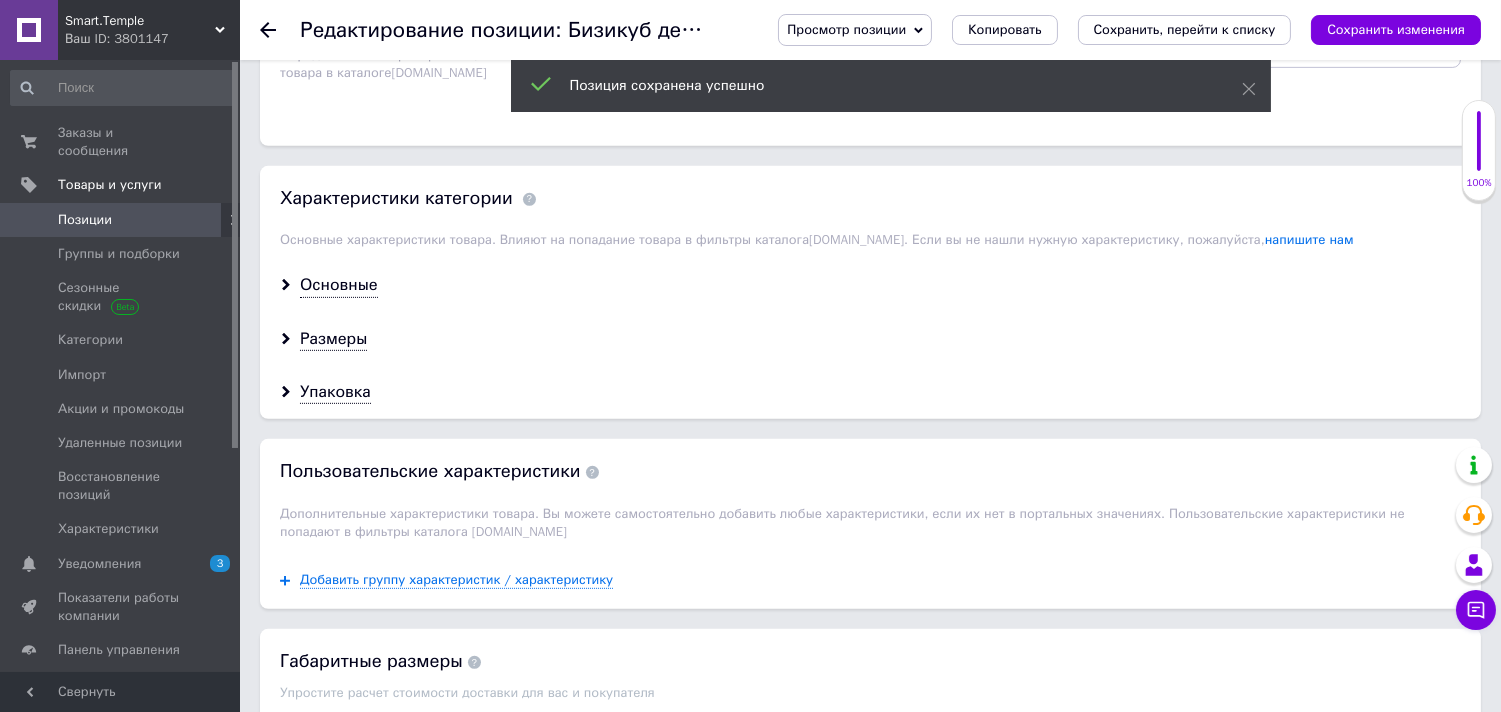click 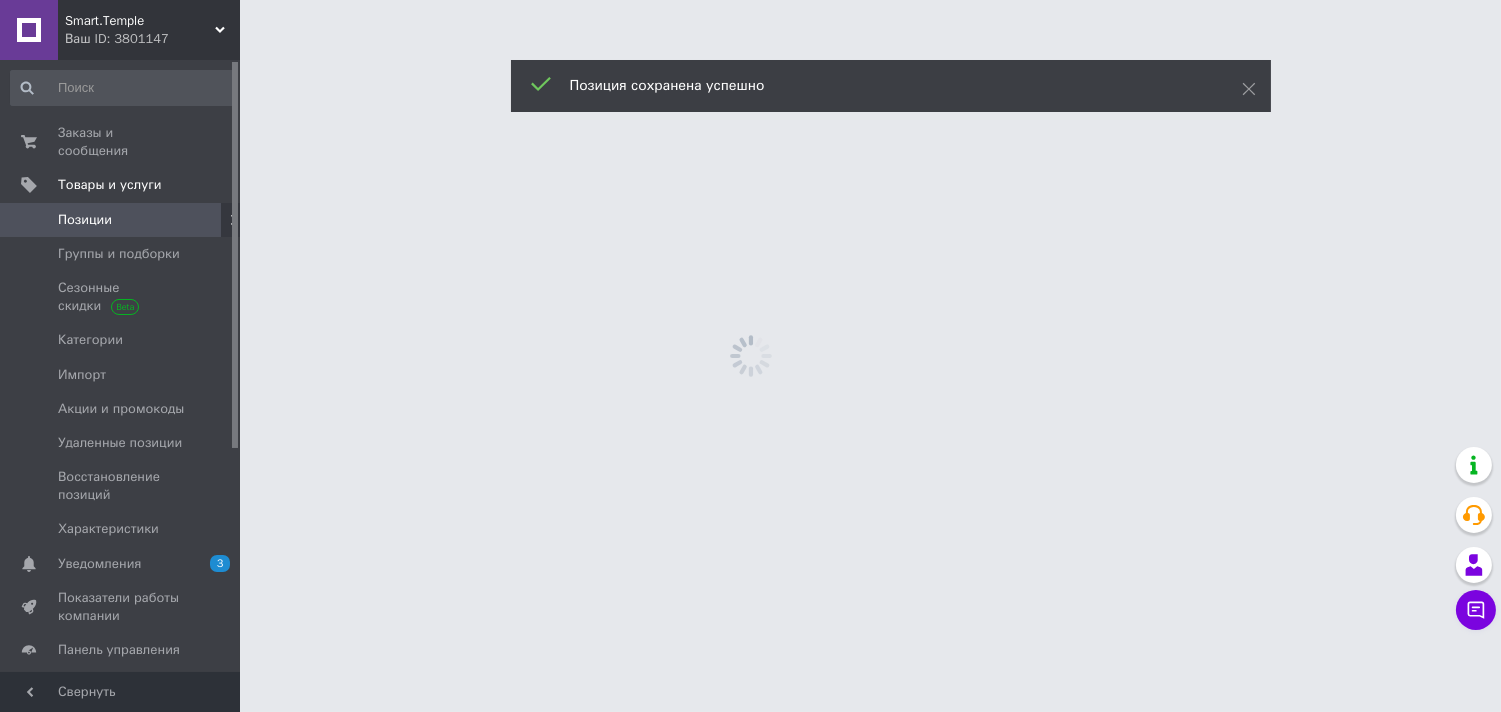 scroll, scrollTop: 0, scrollLeft: 0, axis: both 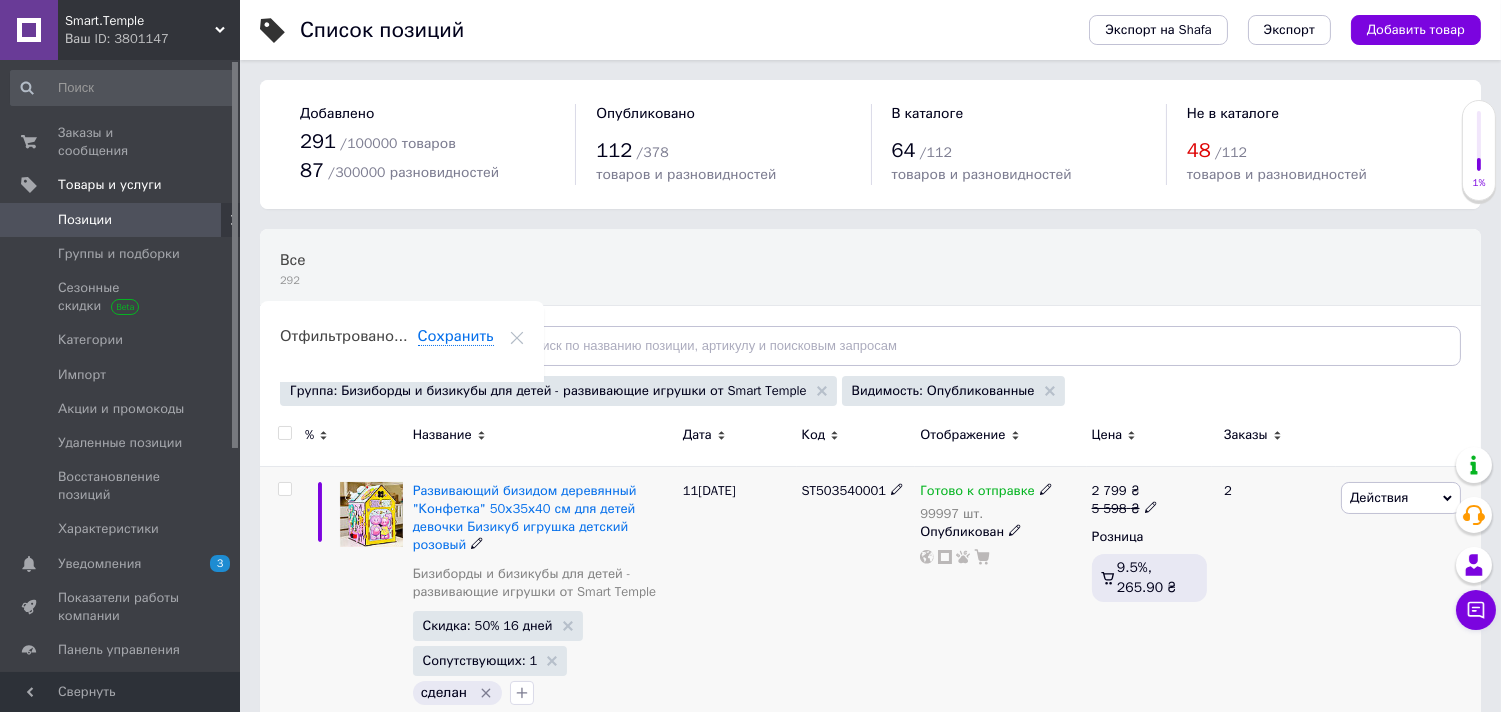 click on "Развивающий бизидом деревянный "Конфетка" 50х35х40 см для детей девочки Бизикуб игрушка детский розовый Бизиборды и бизикубы для детей - развивающие игрушки от Smart Temple" at bounding box center [543, 546] 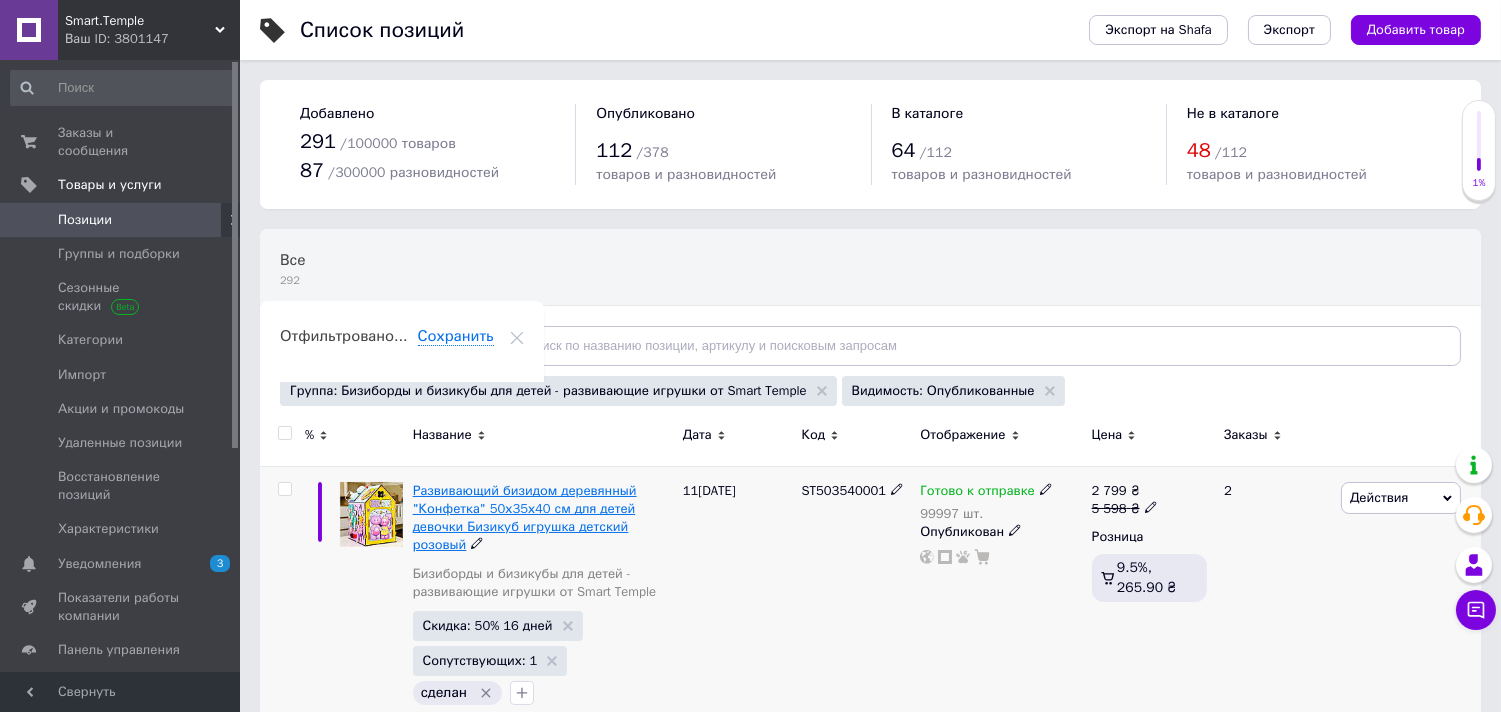 click on "Развивающий бизидом деревянный "Конфетка" 50х35х40 см для детей девочки Бизикуб игрушка детский розовый" at bounding box center (525, 518) 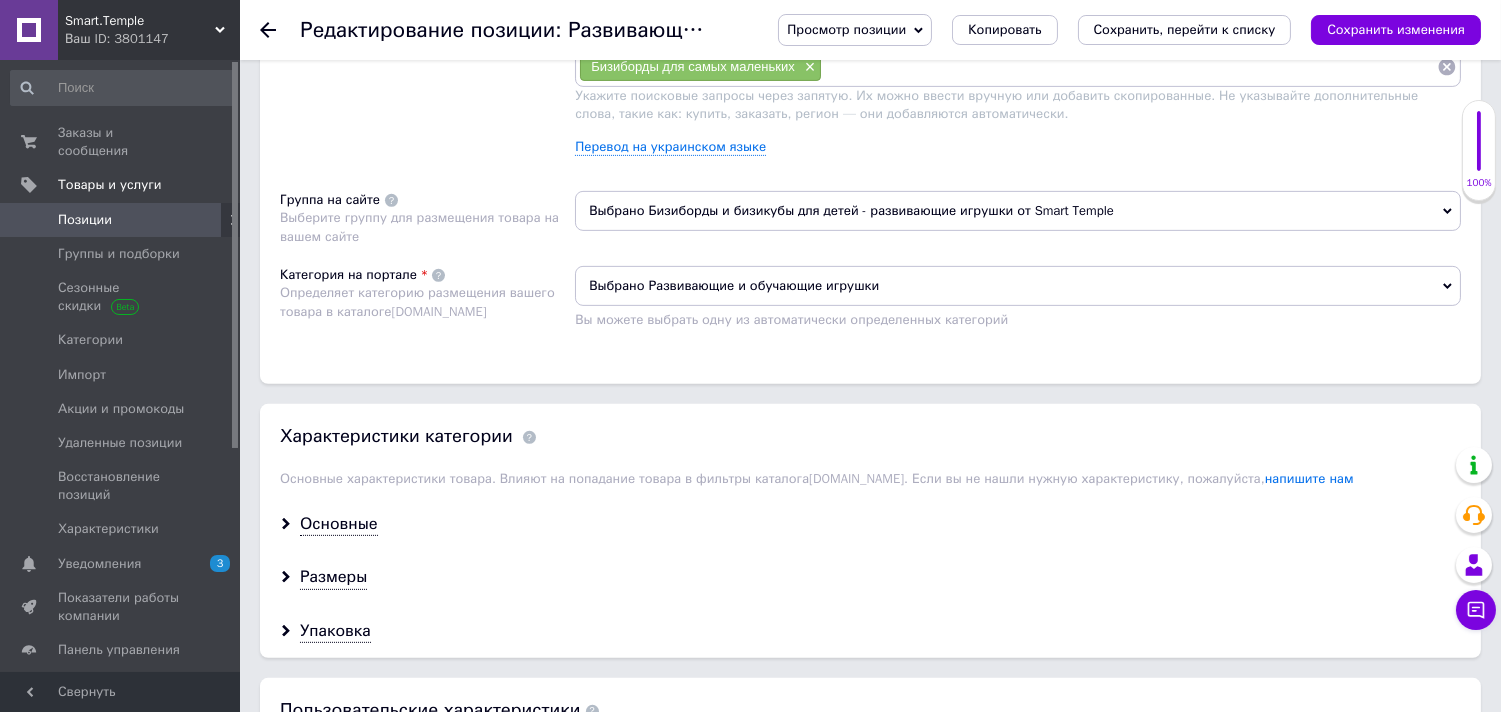 scroll, scrollTop: 1590, scrollLeft: 0, axis: vertical 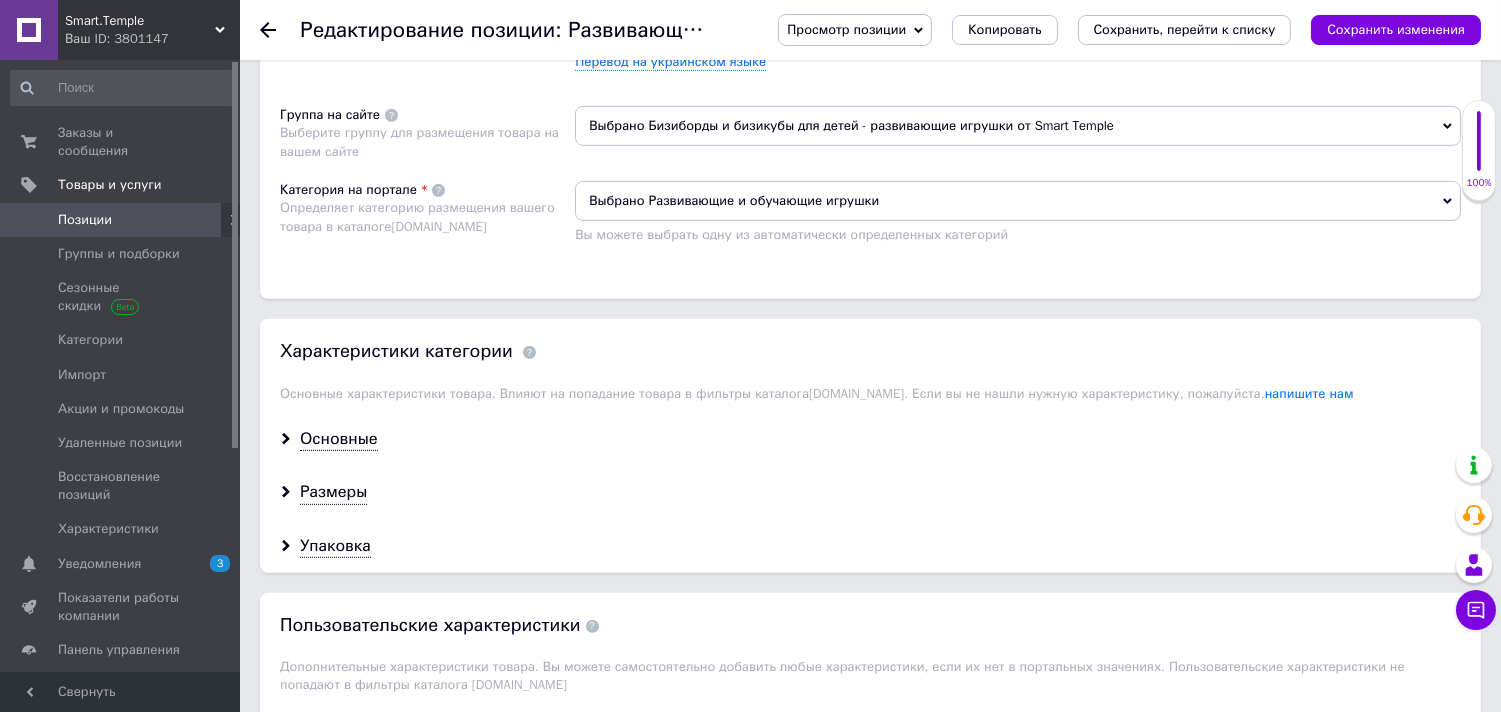 click on "Выбрано Бизиборды и бизикубы для детей - развивающие игрушки от Smart Temple" at bounding box center (1018, 126) 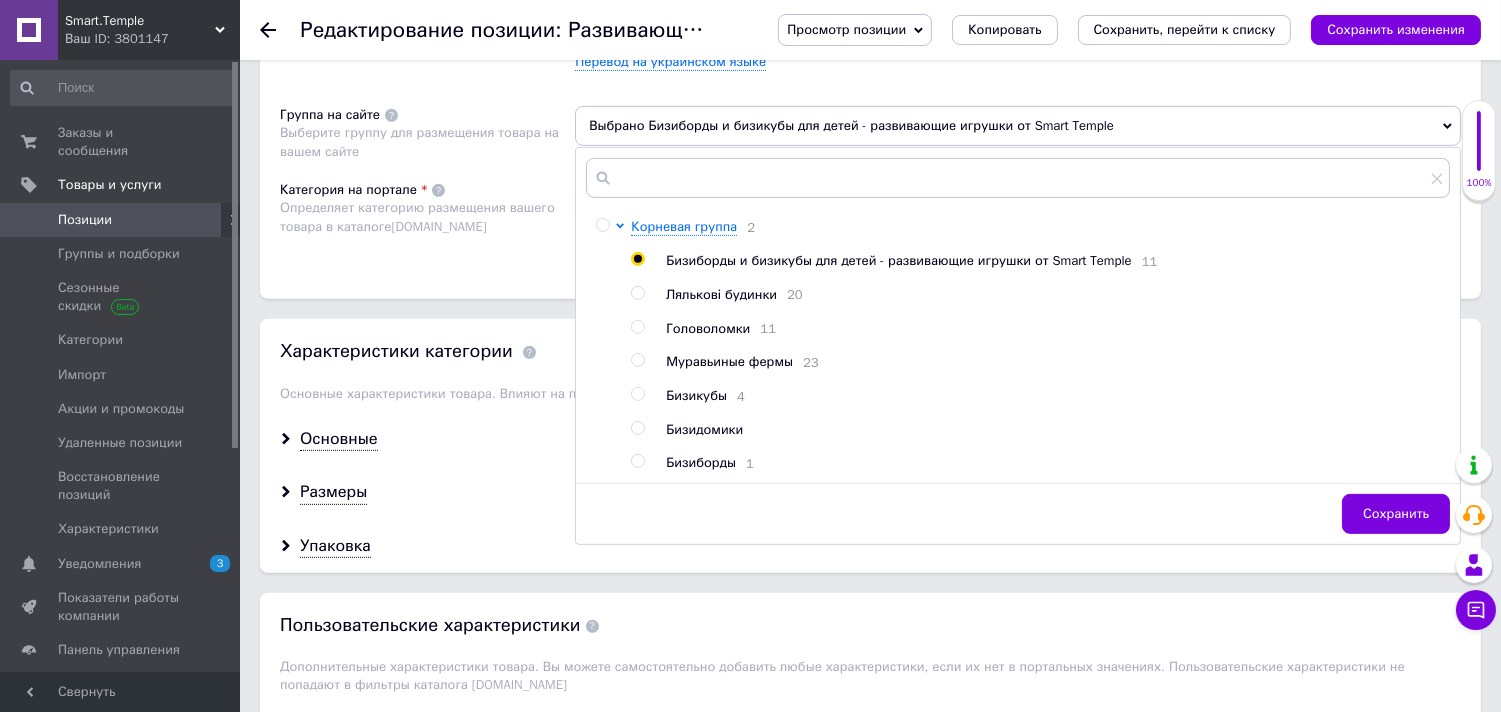 click on "Бизидомики" at bounding box center [704, 429] 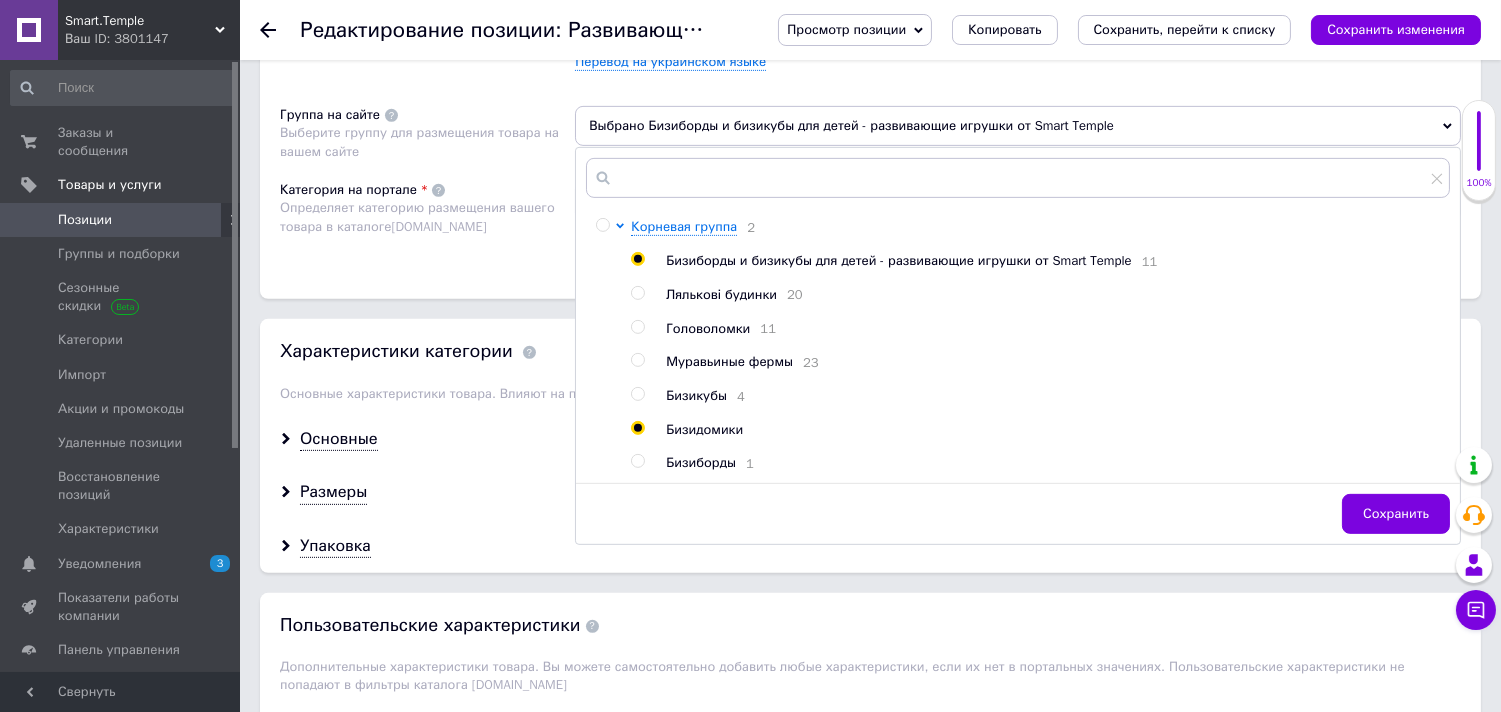 radio on "false" 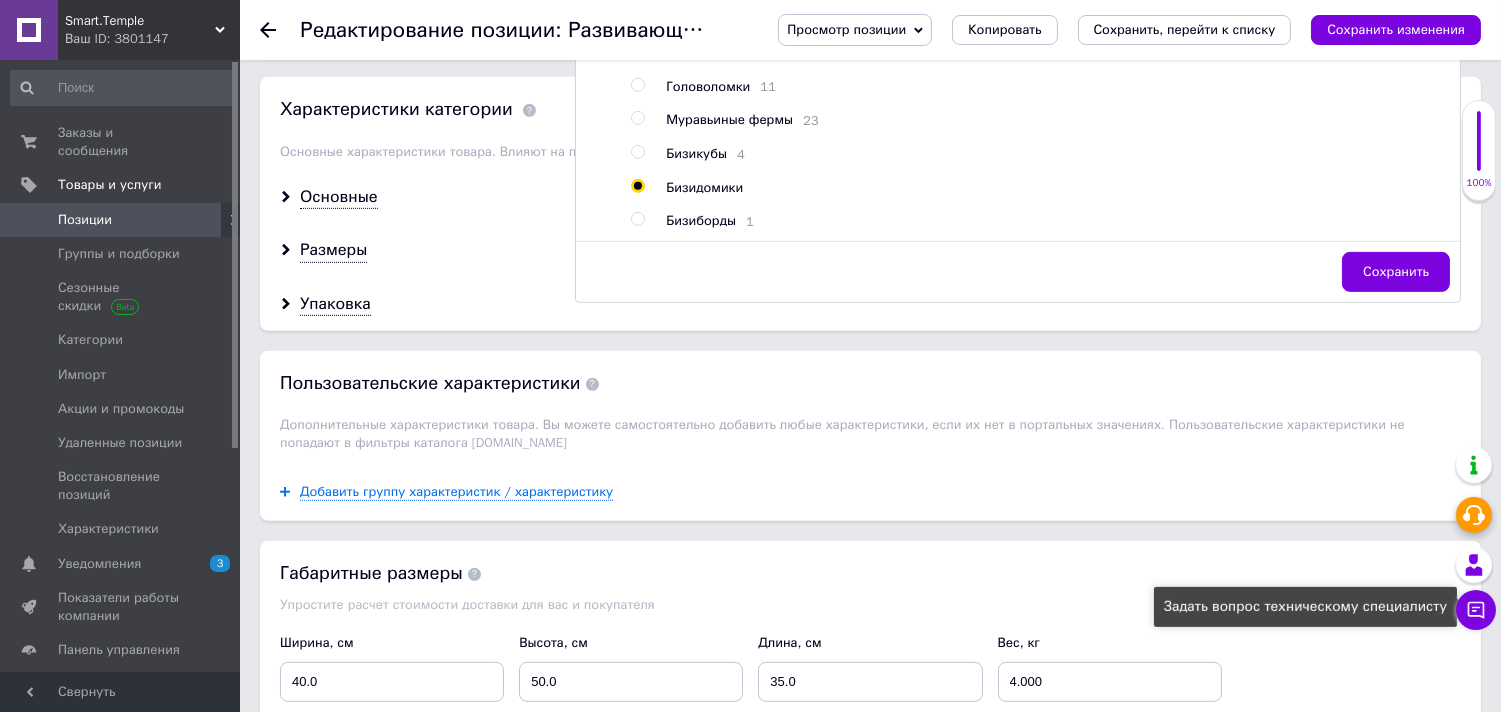 scroll, scrollTop: 1927, scrollLeft: 0, axis: vertical 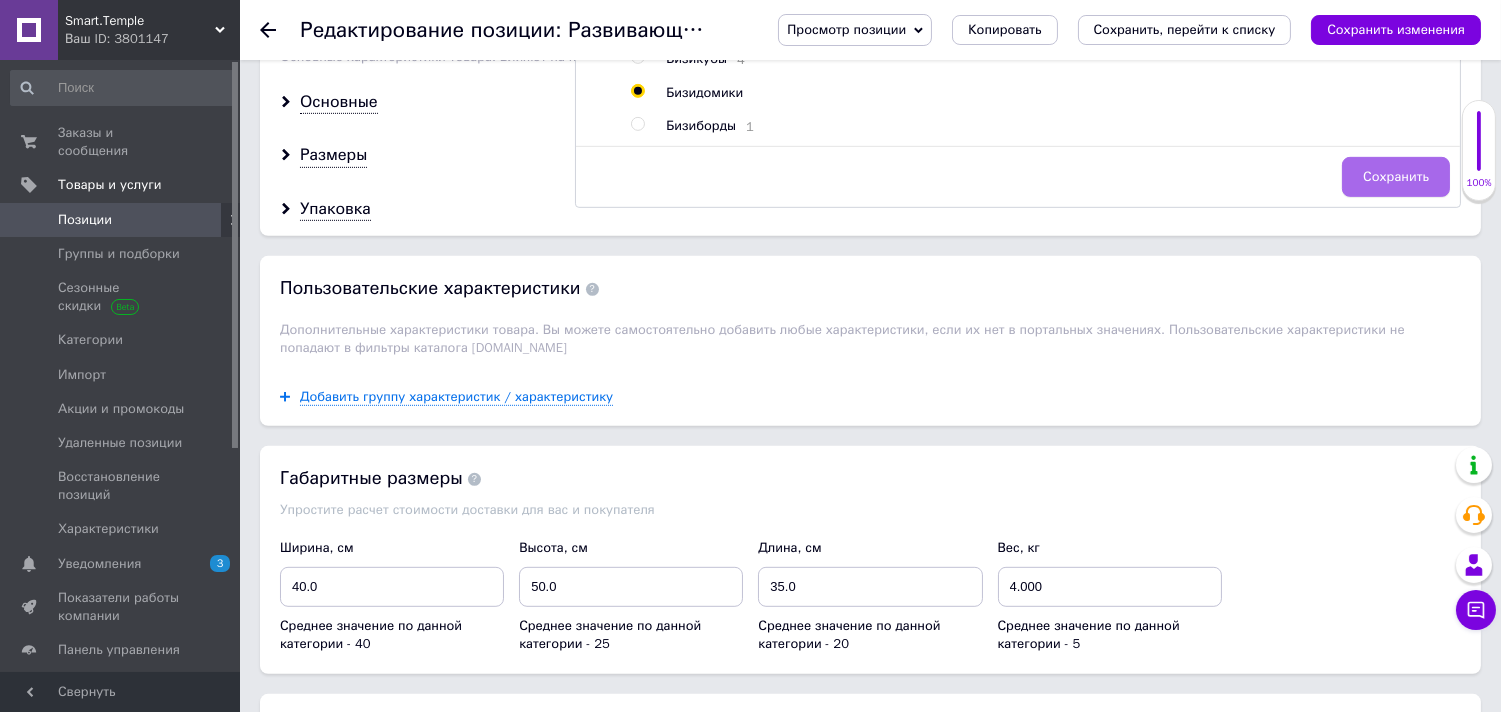 click on "Сохранить" at bounding box center (1396, 177) 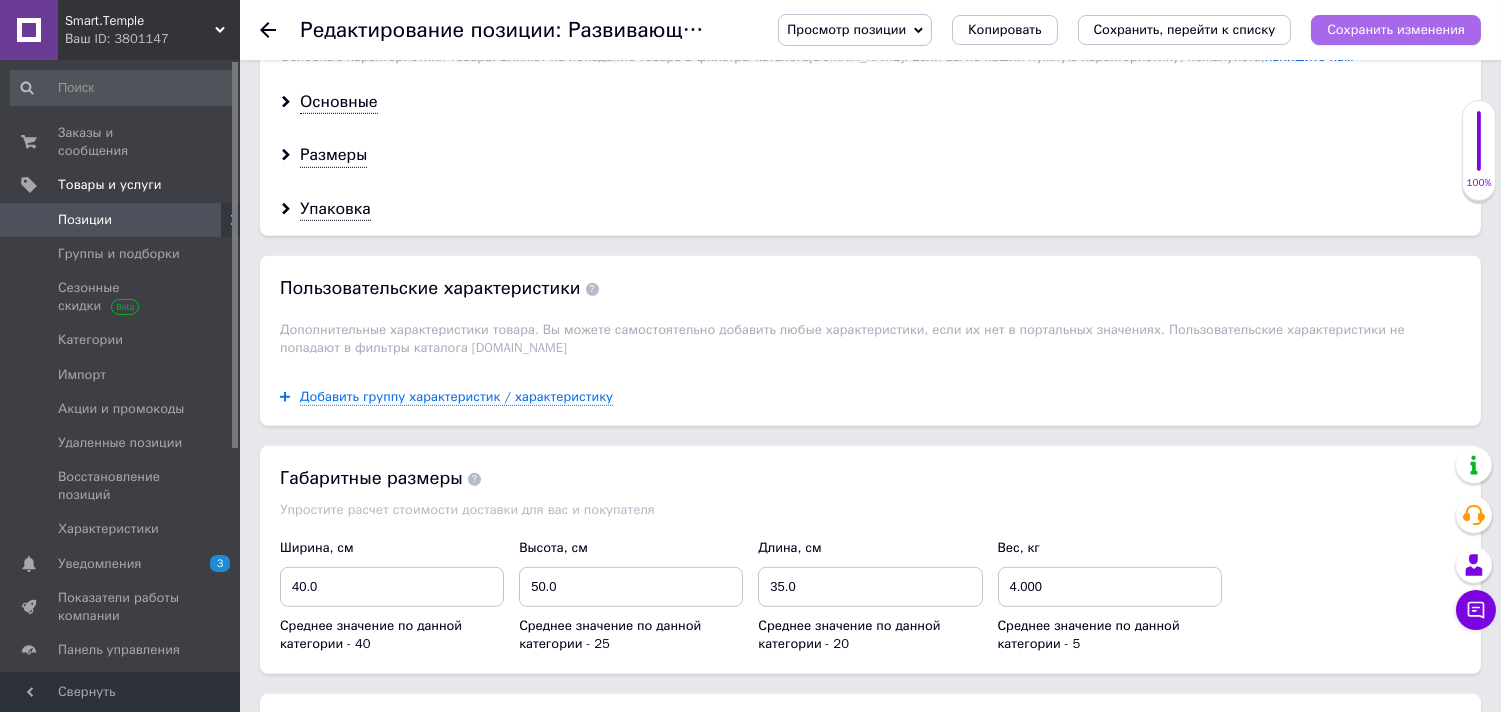 click on "Сохранить изменения" at bounding box center (1396, 29) 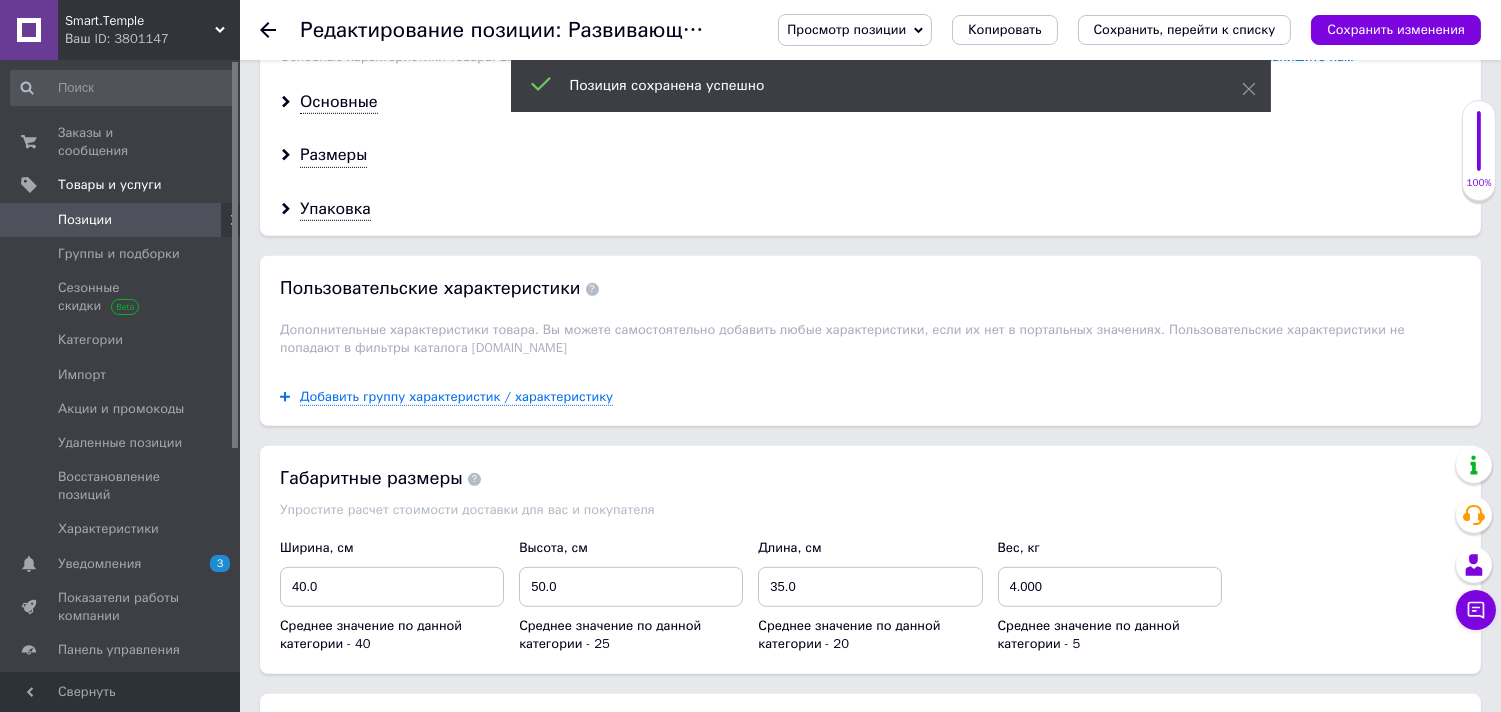 click 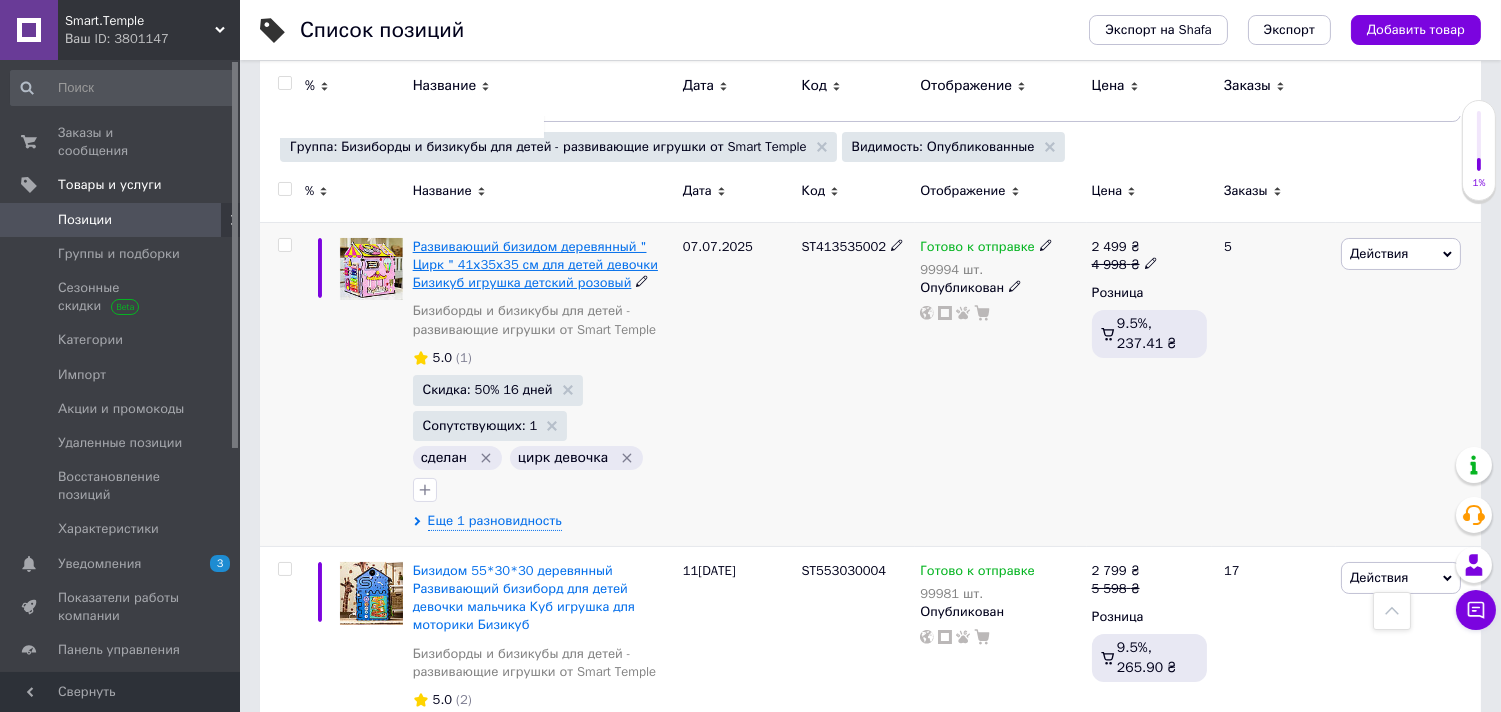 scroll, scrollTop: 230, scrollLeft: 0, axis: vertical 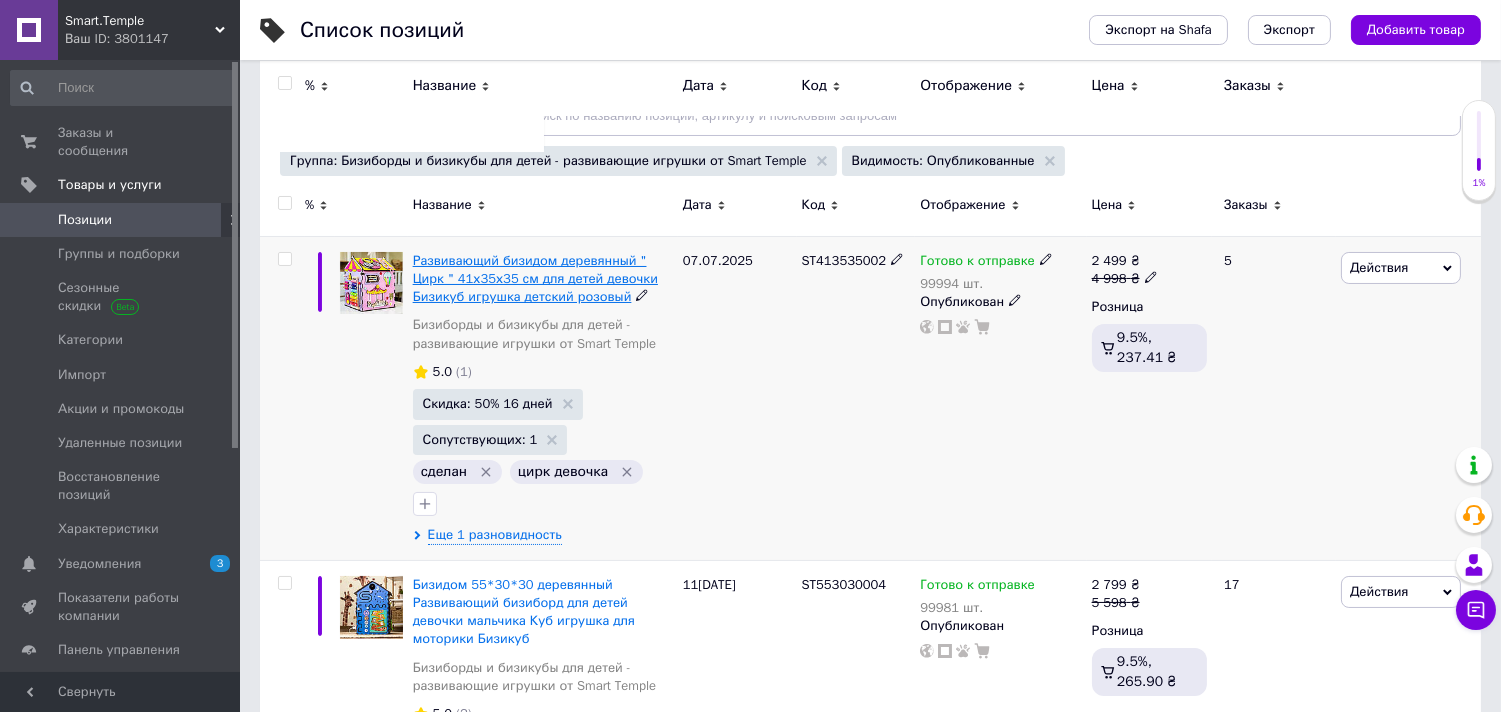 click on "Развивающий бизидом деревянный " Цирк " 41х35х35 см для детей девочки Бизикуб игрушка детский розовый" at bounding box center (535, 278) 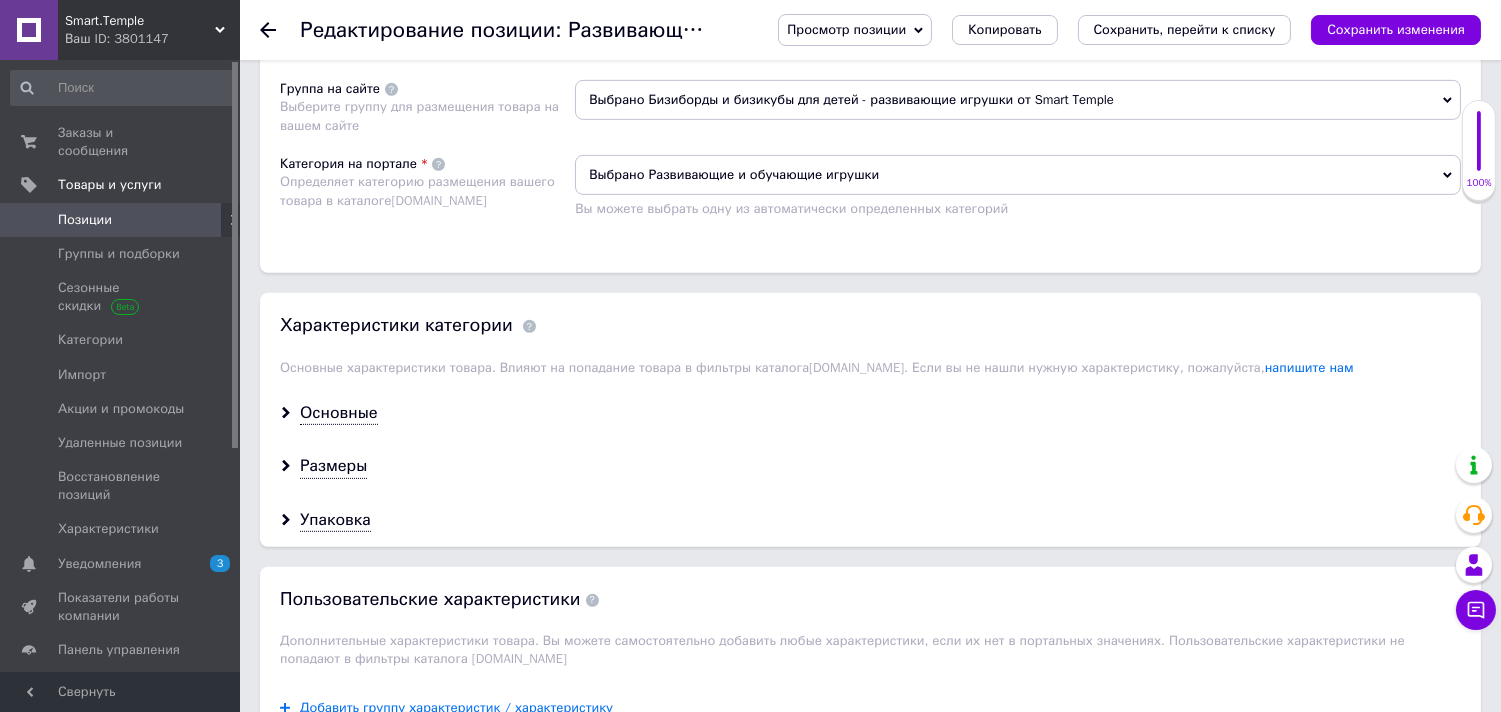 scroll, scrollTop: 1647, scrollLeft: 0, axis: vertical 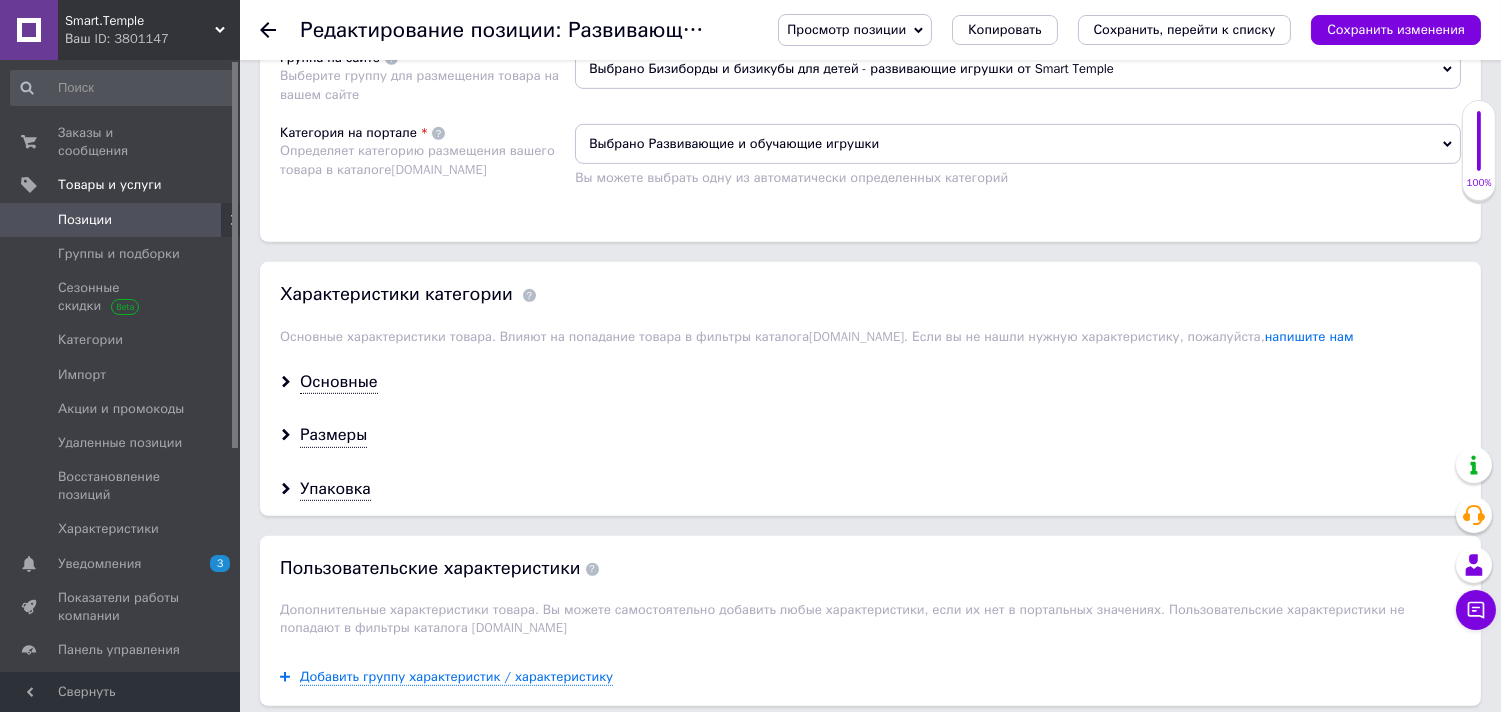 click on "Размещение Поисковые запросы Используются для поиска в каталоге  [DOMAIN_NAME] Бизикубы × Бизикуб развивающая игрушка × Бизикуб для детей × Бизиборд бизикуб × Бизиборд × Куб бизиборд × Бизикуб детский × Бизиборд детский × Бизикуб для мальчика × Бизикуб для девочки × Бизикуб деревянный × Бизикуб дорожный × Бизиборды Монтессори × Маленький бизикуб × Бизиборд для девочки × Бизиборд для мальчика × Дорожный детская развивающая игрушка бизикуб × Бизикуб для мелкой моторики × Развивающий бизикуб для детей × Развивающий бизикуб детский × × × × Бизиборд для детей × × ×" at bounding box center [870, -104] 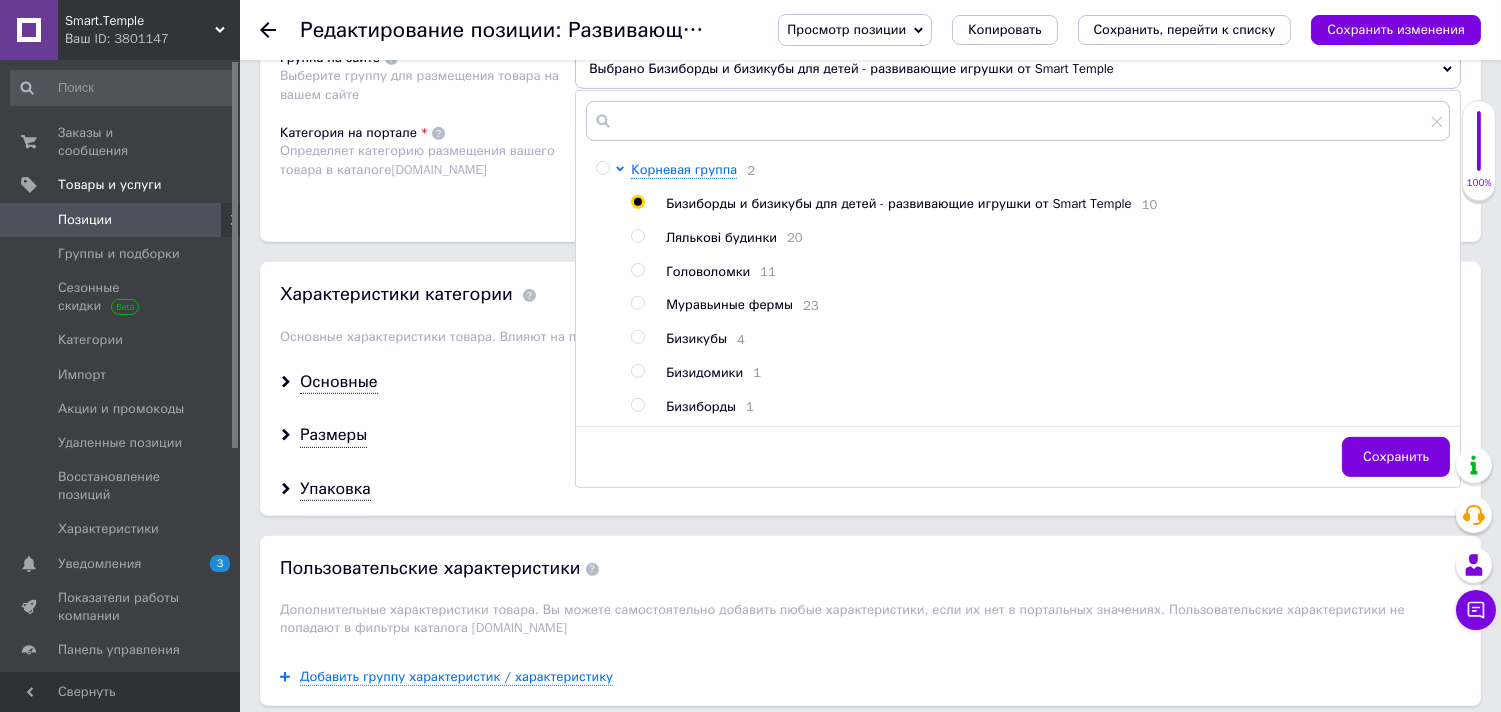 click on "Бизидомики" at bounding box center [704, 372] 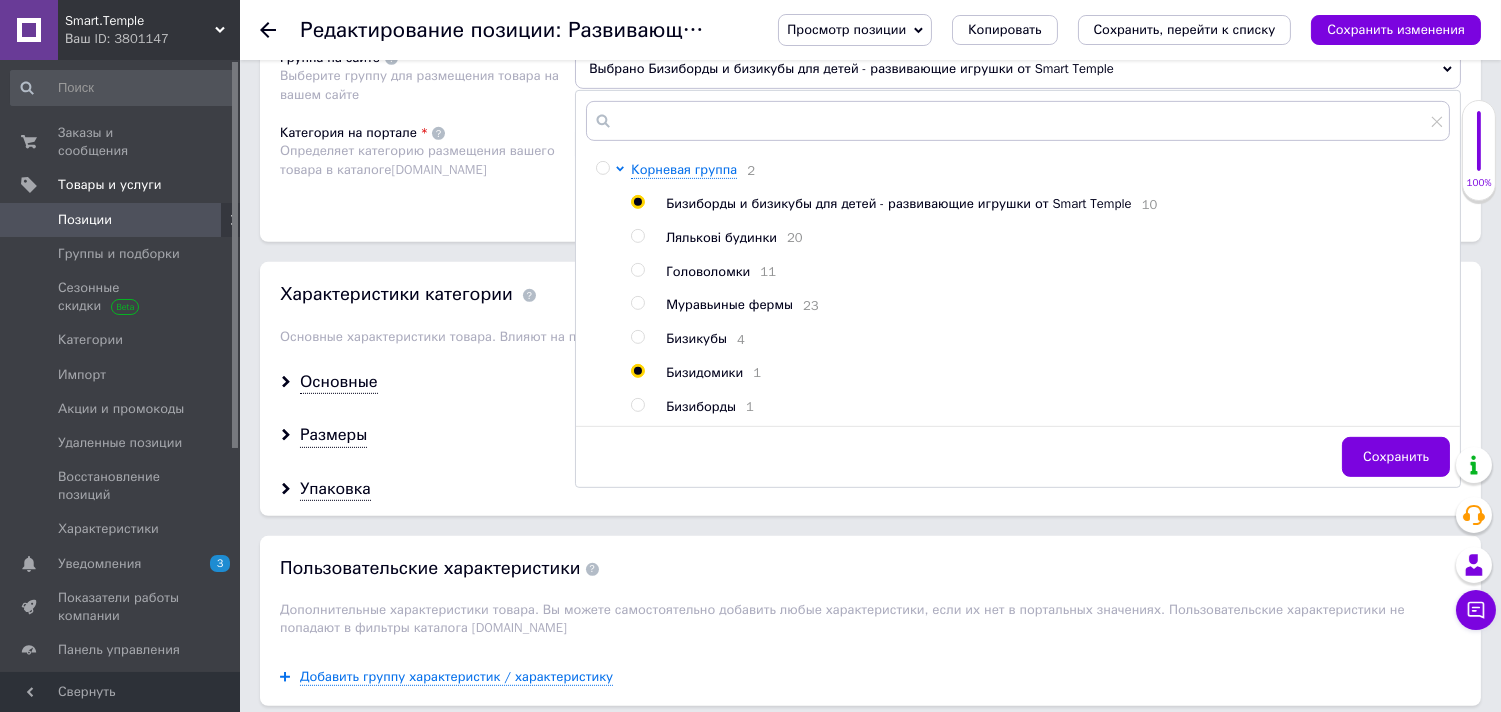 radio on "false" 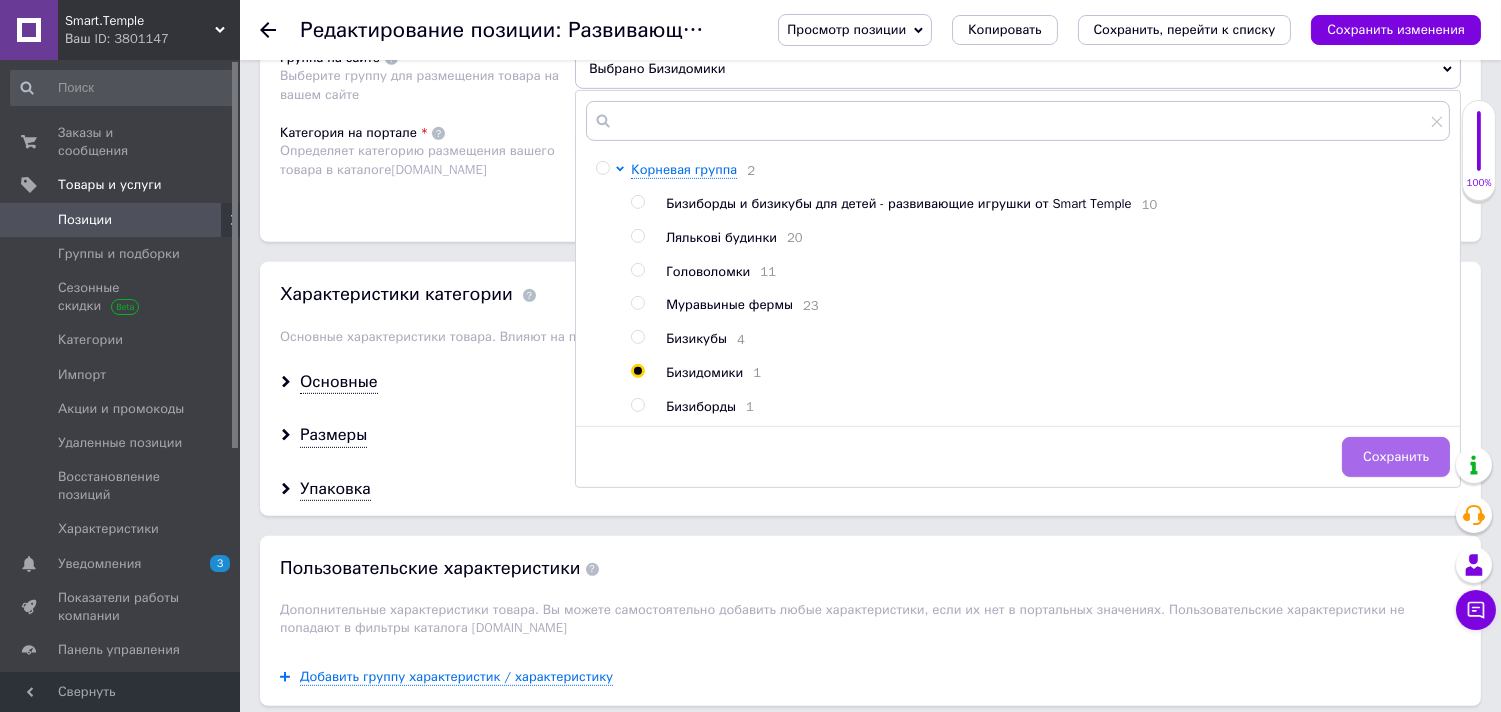 click on "Сохранить" at bounding box center (1396, 457) 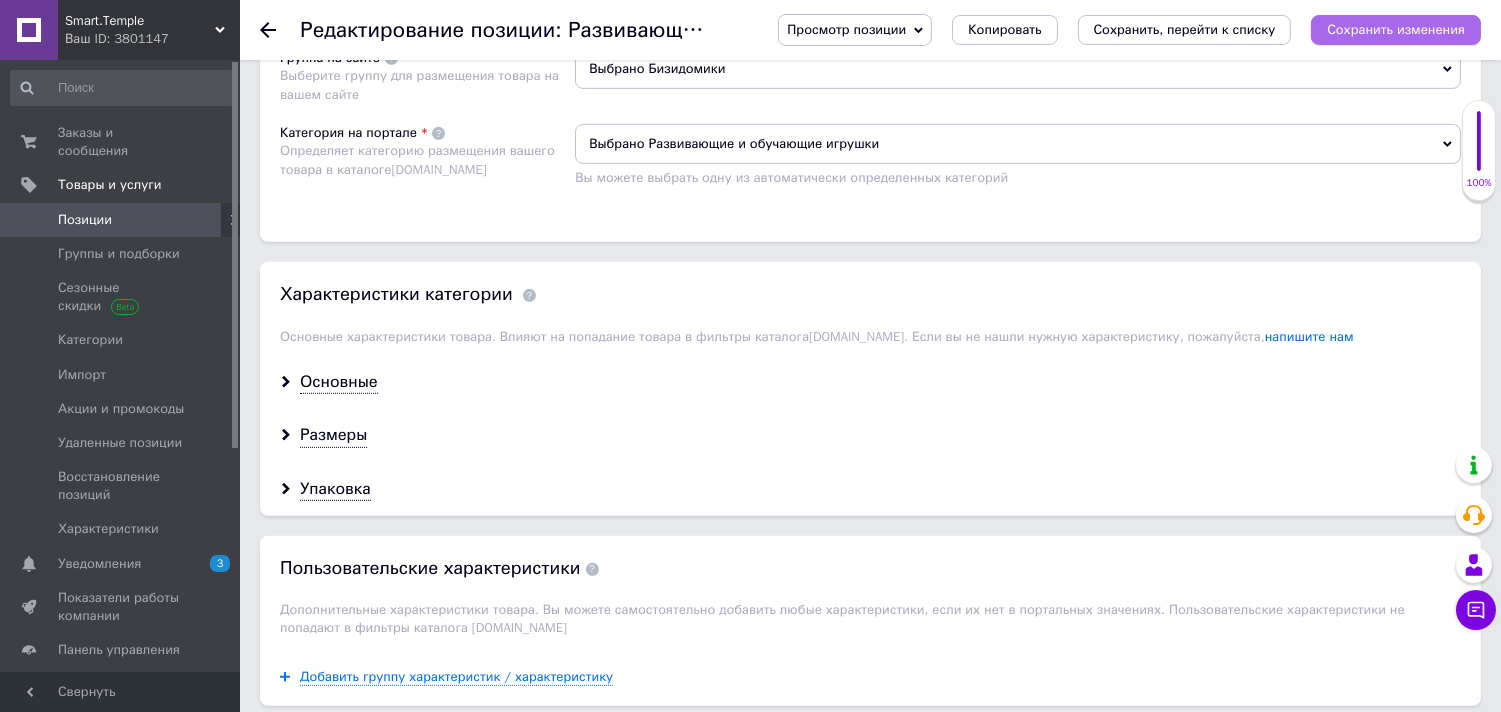 click on "Сохранить изменения" at bounding box center [1396, 30] 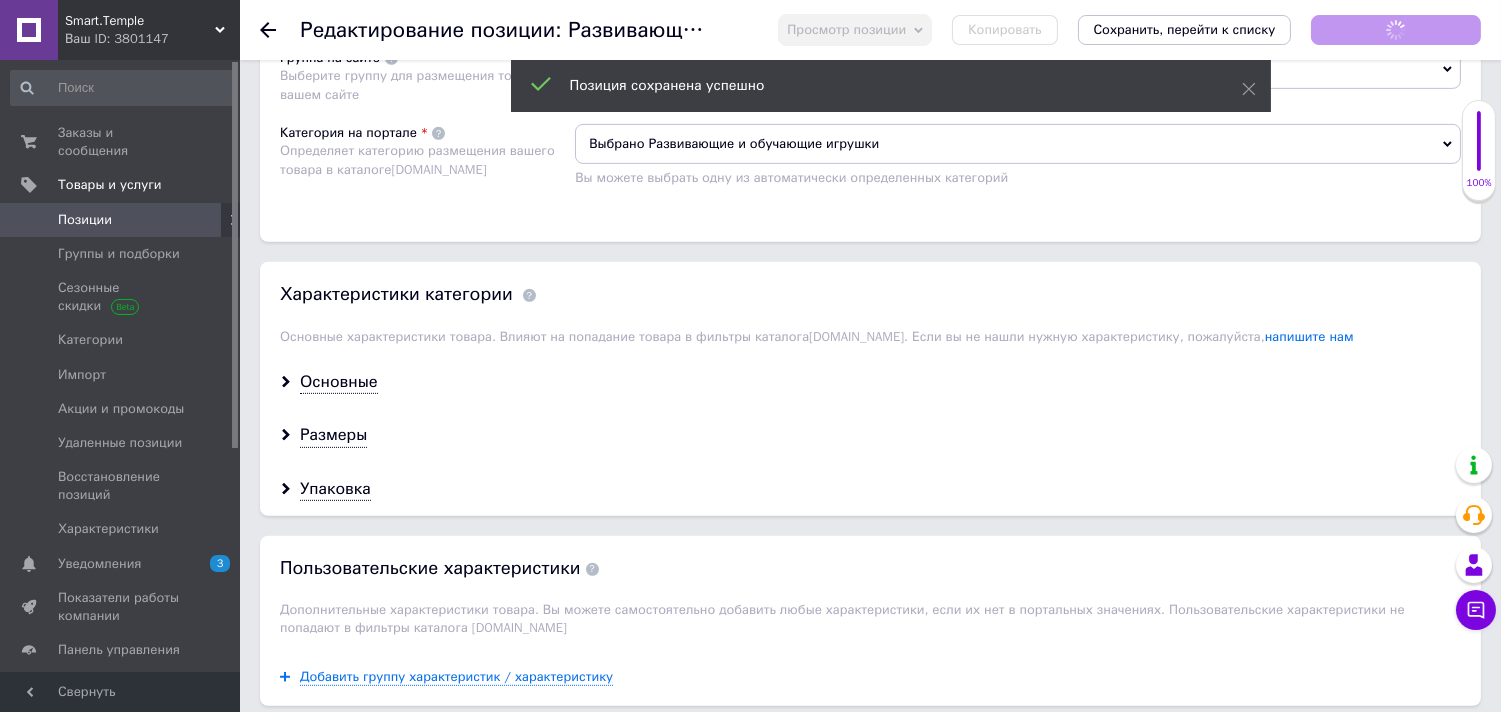 click 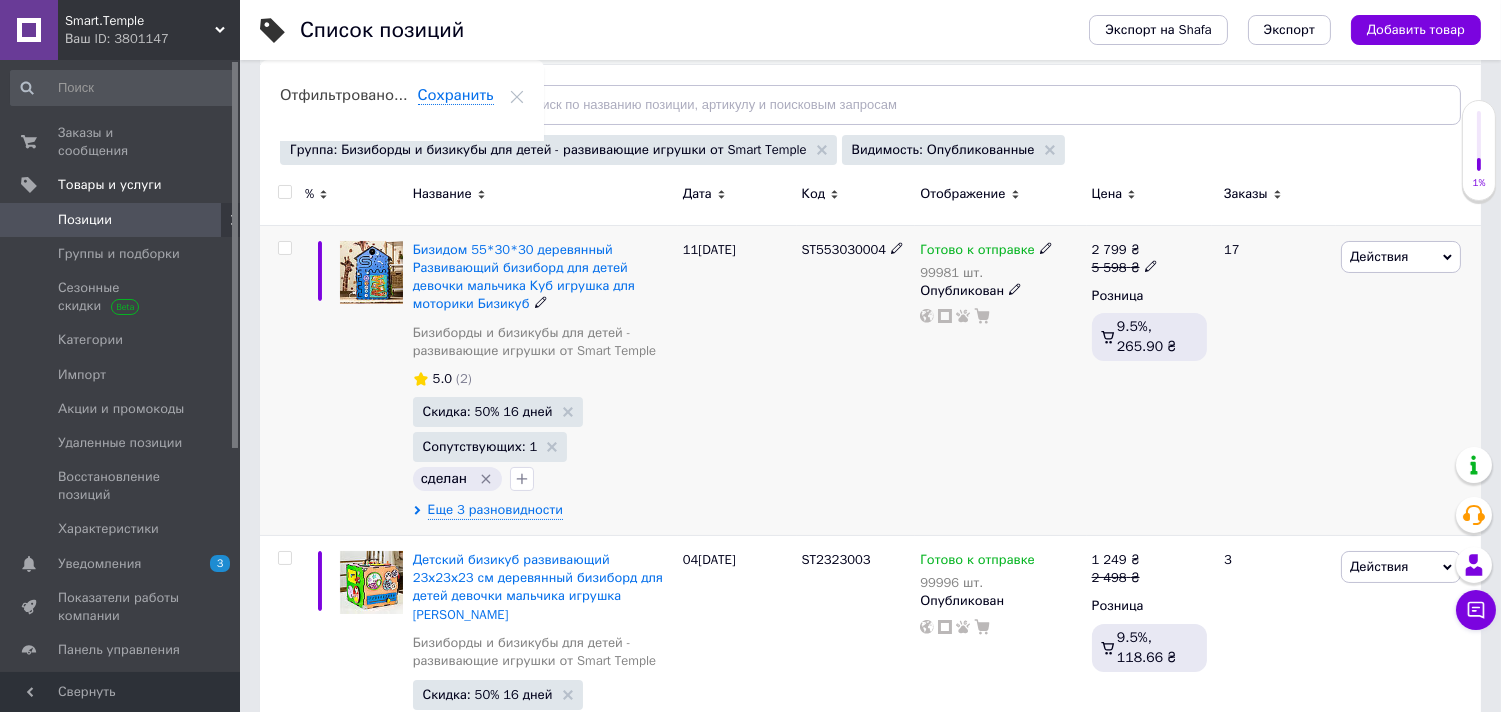 scroll, scrollTop: 255, scrollLeft: 0, axis: vertical 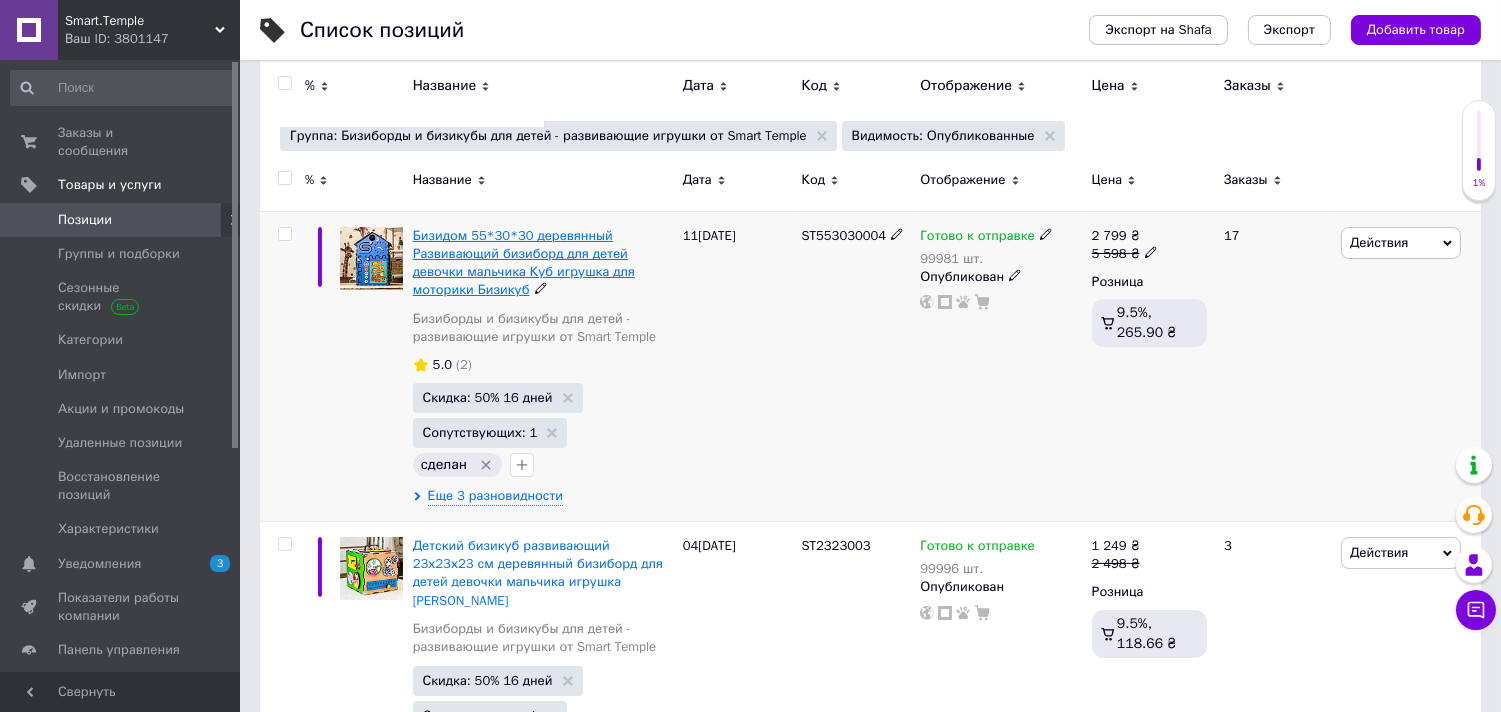 click on "Бизидом 55*30*30 деревянный Развивающий бизиборд для детей девочки мальчика Куб игрушка для моторики Бизикуб" at bounding box center (524, 263) 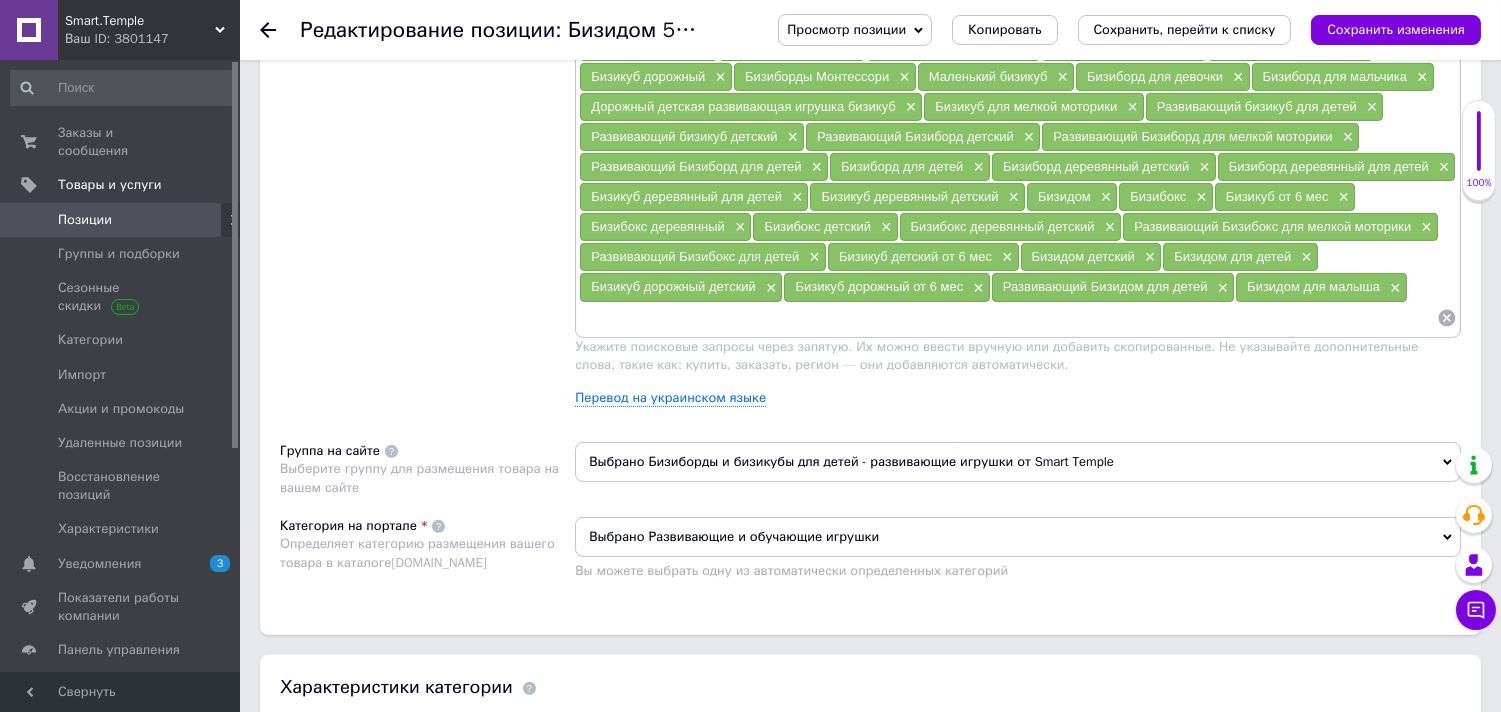 scroll, scrollTop: 1376, scrollLeft: 0, axis: vertical 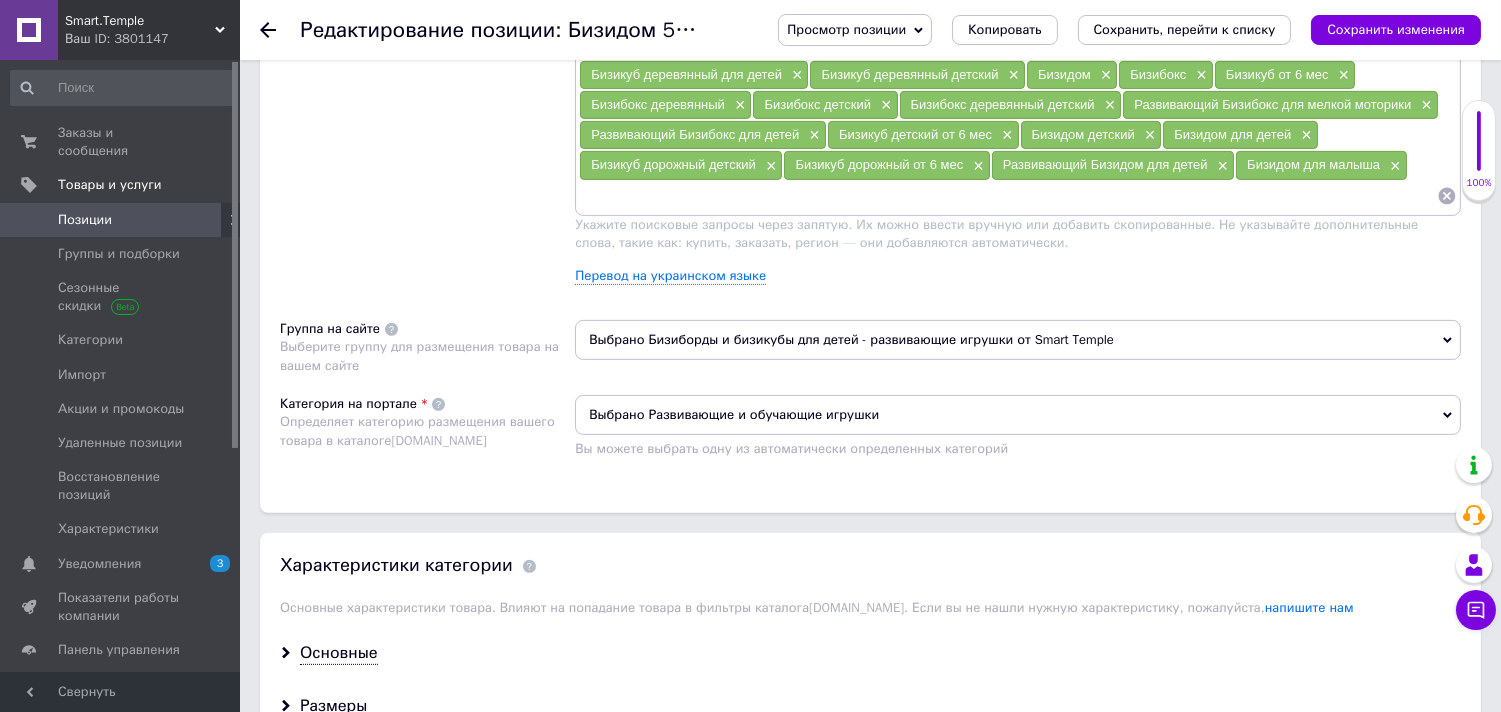 click on "Размещение Поисковые запросы Используются для поиска в каталоге  [DOMAIN_NAME] Бизикубы × Бизикуб развивающая игрушка × Бизикуб для детей × Бизиборд бизикуб × Бизиборд × Куб бизиборд × Бизикуб детский × Бизиборд детский × Бизикуб для мальчика × Бизикуб для девочки × Бизикуб деревянный × Бизикуб дорожный × Бизиборды Монтессори × Маленький бизикуб × Бизиборд для девочки × Бизиборд для мальчика × Дорожный детская развивающая игрушка бизикуб × Бизикуб для мелкой моторики × Развивающий бизикуб для детей × Развивающий бизикуб детский × × × × Бизиборд для детей × × ×" at bounding box center (870, 167) 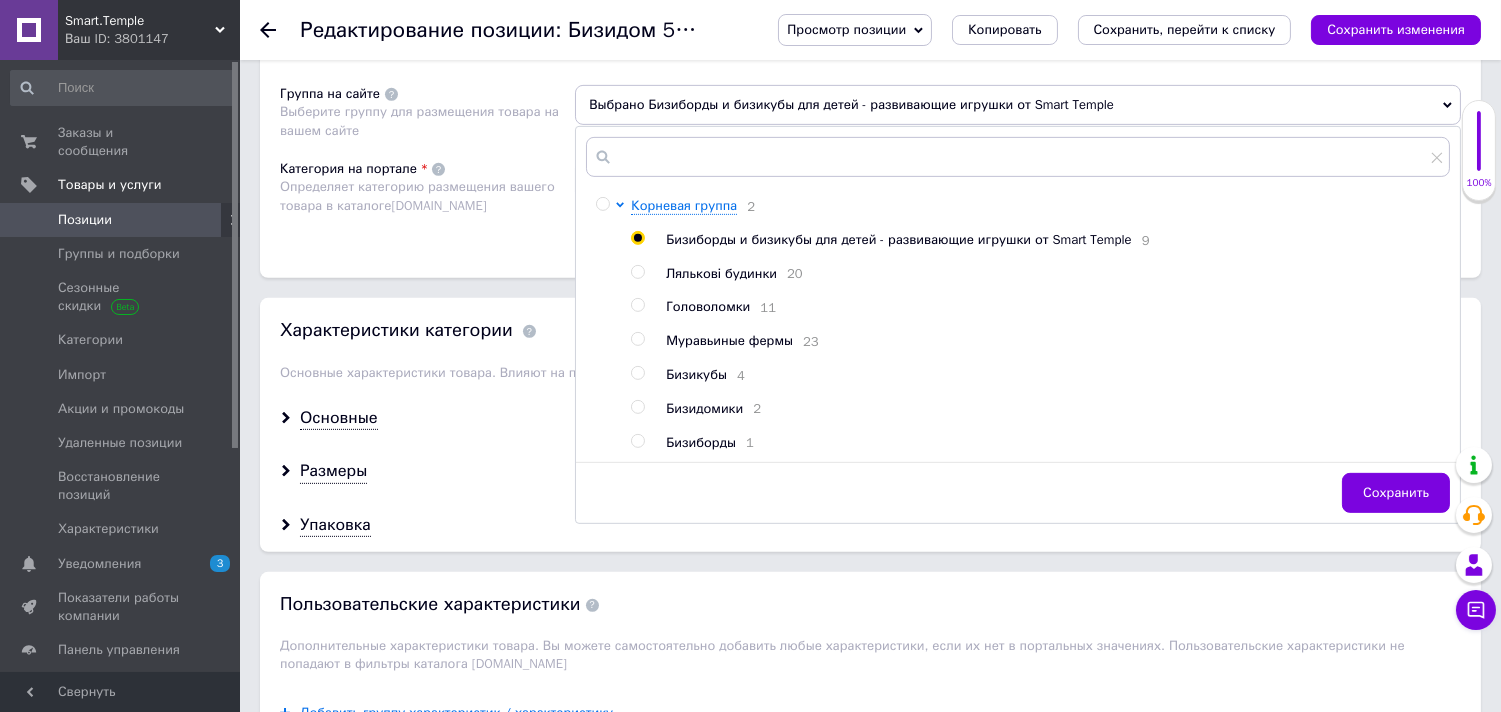 scroll, scrollTop: 1668, scrollLeft: 0, axis: vertical 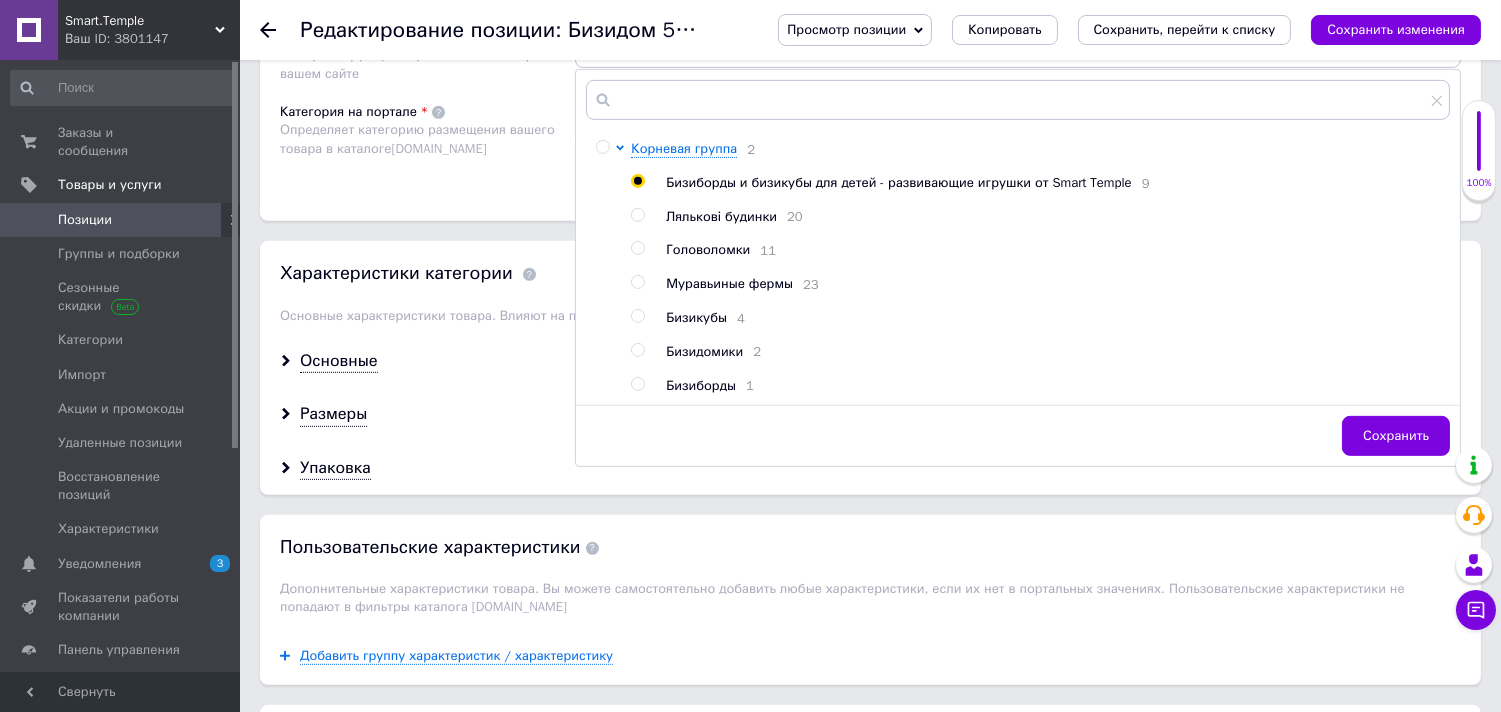 click on "Бизидомики" at bounding box center [704, 351] 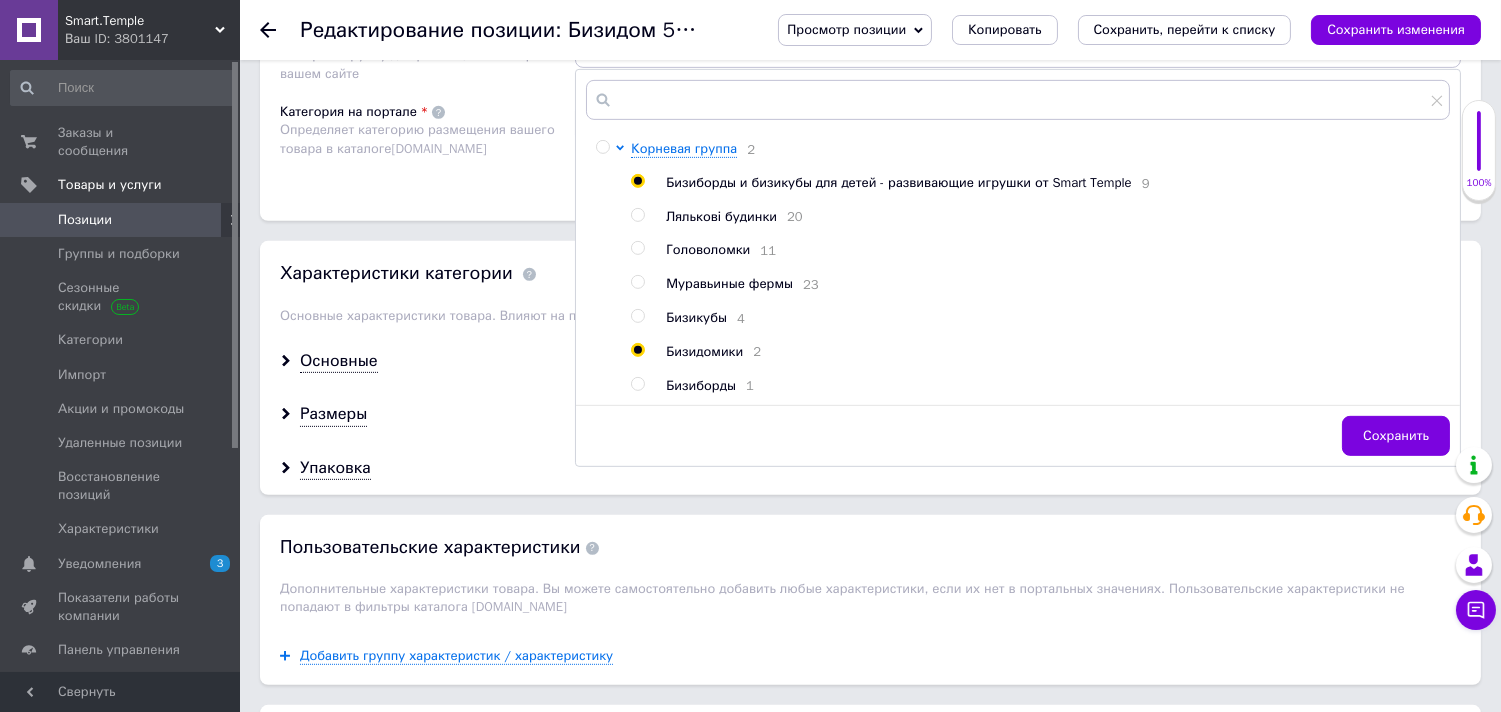 radio on "false" 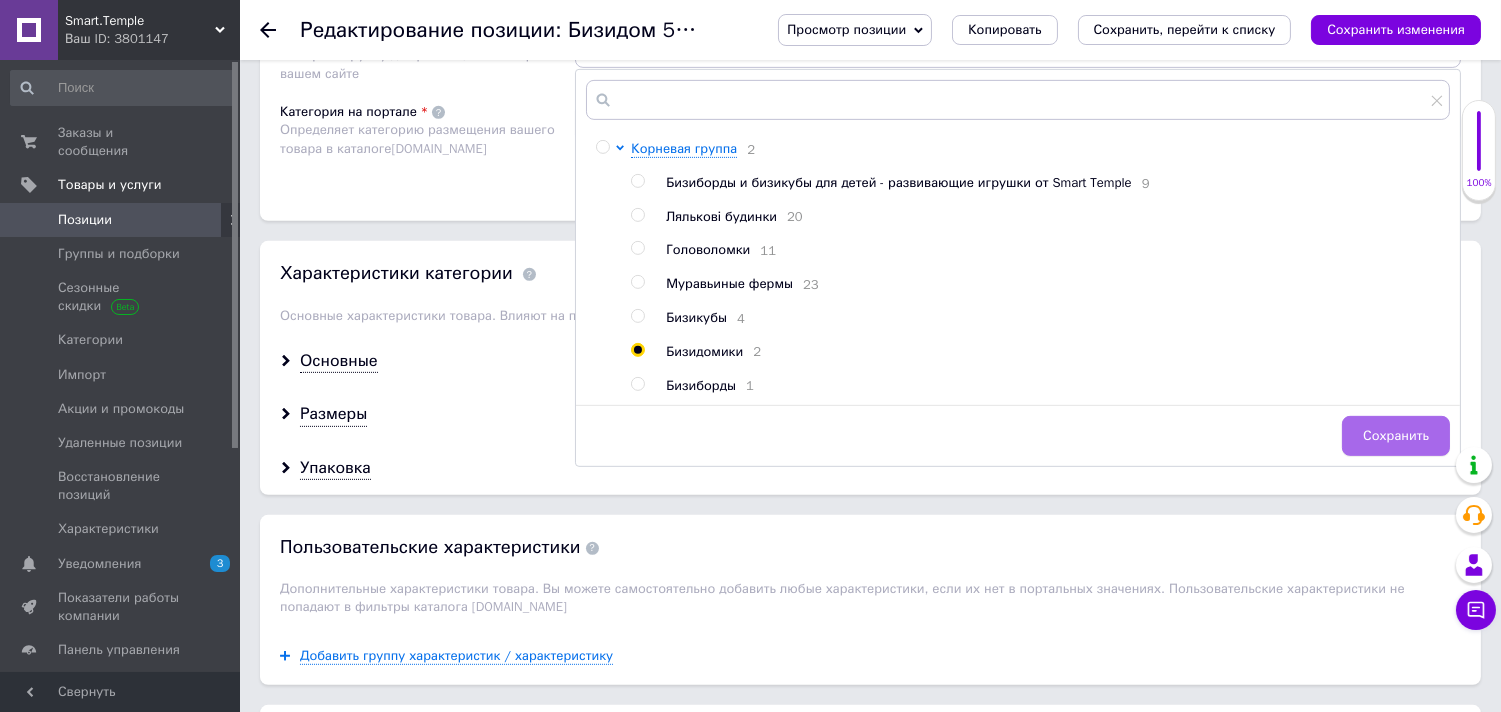 click on "Сохранить" at bounding box center (1396, 436) 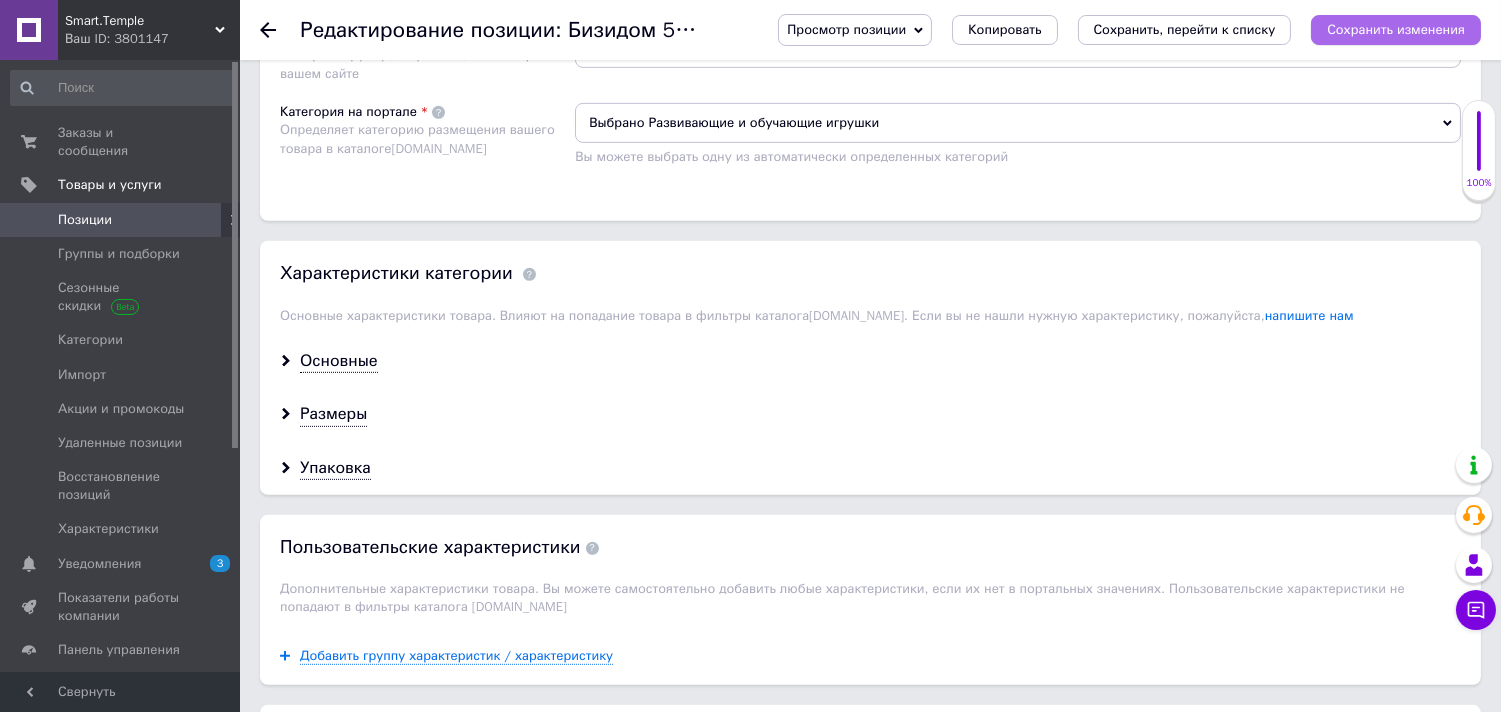 click on "Сохранить изменения" at bounding box center (1396, 30) 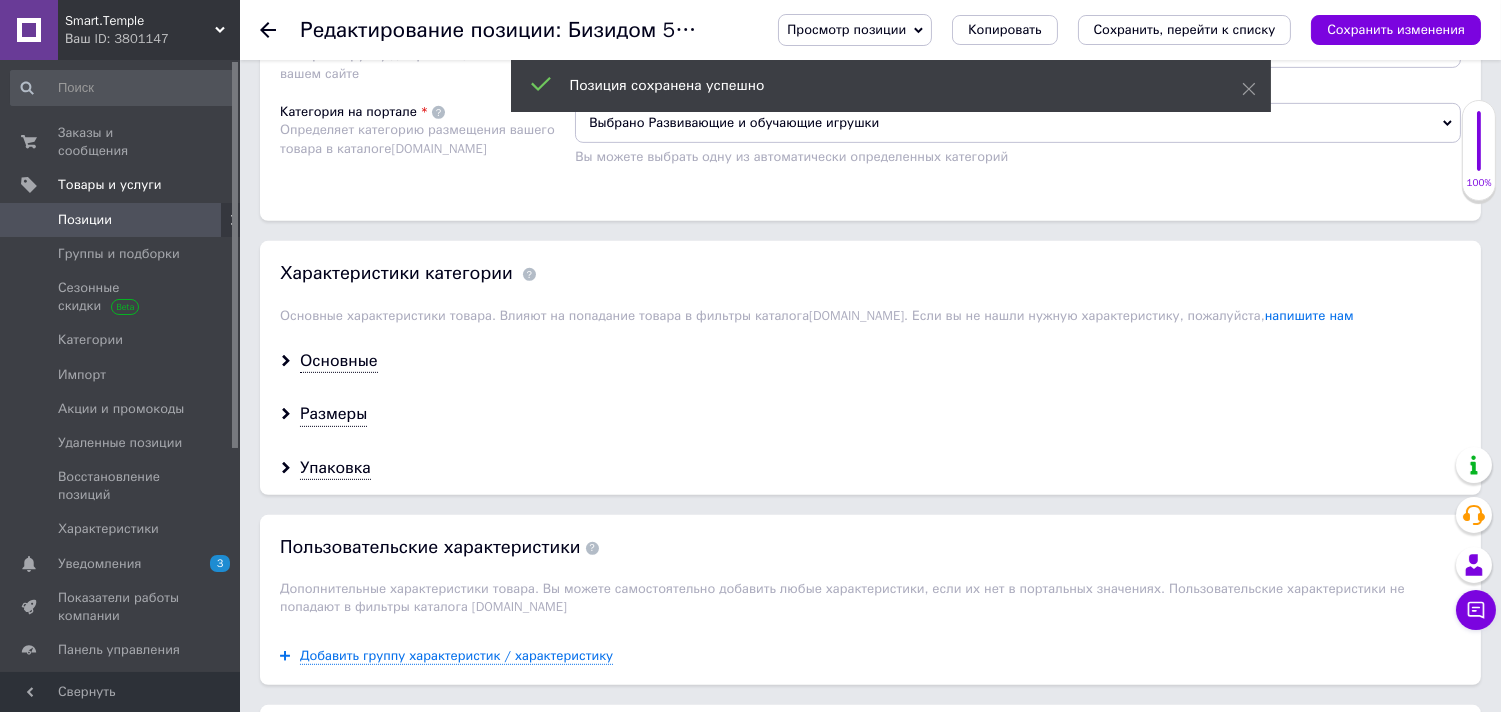 click 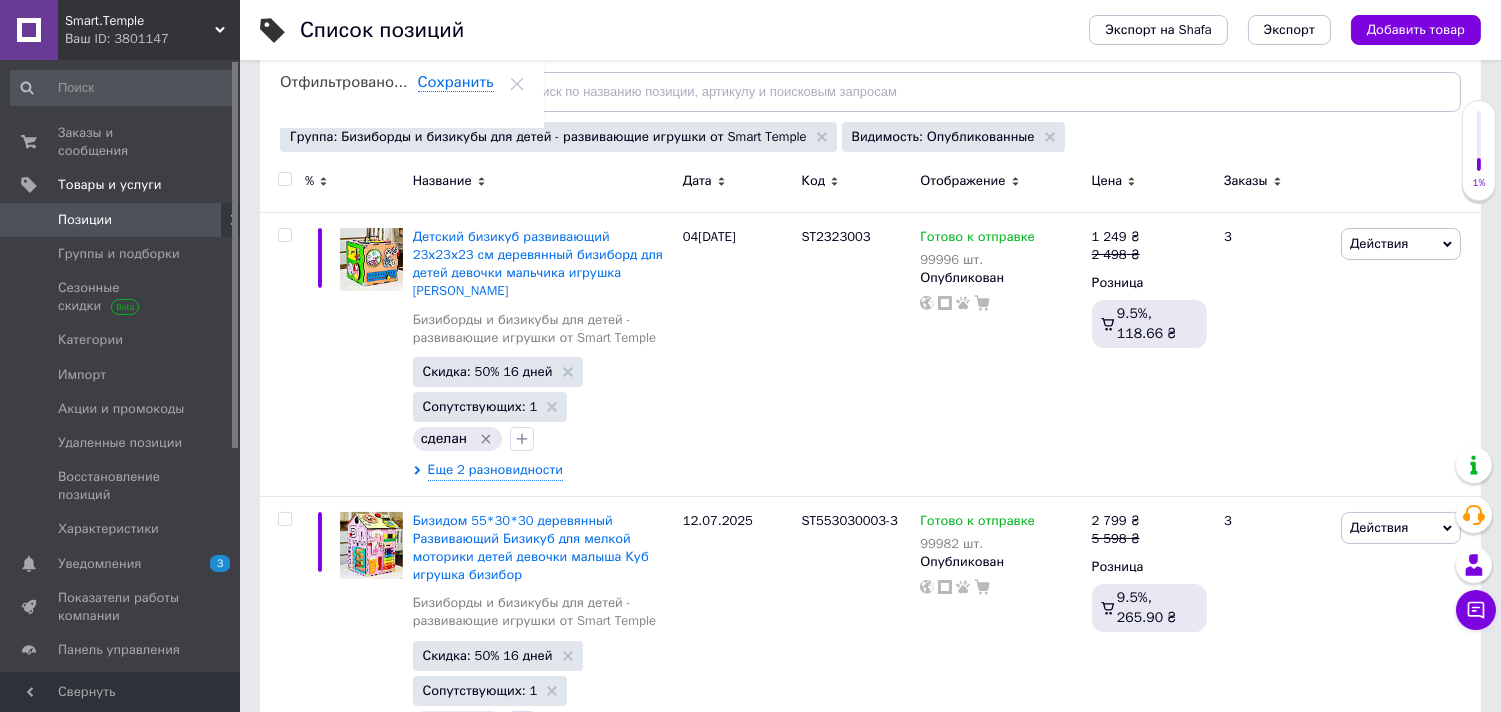 scroll, scrollTop: 326, scrollLeft: 0, axis: vertical 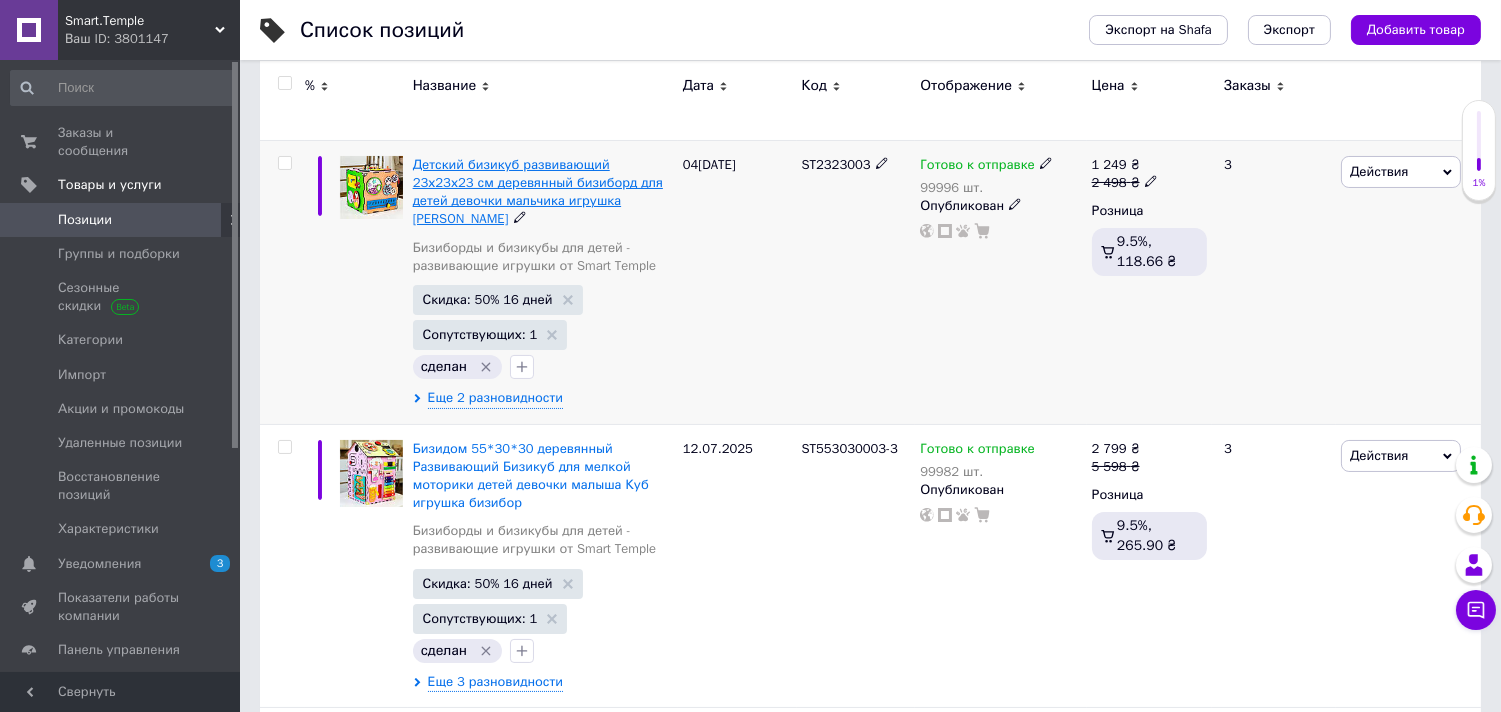 click on "Детский бизикуб развивающий 23х23х23 см деревянный бизиборд для детей девочки мальчика игрушка [PERSON_NAME]" at bounding box center (538, 192) 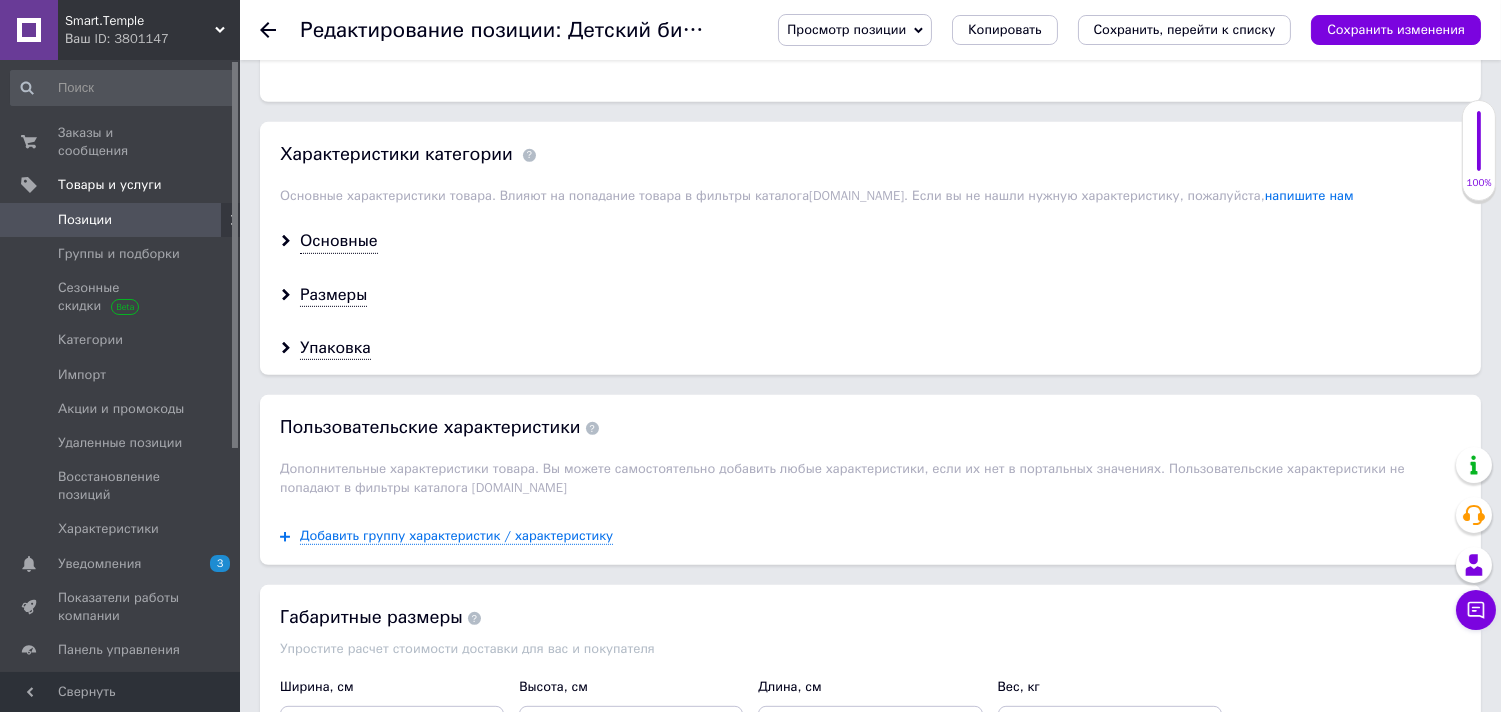 scroll, scrollTop: 1757, scrollLeft: 0, axis: vertical 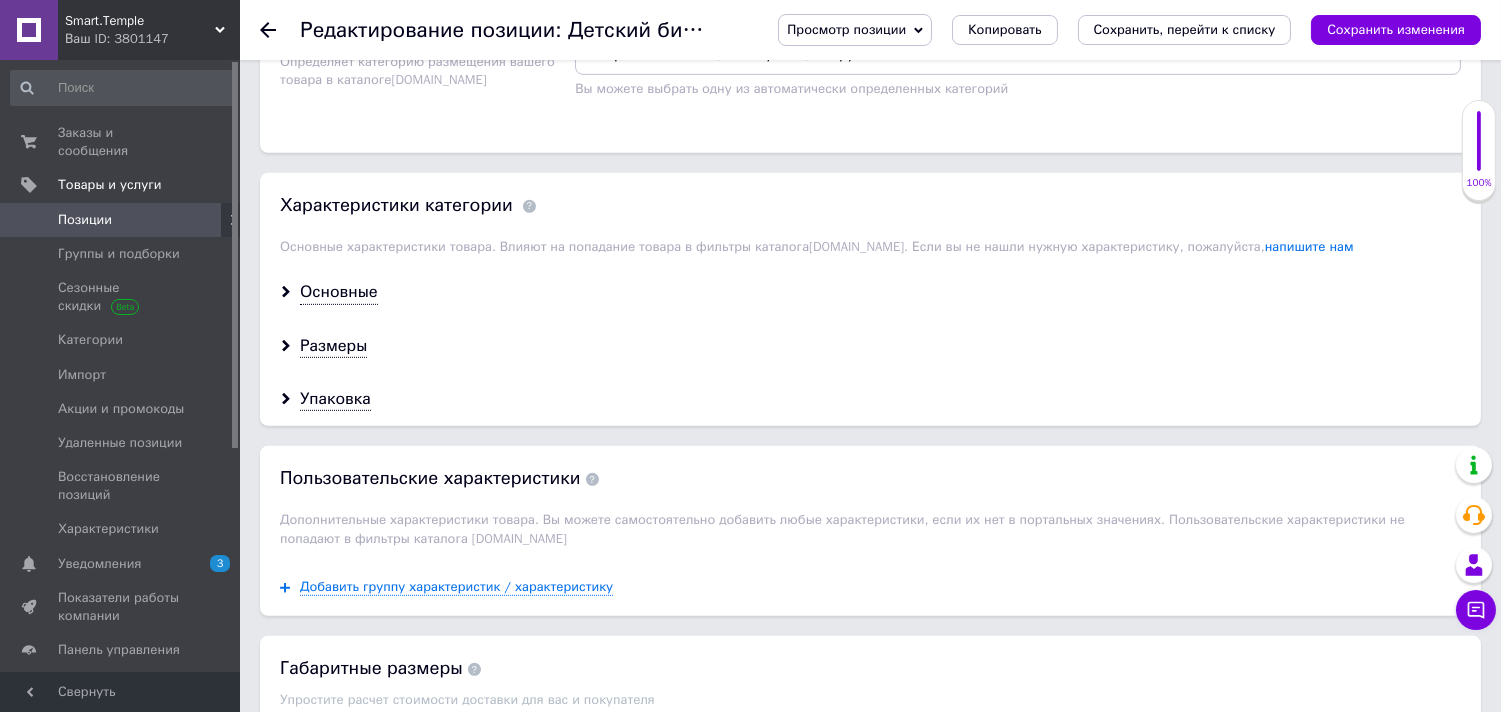 click on "Выбрано Бизиборды и бизикубы для детей - развивающие игрушки от Smart Temple" at bounding box center (1018, -20) 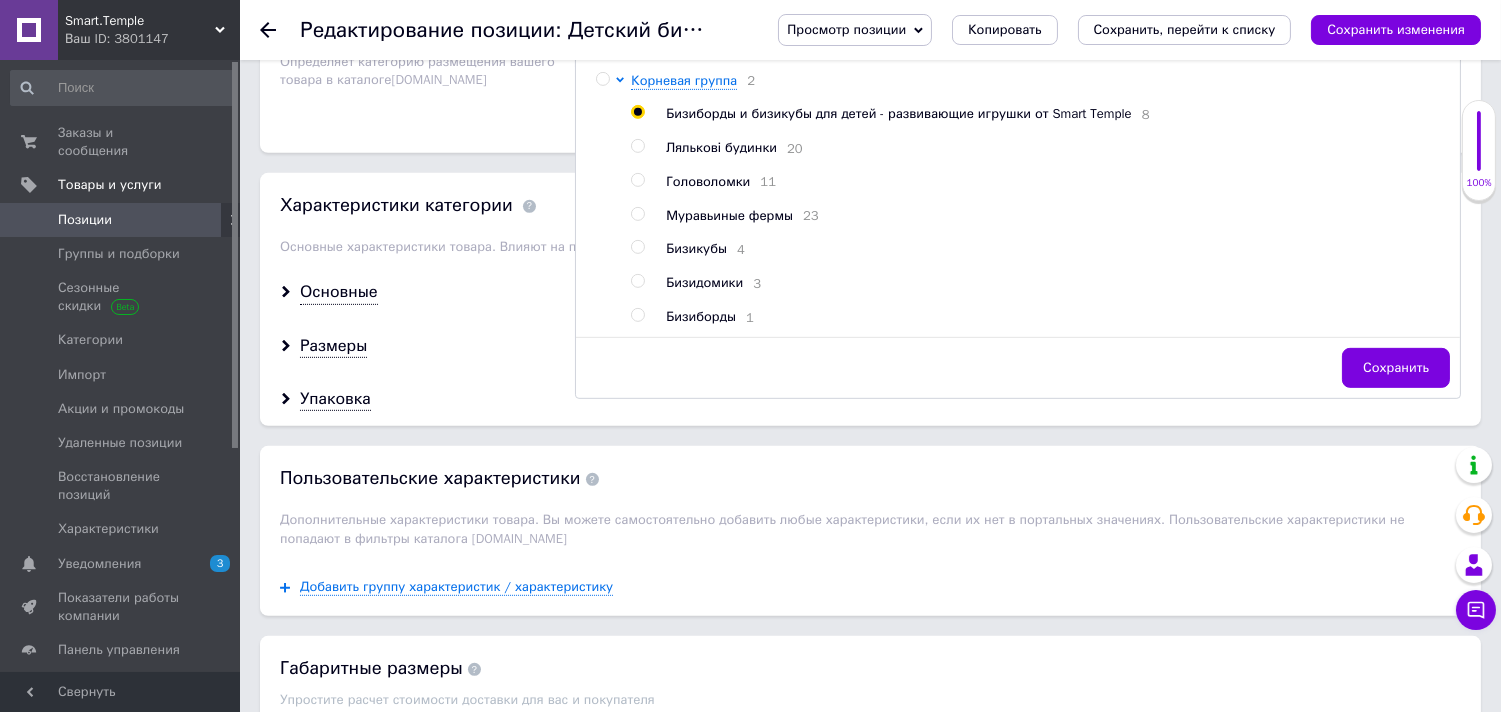 click on "Бизикубы" at bounding box center (696, 248) 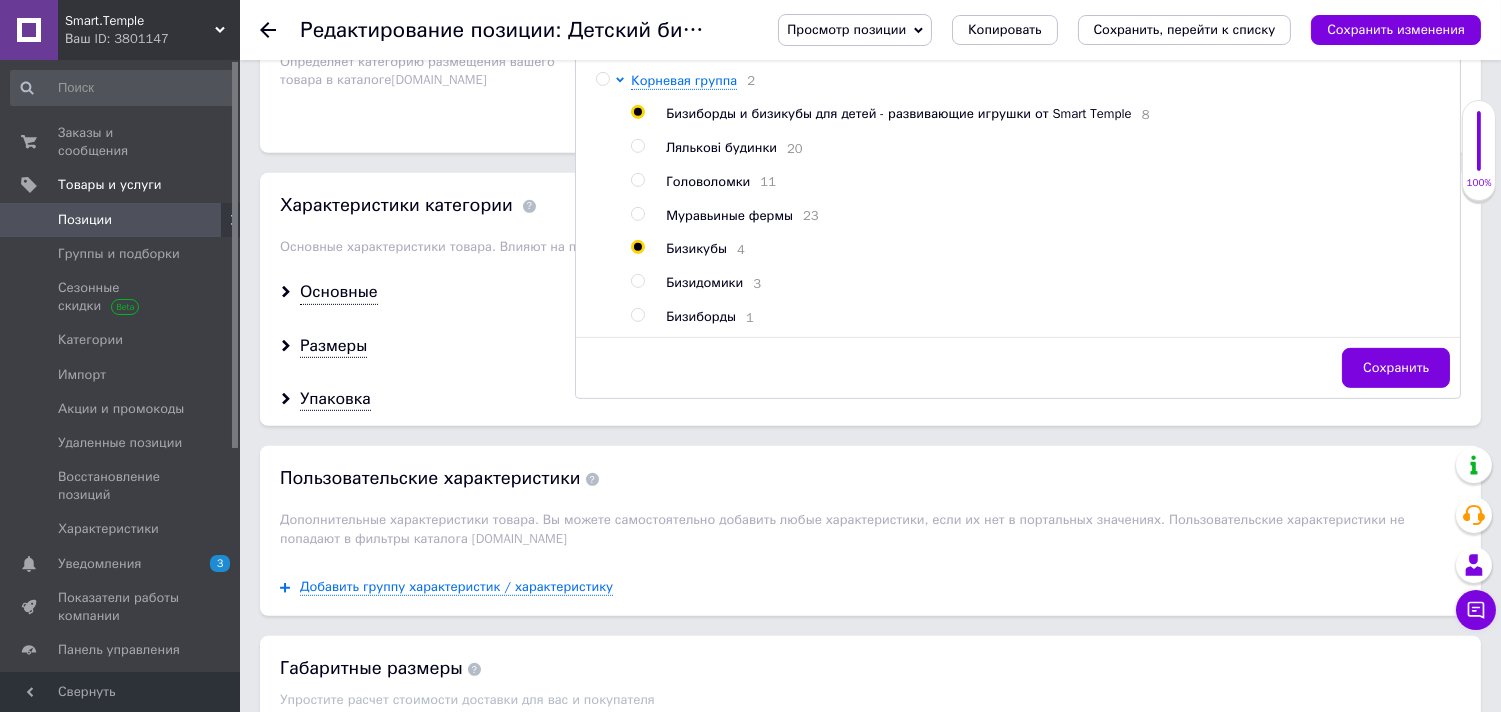 radio on "false" 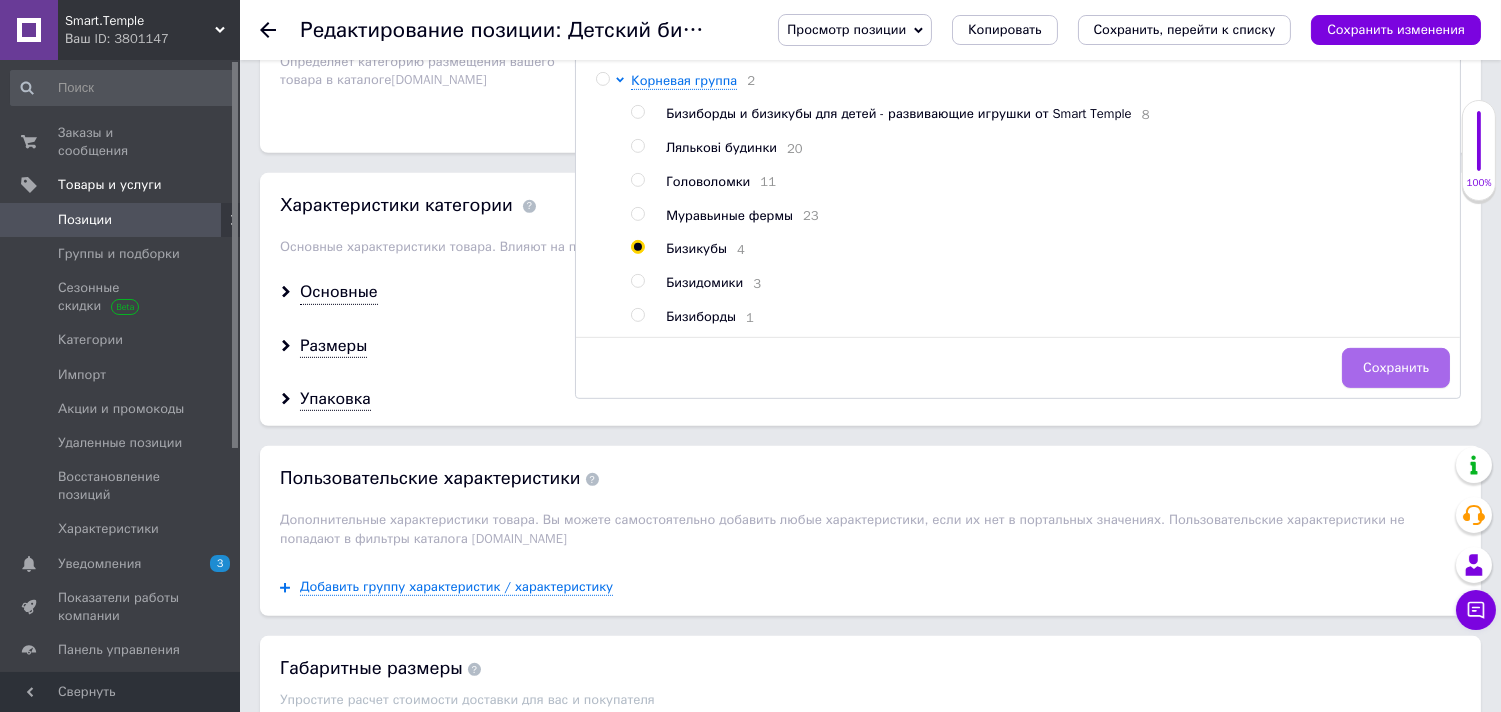 click on "Сохранить" at bounding box center [1396, 368] 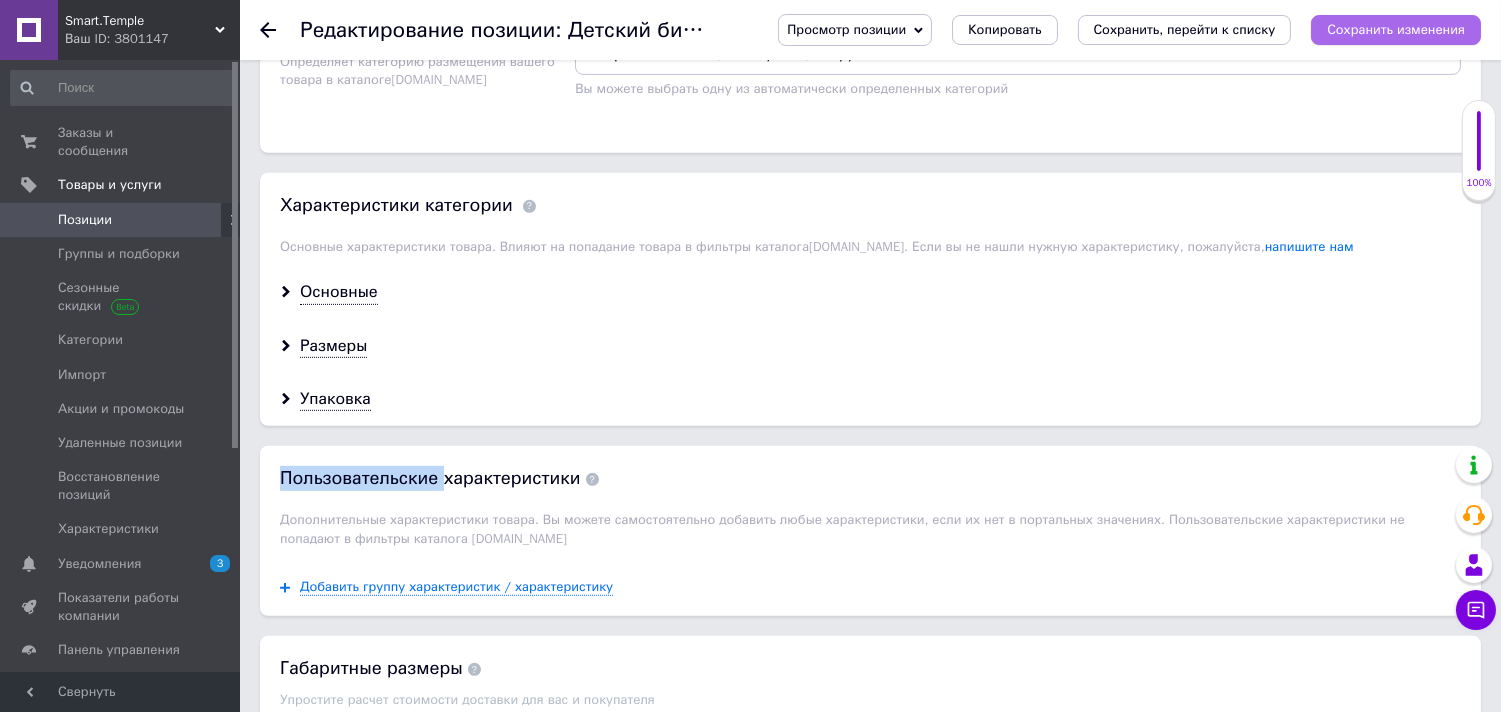 click on "Сохранить изменения" at bounding box center [1396, 29] 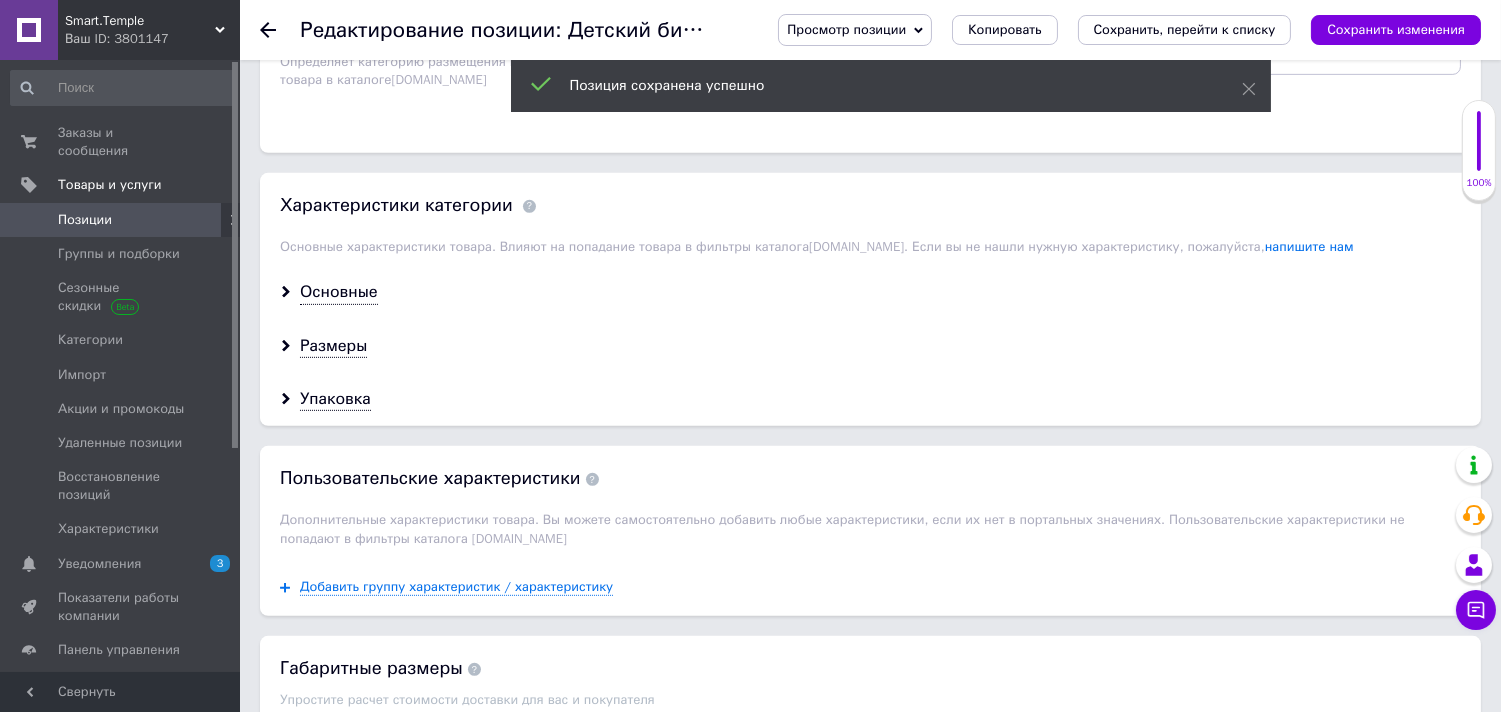 click 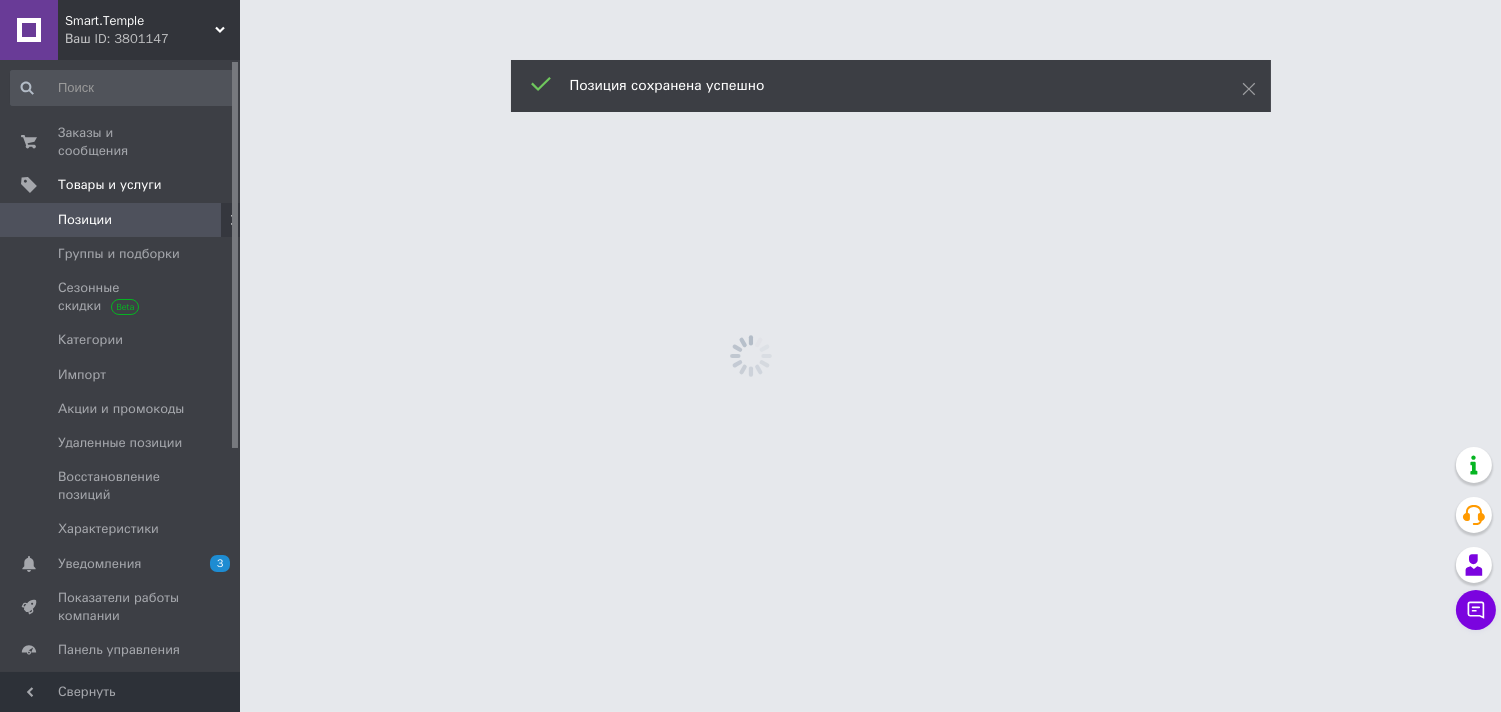 scroll, scrollTop: 0, scrollLeft: 0, axis: both 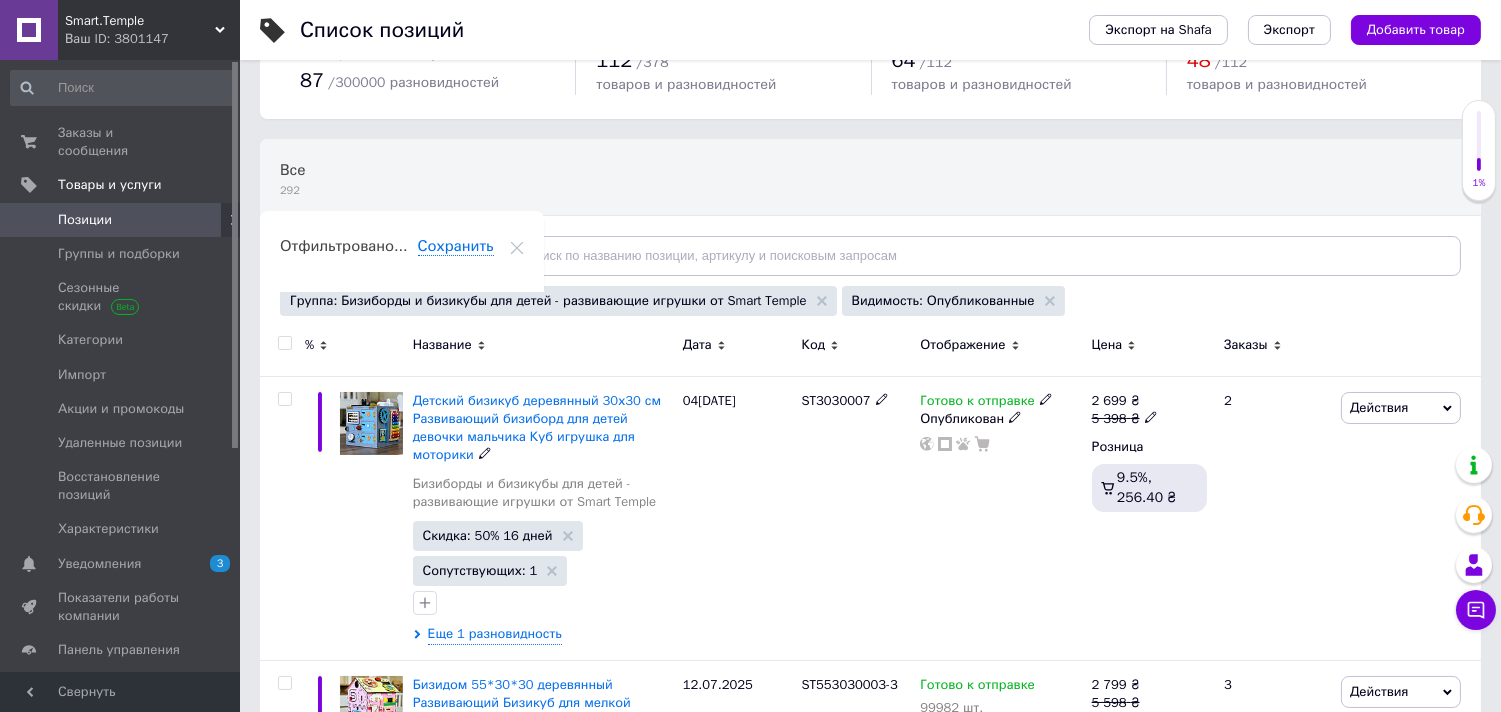 click on "ST553030003-3" at bounding box center (856, 802) 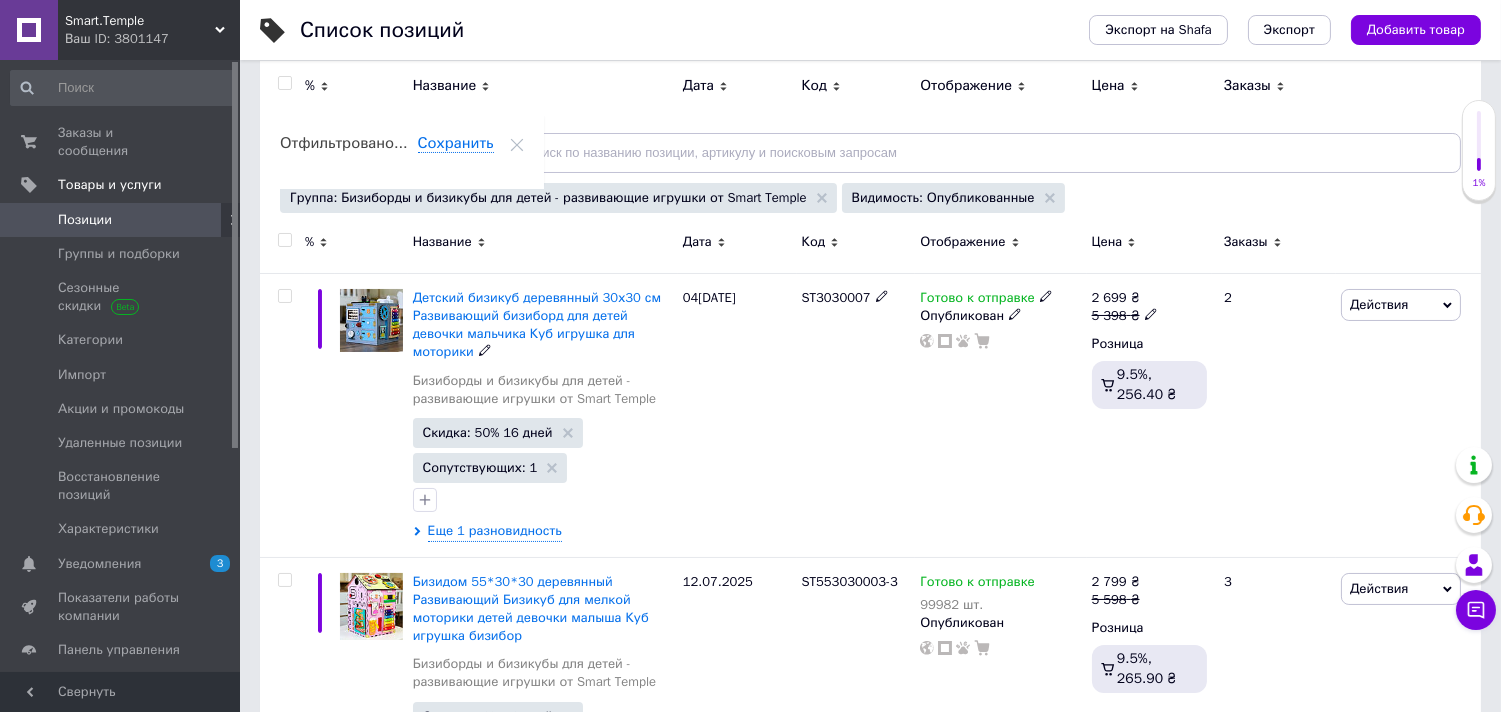 scroll, scrollTop: 192, scrollLeft: 0, axis: vertical 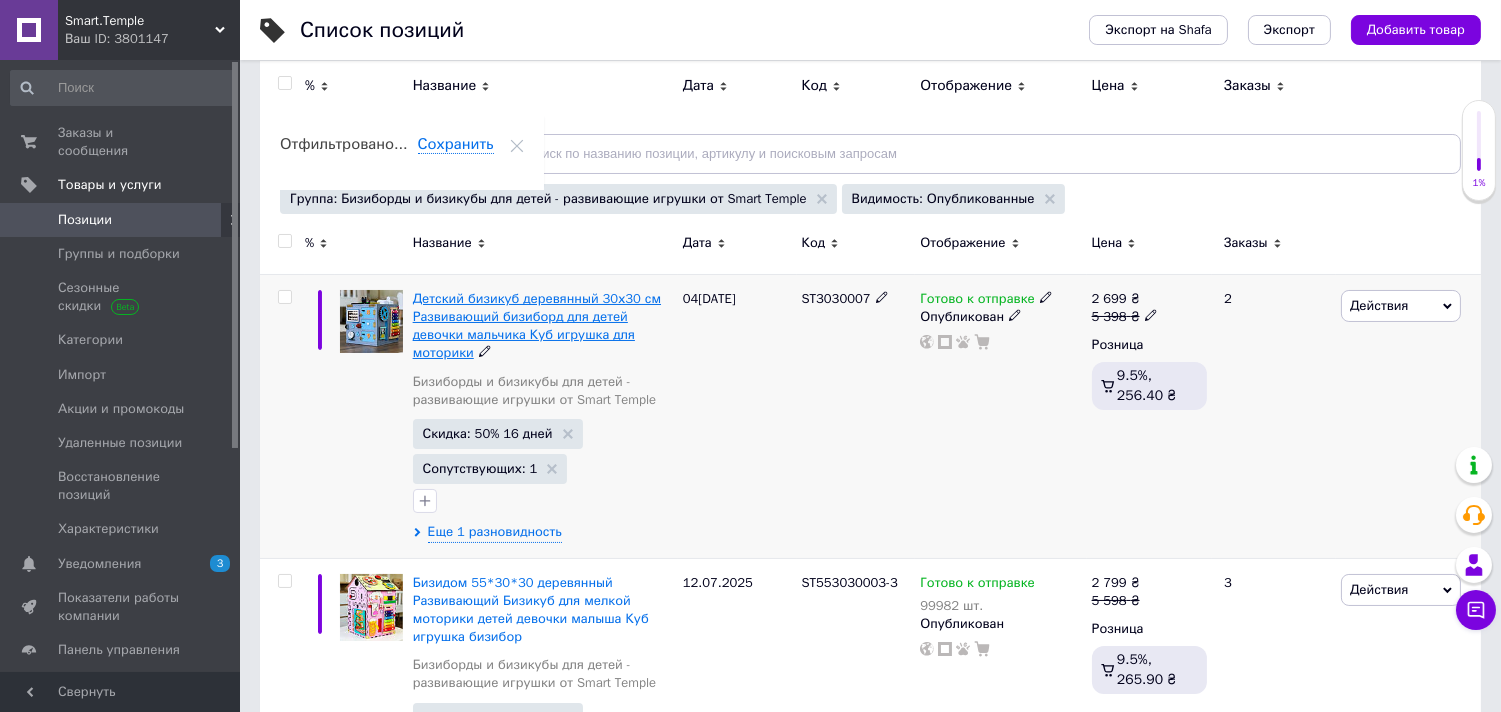 click on "Детский бизикуб деревянный 30х30 см Развивающий бизиборд для детей девочки мальчика Куб игрушка для моторики" at bounding box center (537, 326) 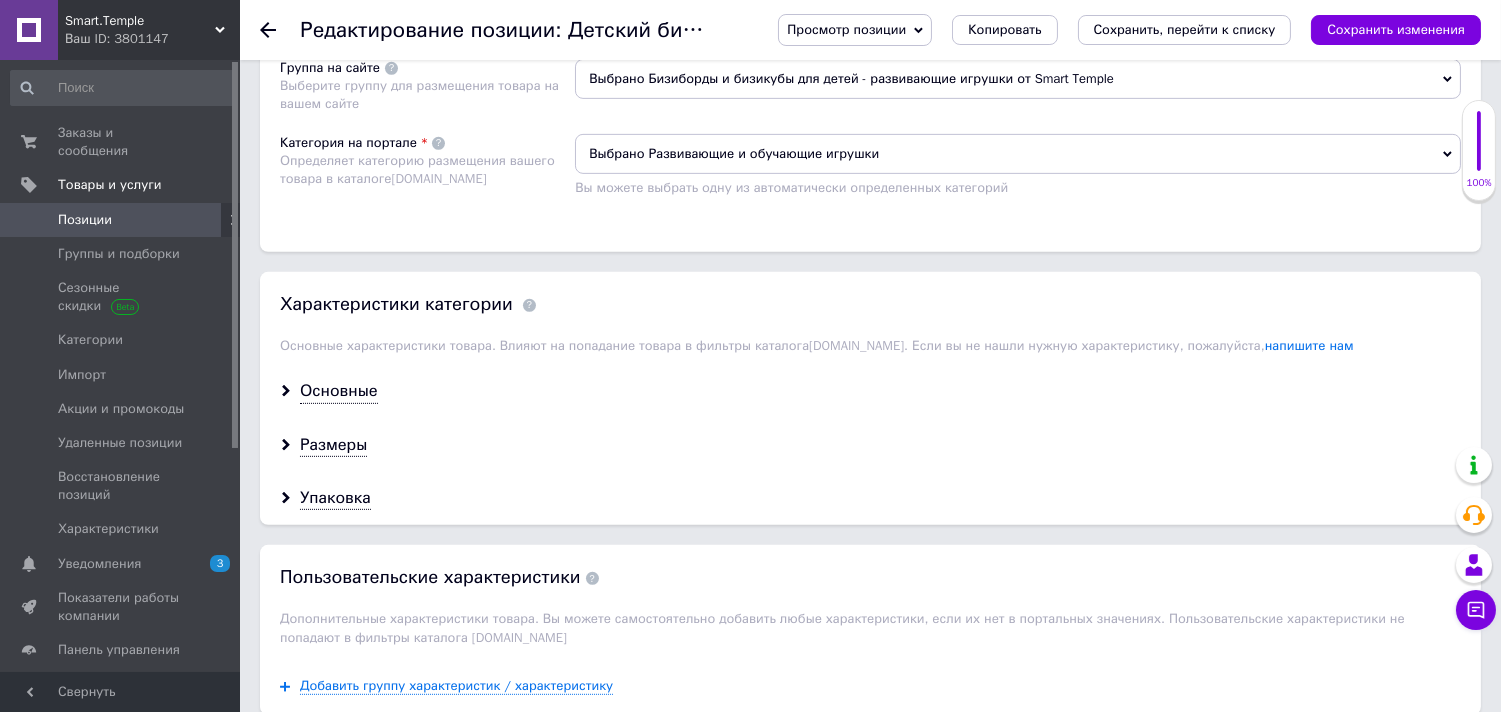 scroll, scrollTop: 1691, scrollLeft: 0, axis: vertical 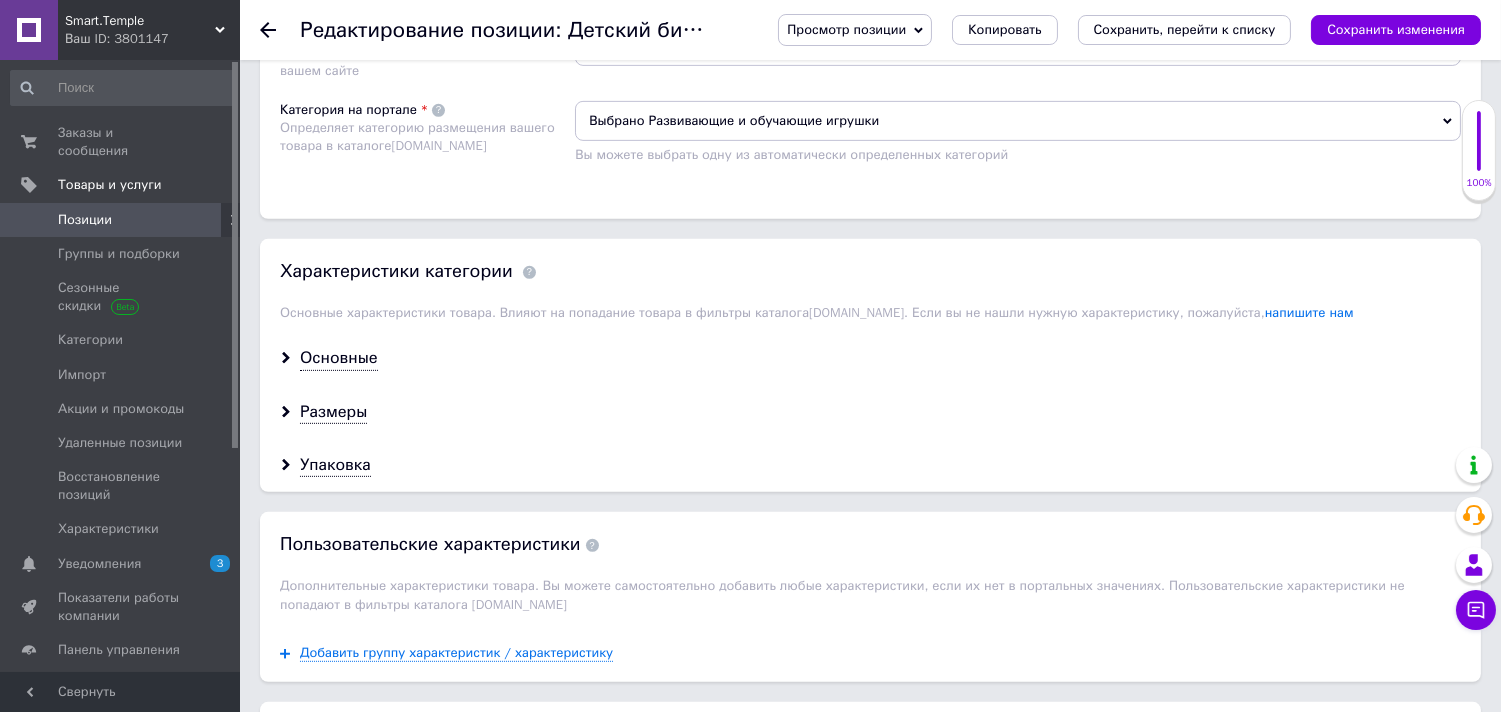 click on "Выбрано Бизиборды и бизикубы для детей - развивающие игрушки от Smart Temple" at bounding box center (1018, 46) 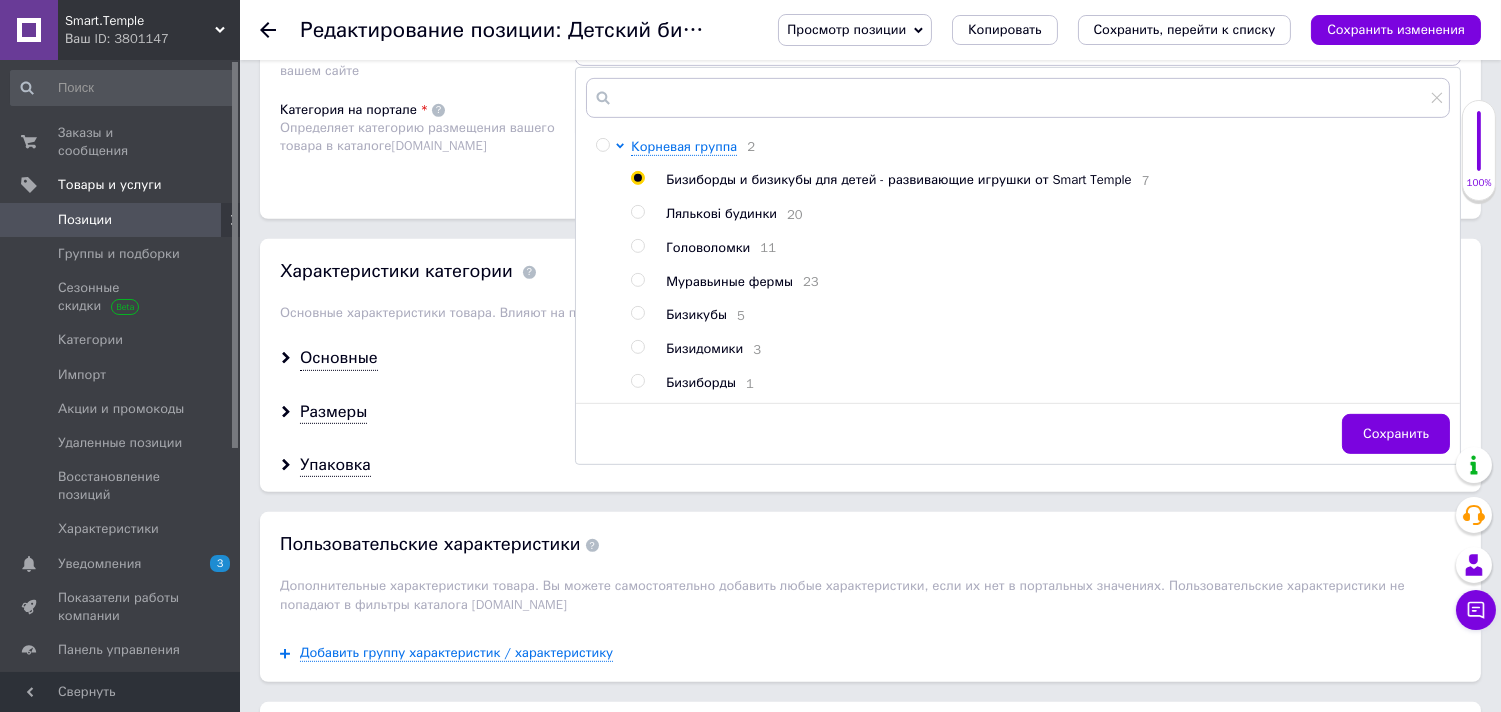 click on "Бизикубы" at bounding box center [696, 314] 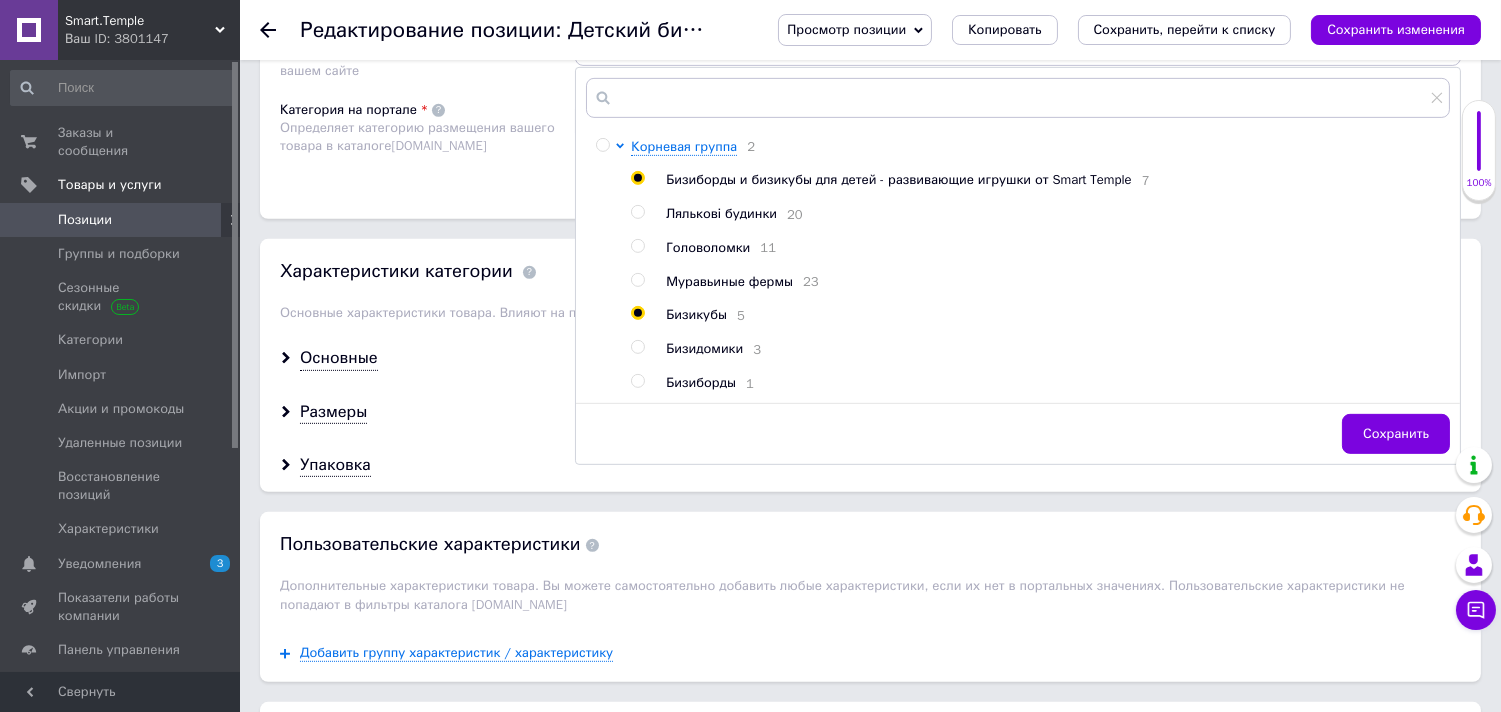 radio on "false" 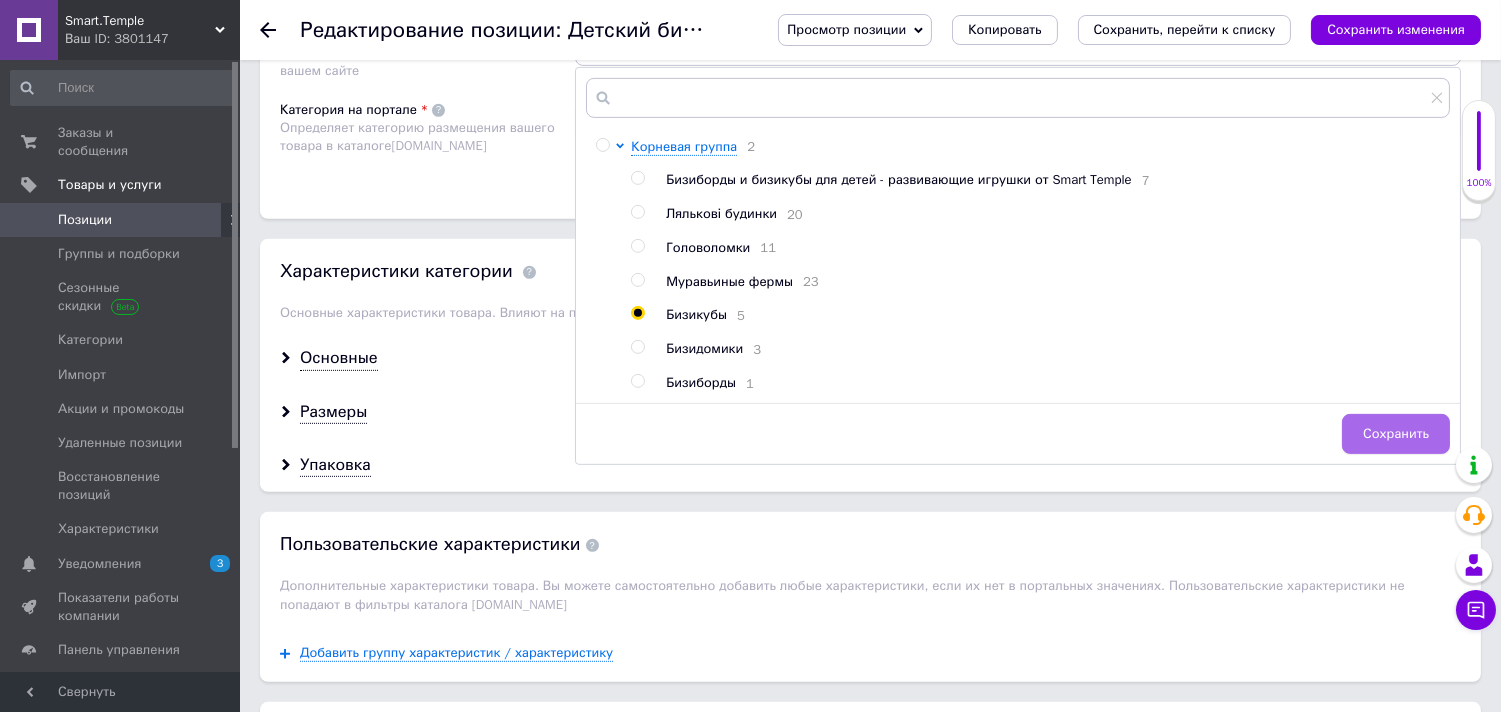 click on "Сохранить" at bounding box center (1396, 434) 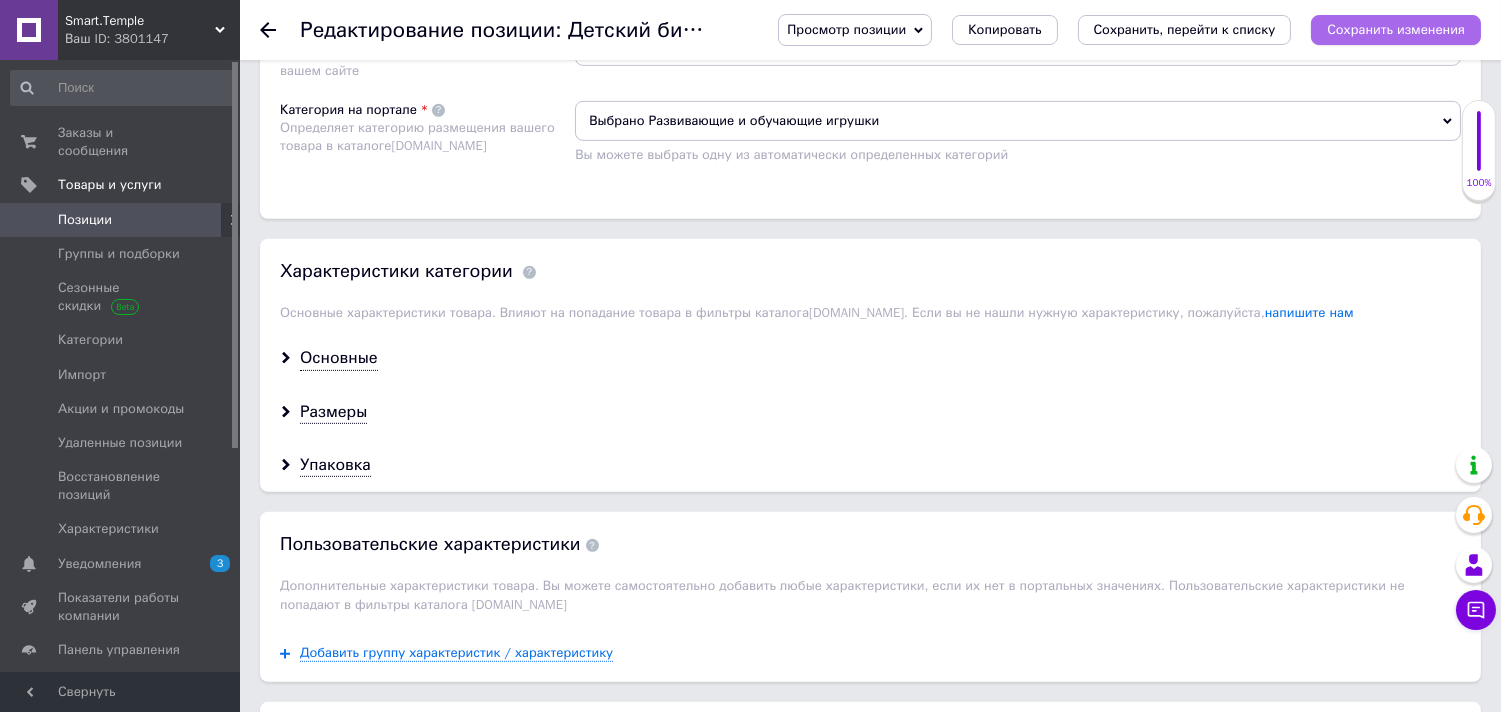 click on "Сохранить изменения" at bounding box center (1396, 29) 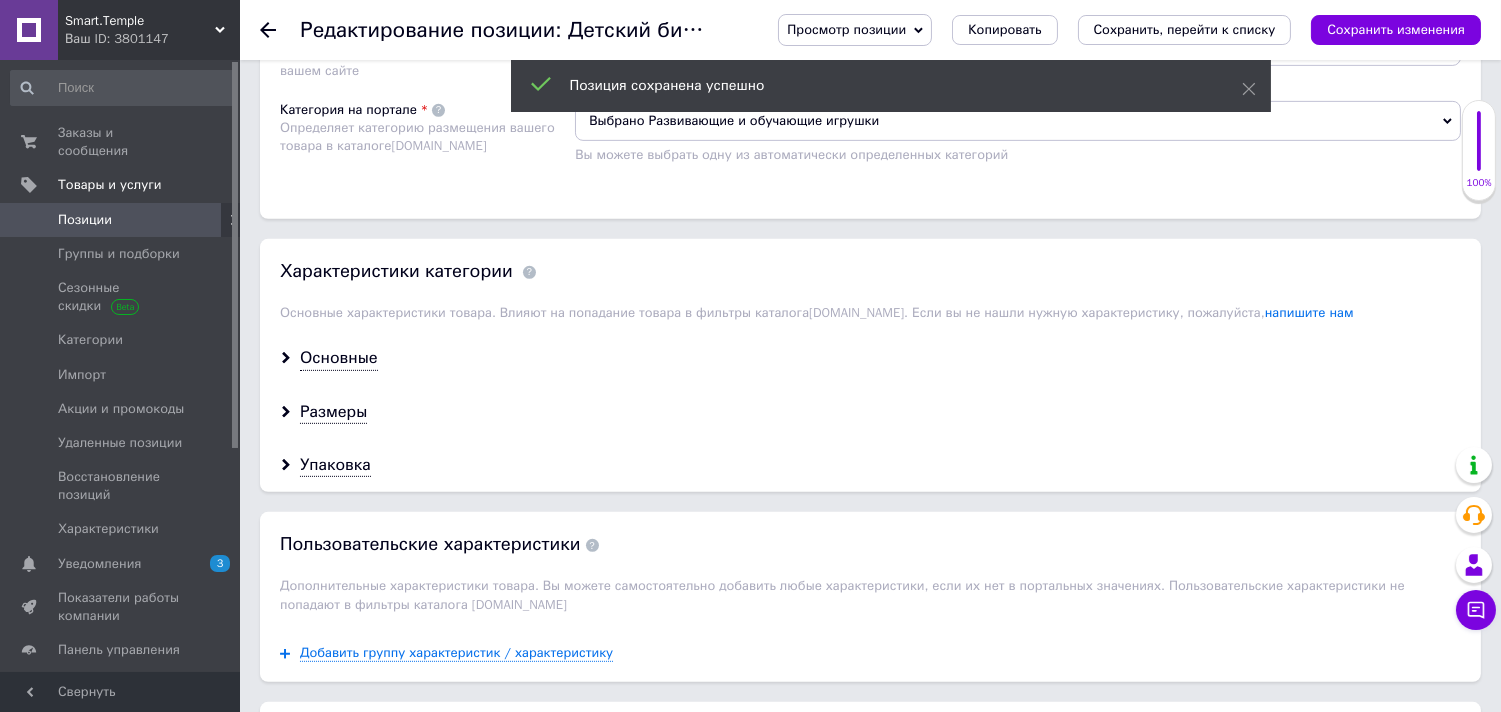 click 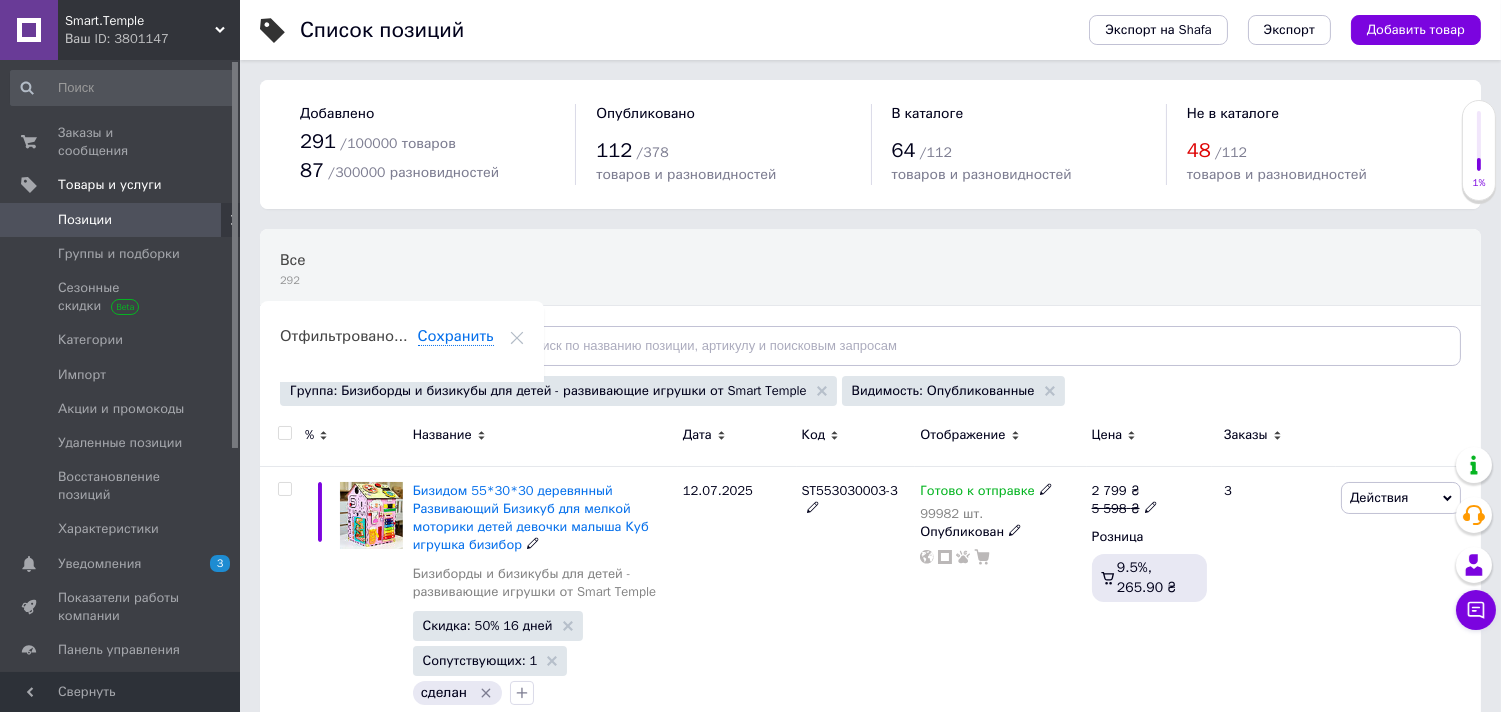 click on "Бизидом 55*30*30 деревянный Развивающий Бизикуб для мелкой моторики детей девочки малыша Куб игрушка бизибор" at bounding box center [531, 518] 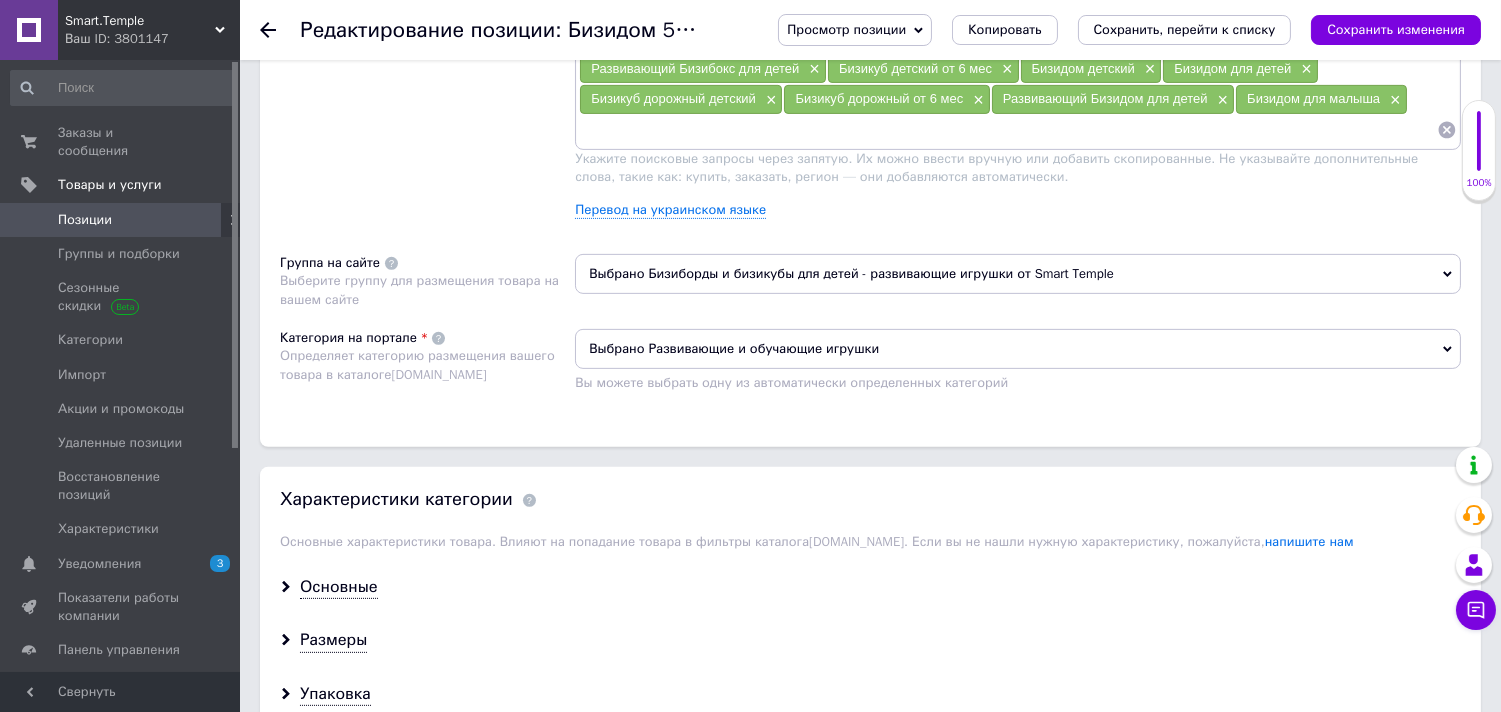 scroll, scrollTop: 1488, scrollLeft: 0, axis: vertical 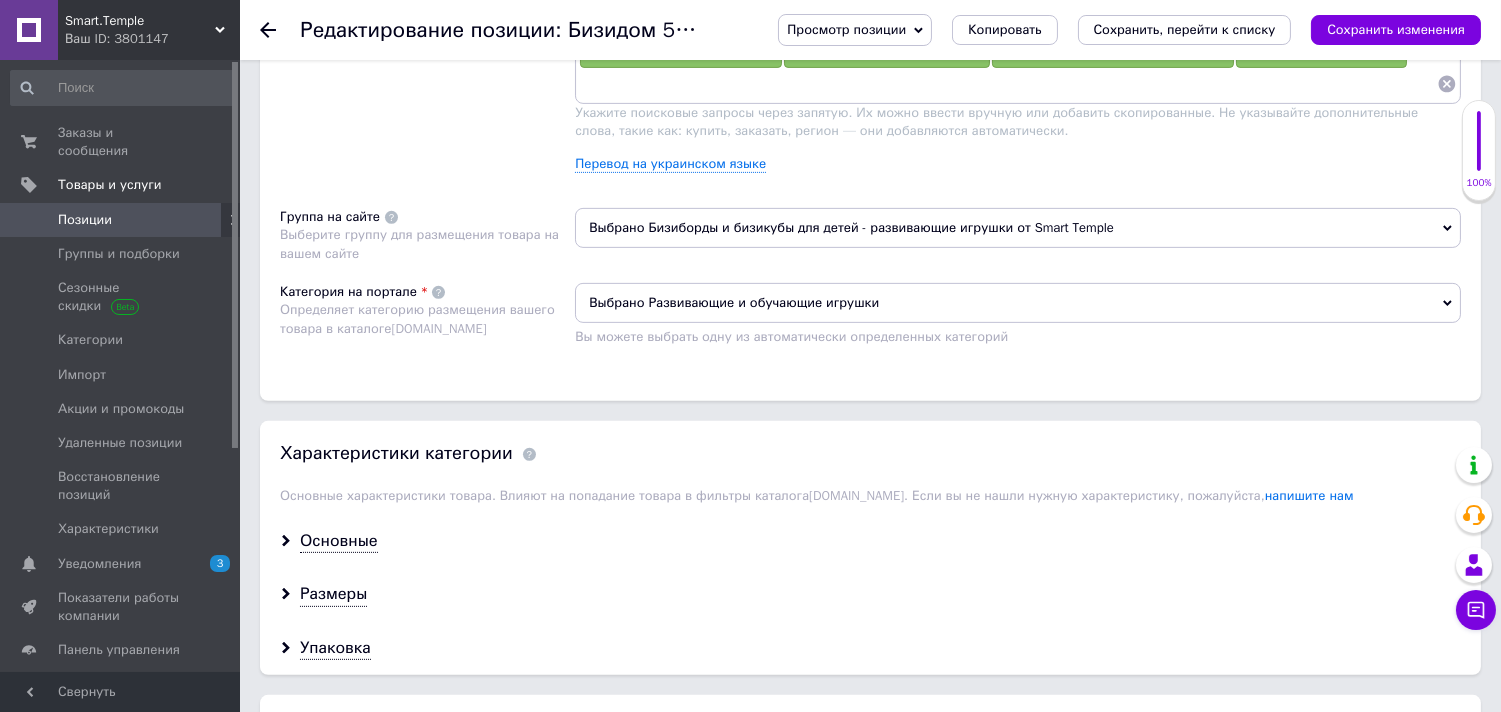 click on "Выбрано Бизиборды и бизикубы для детей - развивающие игрушки от Smart Temple" at bounding box center [1018, 228] 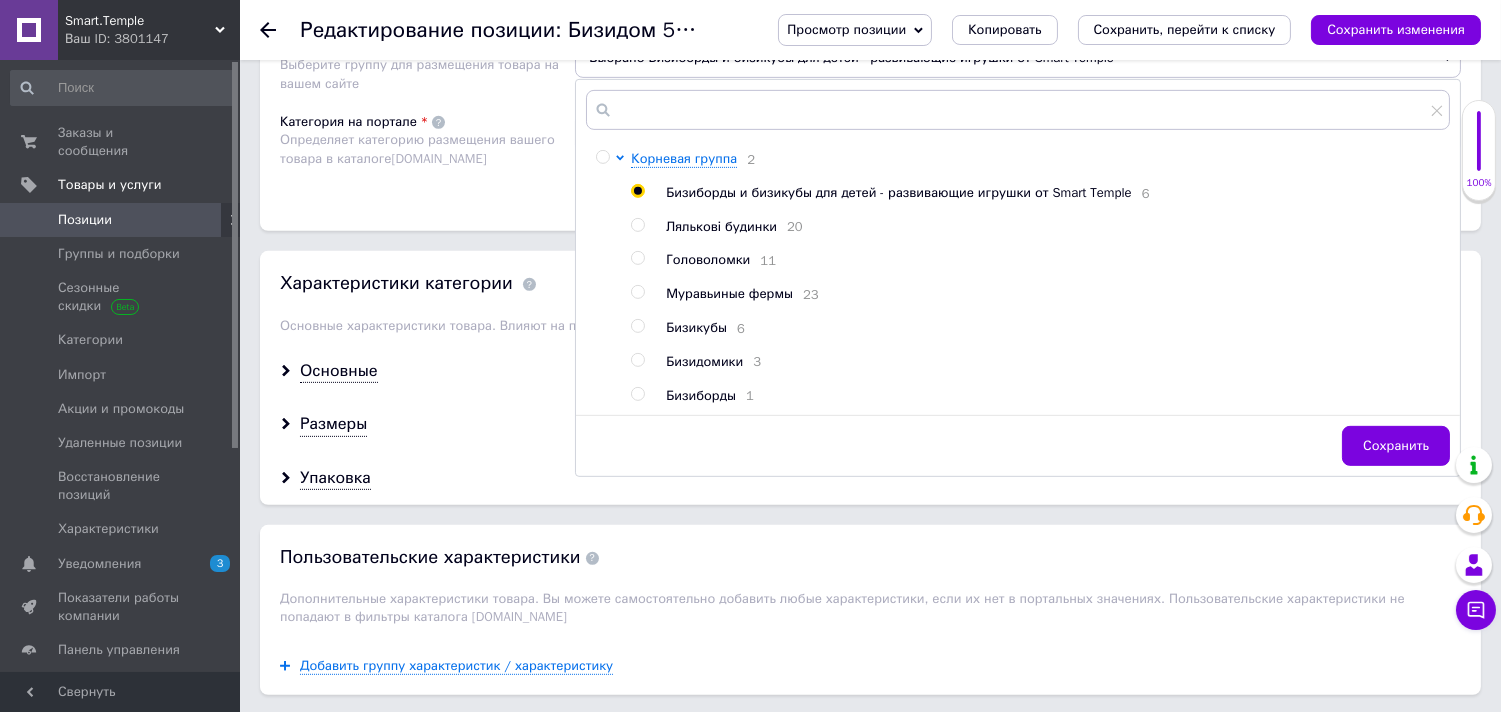 scroll, scrollTop: 1666, scrollLeft: 0, axis: vertical 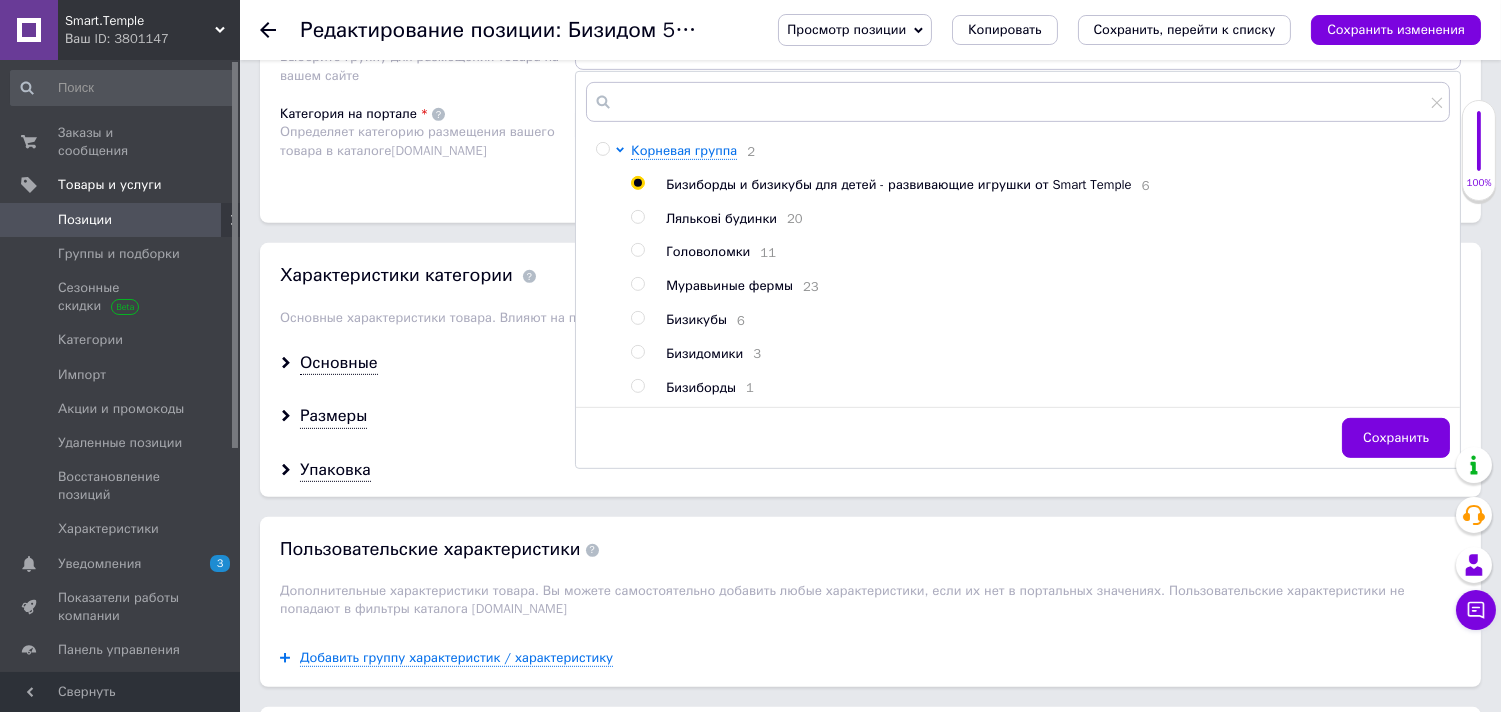 click on "Бизидомики" at bounding box center (704, 353) 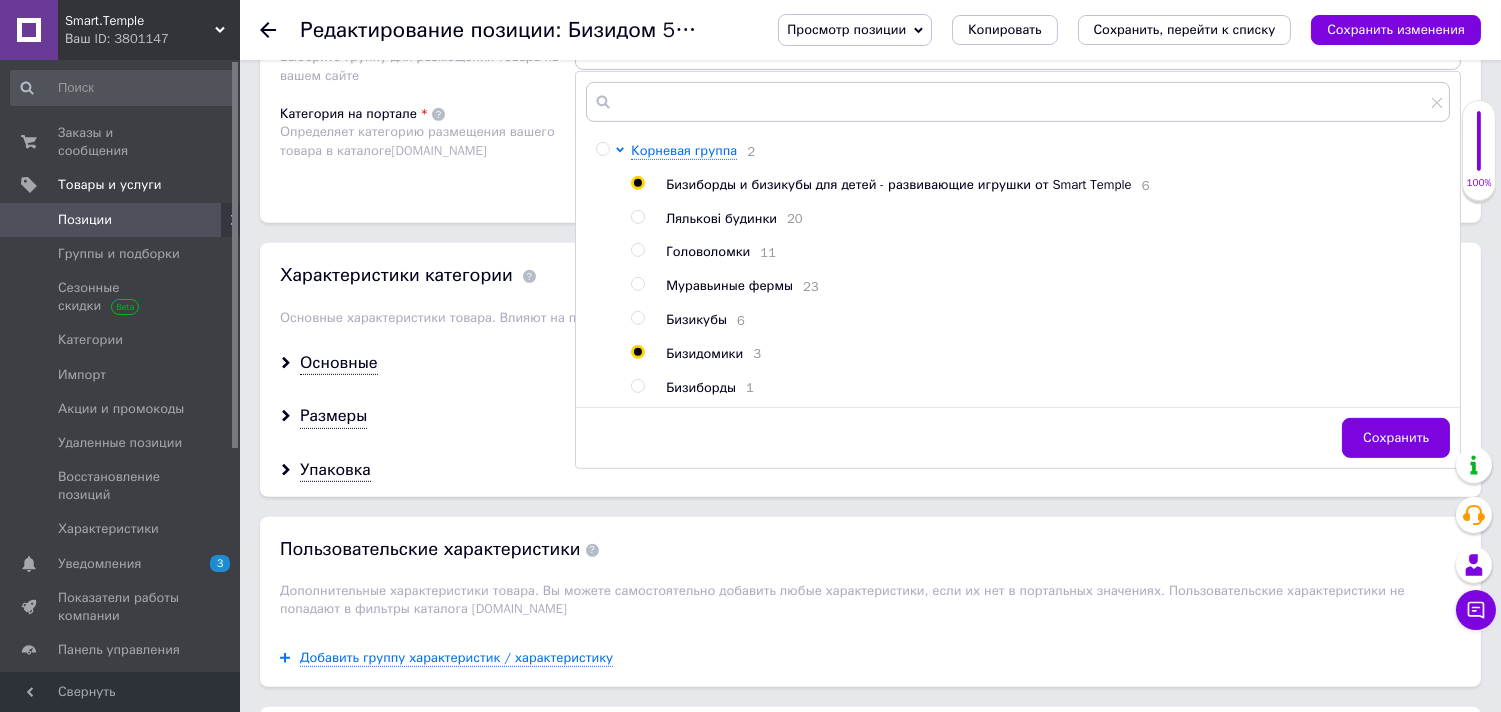 radio on "false" 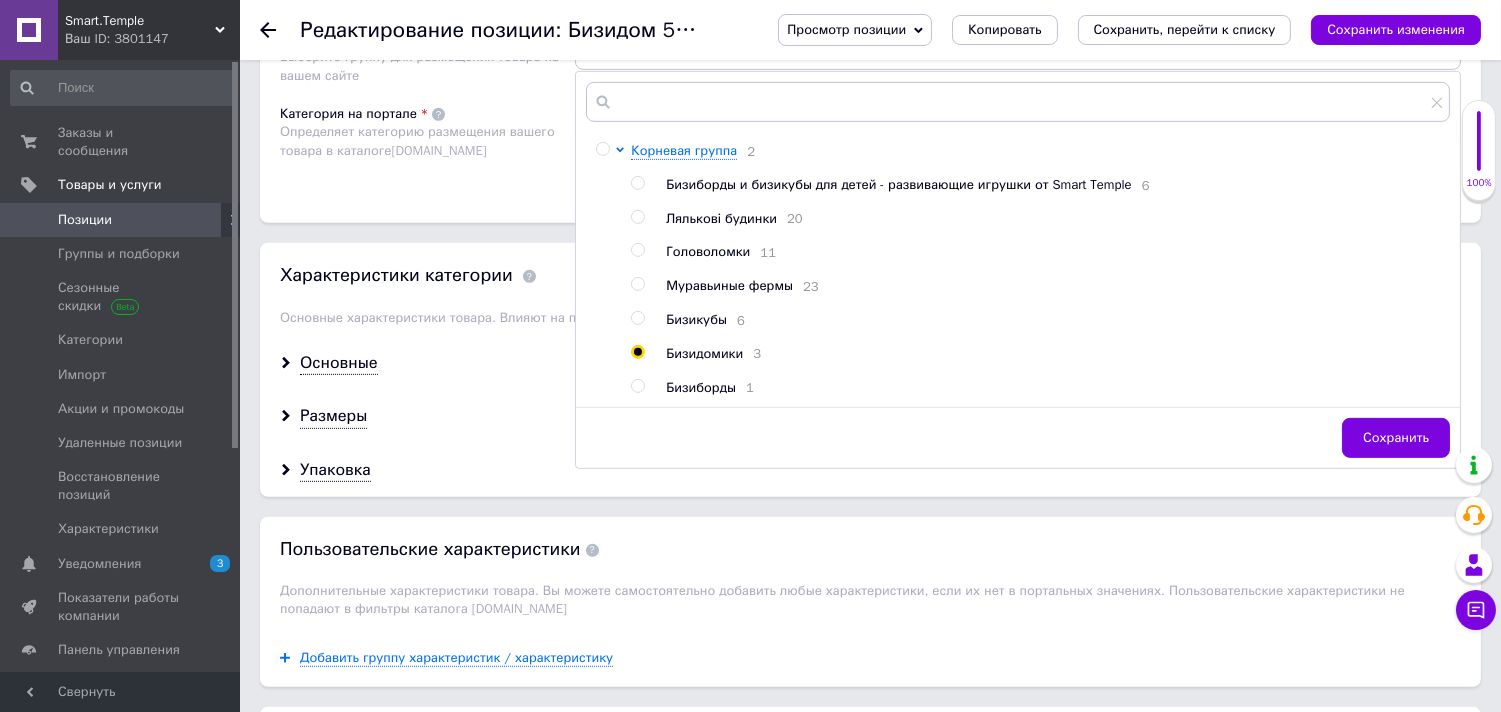 click on "Сохранить" at bounding box center [1396, 438] 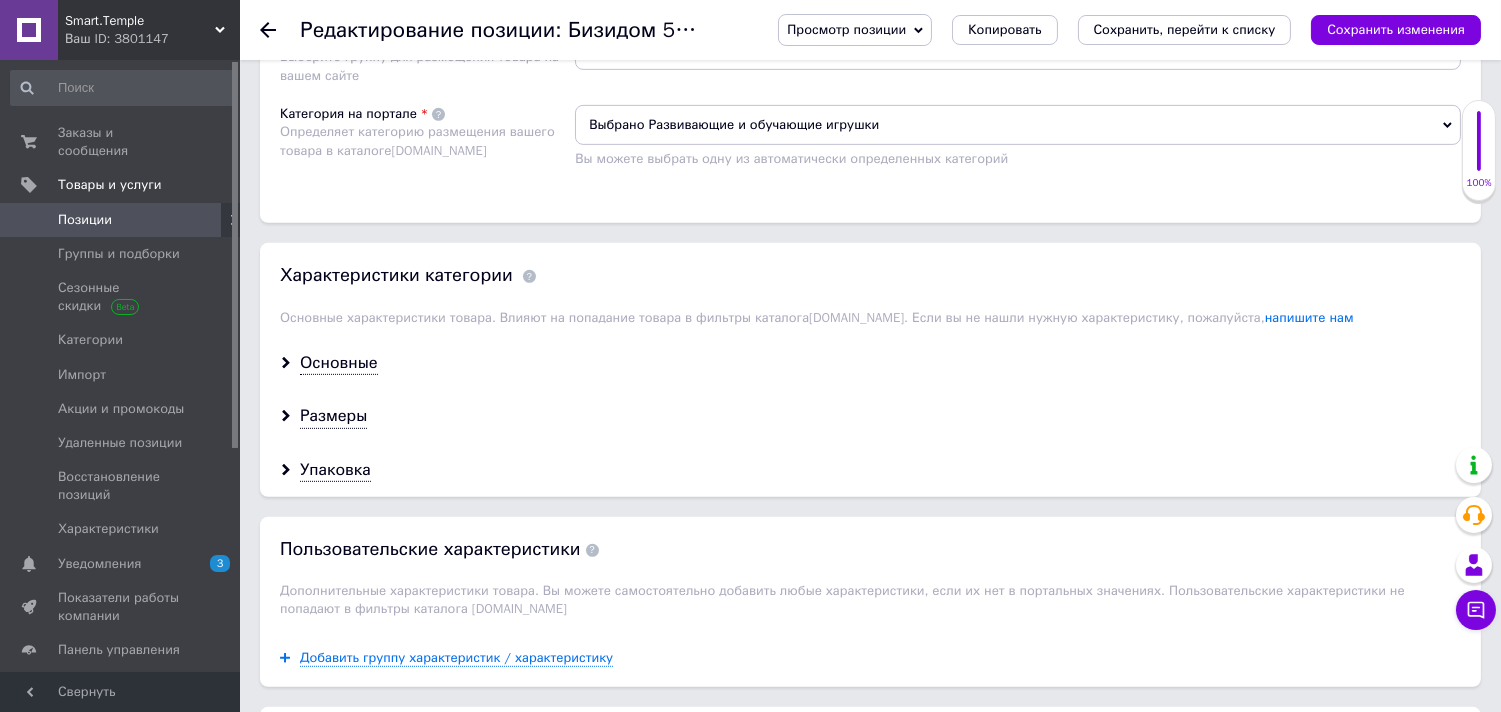 click on "Сохранить изменения" at bounding box center [1396, 29] 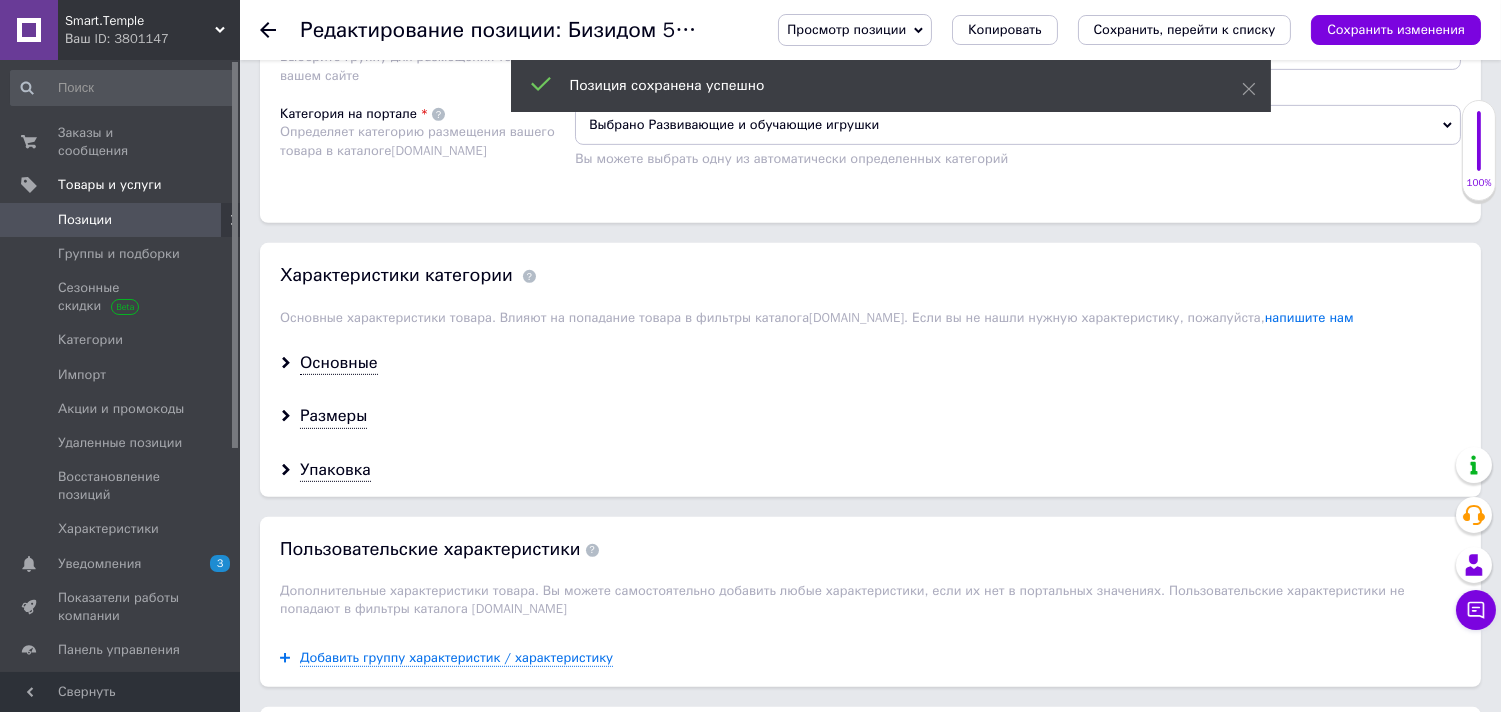 click 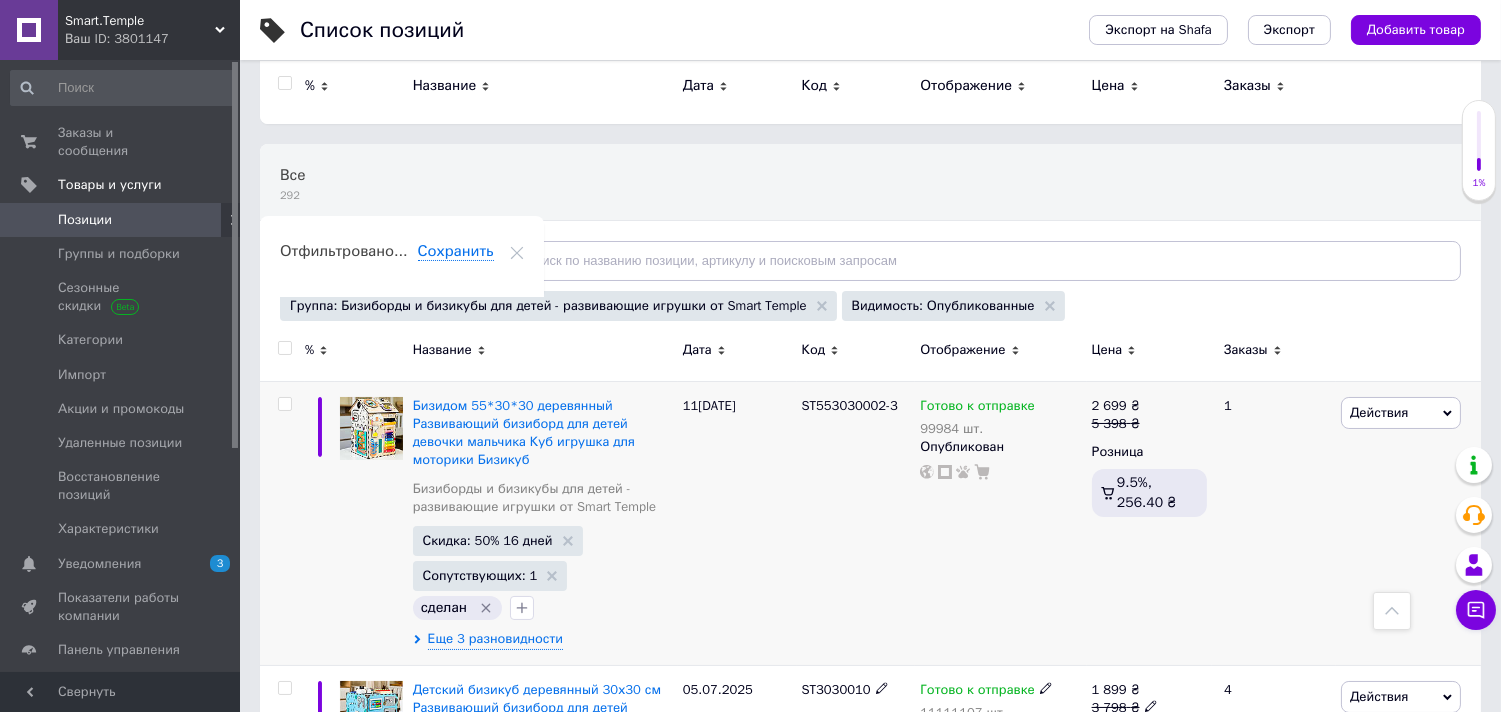 scroll, scrollTop: 71, scrollLeft: 0, axis: vertical 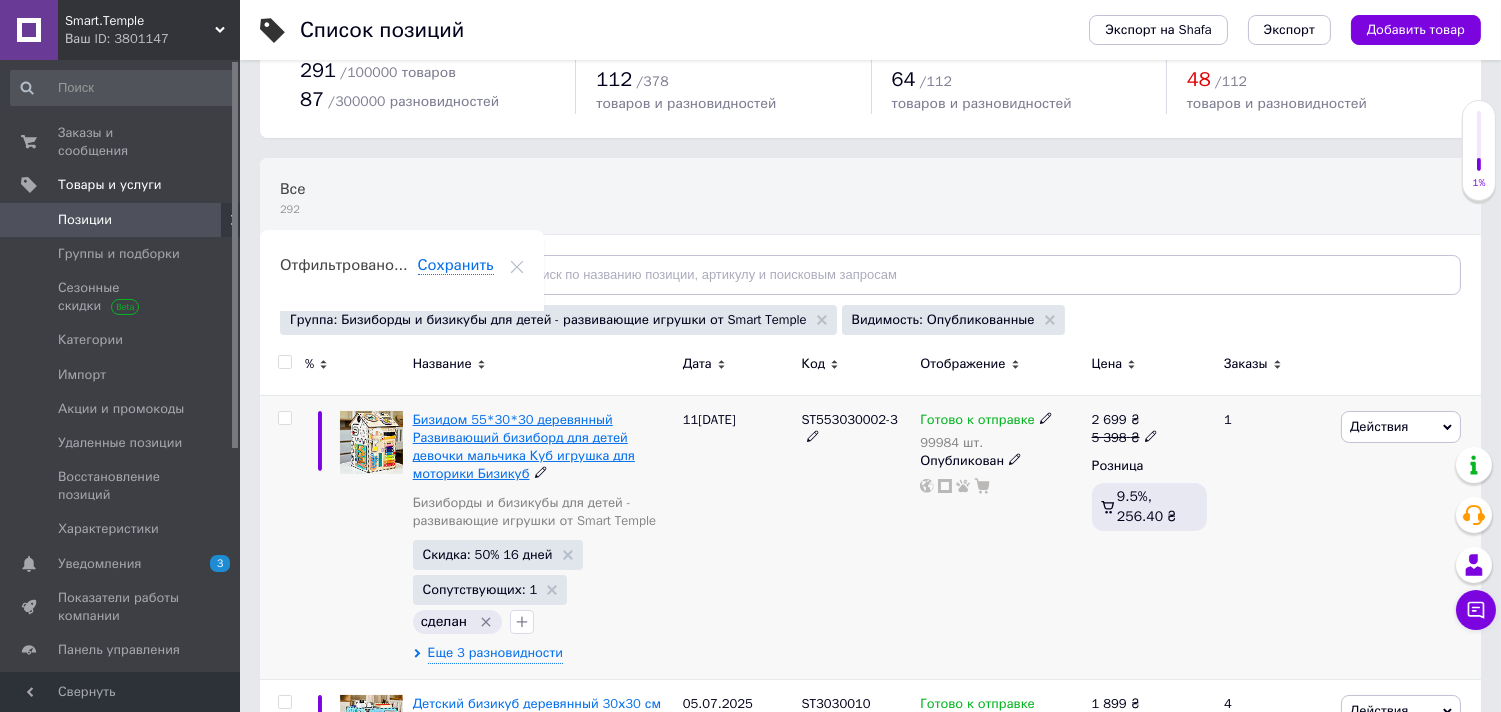 click on "Бизидом 55*30*30 деревянный Развивающий бизиборд для детей девочки мальчика Куб игрушка для моторики Бизикуб" at bounding box center (524, 447) 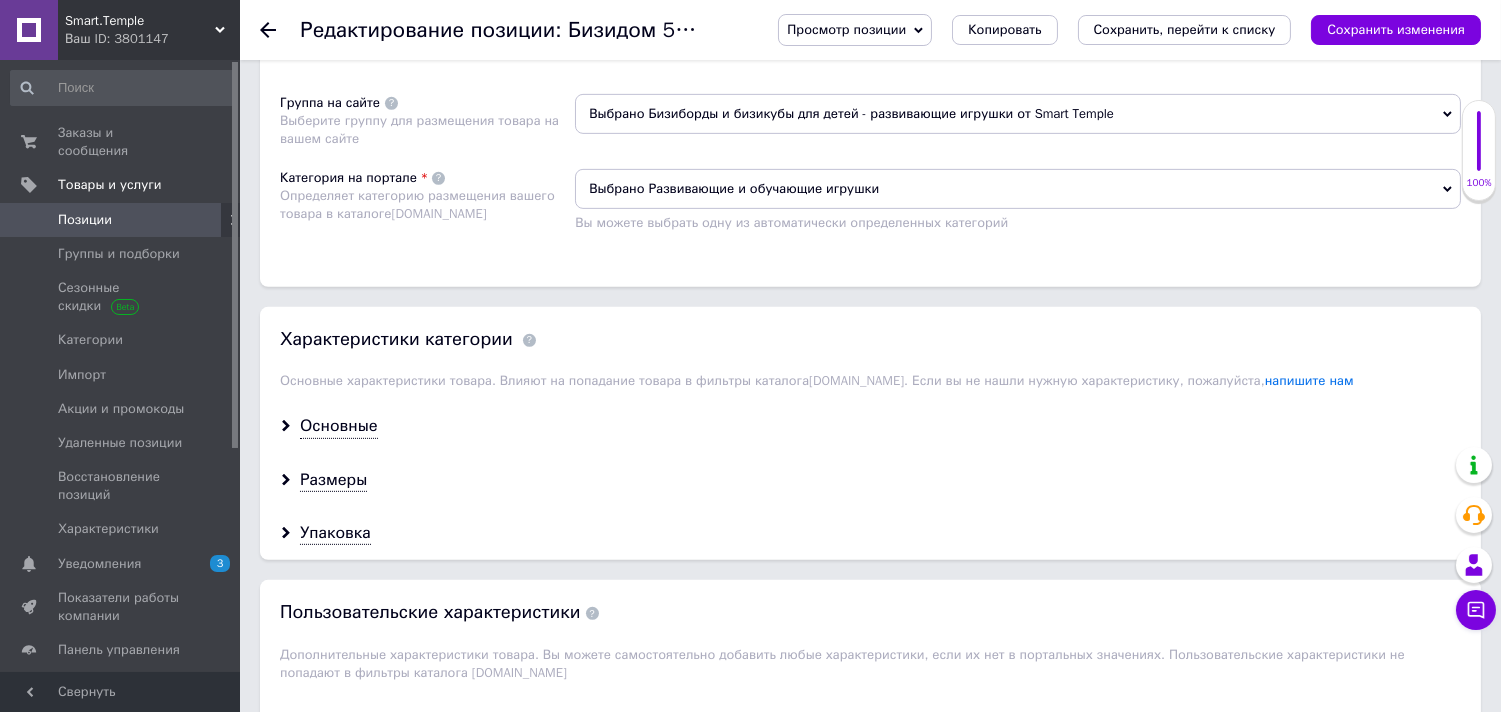 scroll, scrollTop: 1643, scrollLeft: 0, axis: vertical 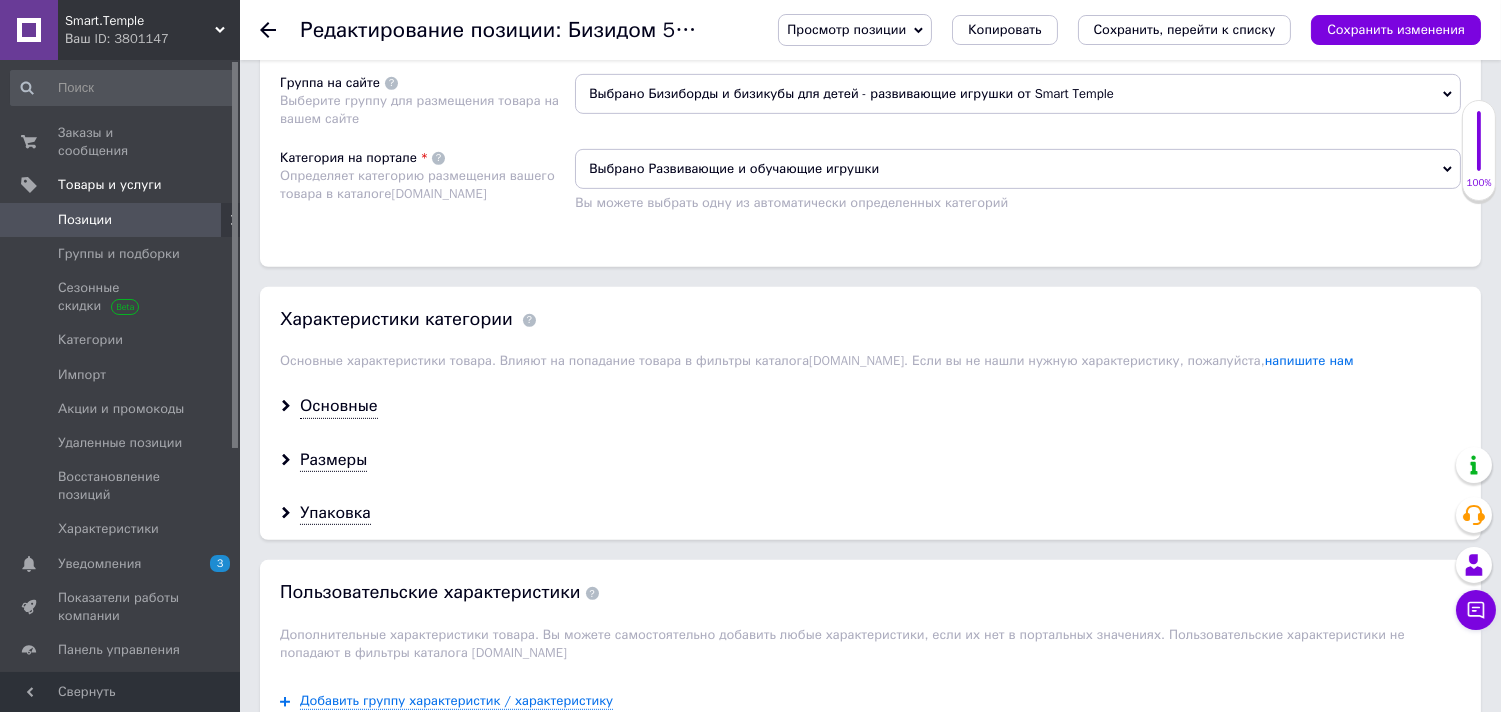 click on "Выбрано Бизиборды и бизикубы для детей - развивающие игрушки от Smart Temple" at bounding box center [1018, 94] 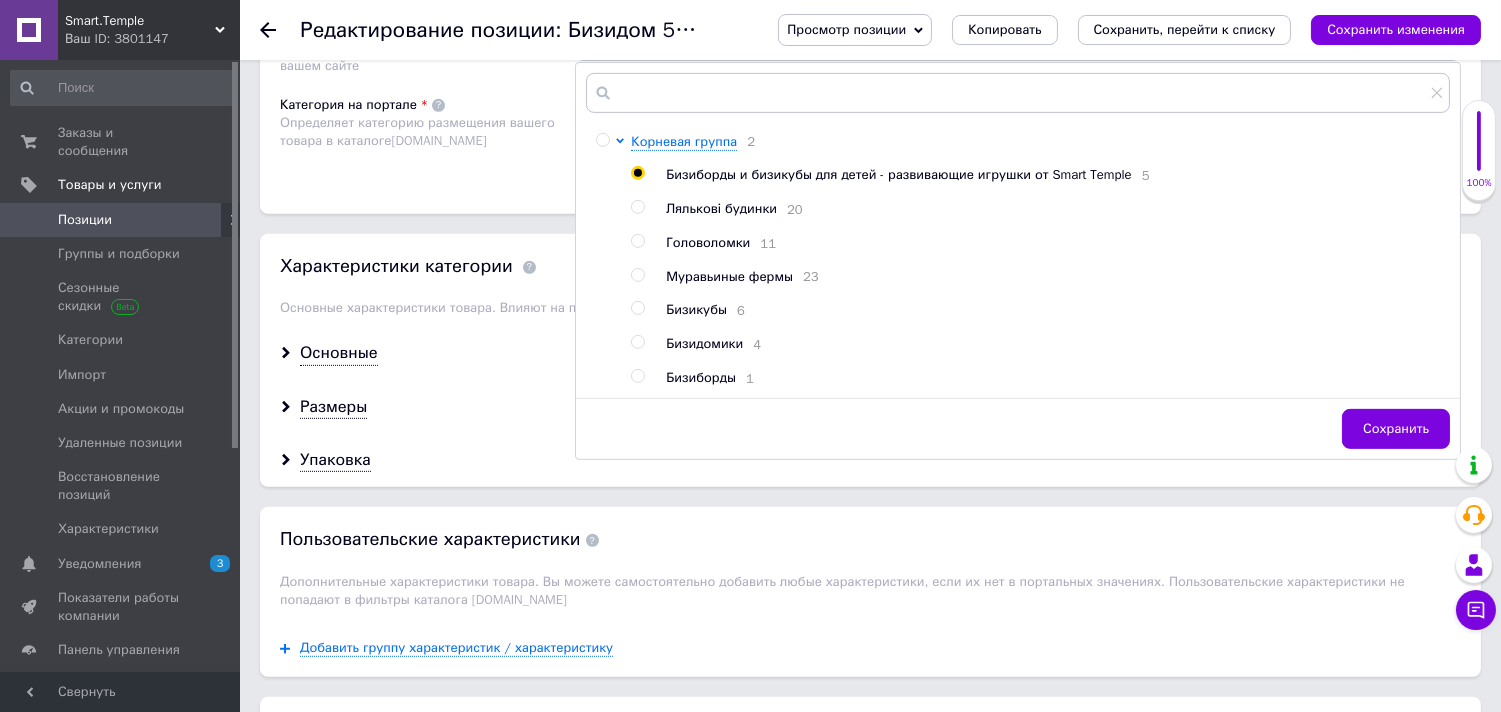 scroll, scrollTop: 1701, scrollLeft: 0, axis: vertical 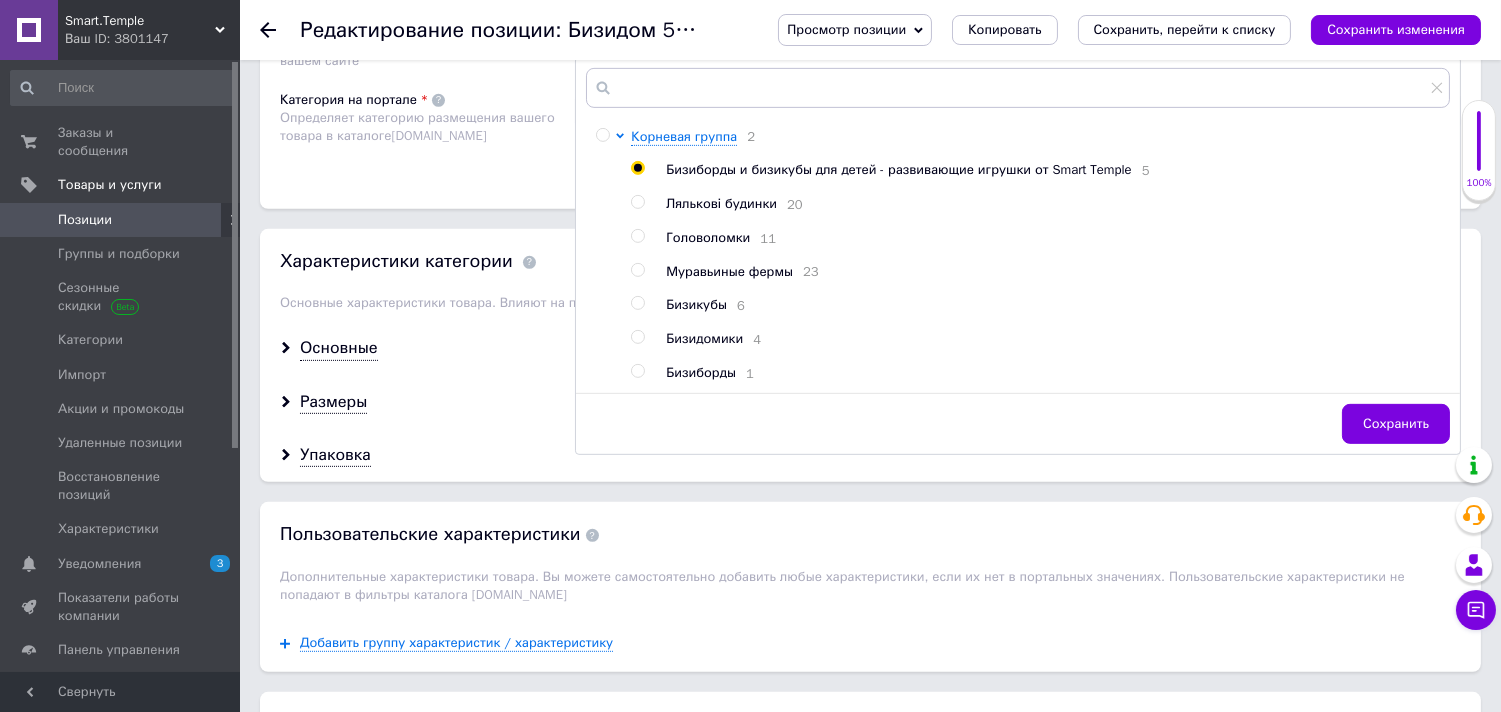 click on "Бизидомики" at bounding box center [704, 338] 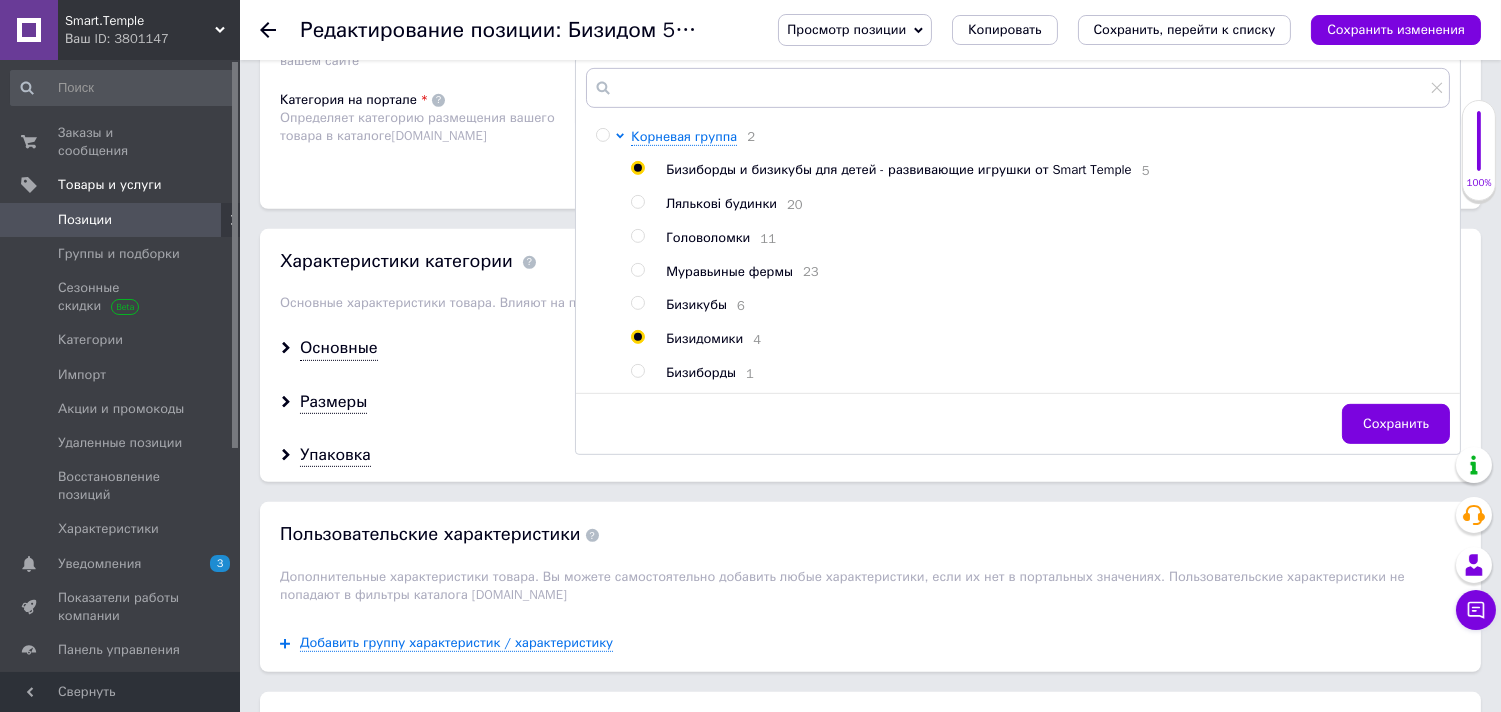 radio on "false" 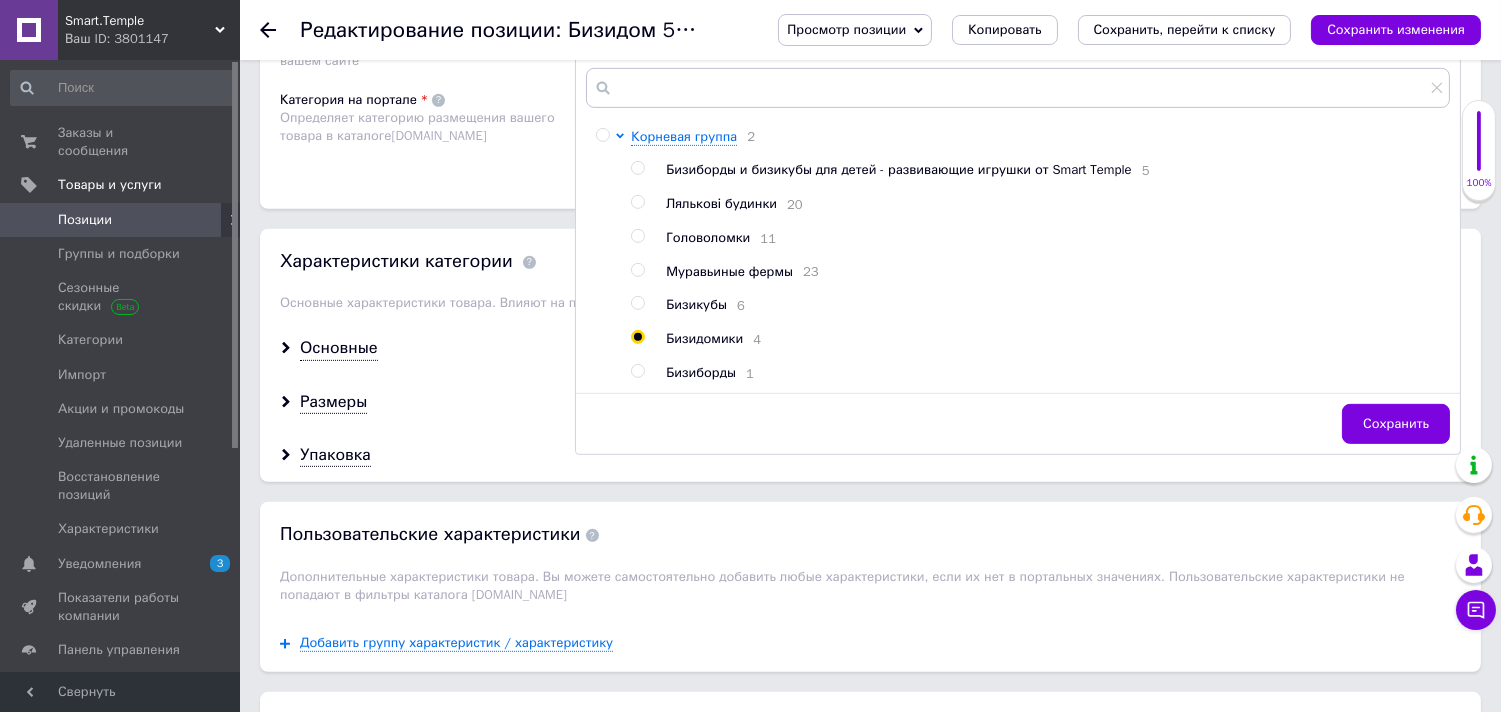 click on "Сохранить" at bounding box center (1018, 423) 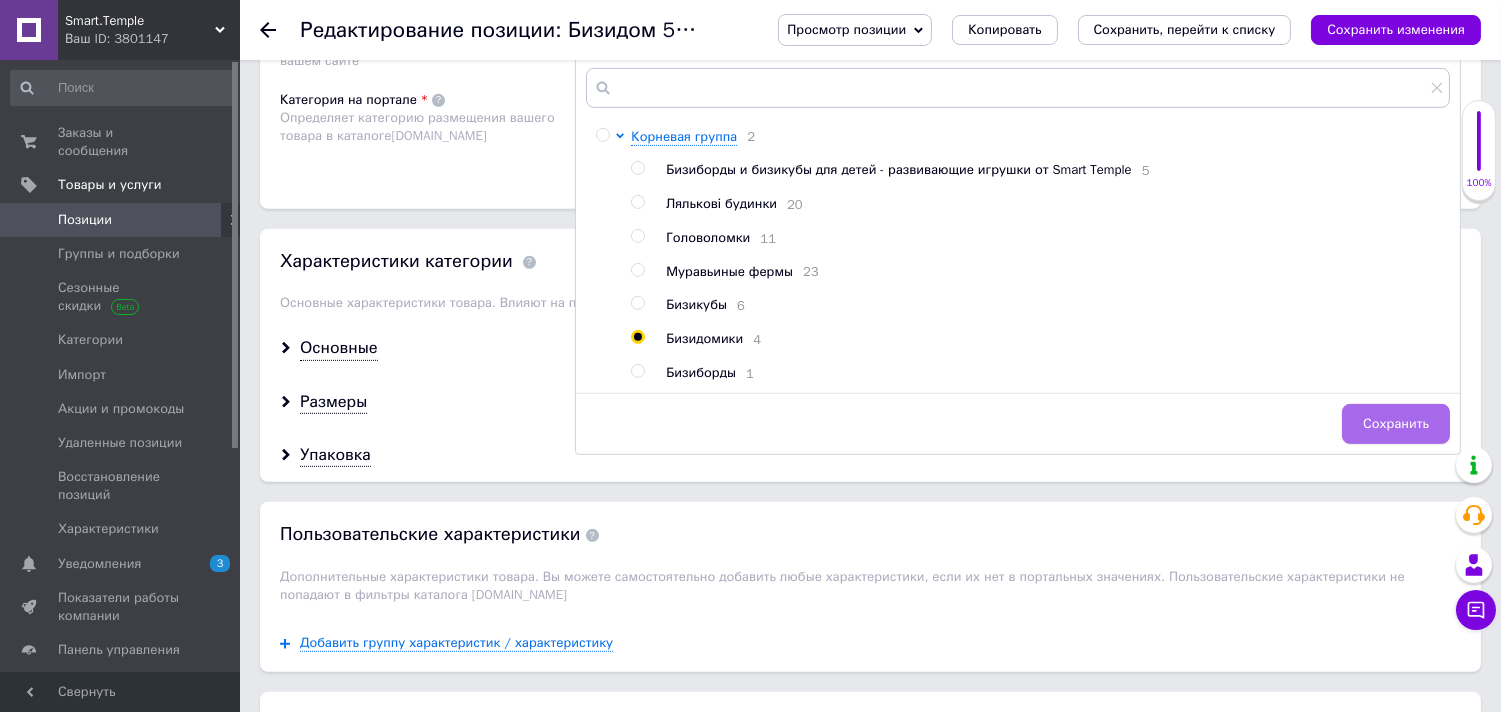 click on "Сохранить" at bounding box center (1396, 424) 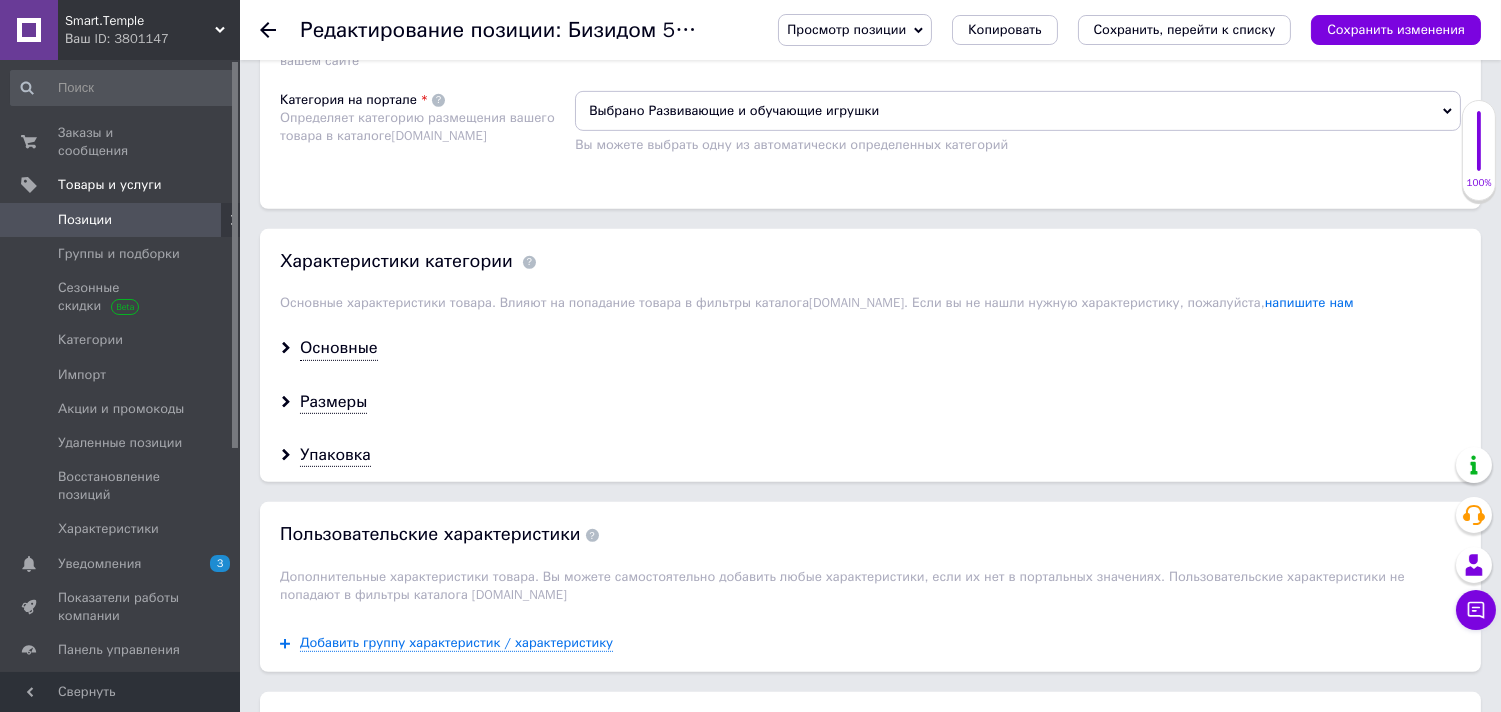 click on "Просмотр позиции Сохранить и посмотреть на сайте Сохранить и посмотреть на портале [DOMAIN_NAME] Копировать Сохранить, перейти к списку Сохранить изменения" at bounding box center [1109, 30] 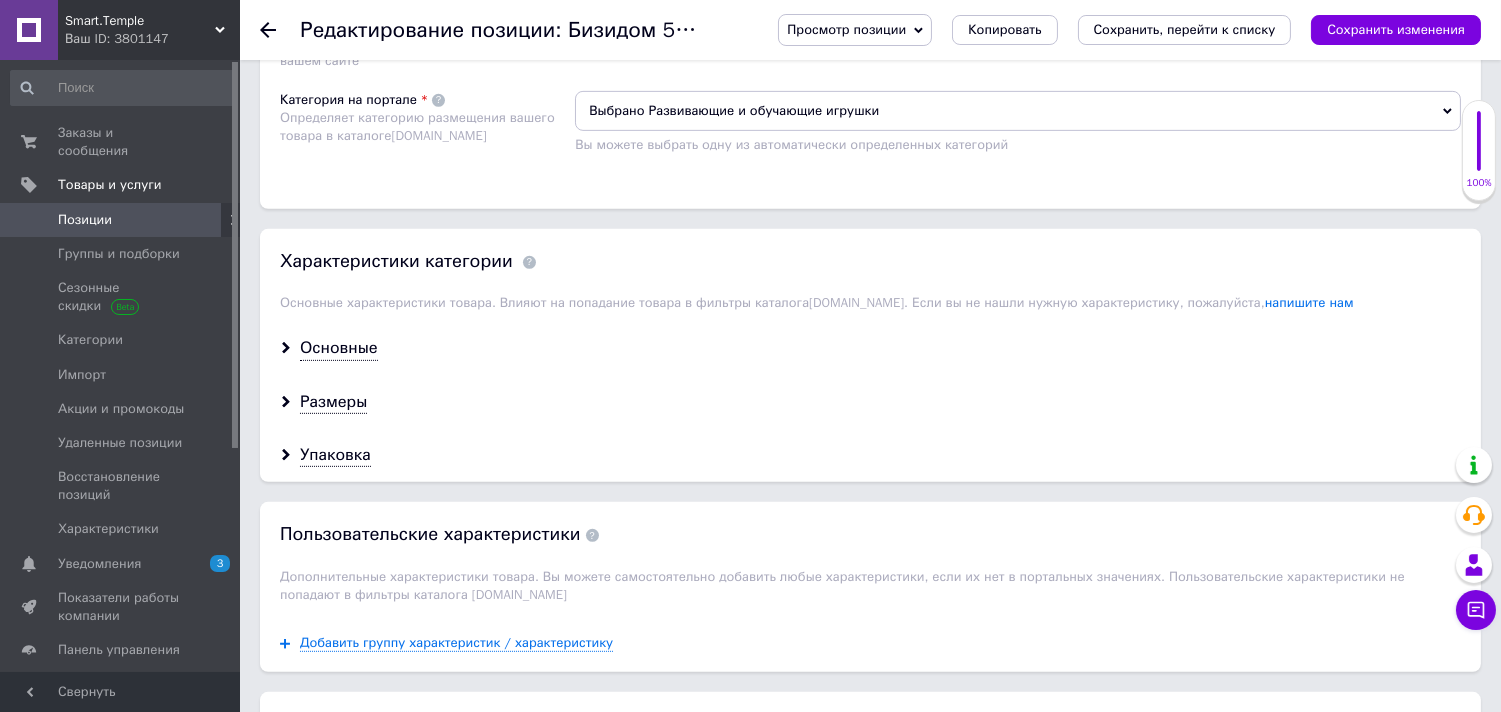 click on "Сохранить изменения" at bounding box center (1396, 30) 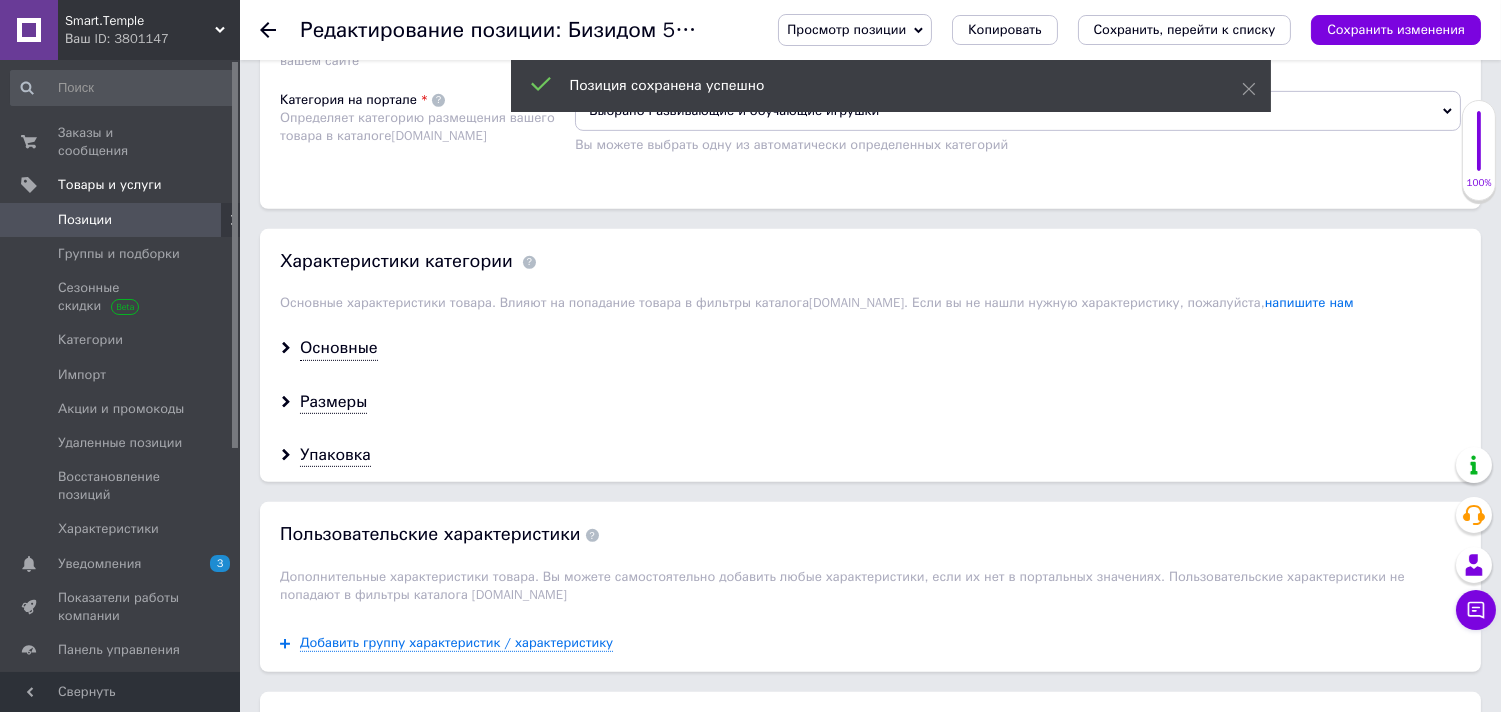 click at bounding box center (280, 30) 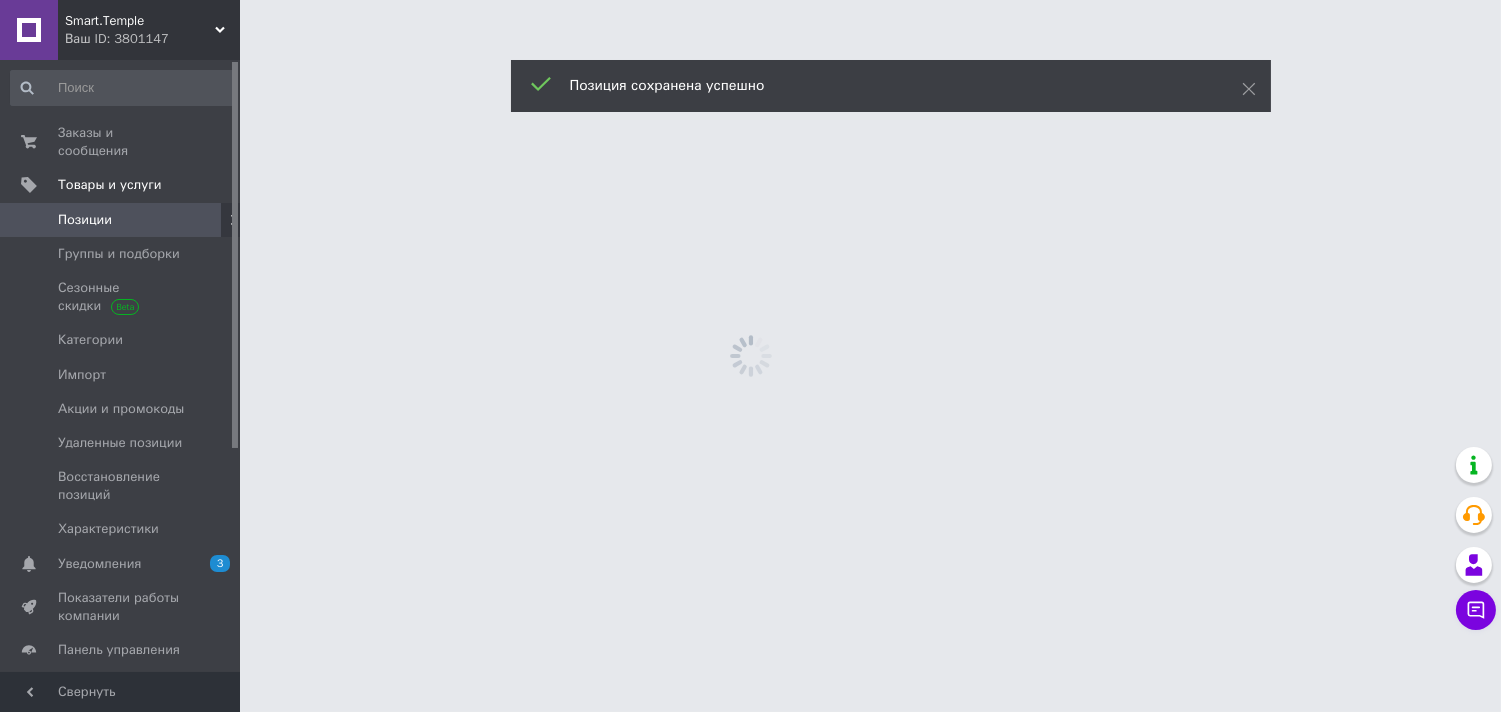 scroll, scrollTop: 0, scrollLeft: 0, axis: both 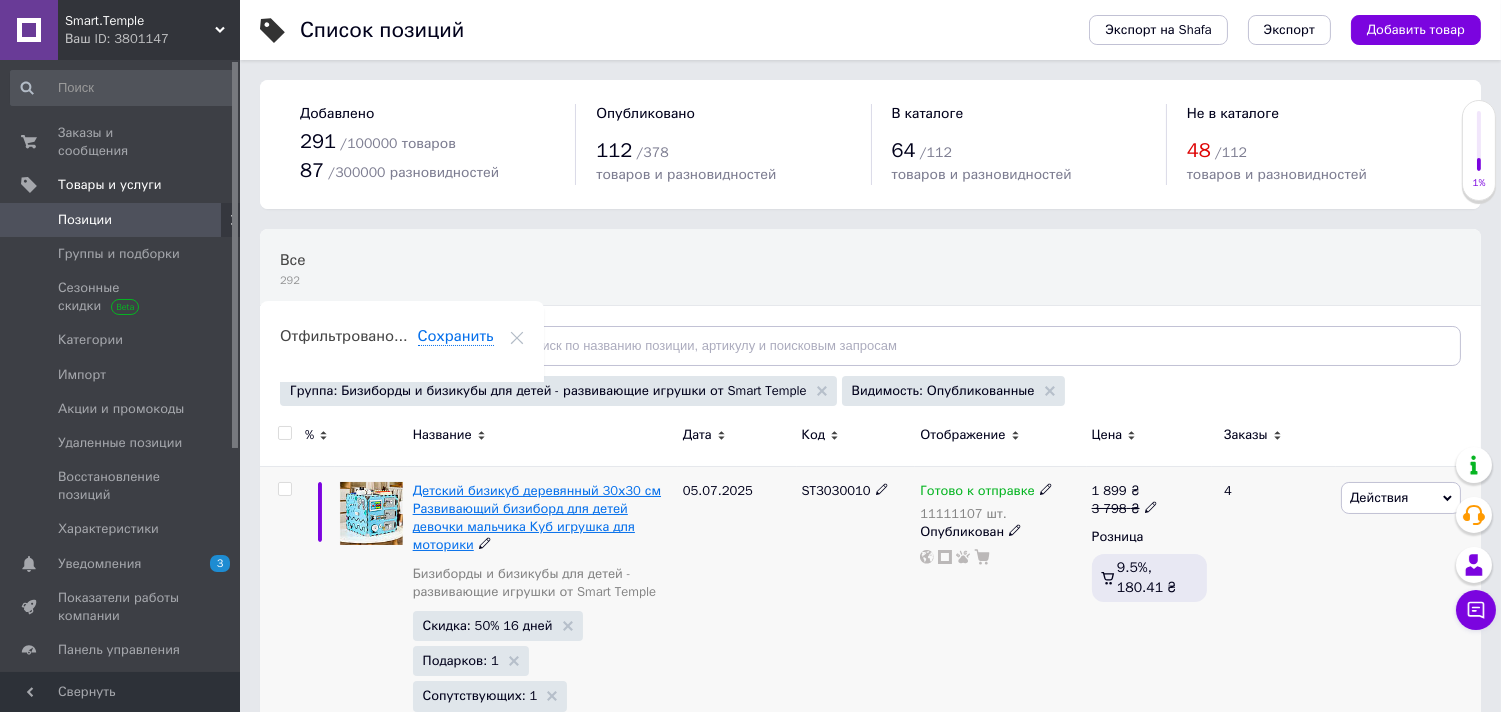 click on "Детский бизикуб деревянный 30х30 см Развивающий бизиборд для детей девочки мальчика Куб игрушка для моторики" at bounding box center (537, 518) 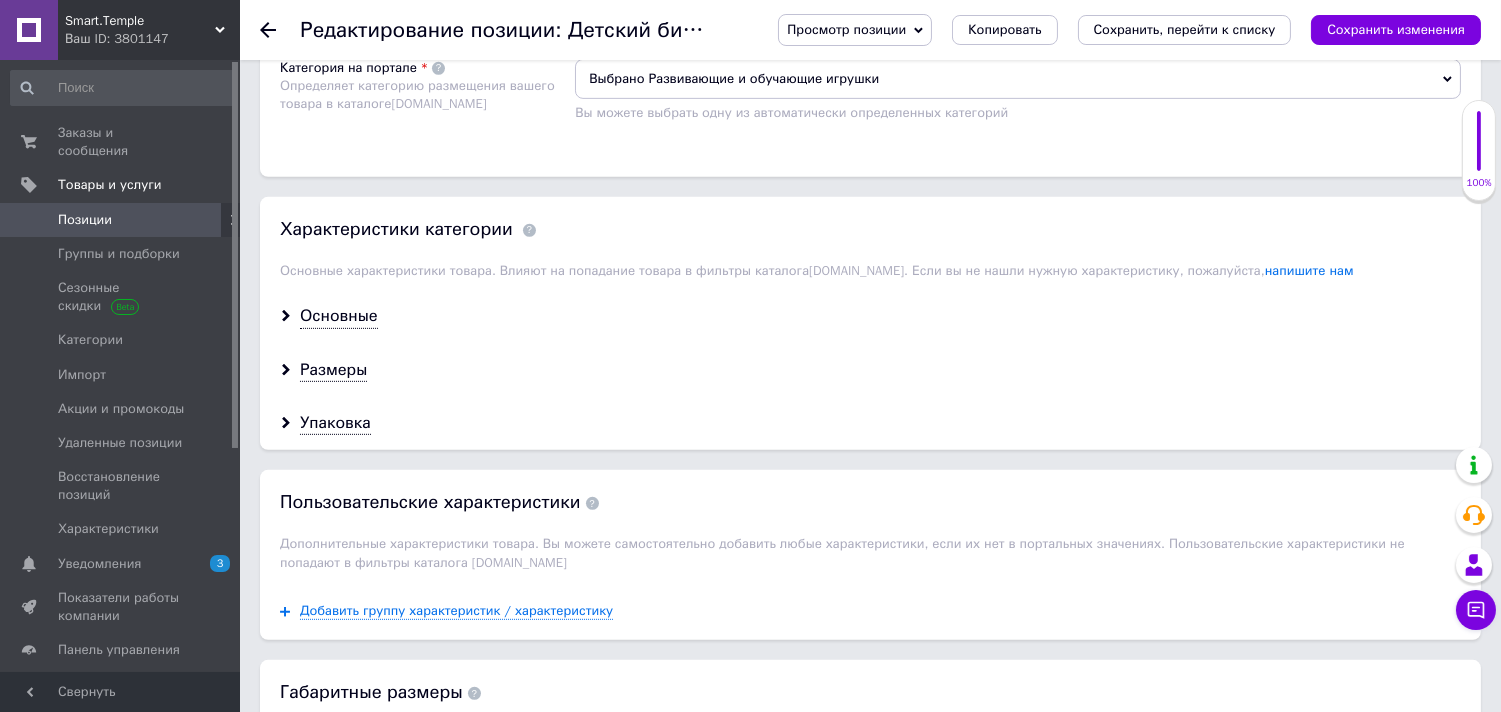 scroll, scrollTop: 1738, scrollLeft: 0, axis: vertical 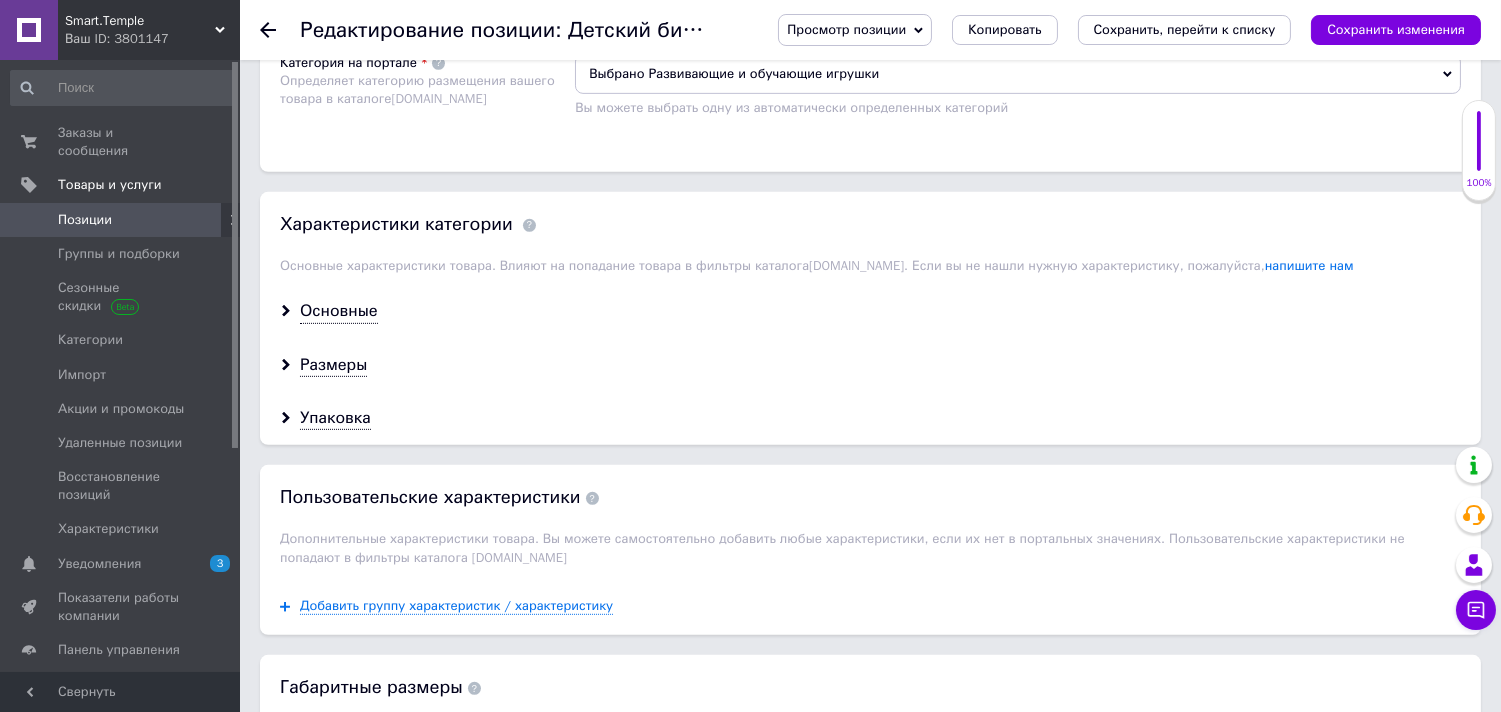 click on "Выбрано Бизиборды и бизикубы для детей - развивающие игрушки от Smart Temple" at bounding box center (1018, -1) 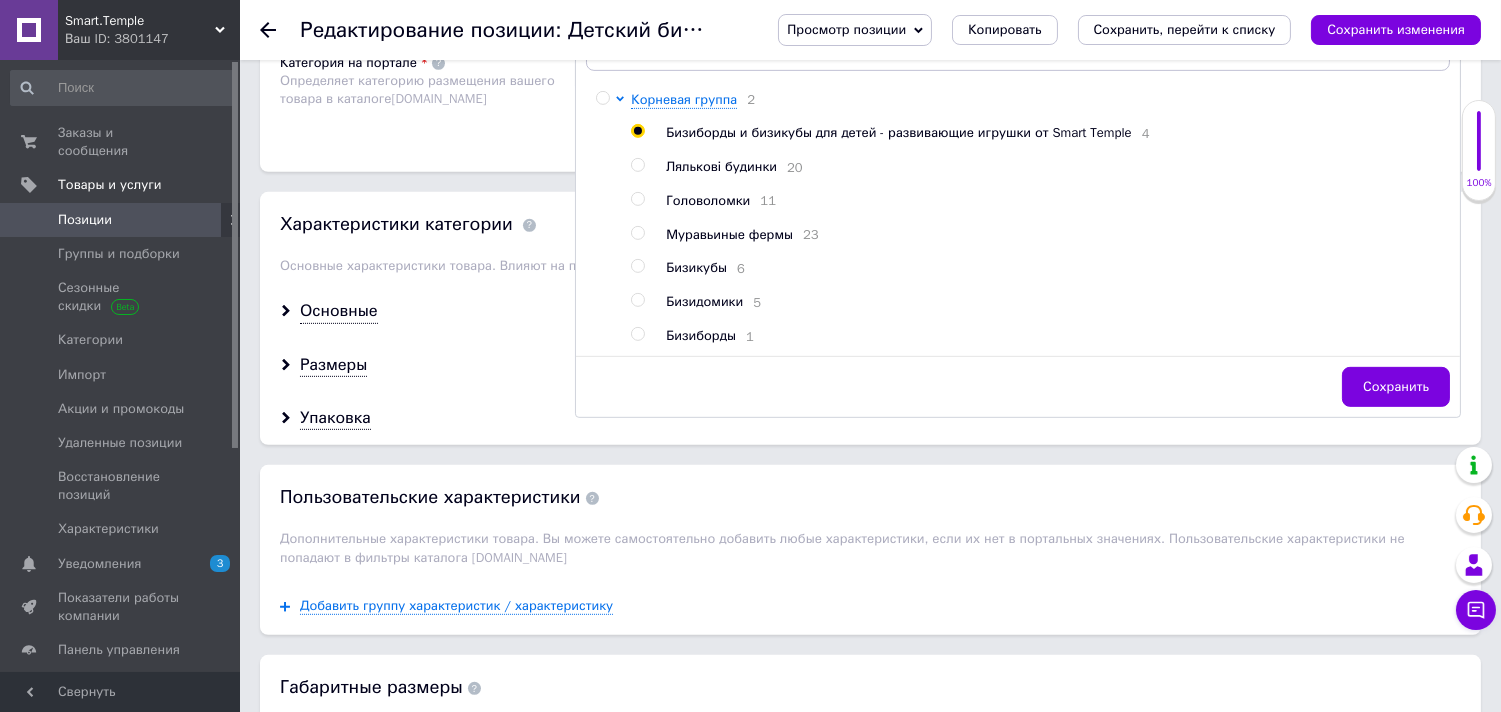click on "Бизикубы" at bounding box center (696, 267) 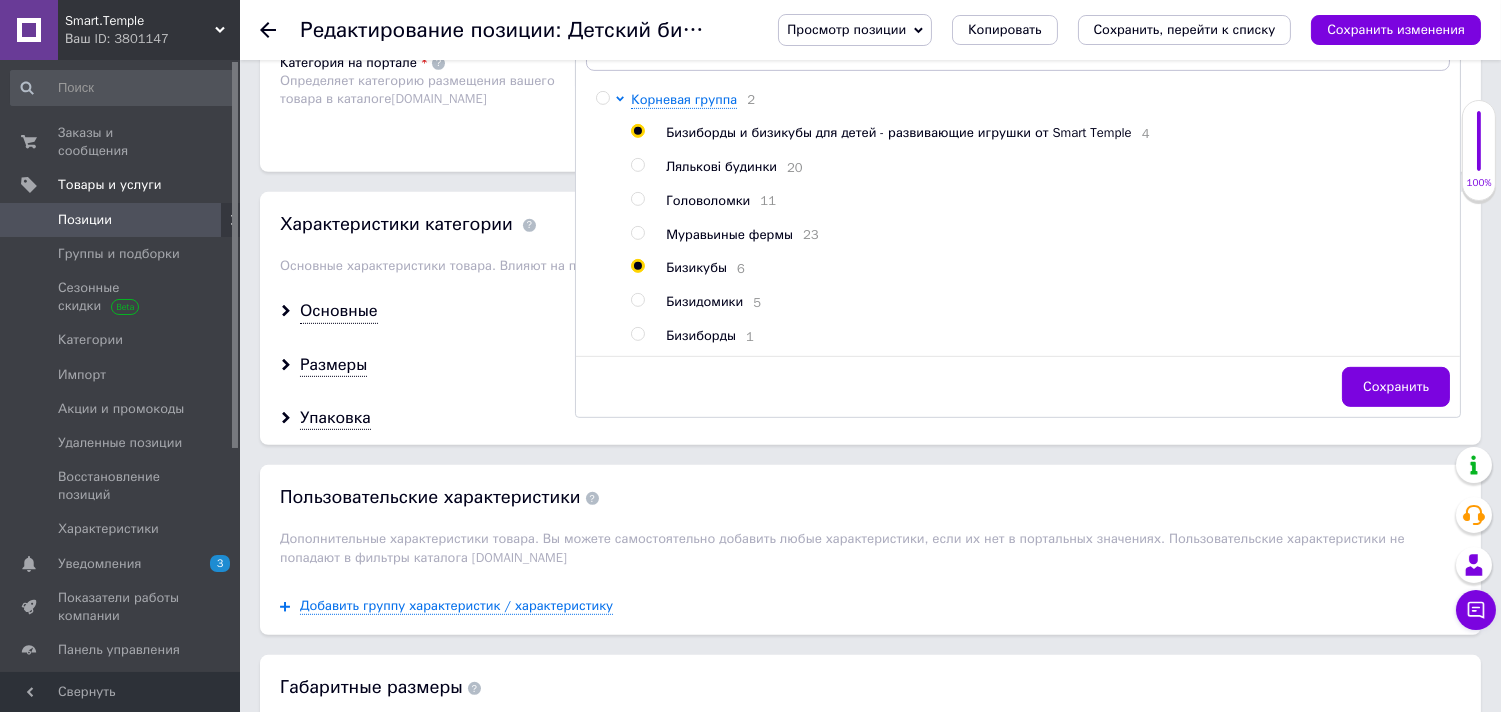 radio on "false" 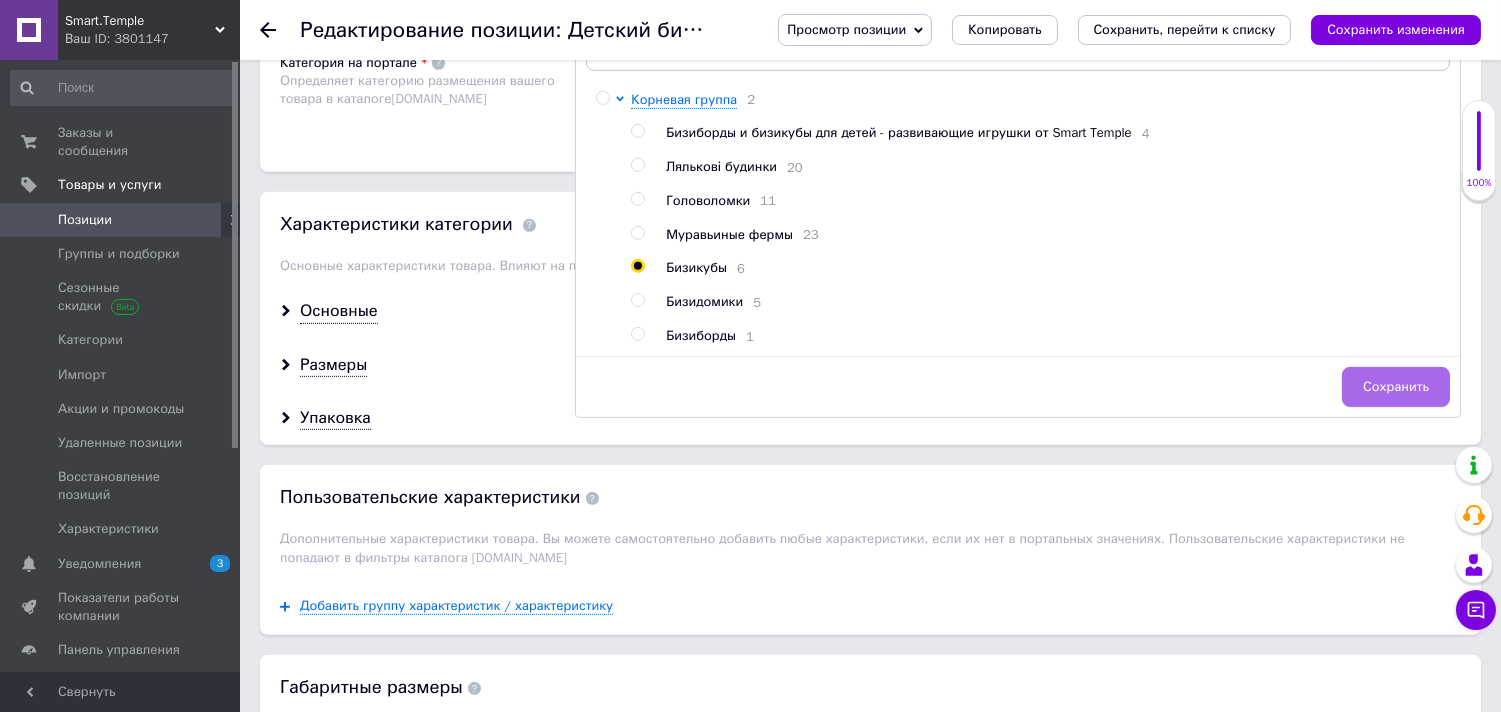 click on "Сохранить" at bounding box center (1396, 387) 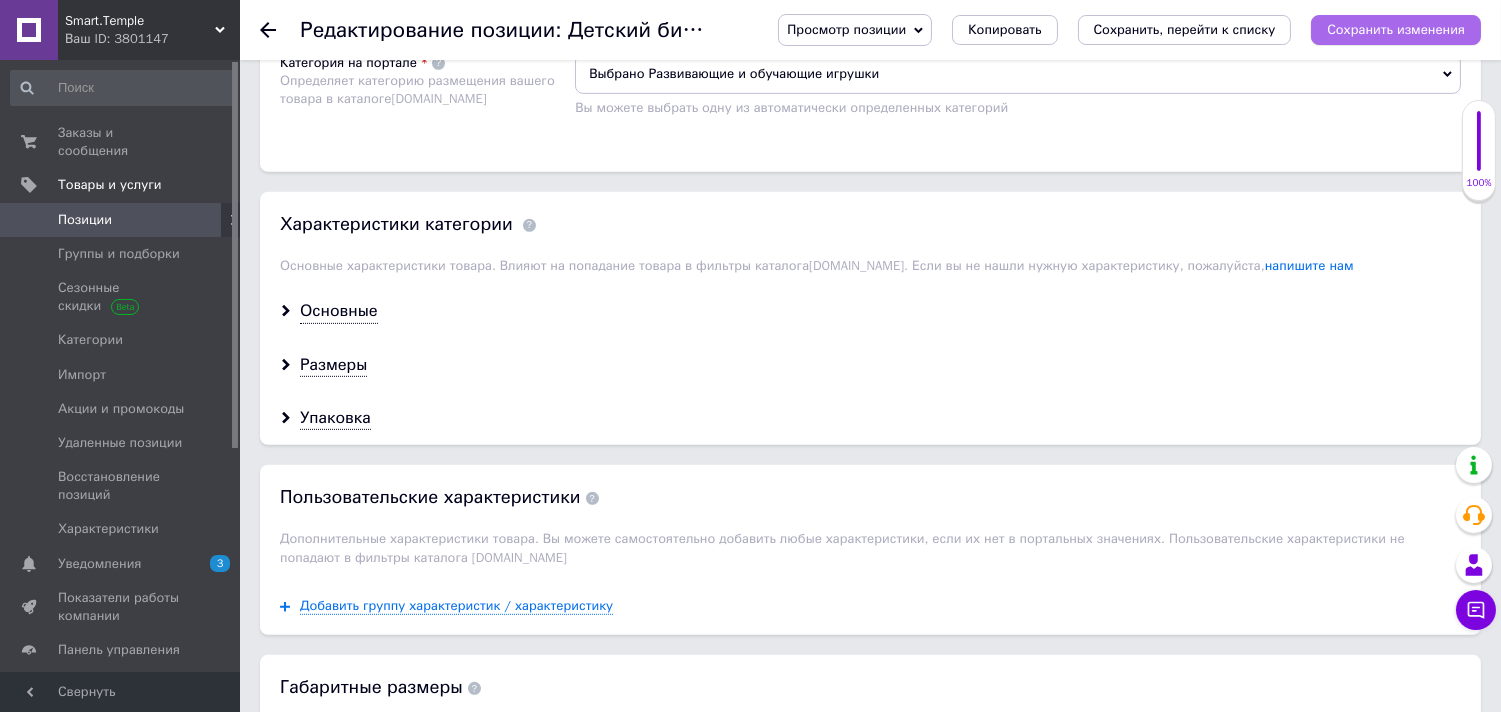 click on "Сохранить изменения" at bounding box center (1396, 30) 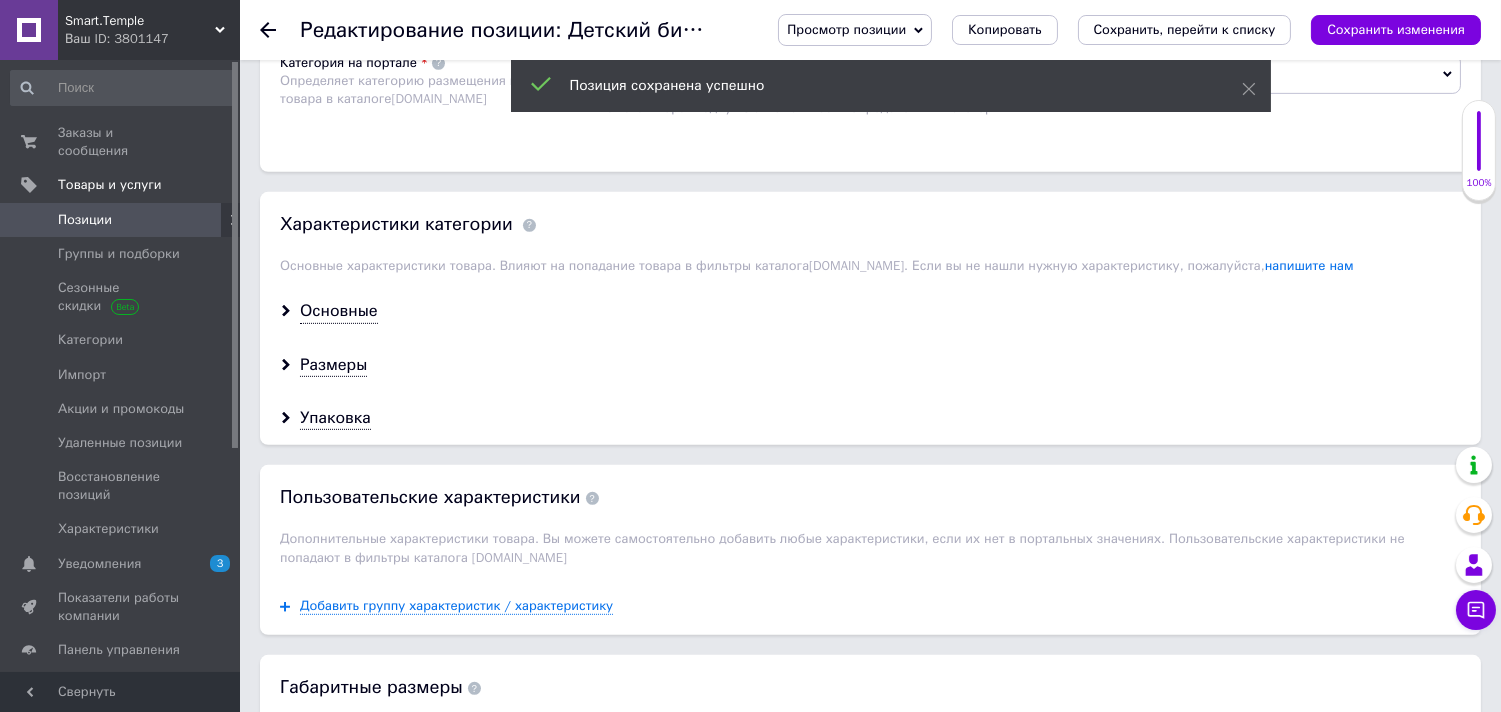 click 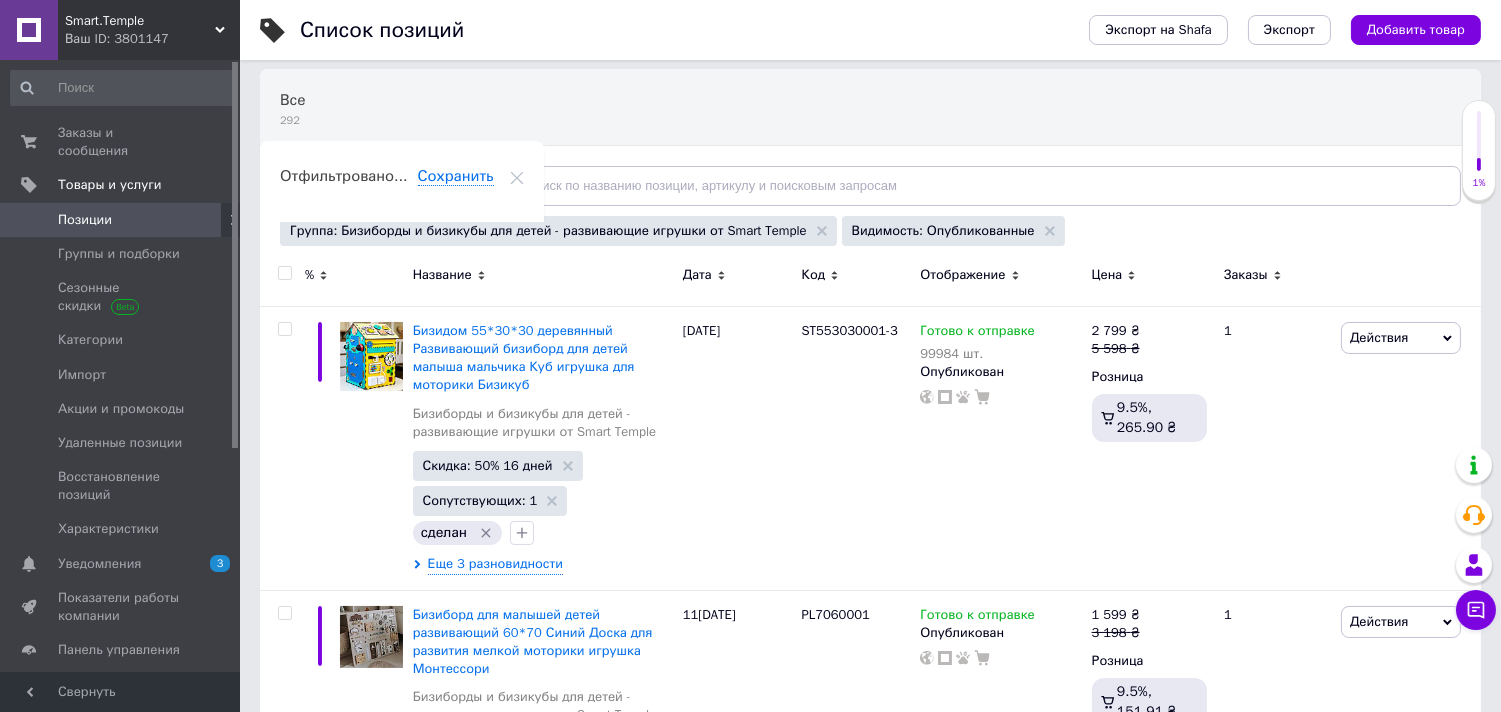 scroll, scrollTop: 214, scrollLeft: 0, axis: vertical 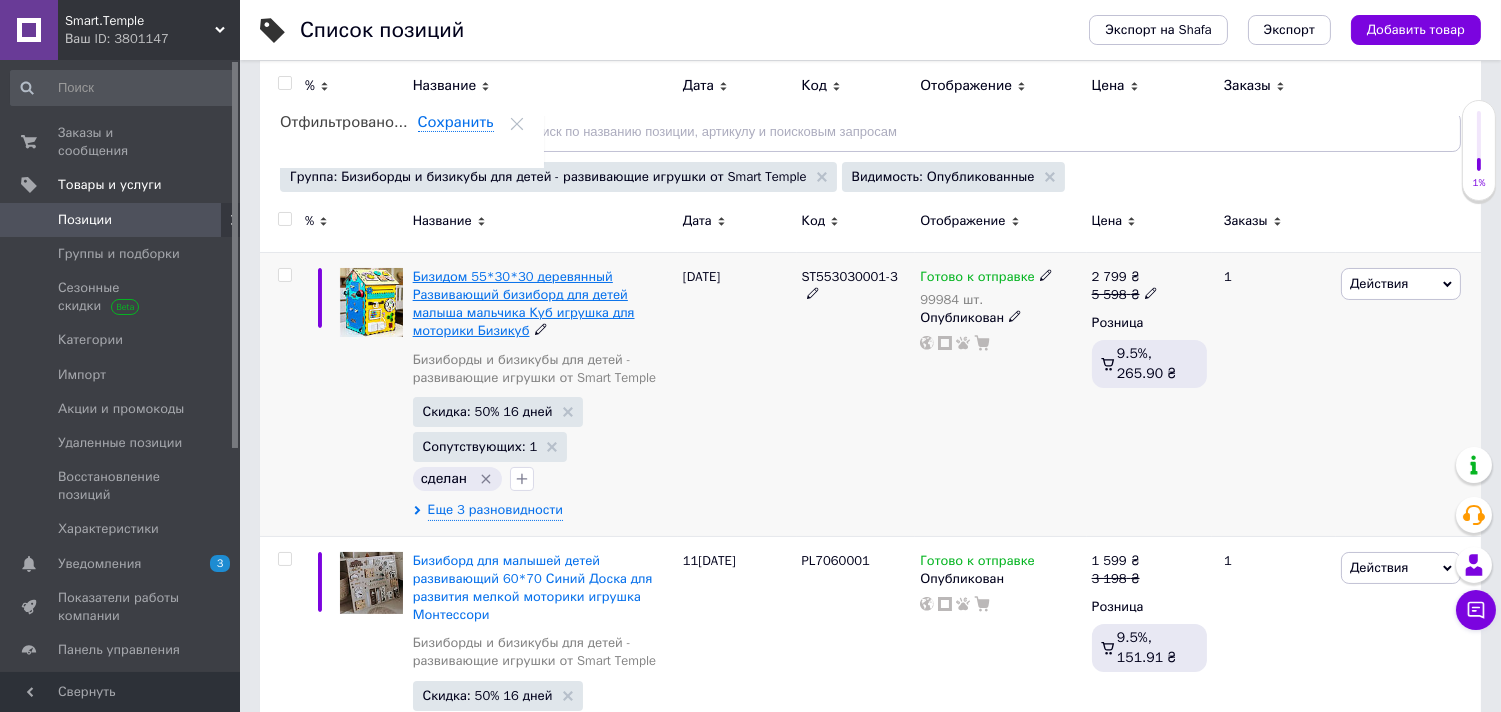 click on "Бизидом 55*30*30 деревянный Развивающий бизиборд для детей малыша мальчика Куб игрушка для моторики Бизикуб" at bounding box center [524, 304] 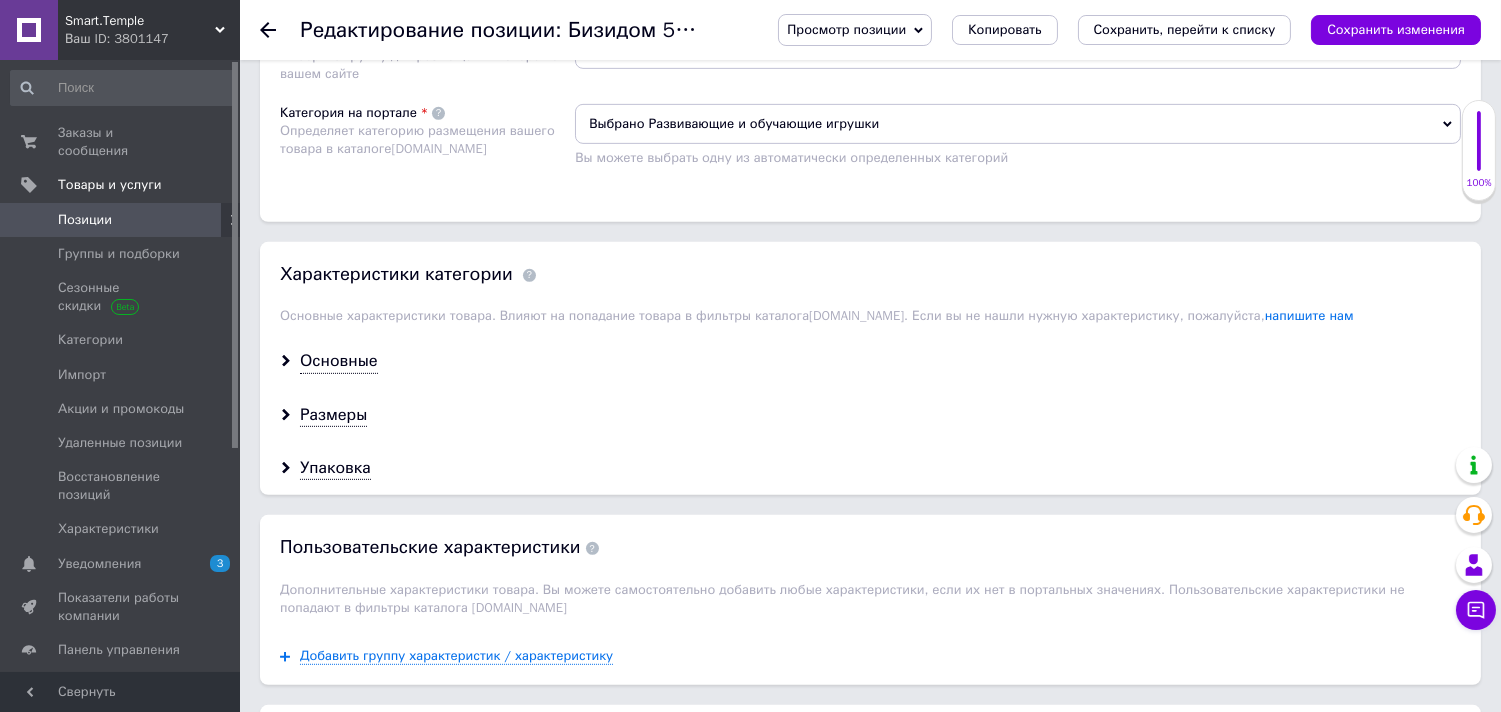 scroll, scrollTop: 1690, scrollLeft: 0, axis: vertical 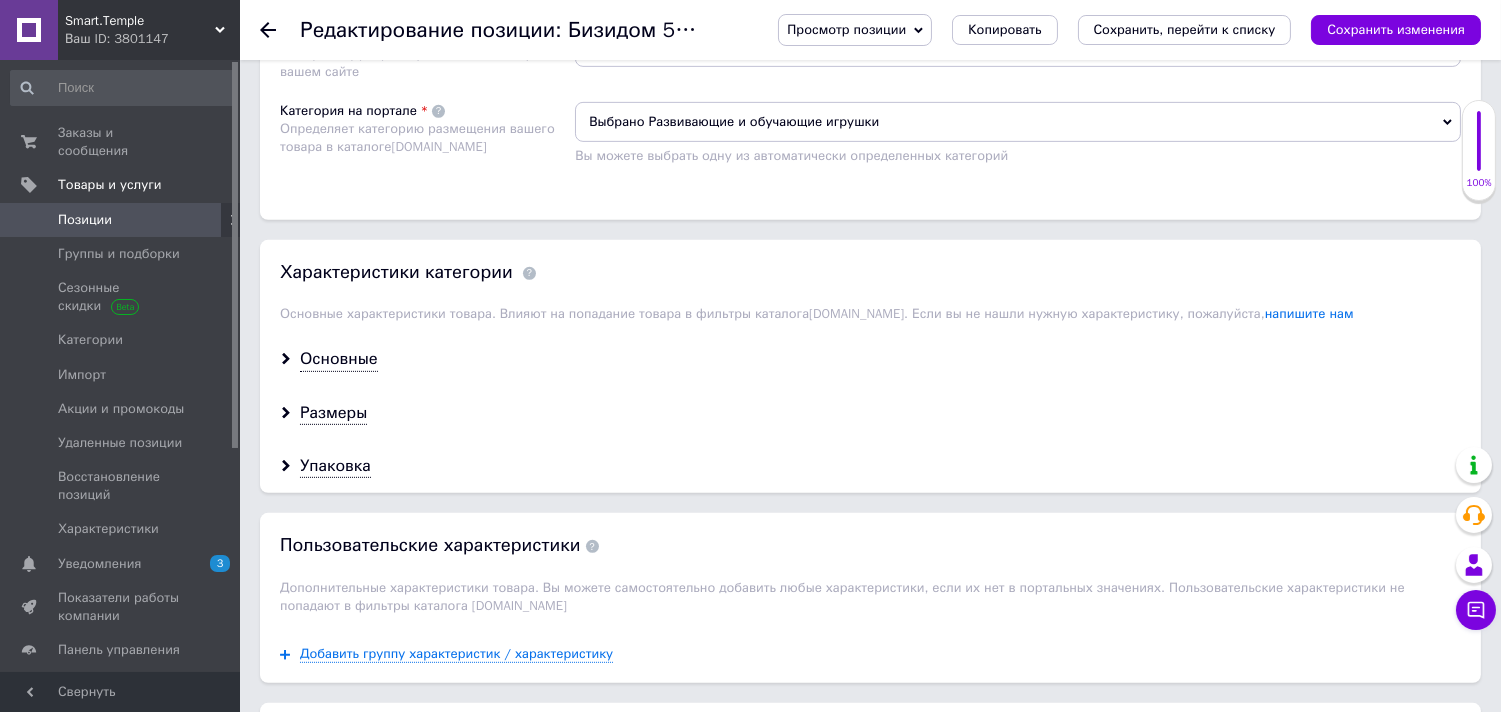 click on "Выбрано Бизиборды и бизикубы для детей - развивающие игрушки от Smart Temple" at bounding box center (1018, 47) 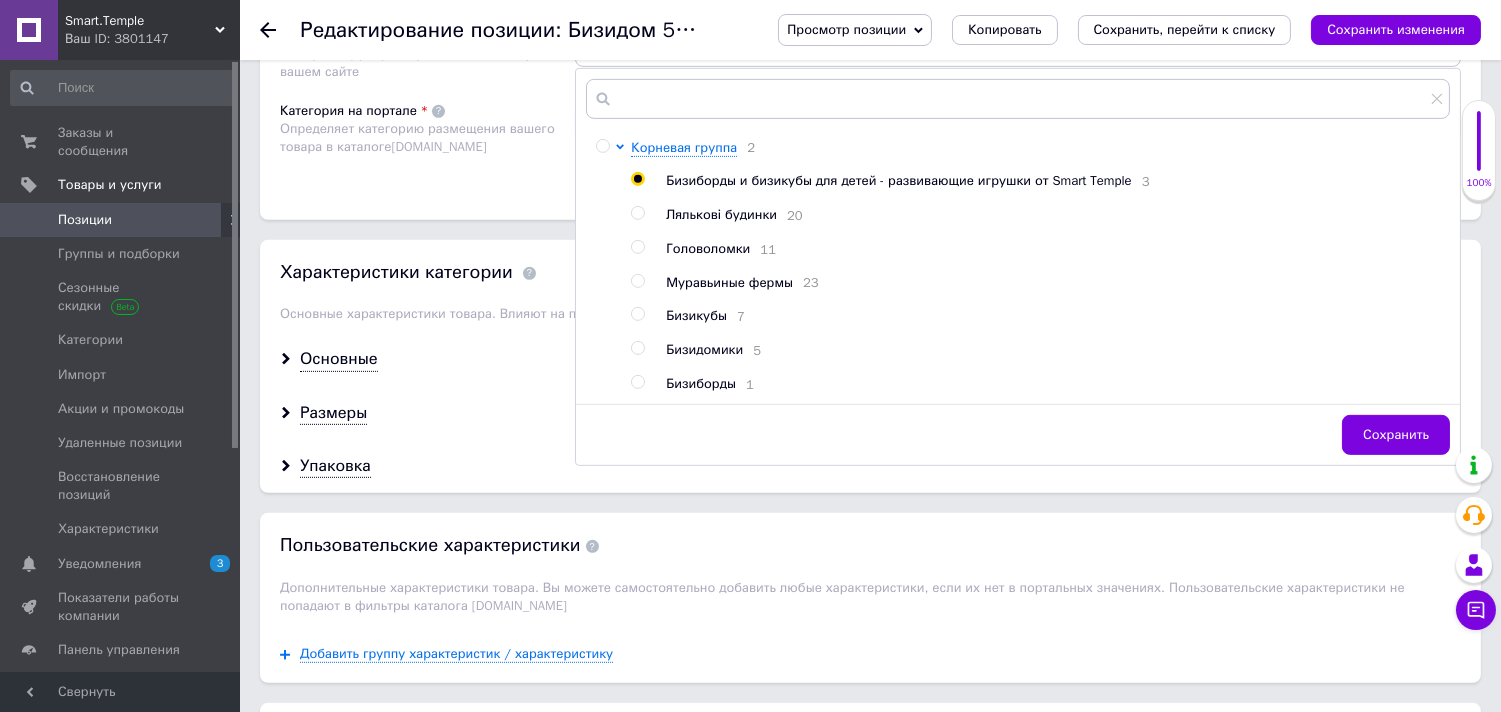 click on "Бизидомики" at bounding box center (704, 349) 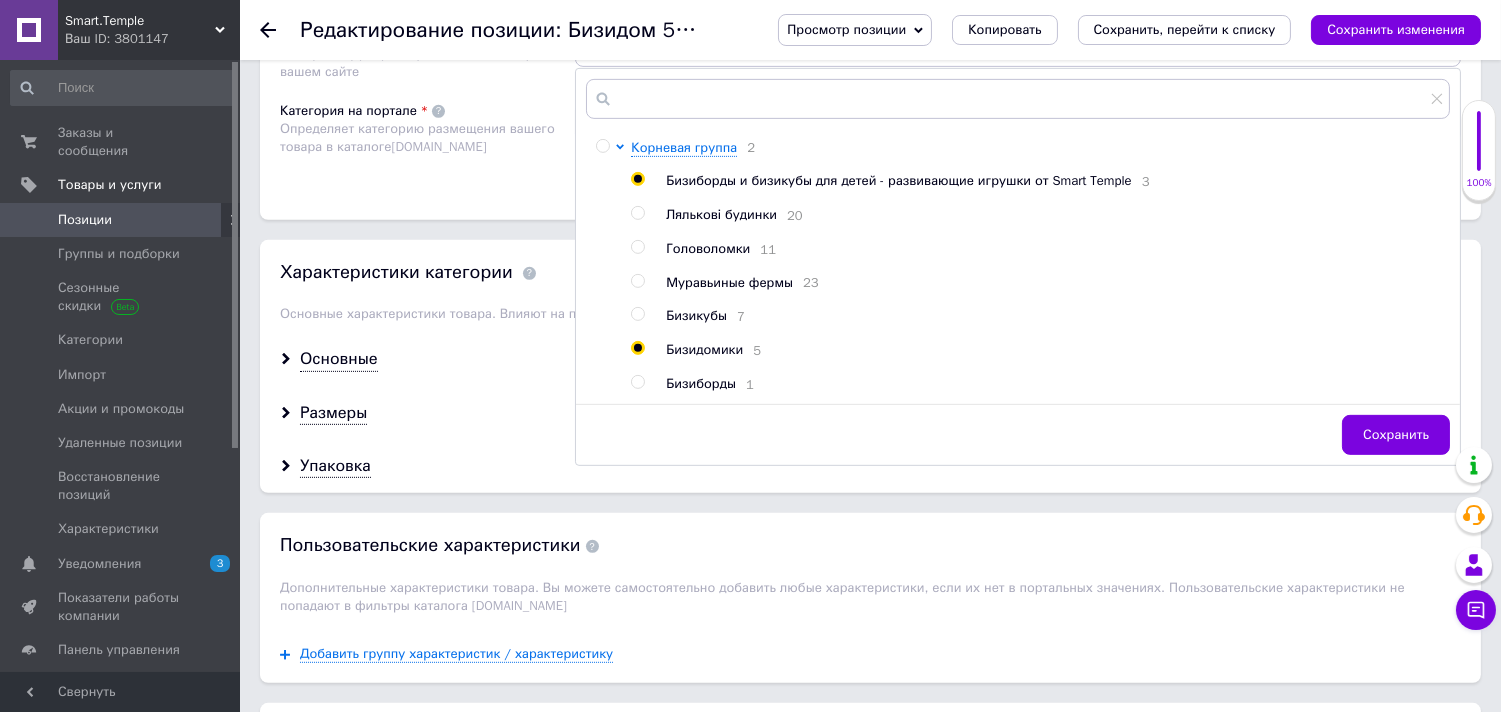 radio on "false" 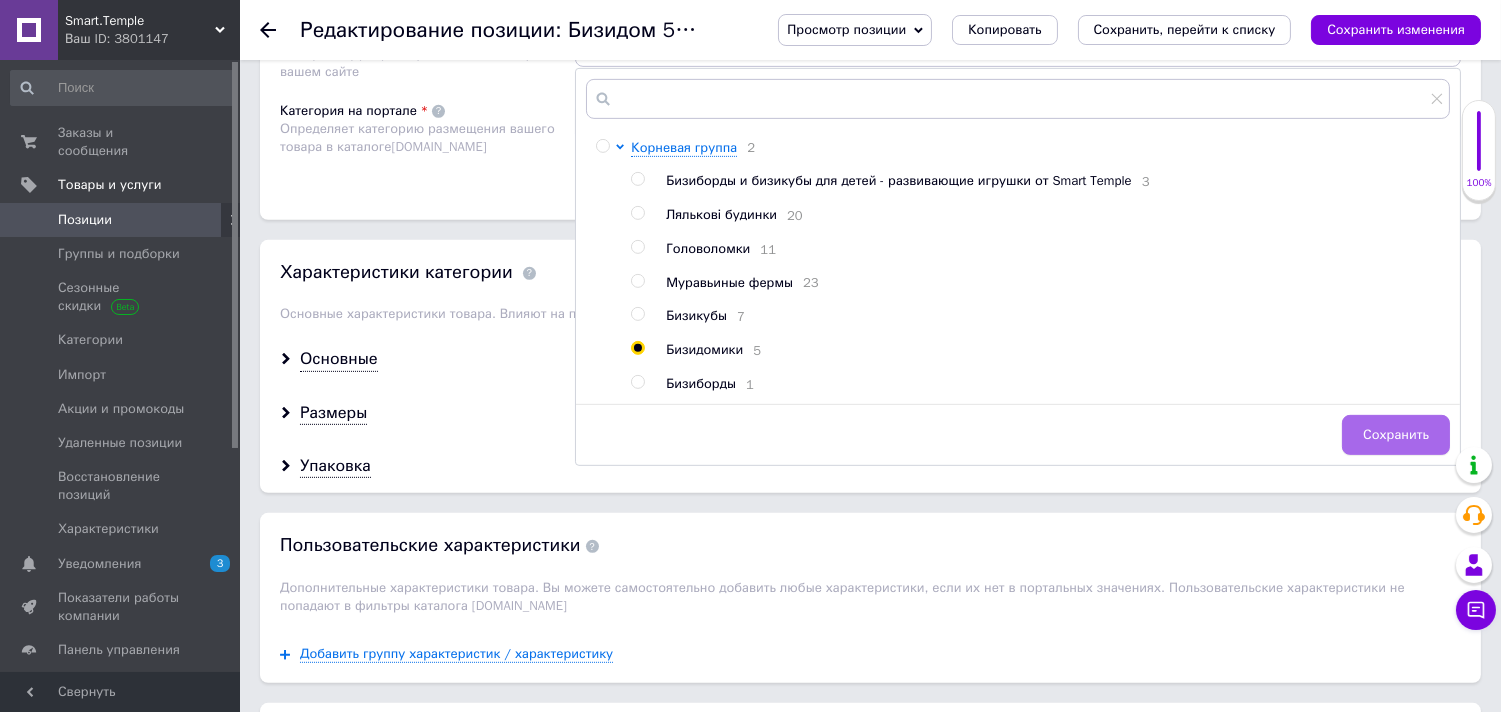 click on "Сохранить" at bounding box center (1396, 435) 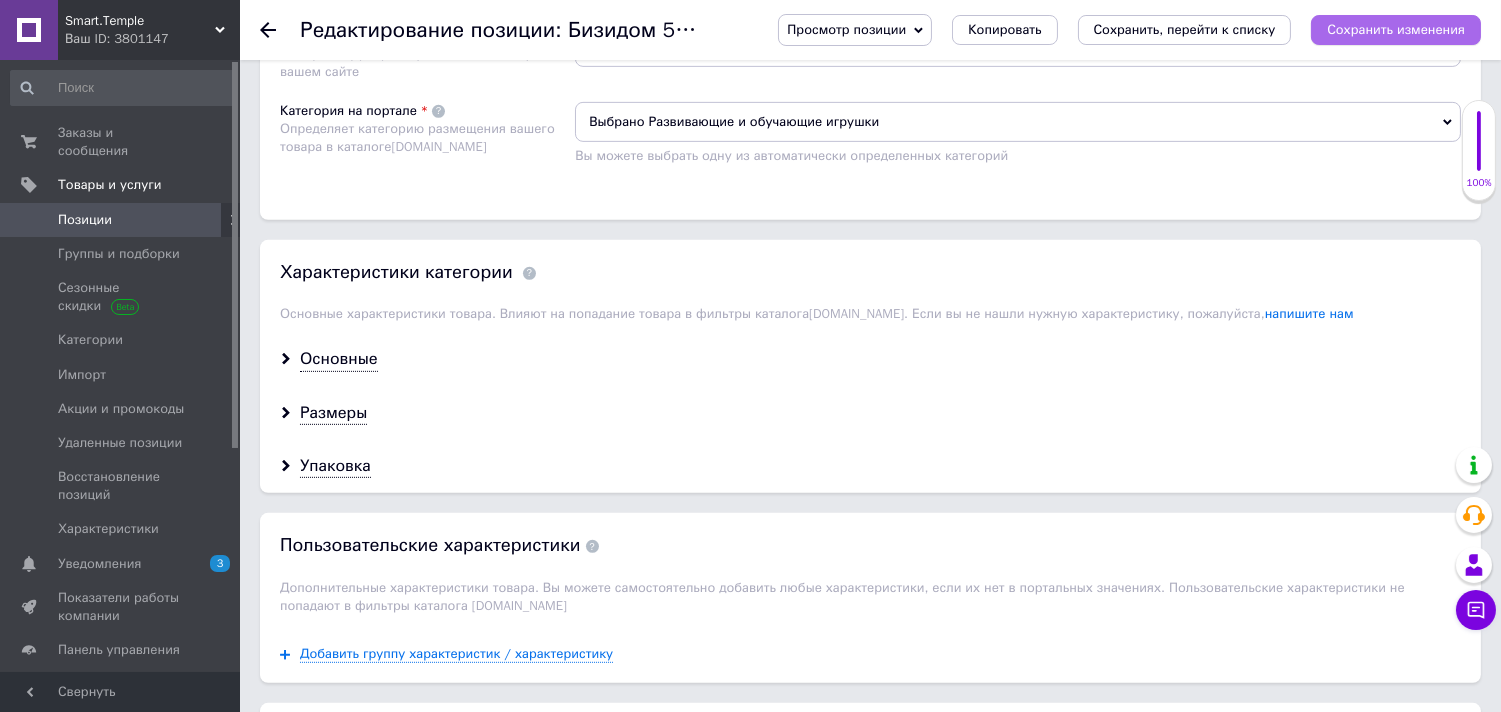 click on "Сохранить изменения" at bounding box center [1396, 29] 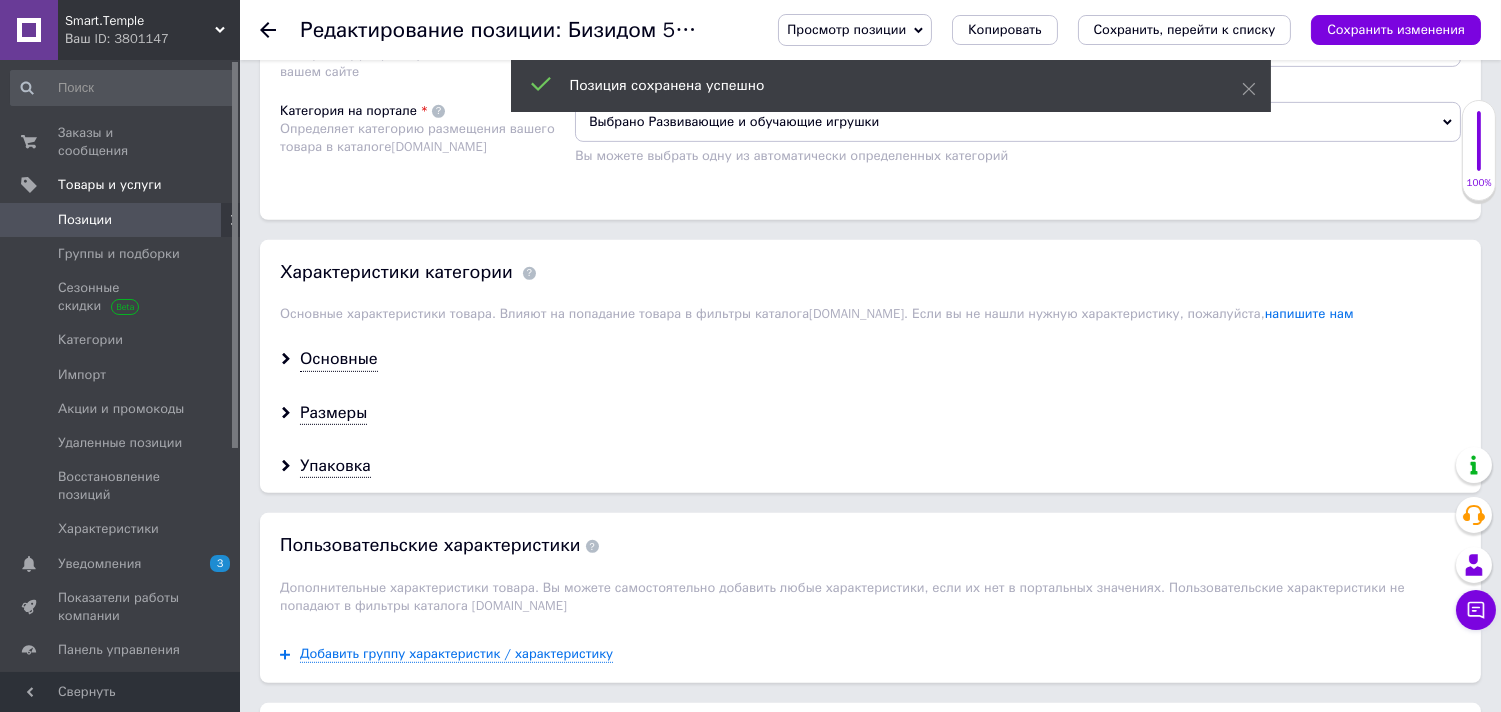 click 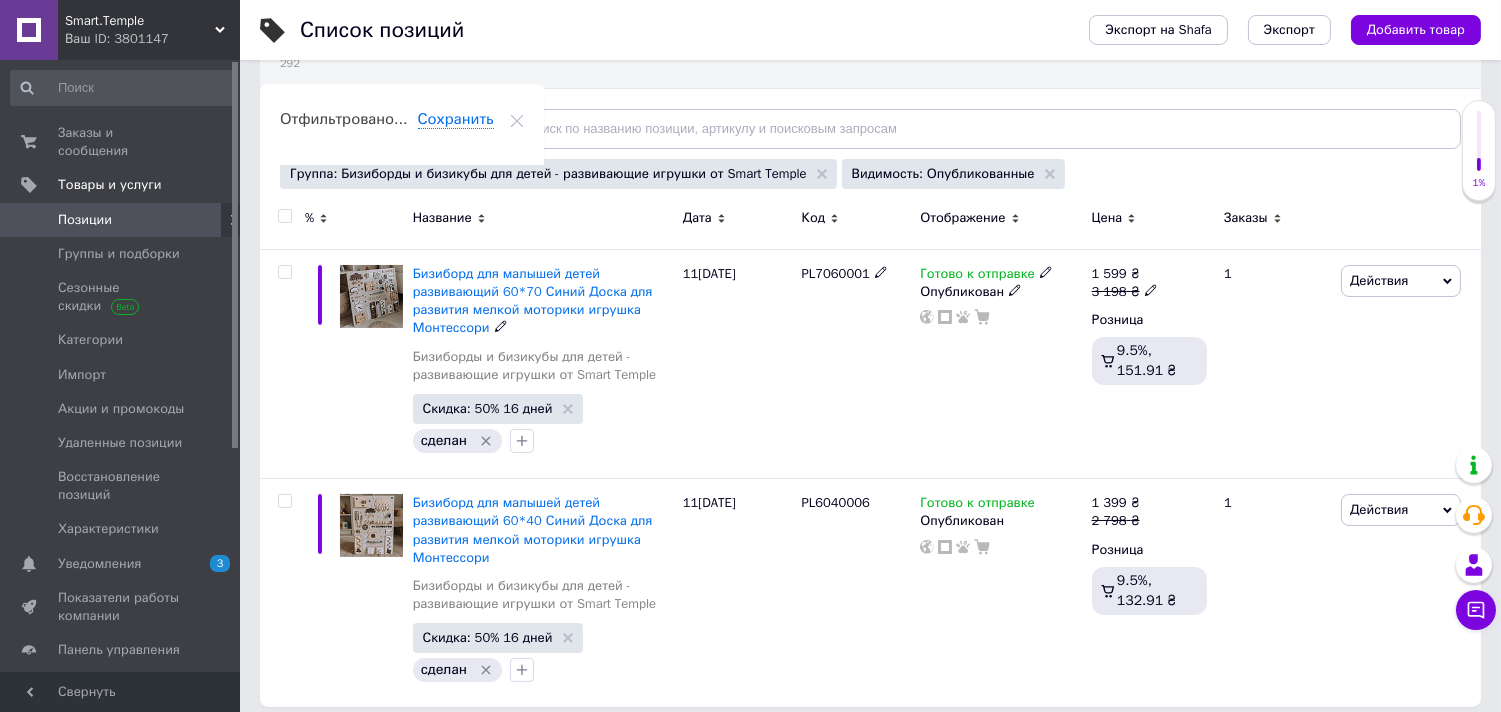 scroll, scrollTop: 221, scrollLeft: 0, axis: vertical 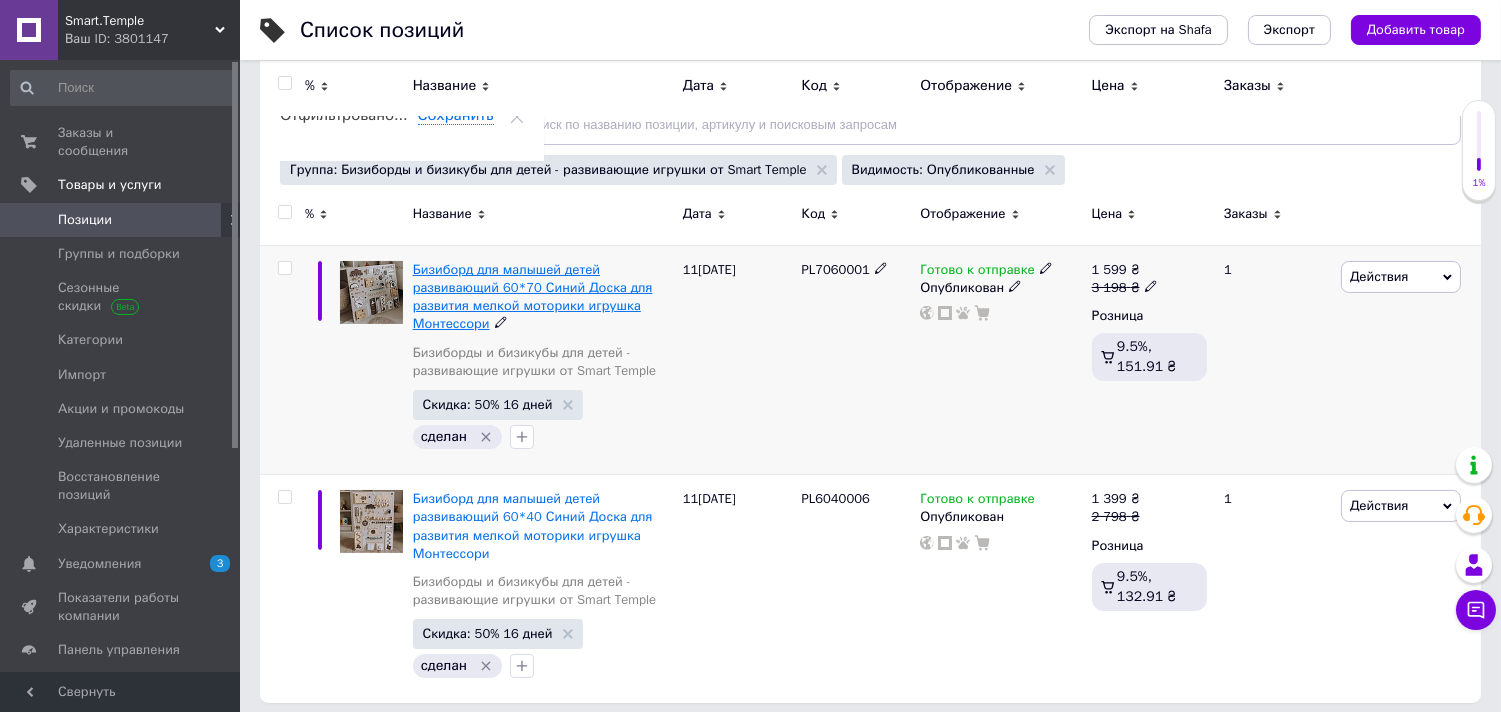 click on "Бизиборд для малышей детей развивающий 60*70 Синий Доска для развития мелкой моторики игрушка Монтессори" at bounding box center (533, 297) 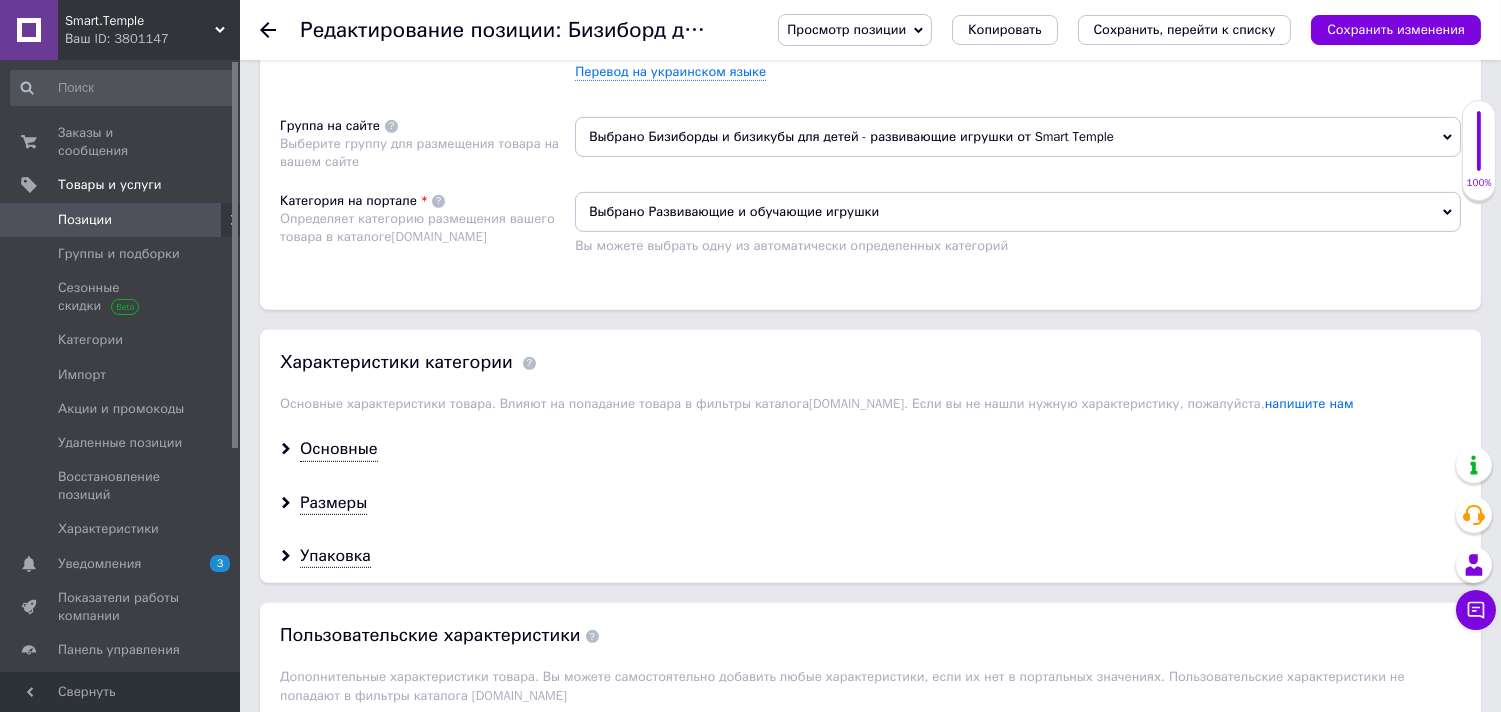 scroll, scrollTop: 1654, scrollLeft: 0, axis: vertical 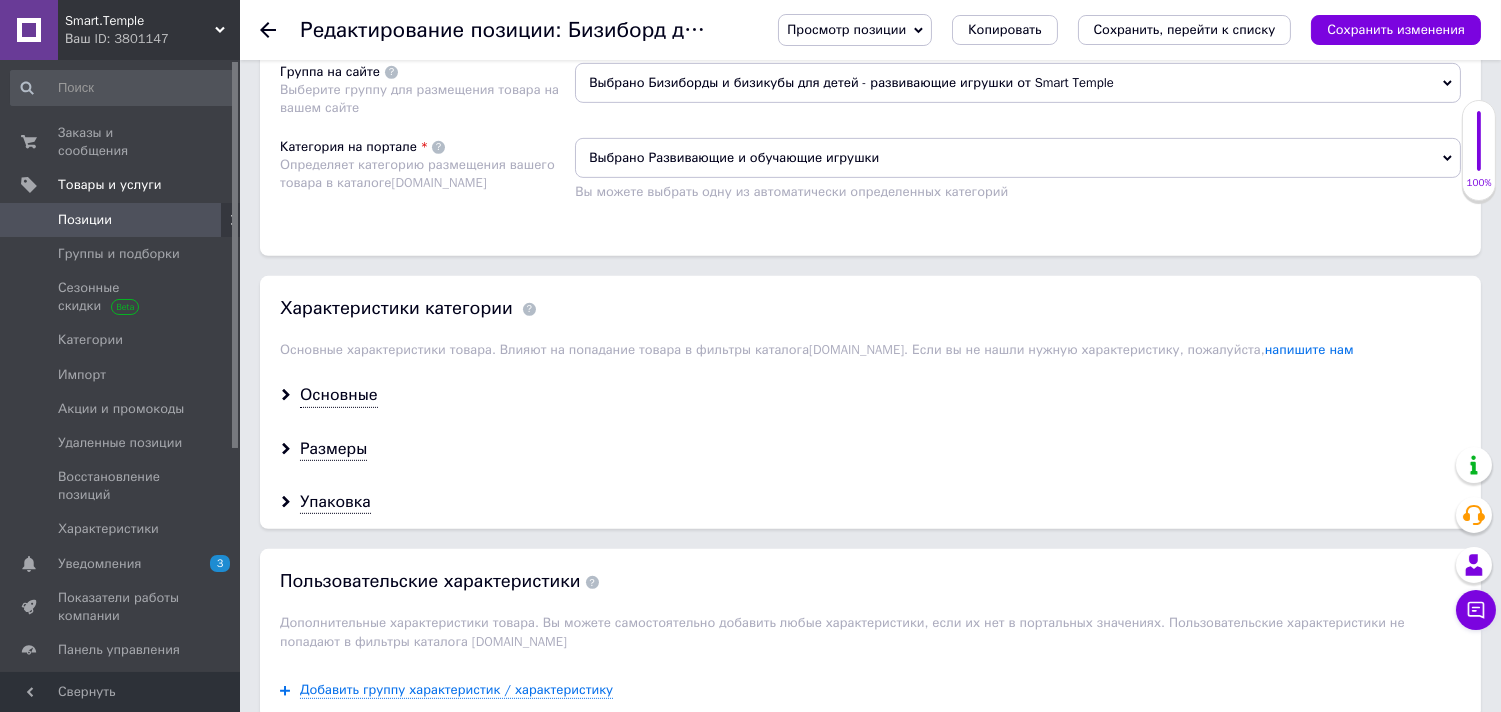 click on "Выбрано Бизиборды и бизикубы для детей - развивающие игрушки от Smart Temple" at bounding box center [1018, 83] 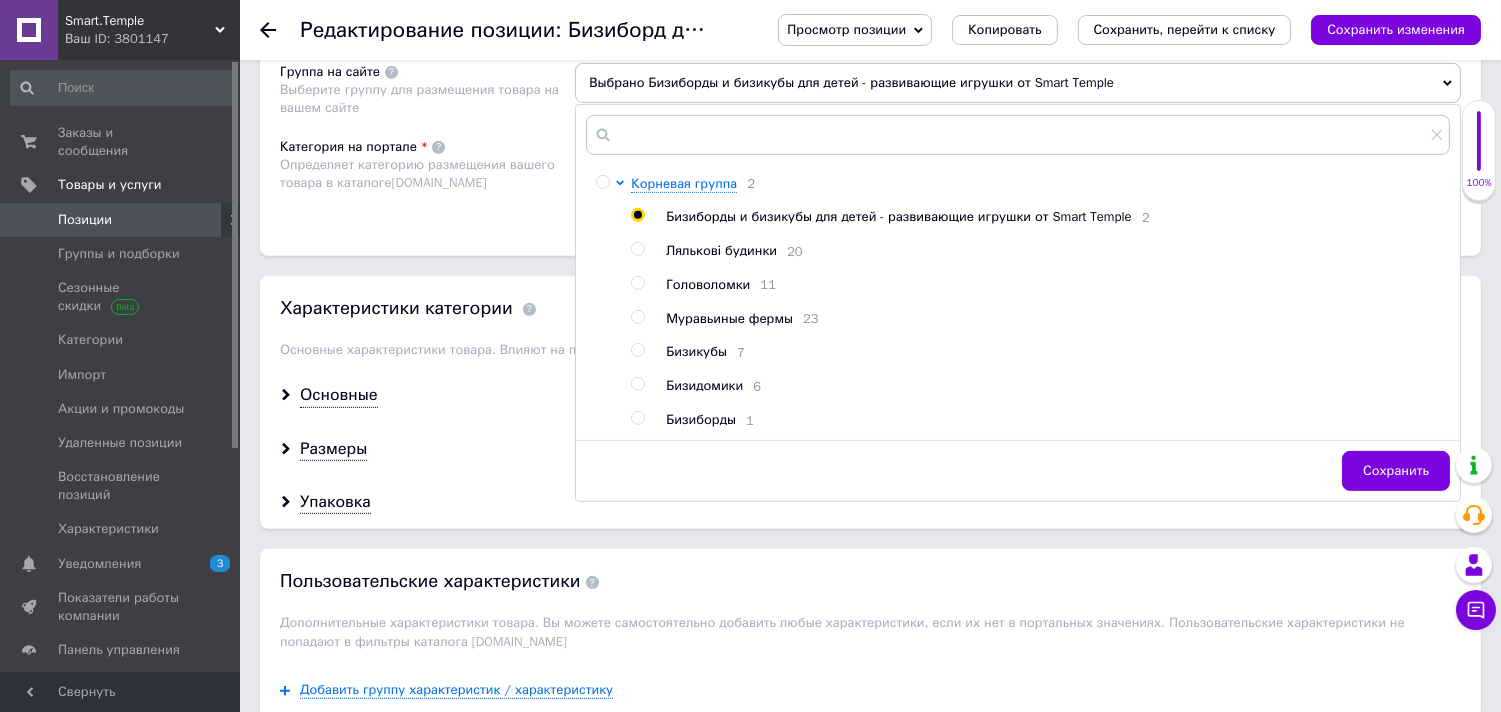 click on "Бизиборды" at bounding box center [701, 419] 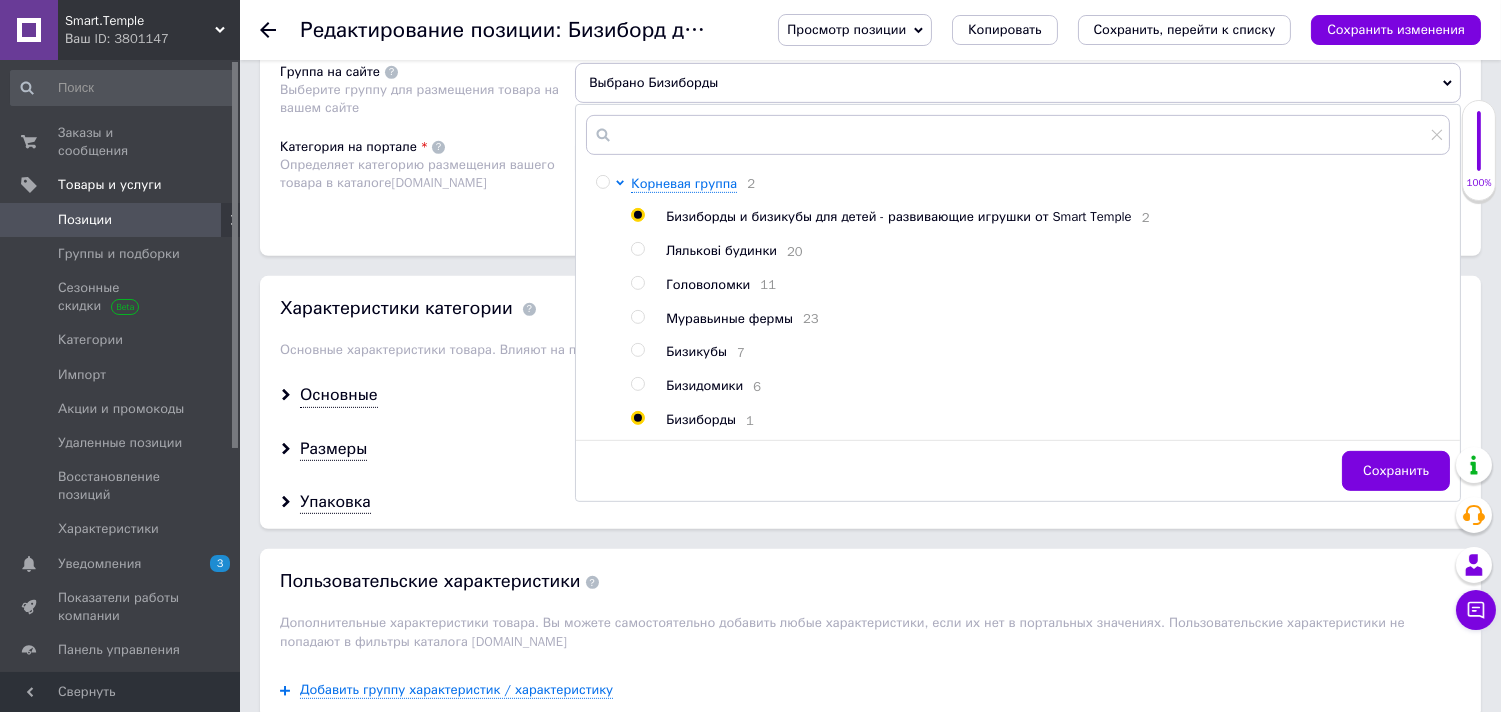 radio on "false" 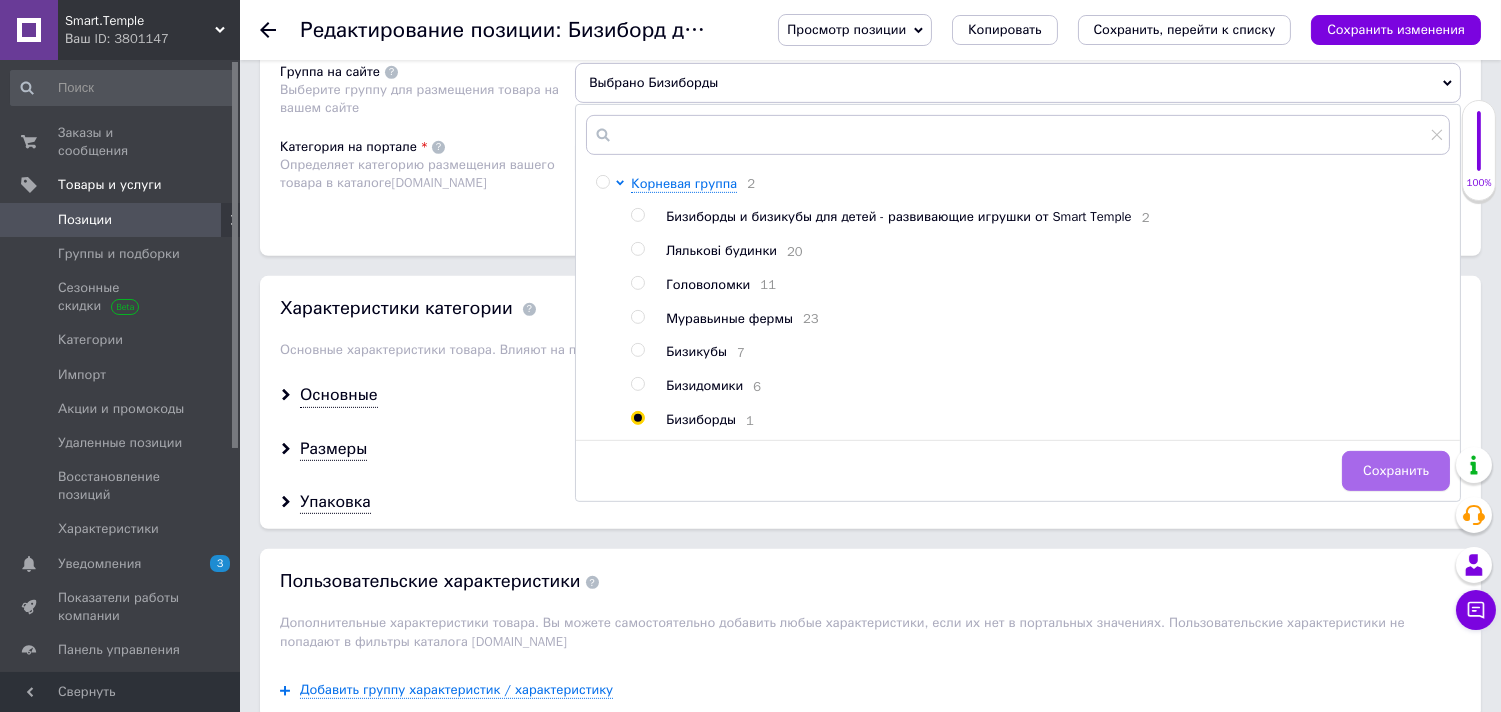 click on "Сохранить" at bounding box center (1396, 471) 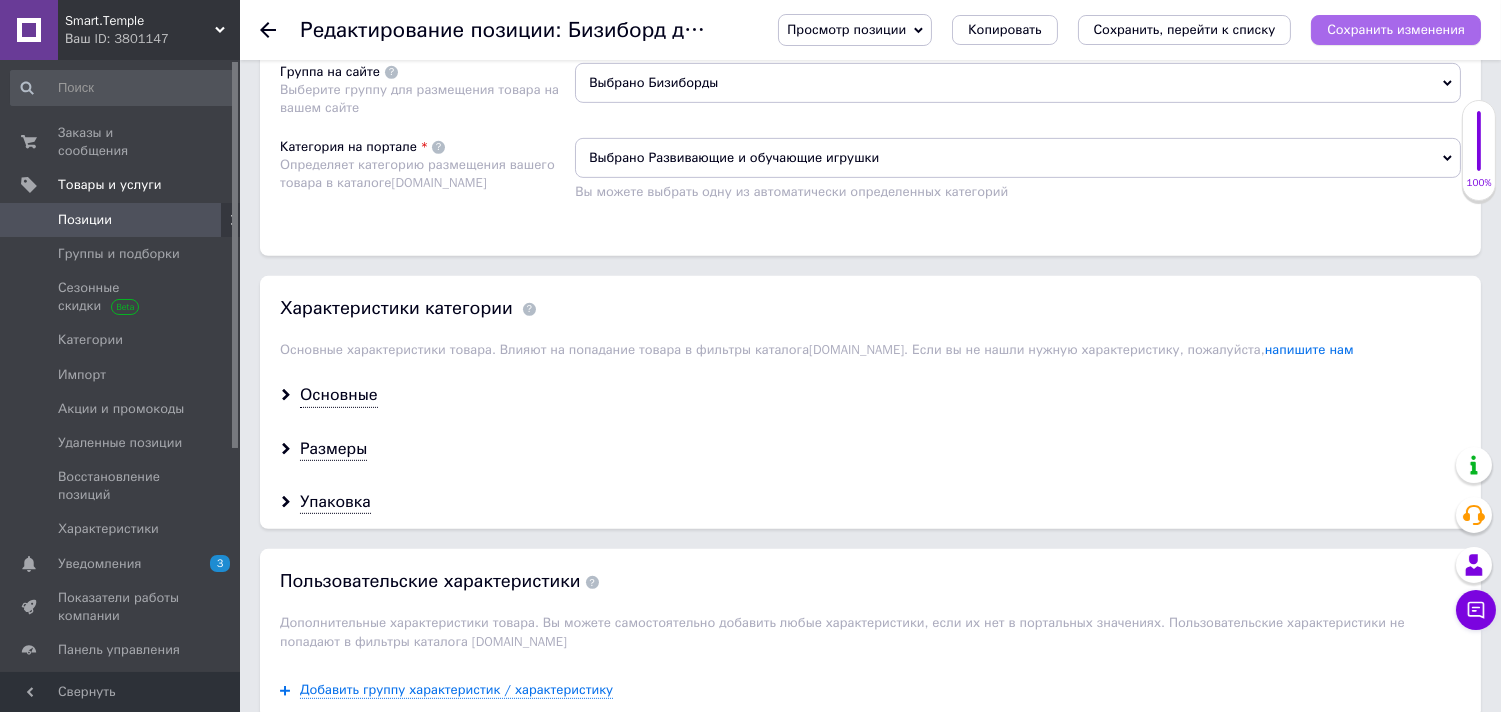 click on "Сохранить изменения" at bounding box center [1396, 29] 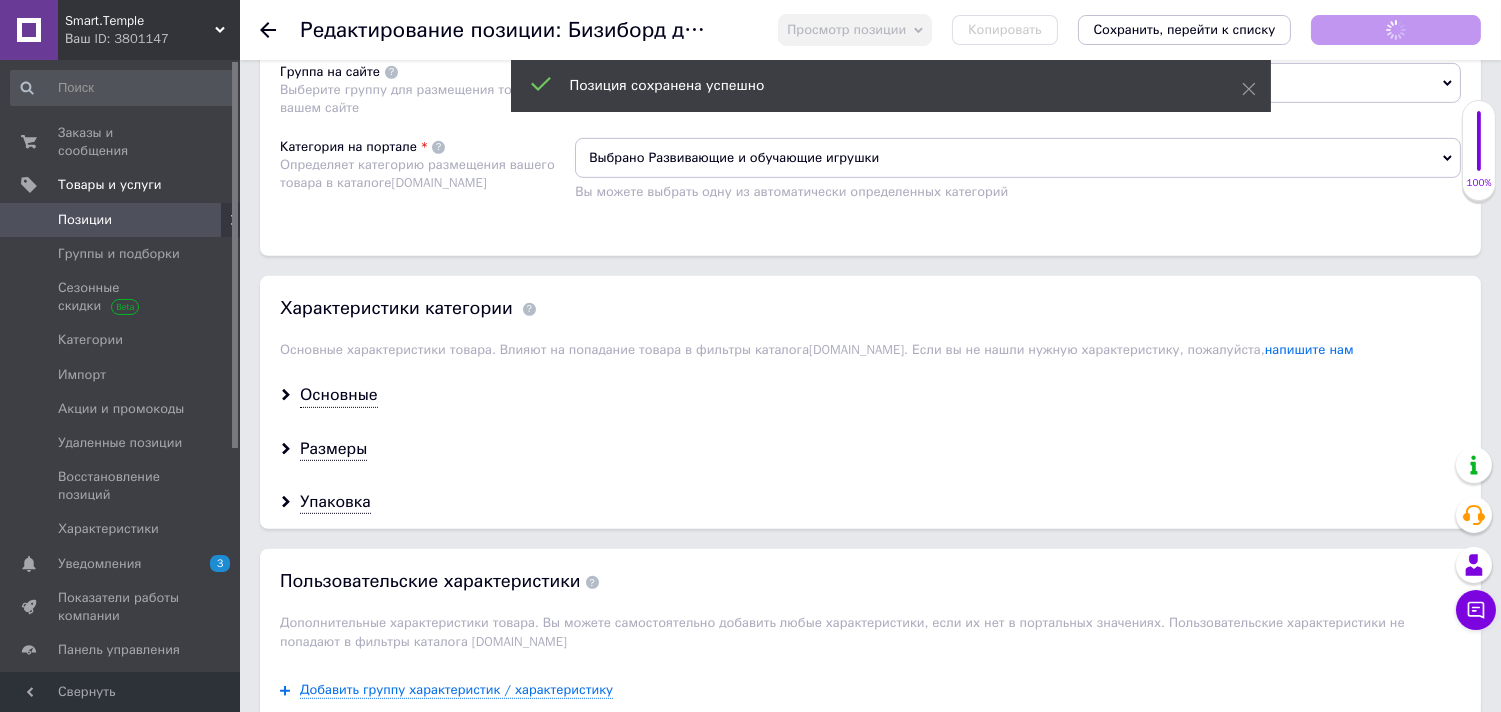 click 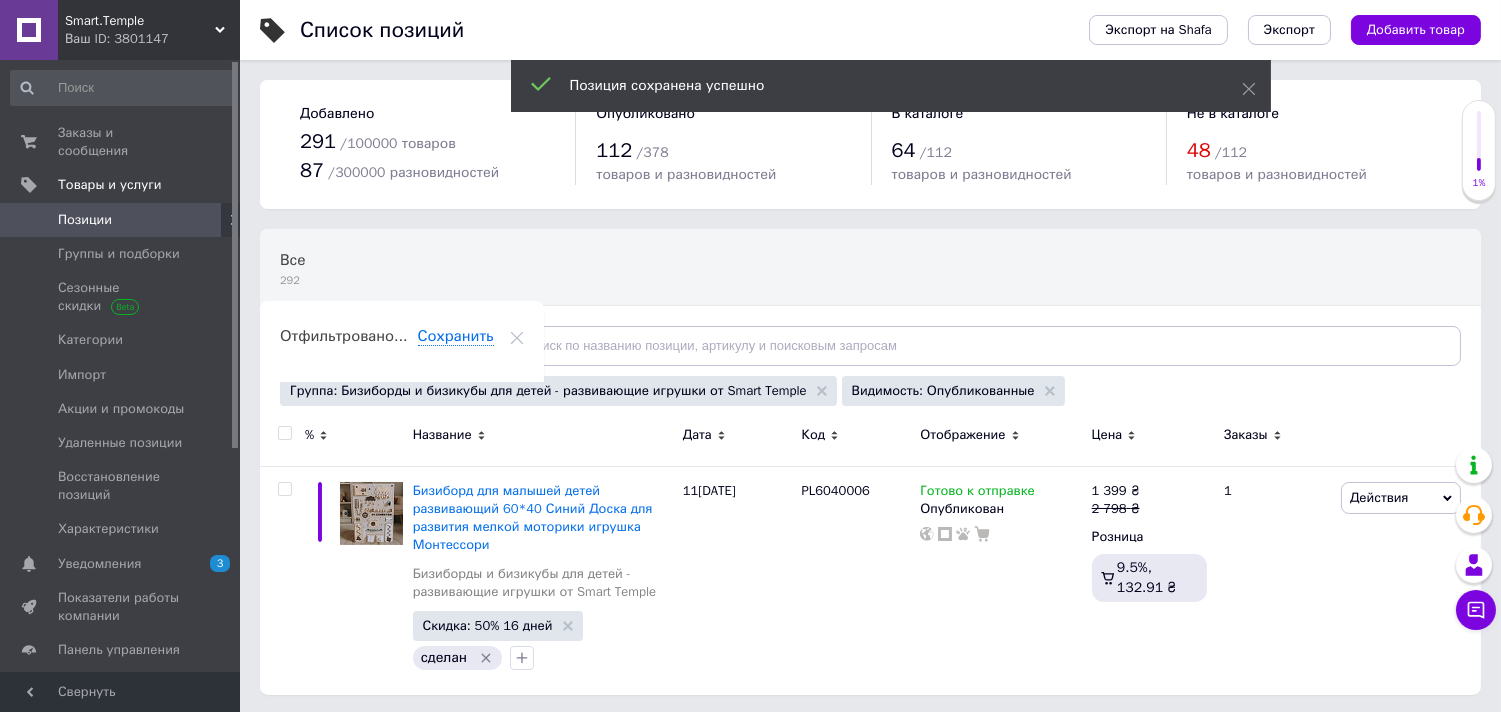 scroll, scrollTop: 3, scrollLeft: 0, axis: vertical 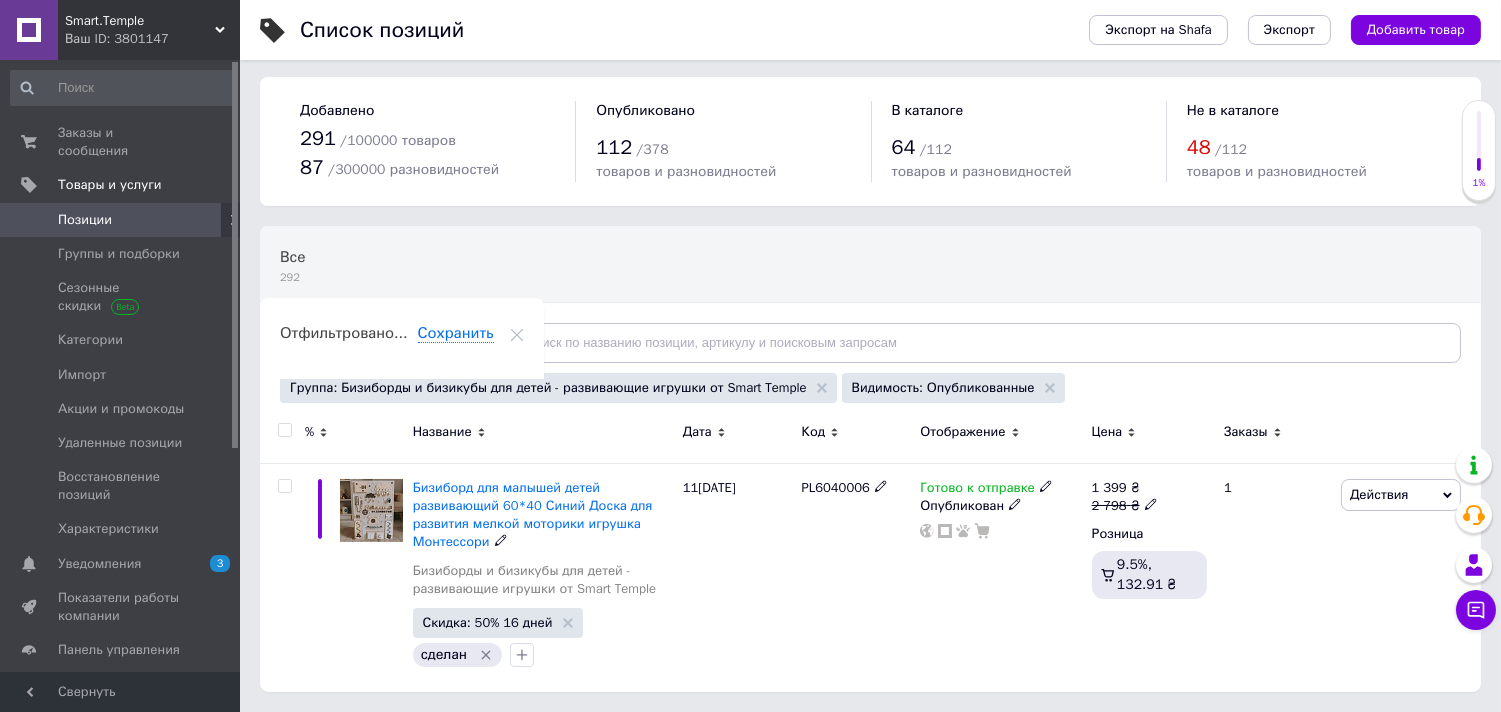 click on "Бизиборд для малышей детей развивающий 60*40 Синий Доска для развития мелкой моторики игрушка Монтессори" at bounding box center [533, 515] 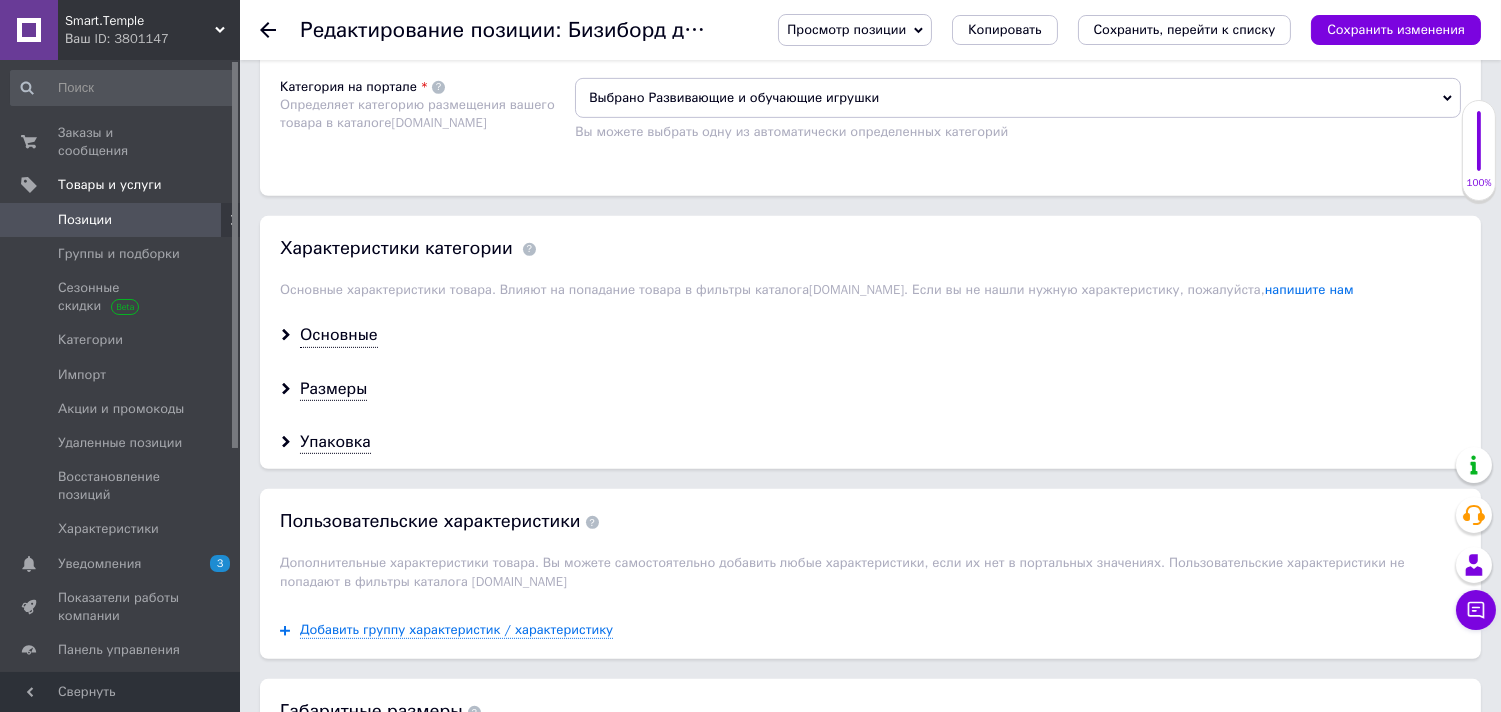 scroll, scrollTop: 1733, scrollLeft: 0, axis: vertical 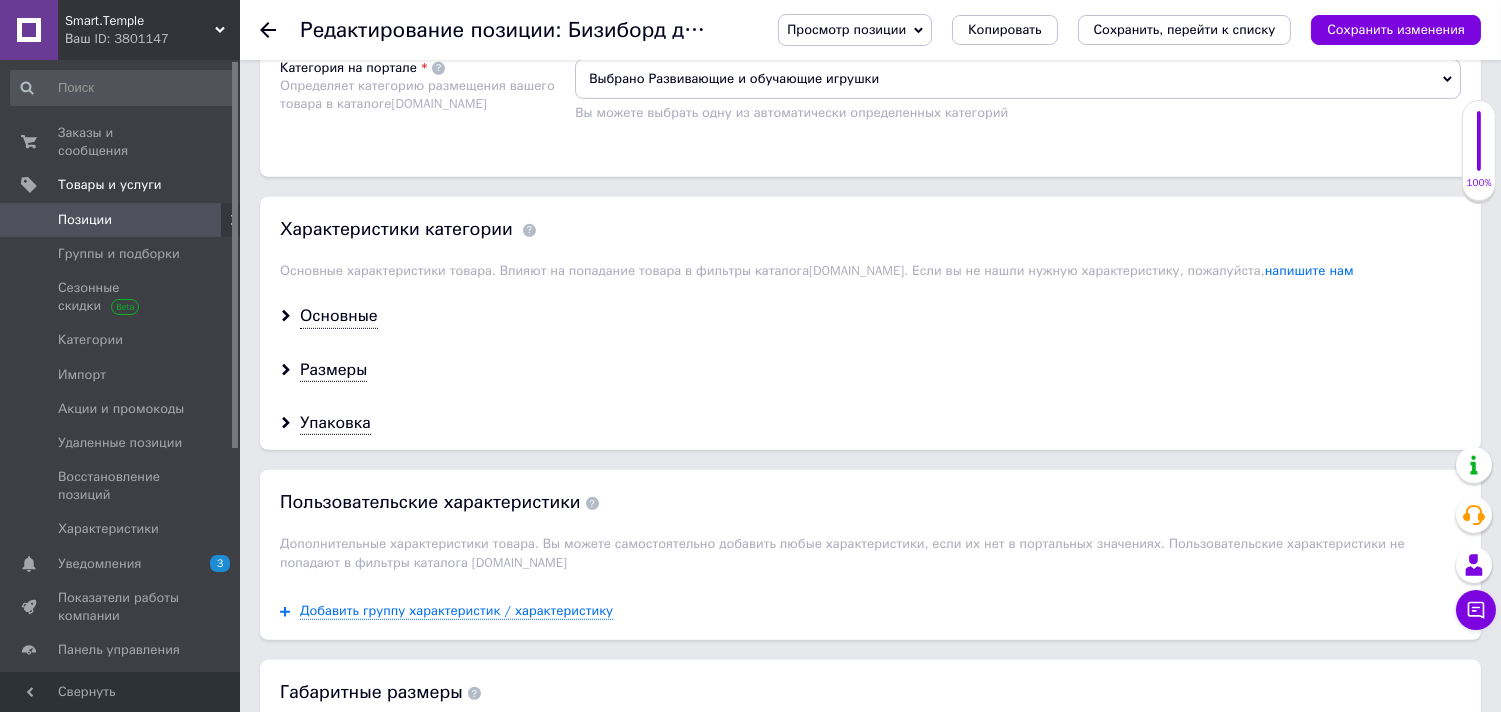 click on "Выбрано Бизиборды и бизикубы для детей - развивающие игрушки от Smart Temple" at bounding box center (1018, 4) 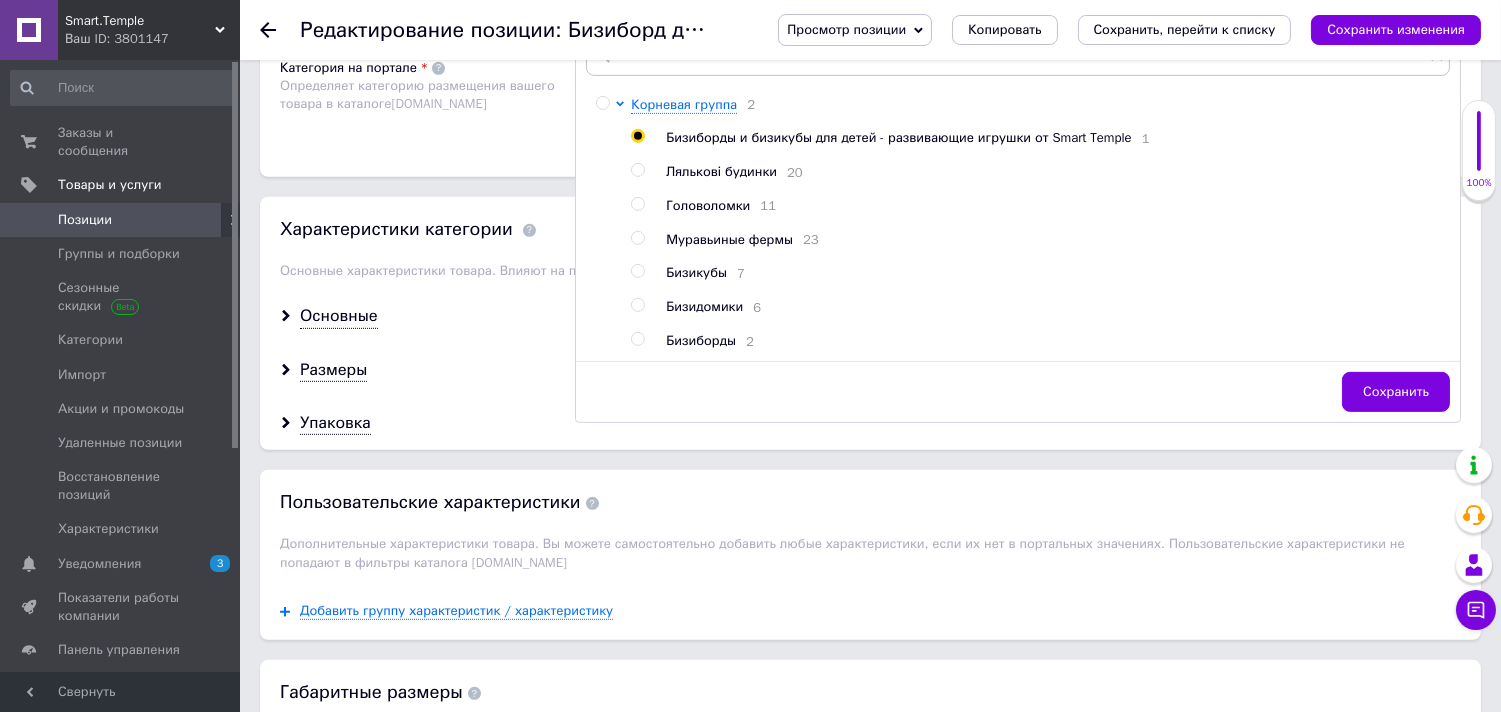 click on "Бизиборды" at bounding box center (701, 340) 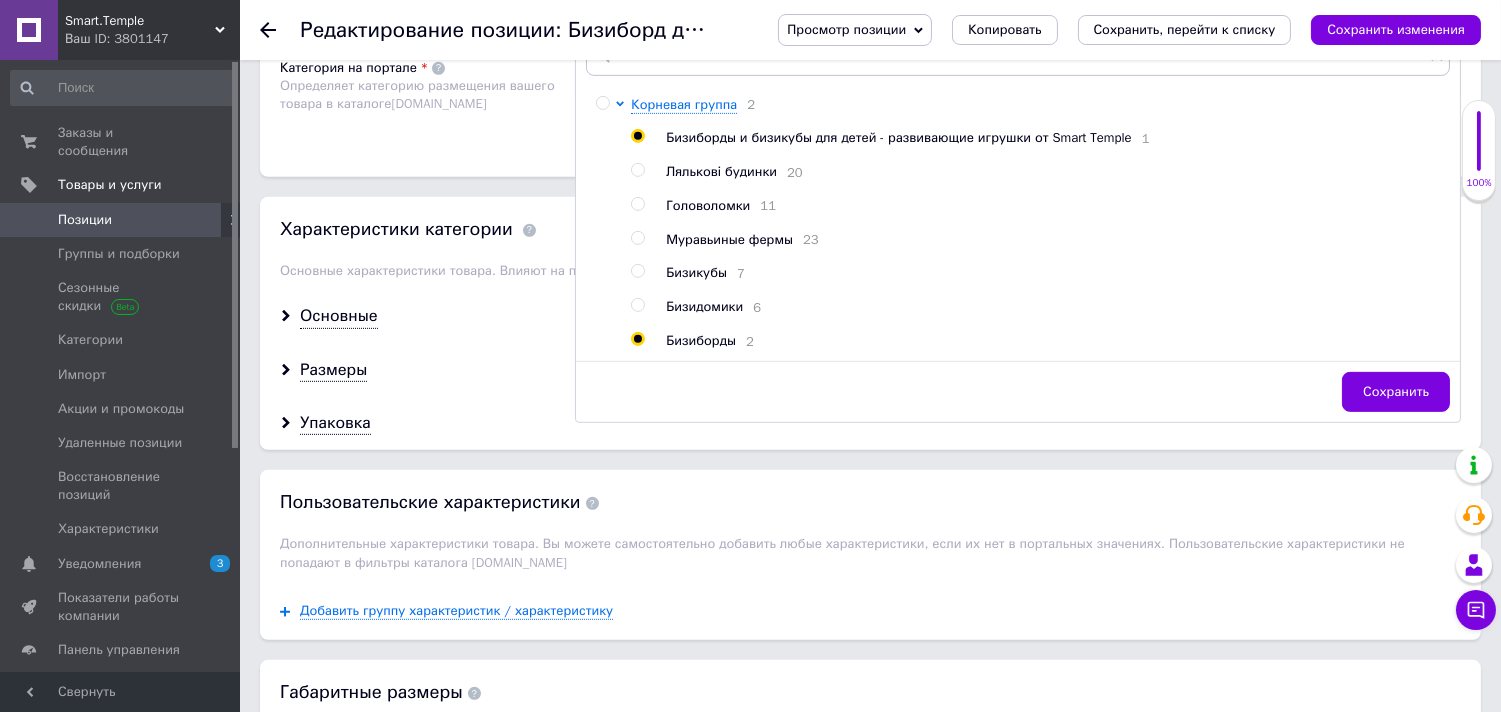 radio on "false" 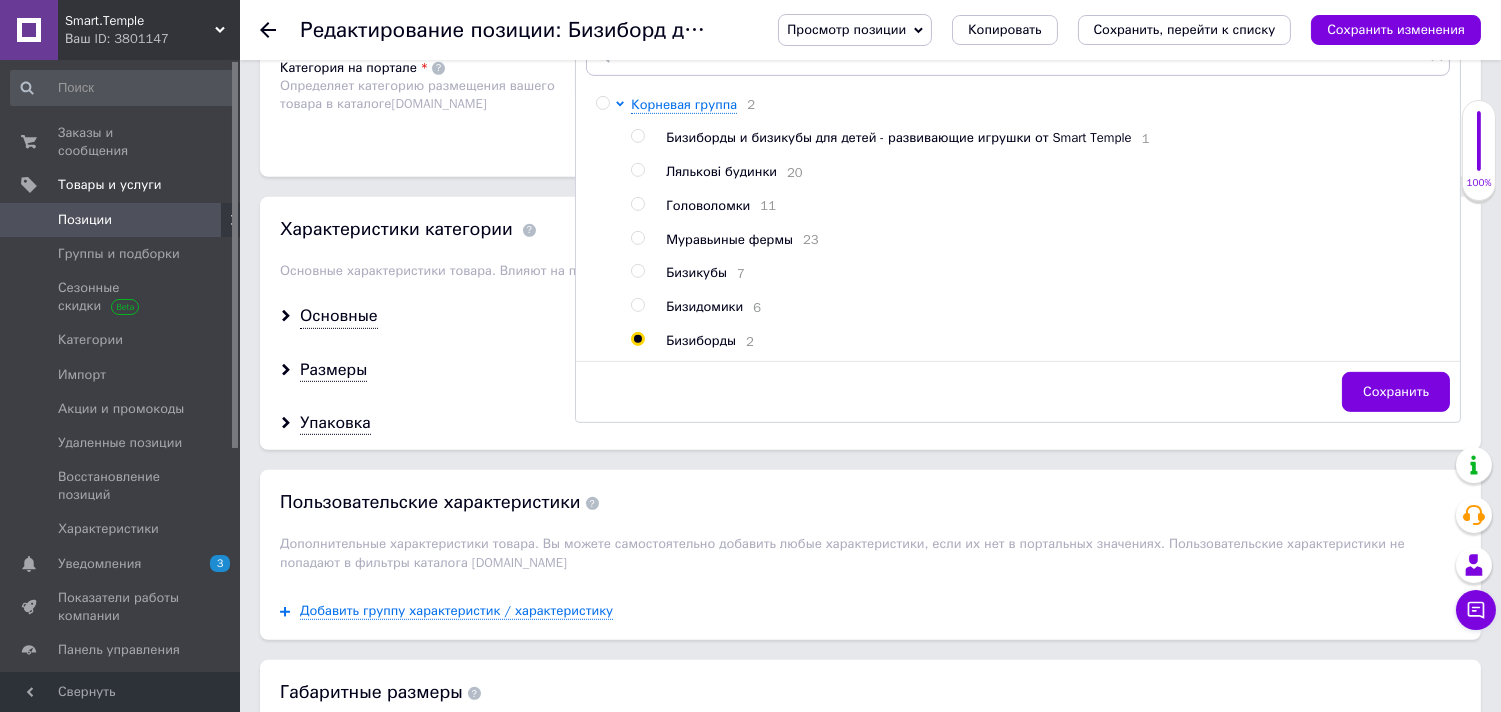 radio on "true" 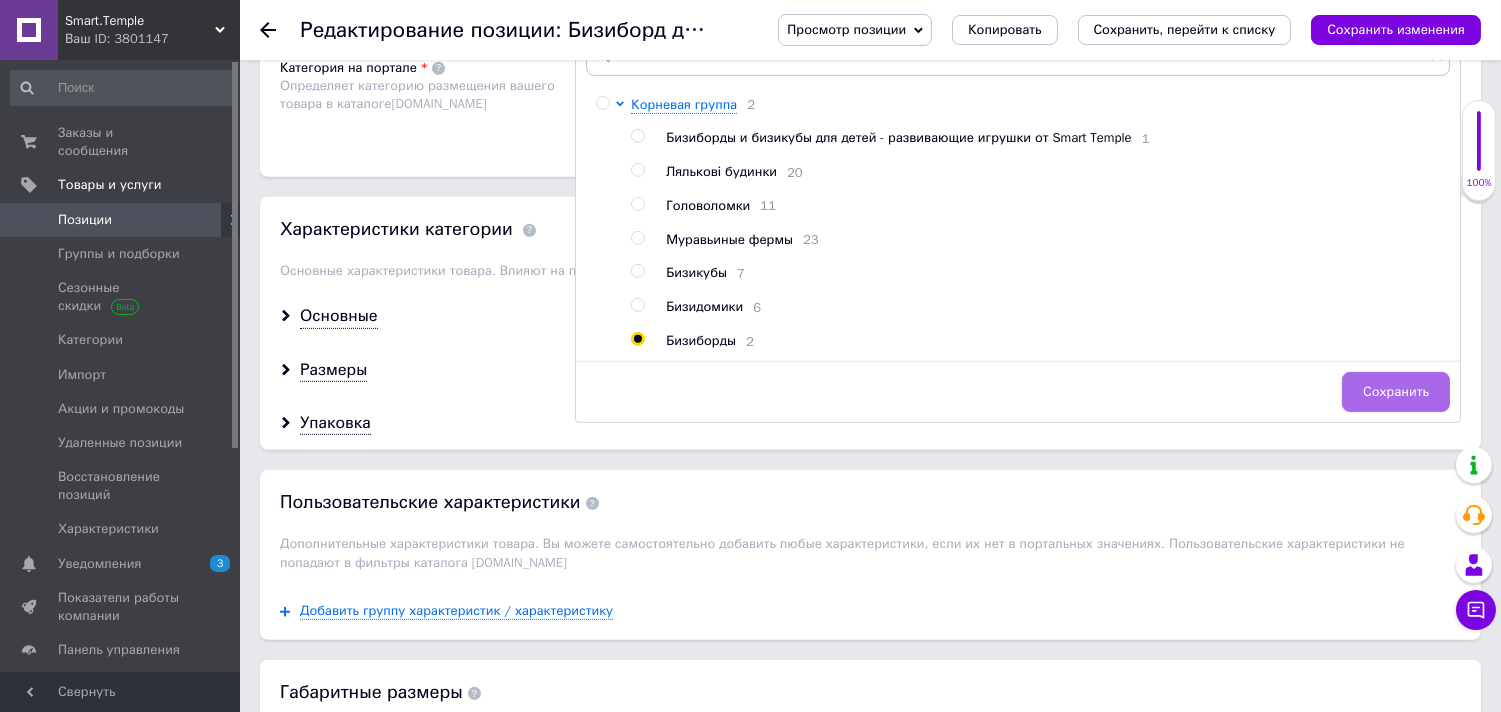 click on "Сохранить" at bounding box center (1396, 392) 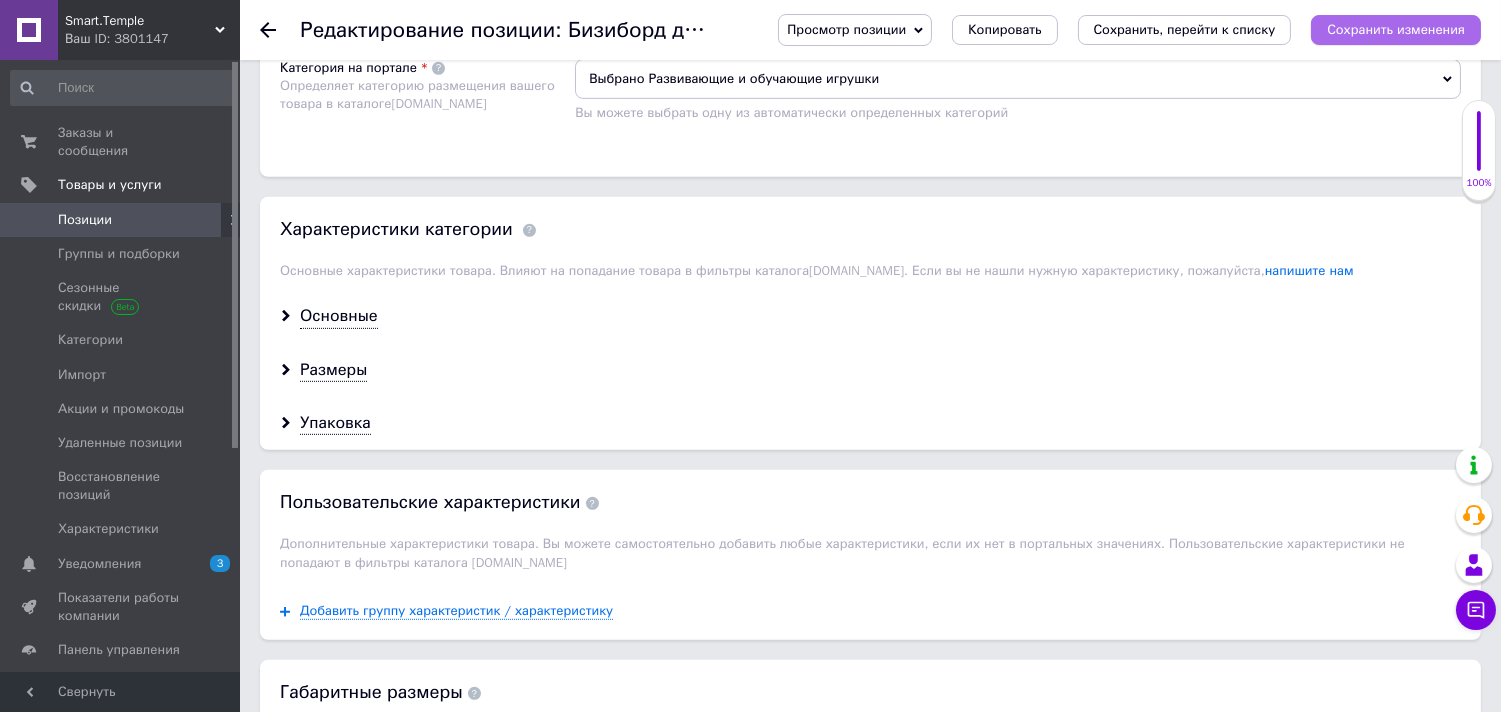 click on "Сохранить изменения" at bounding box center [1396, 30] 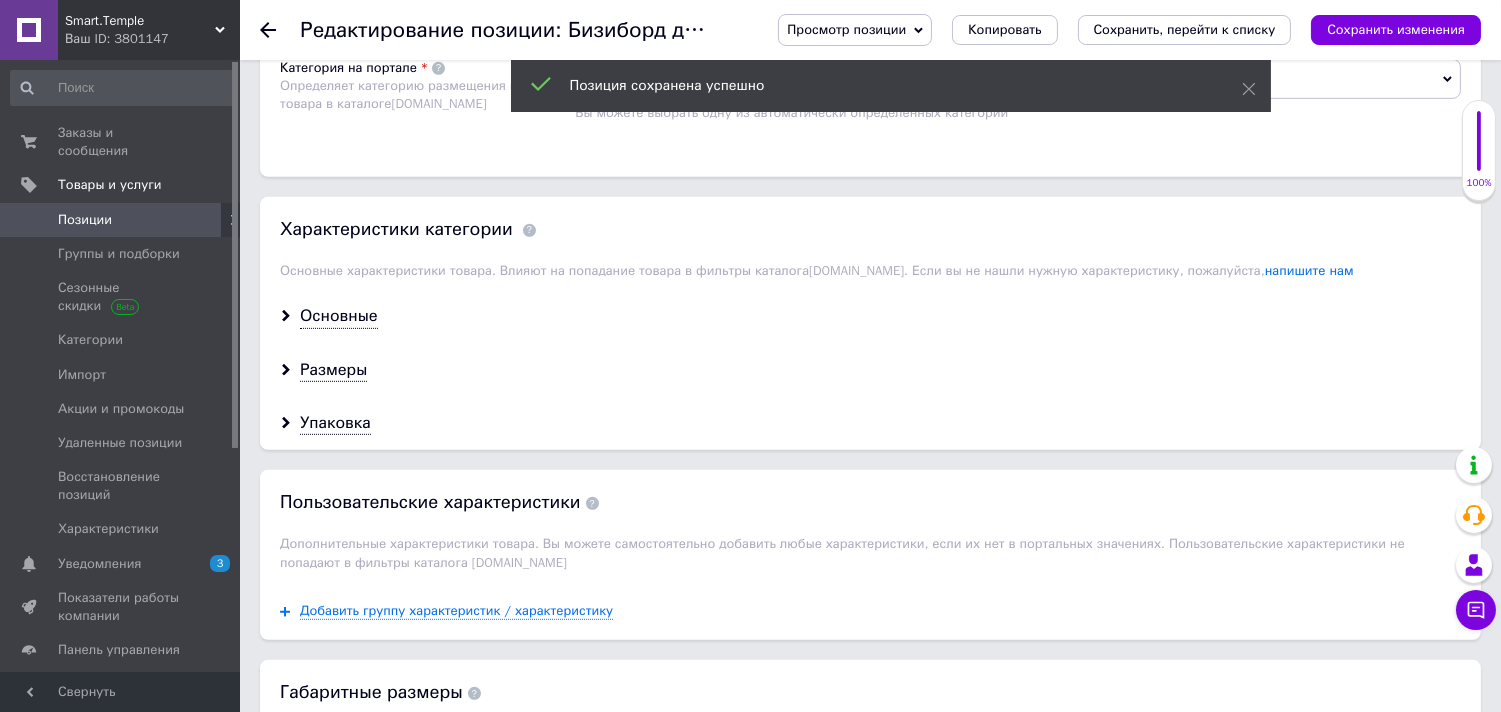 click 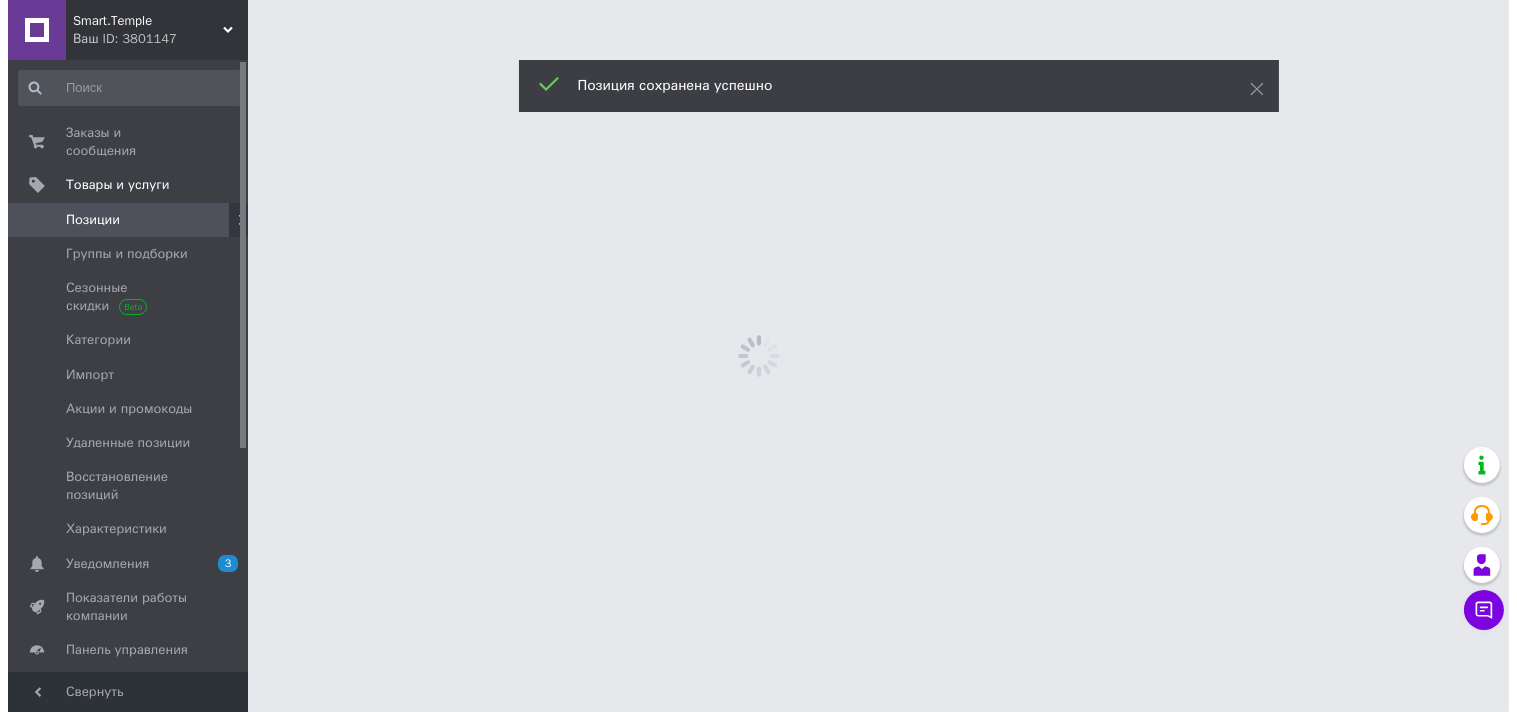 scroll, scrollTop: 0, scrollLeft: 0, axis: both 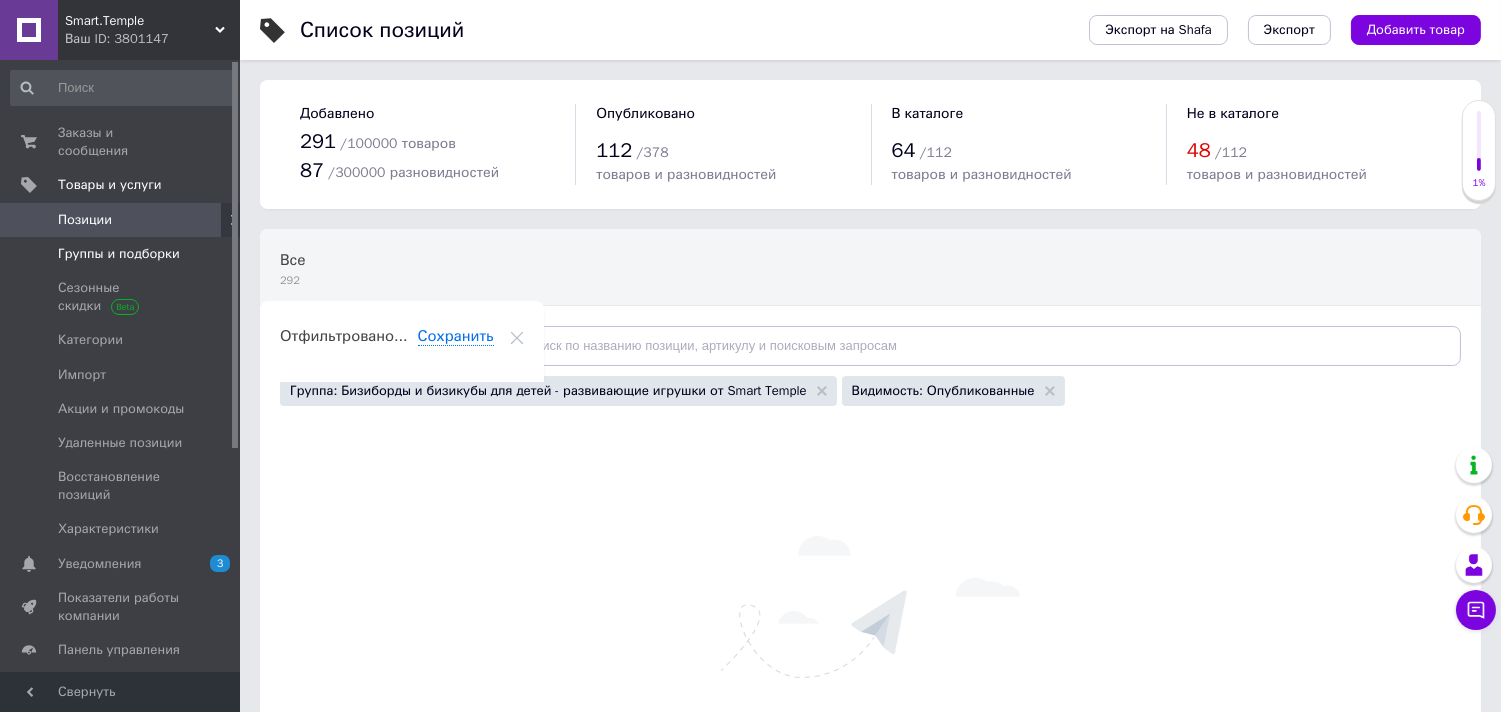 click on "Группы и подборки" at bounding box center [119, 254] 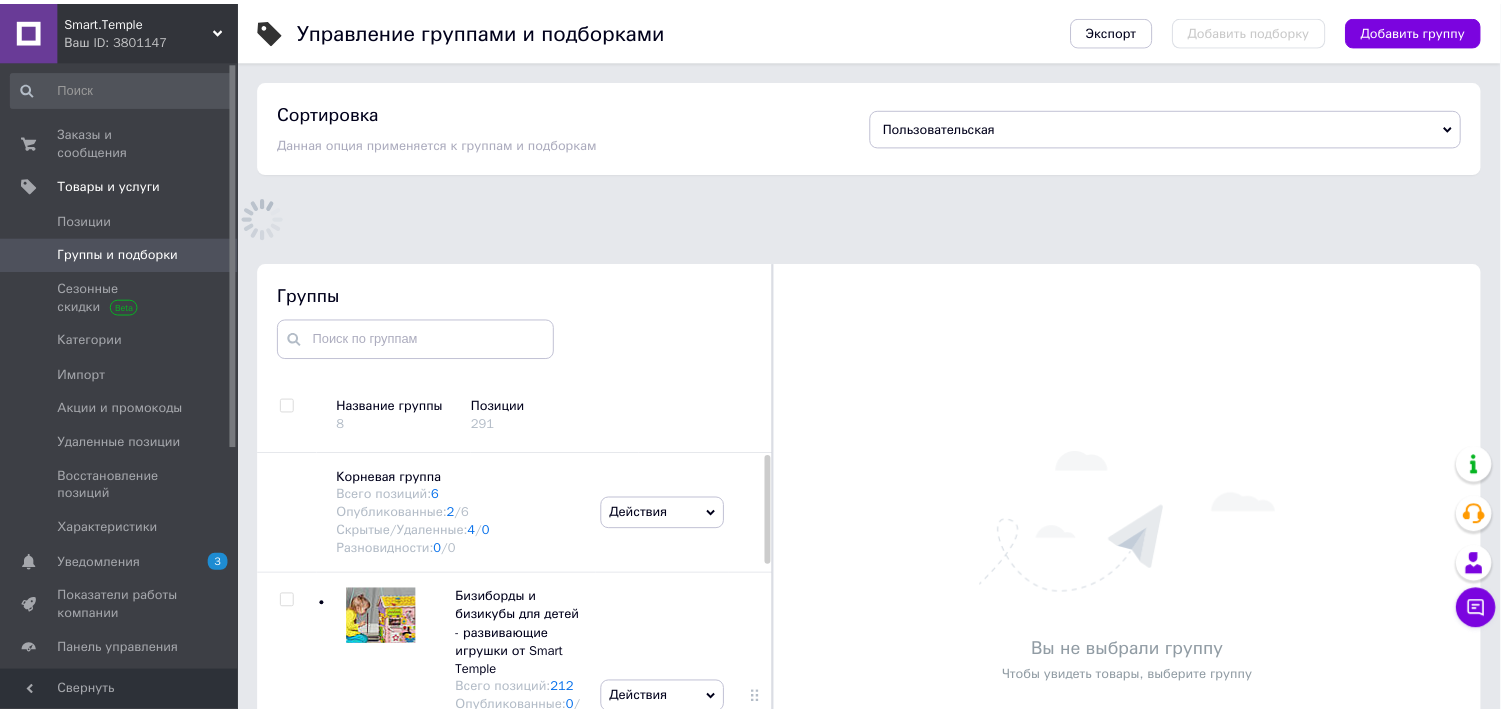 scroll, scrollTop: 113, scrollLeft: 0, axis: vertical 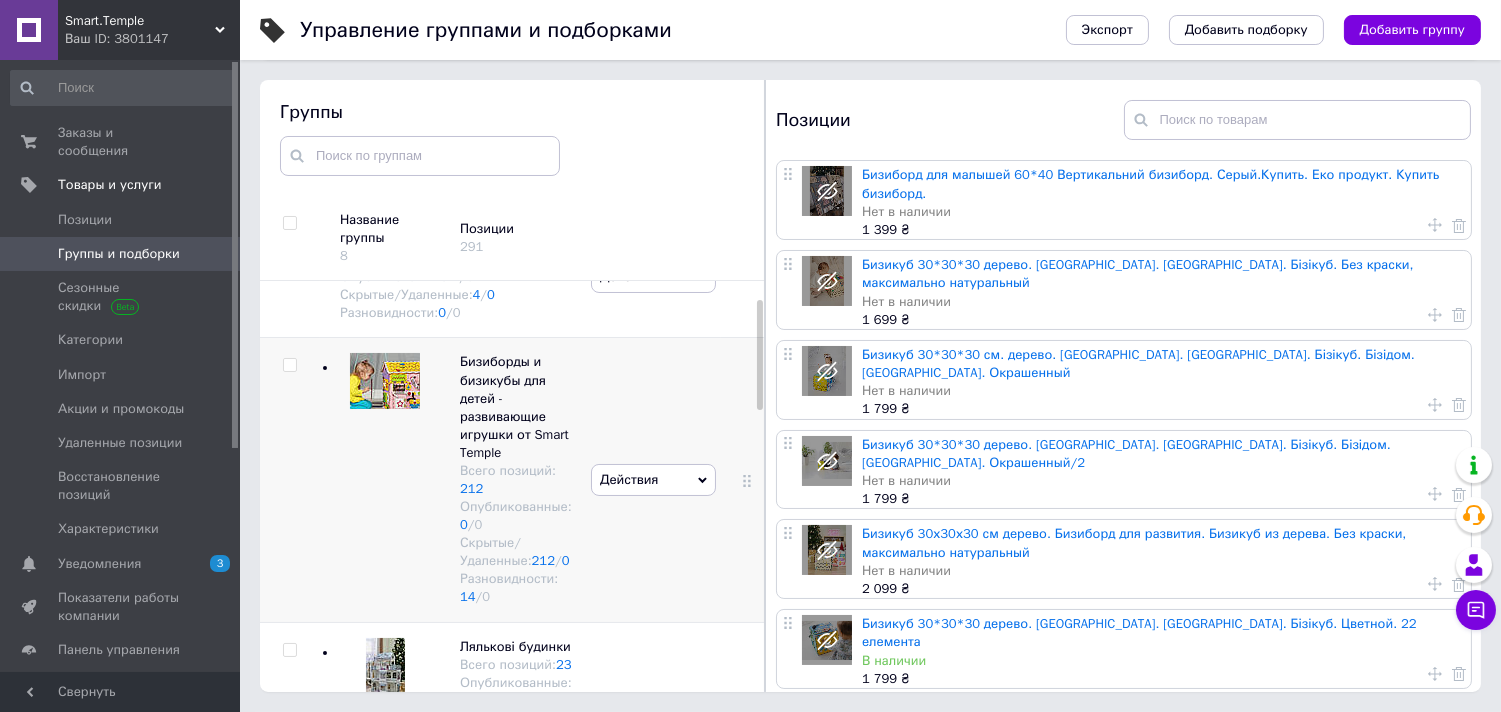 click on "Действия" at bounding box center [629, 479] 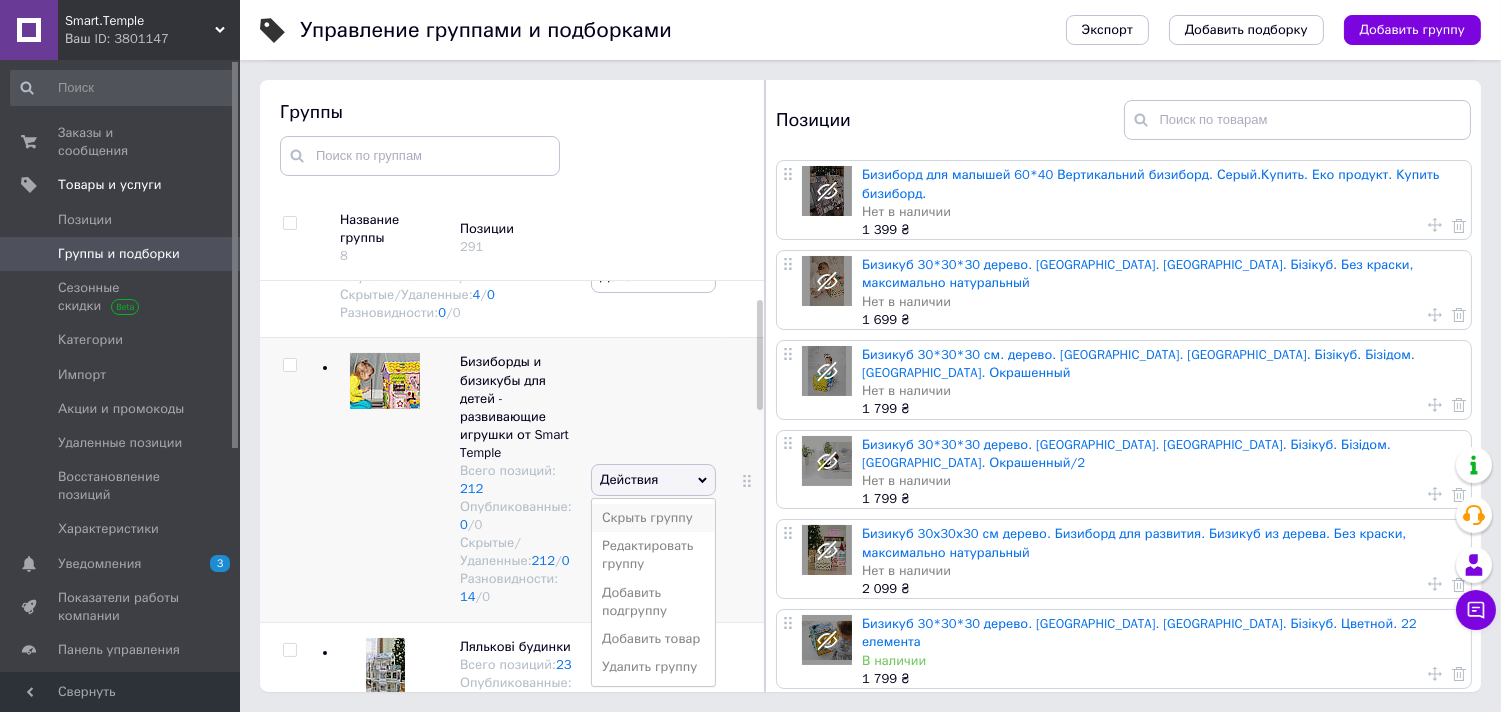 click on "Скрыть группу" at bounding box center [653, 518] 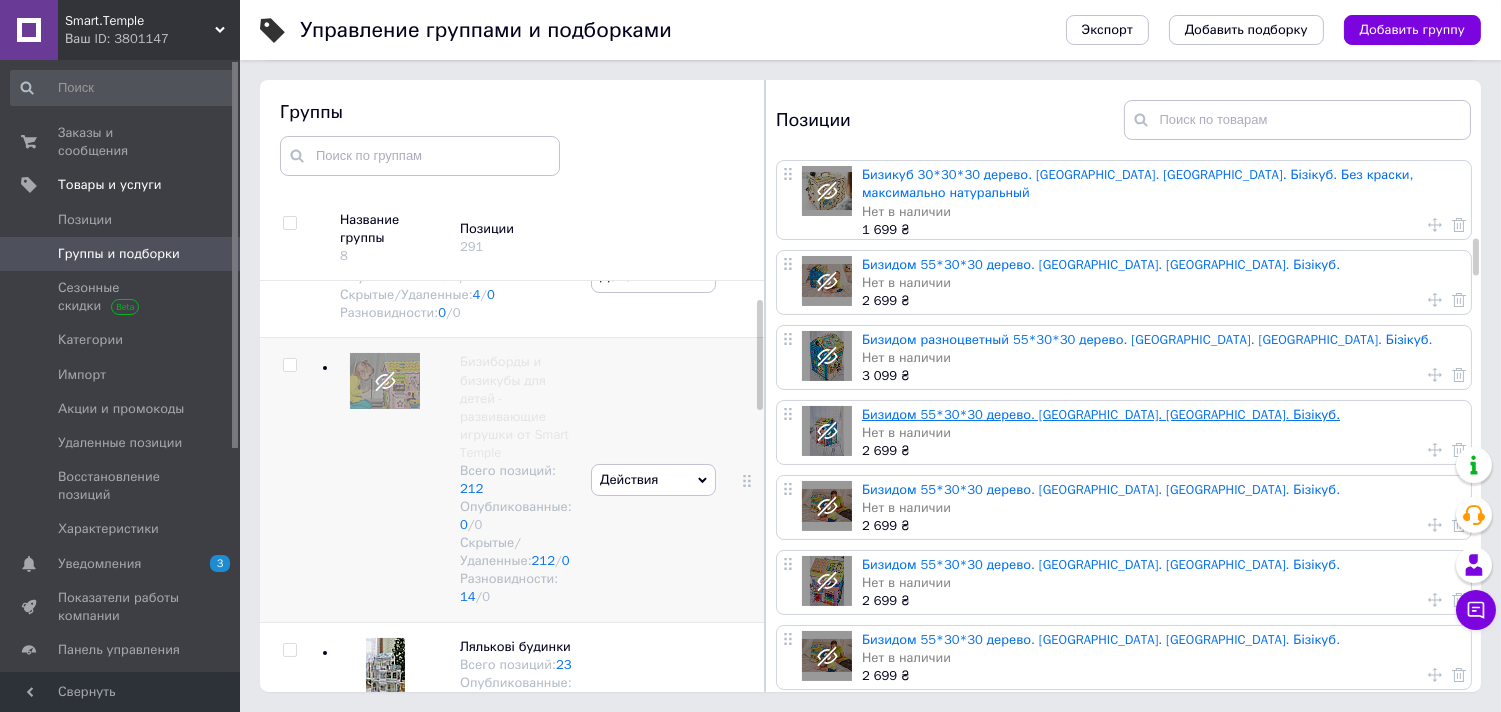 scroll, scrollTop: 930, scrollLeft: 0, axis: vertical 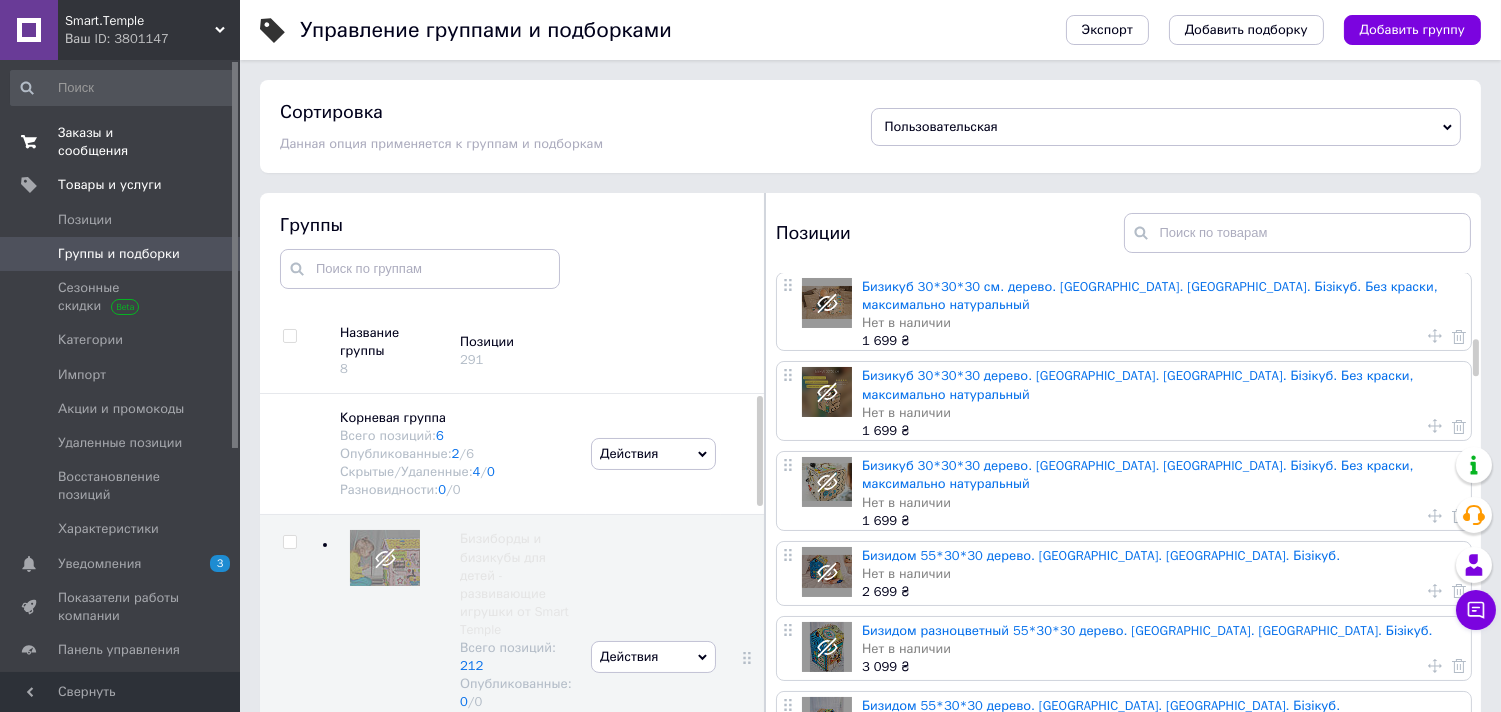 click on "Заказы и сообщения 0 0" at bounding box center [123, 142] 